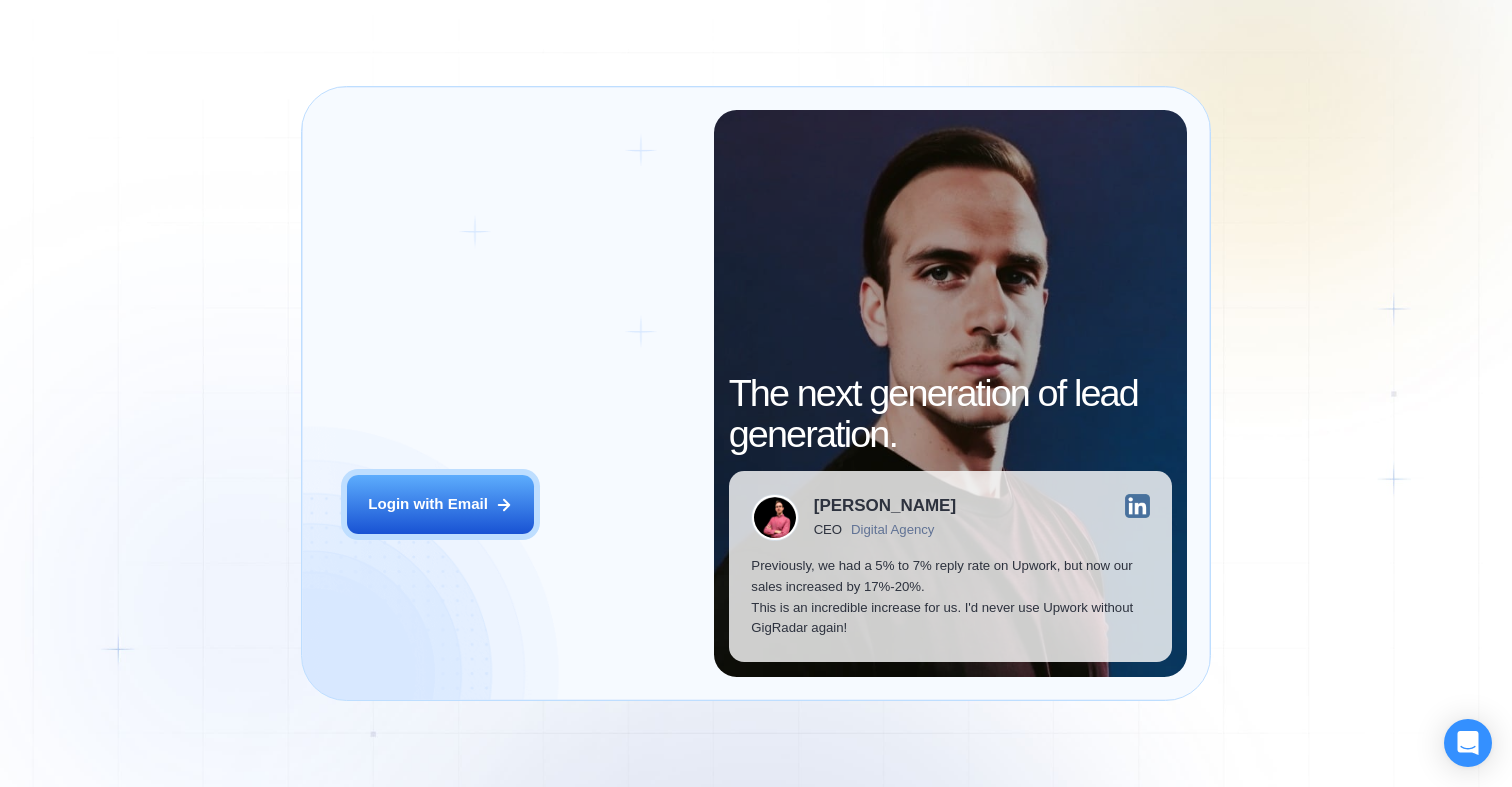 scroll, scrollTop: 0, scrollLeft: 0, axis: both 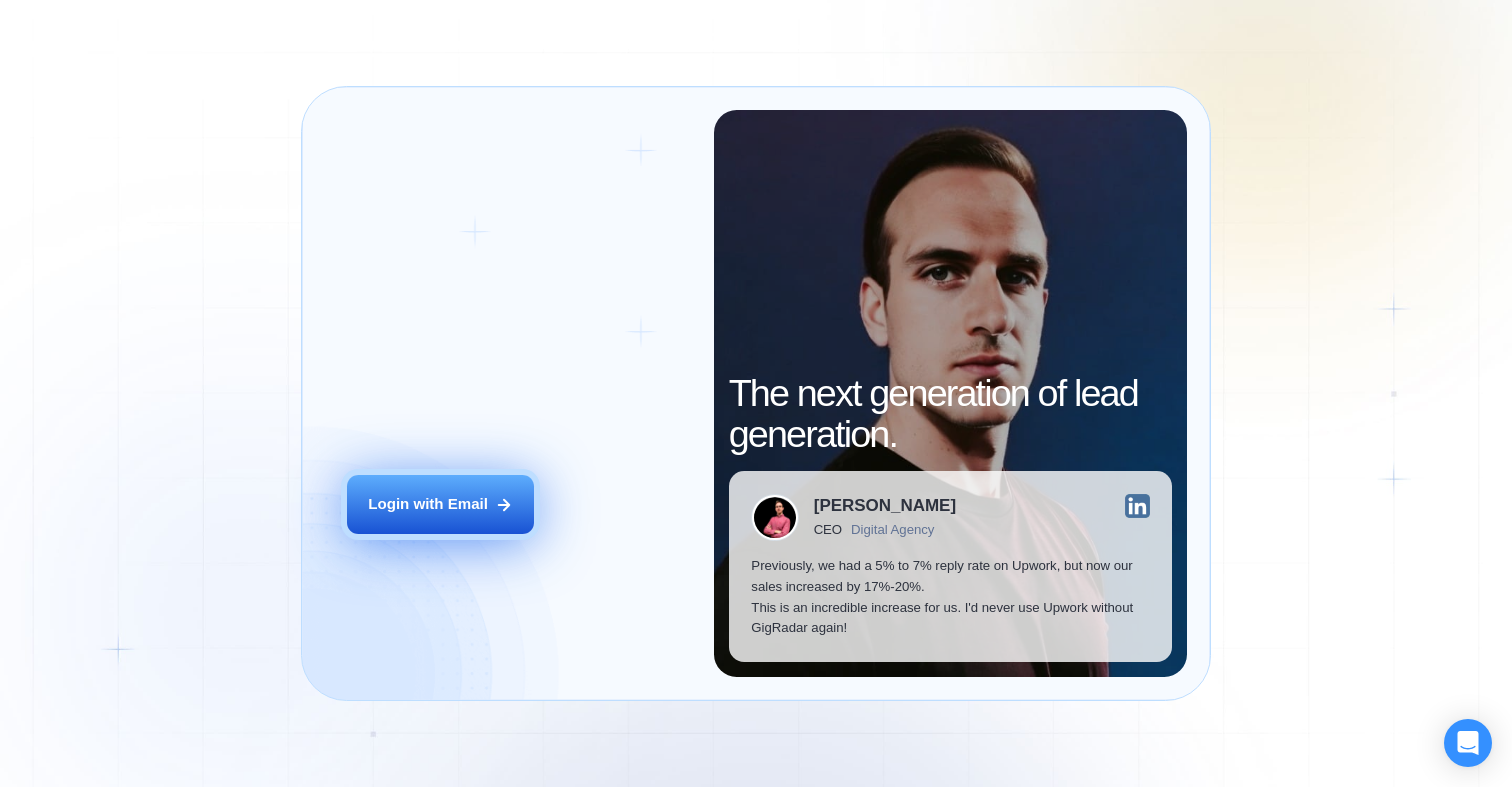 click on "Login with Email" at bounding box center [428, 504] 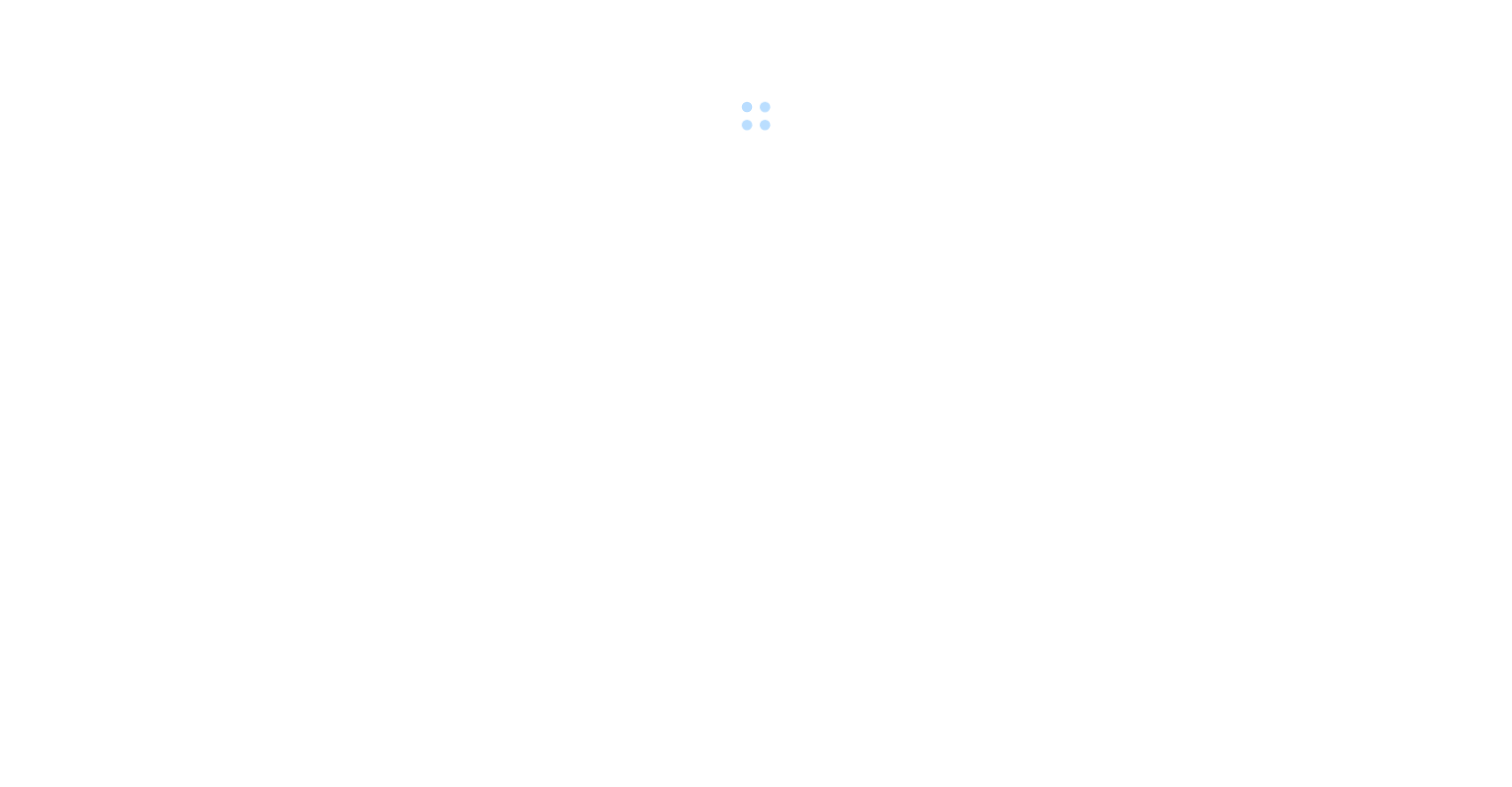 scroll, scrollTop: 0, scrollLeft: 0, axis: both 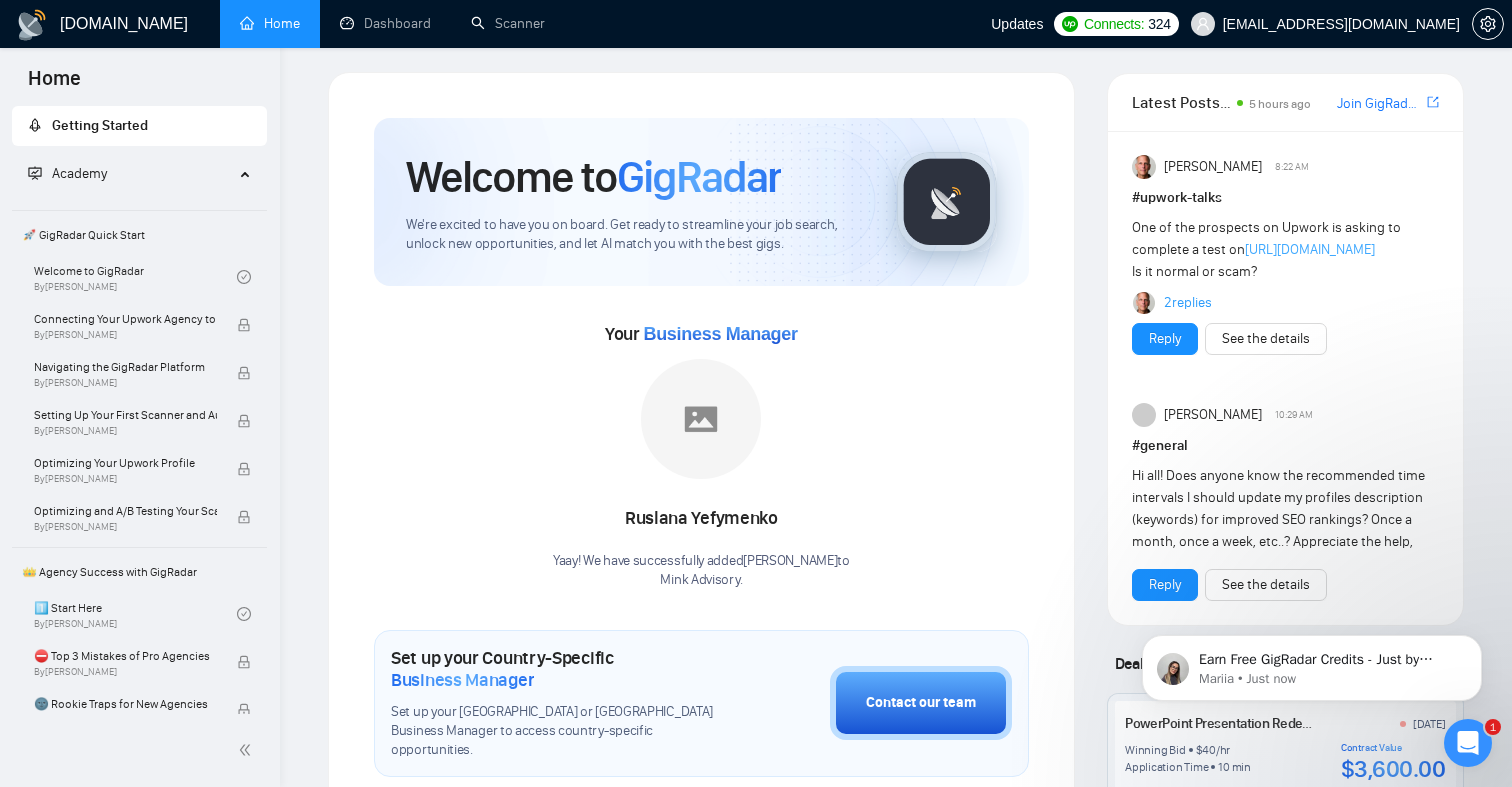 click on "[URL][DOMAIN_NAME]" at bounding box center (1310, 249) 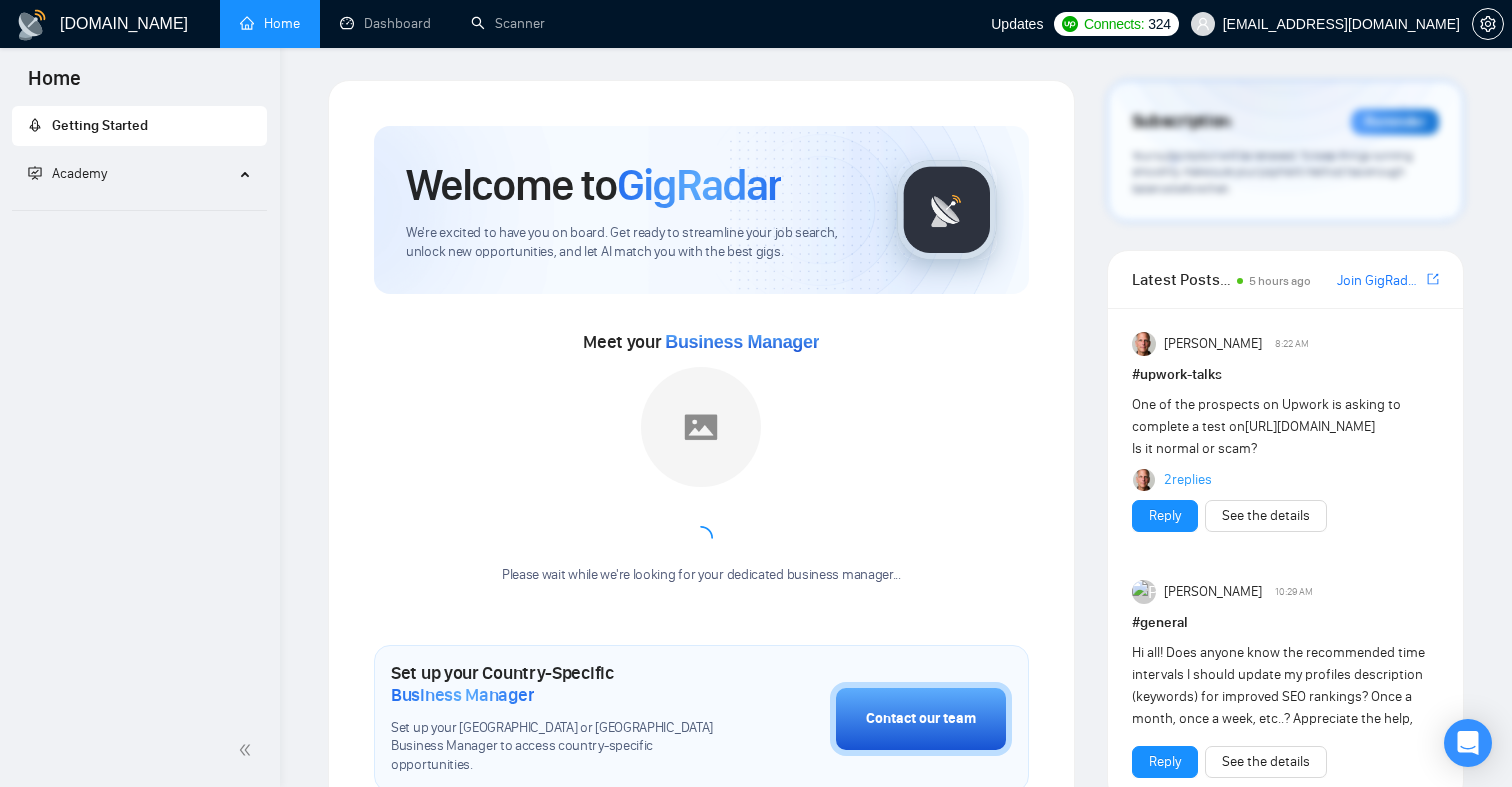 scroll, scrollTop: 8, scrollLeft: 0, axis: vertical 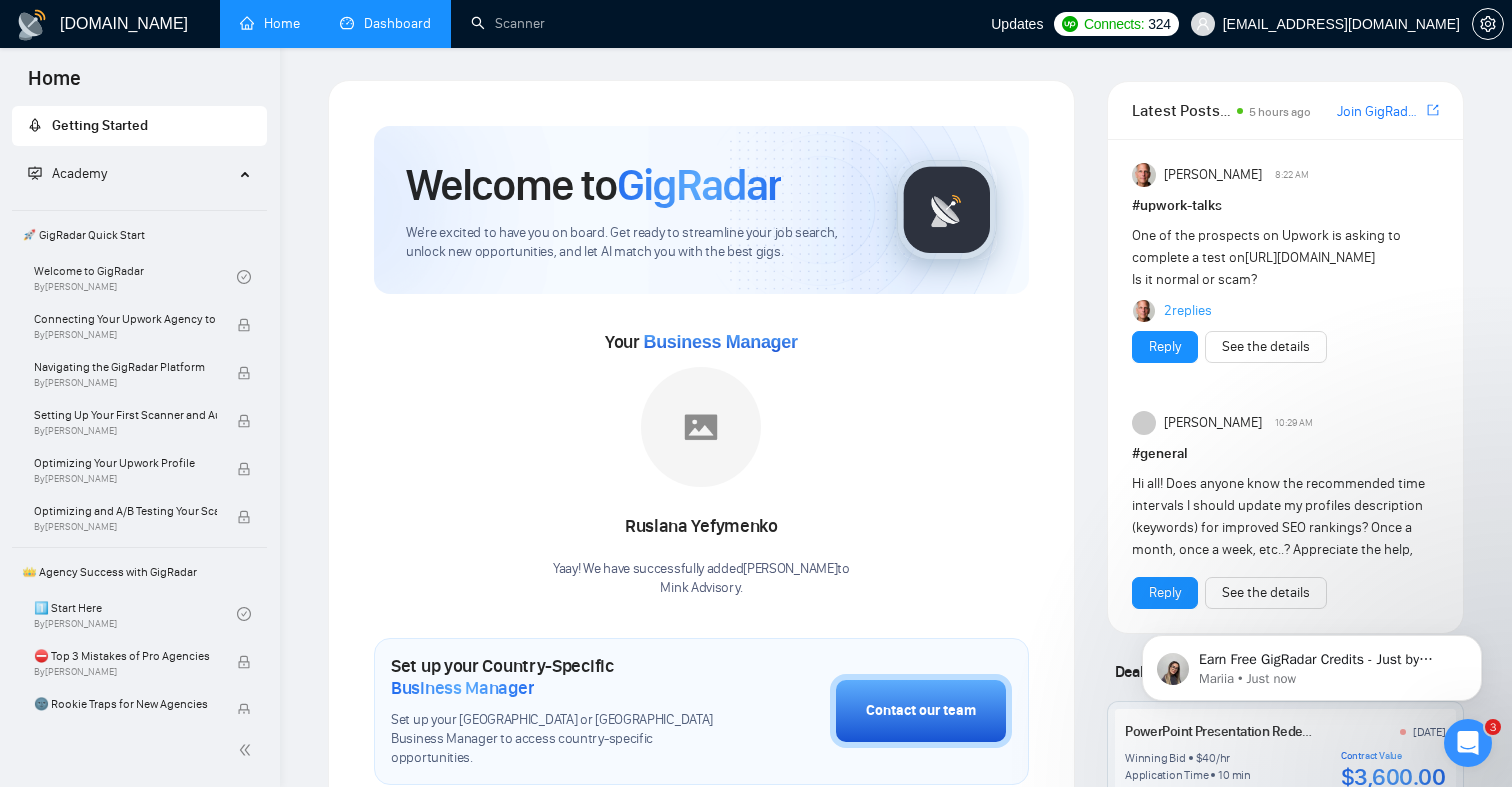 click on "Dashboard" at bounding box center (385, 23) 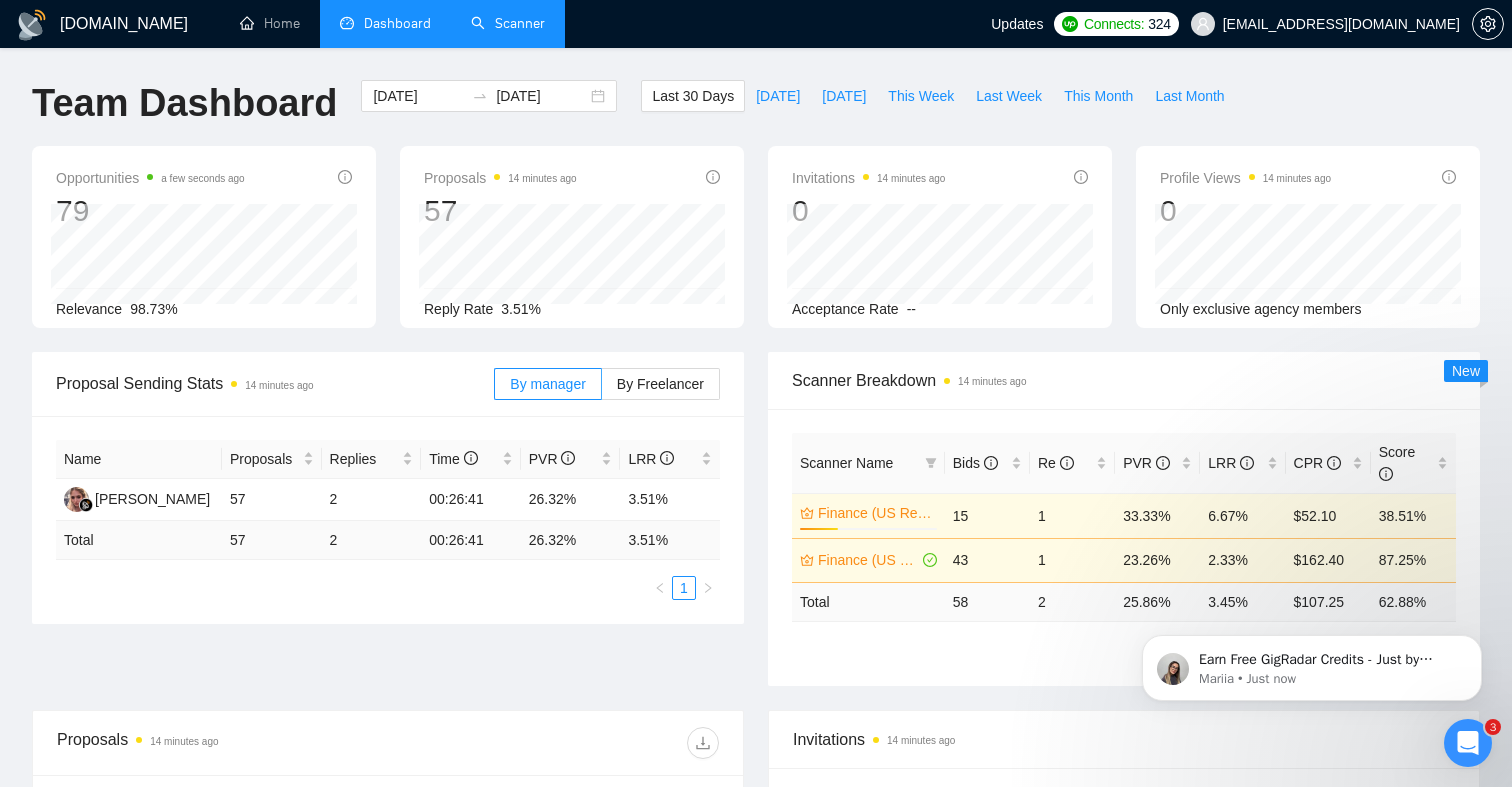 click on "Scanner" at bounding box center (508, 23) 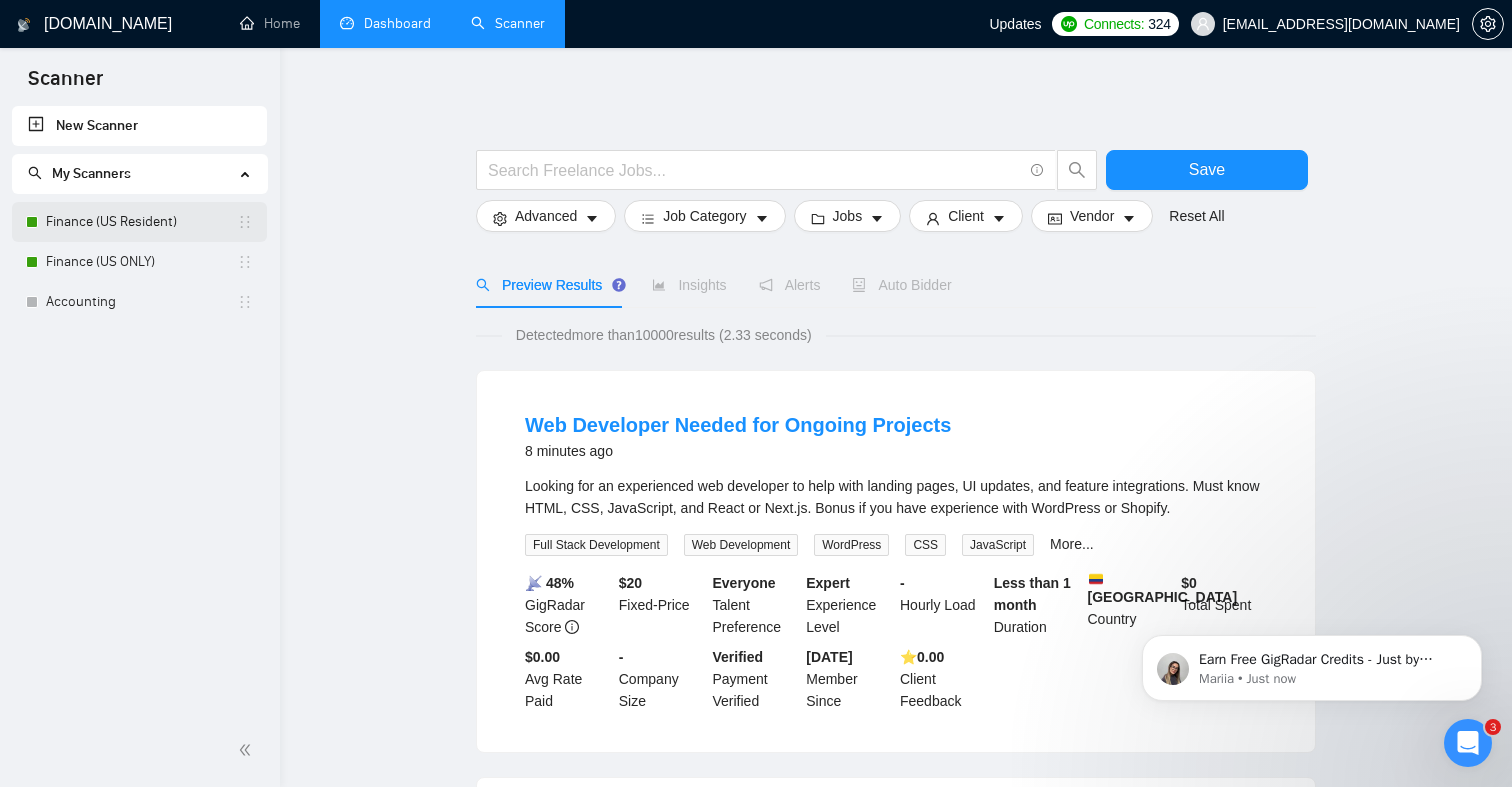 click on "Finance (US Resident)" at bounding box center (141, 222) 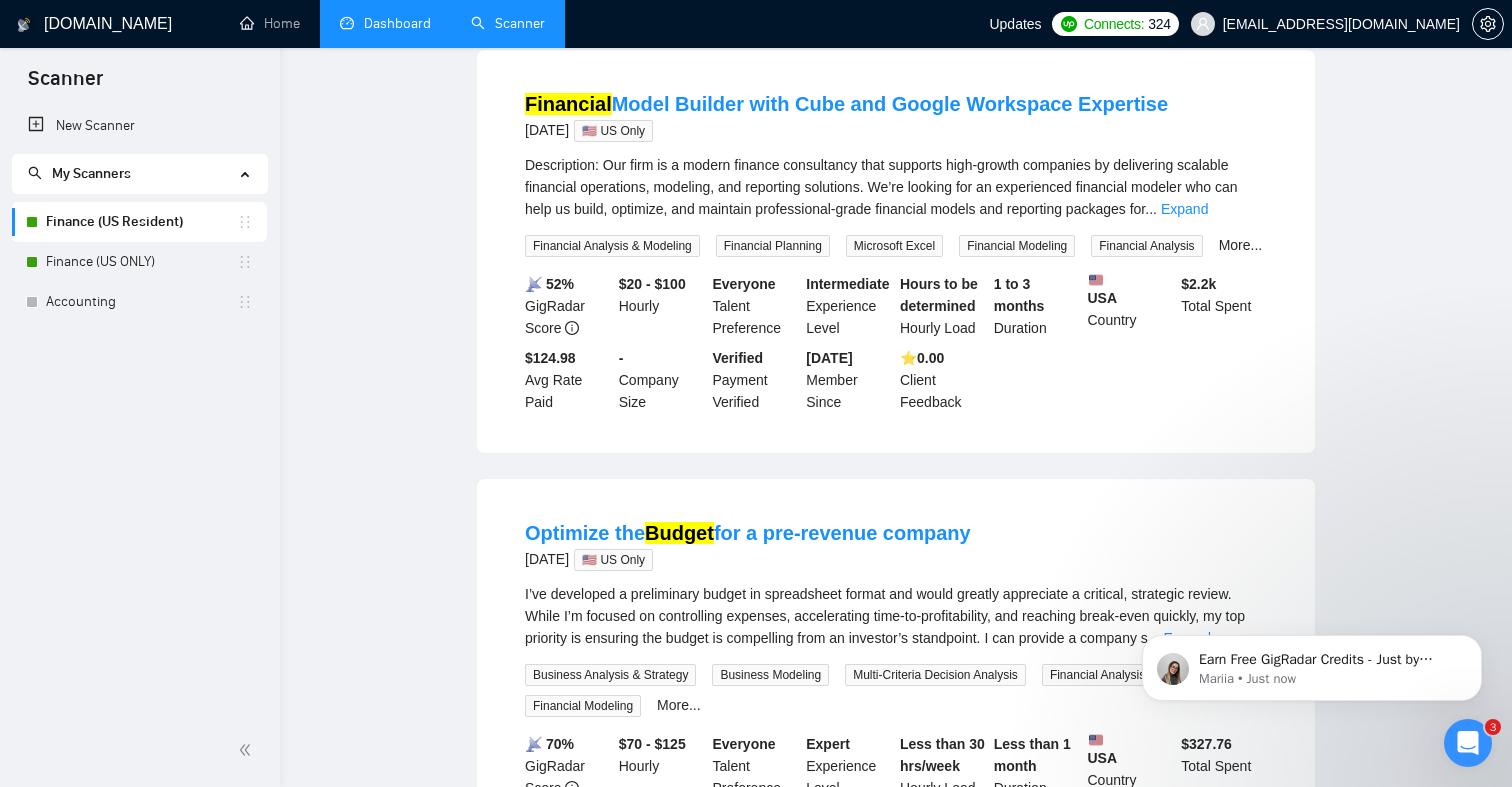scroll, scrollTop: 0, scrollLeft: 0, axis: both 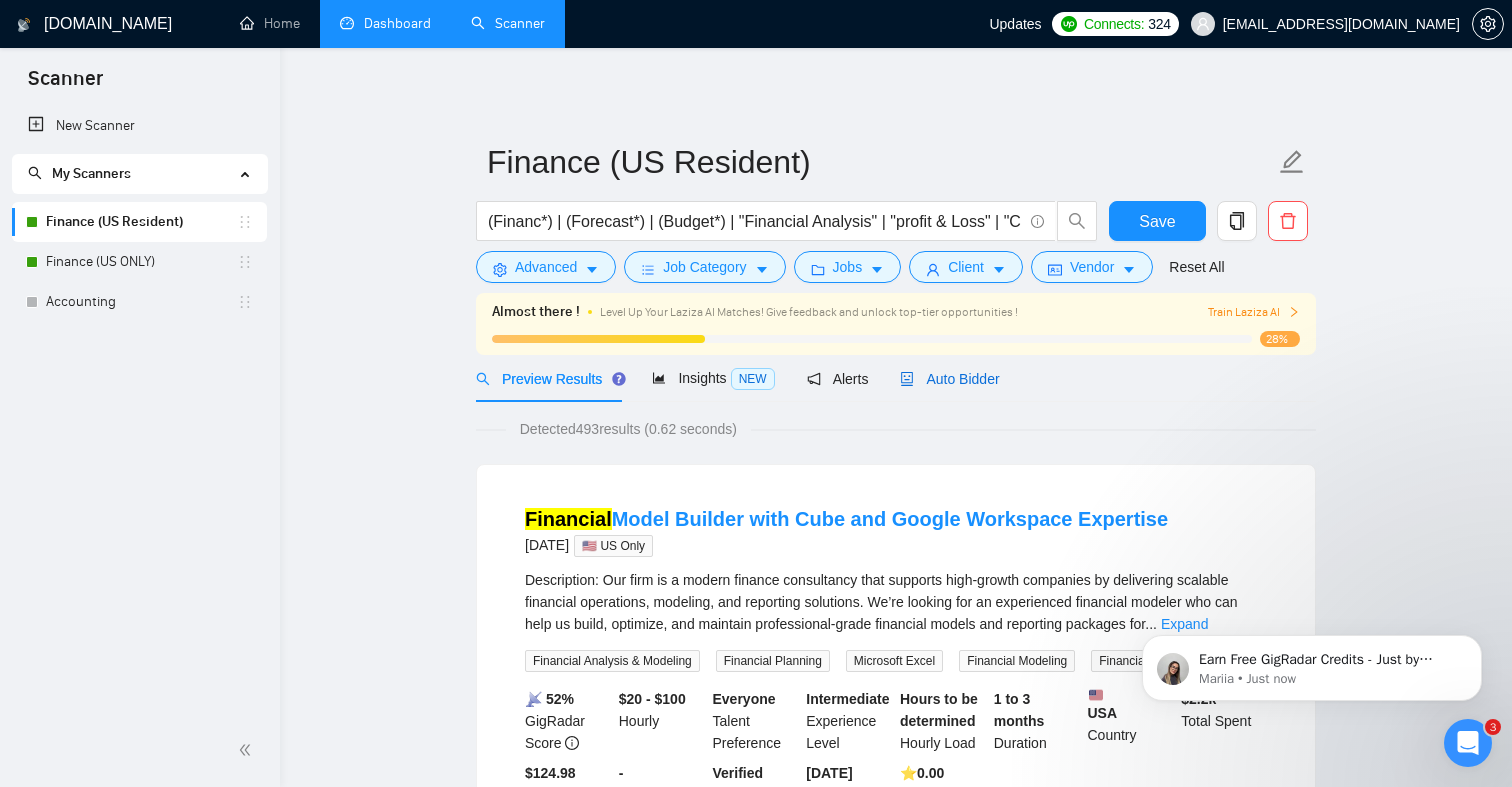 click on "Auto Bidder" at bounding box center (949, 379) 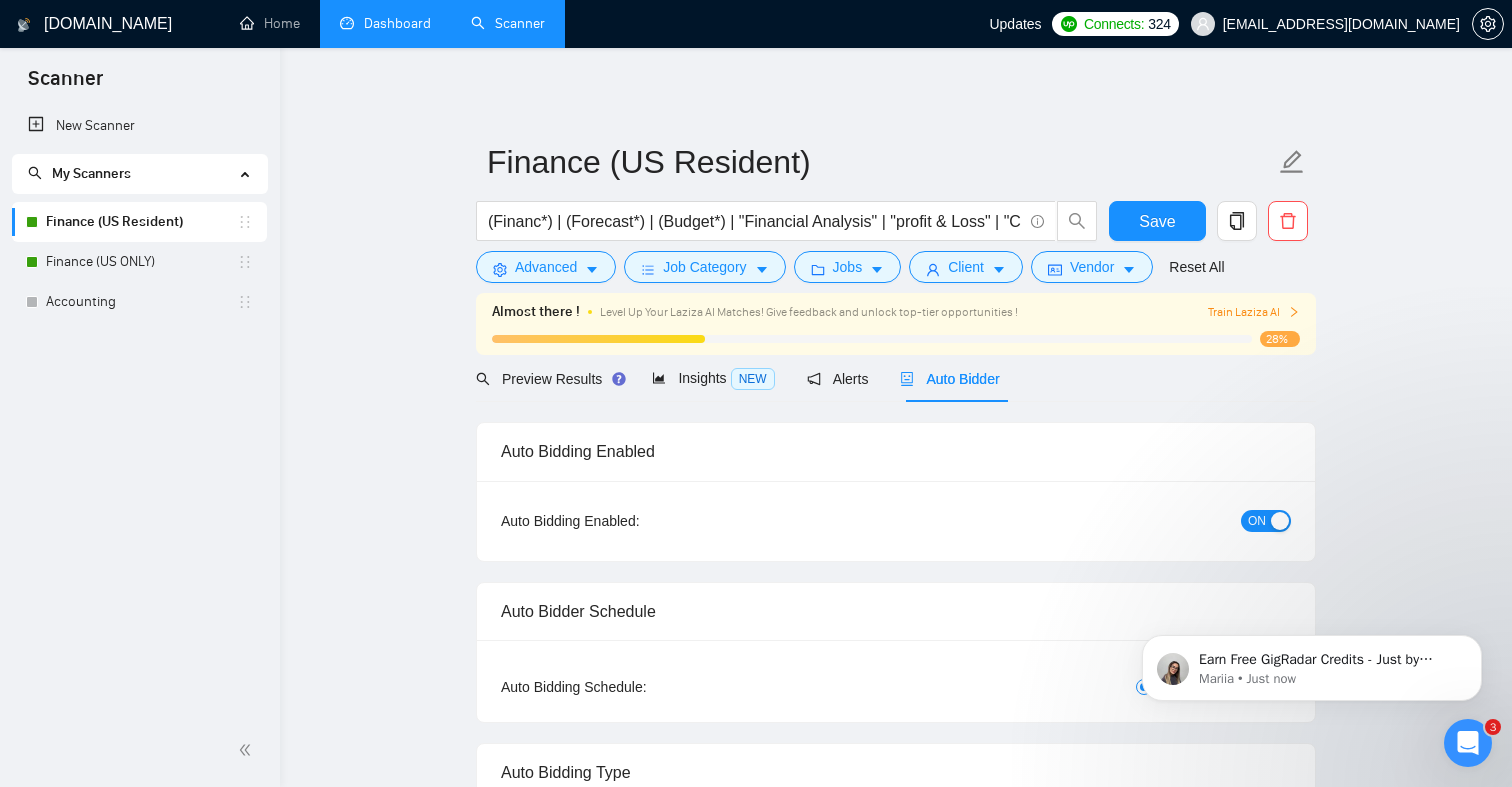checkbox on "true" 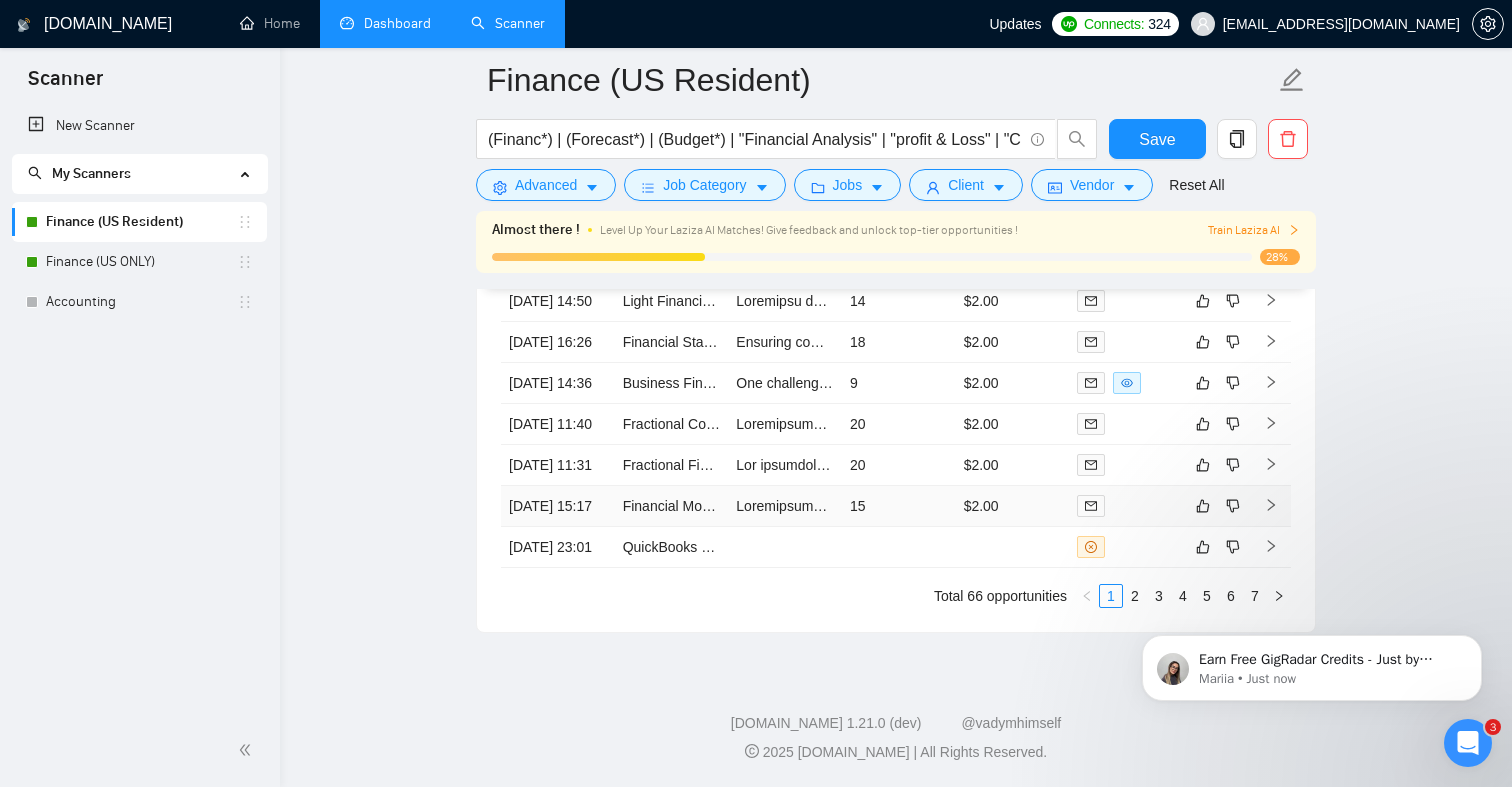 scroll, scrollTop: 5141, scrollLeft: 0, axis: vertical 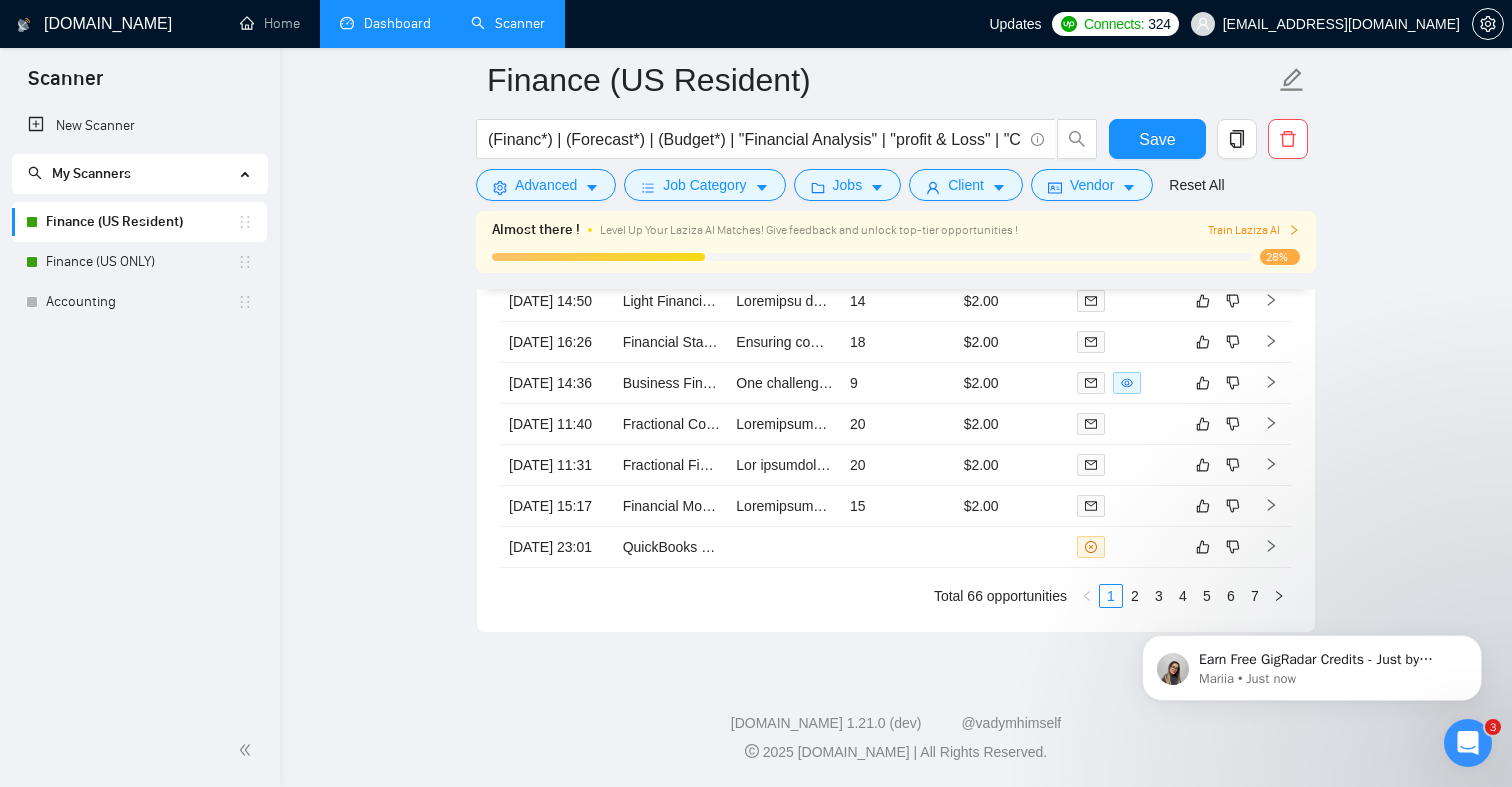 click on "Earn Free GigRadar Credits - Just by Sharing Your Story! 💬 Want more credits for sending proposals? It’s simple - share, inspire, and get rewarded! 🤫 Here’s how you can earn free credits: Introduce yourself in the #intros channel of the GigRadar Upwork Community and grab +20 credits for sending bids., Post your success story (closed projects, high LRR, etc.) in the #general channel and claim +50 credits for sending bids. Why? GigRadar is building a powerful network of freelancers and agencies. We want you to make valuable connections, showcase your wins, and inspire others while getting rewarded! 🚀 Not a member yet? Join our Slack community now 👉 Join Slack Community Claiming your credits is easy: Reply to this message with a screenshot of your post, and our Tech Support Team will instantly top up your credits! 💸 Mariia • Just now" 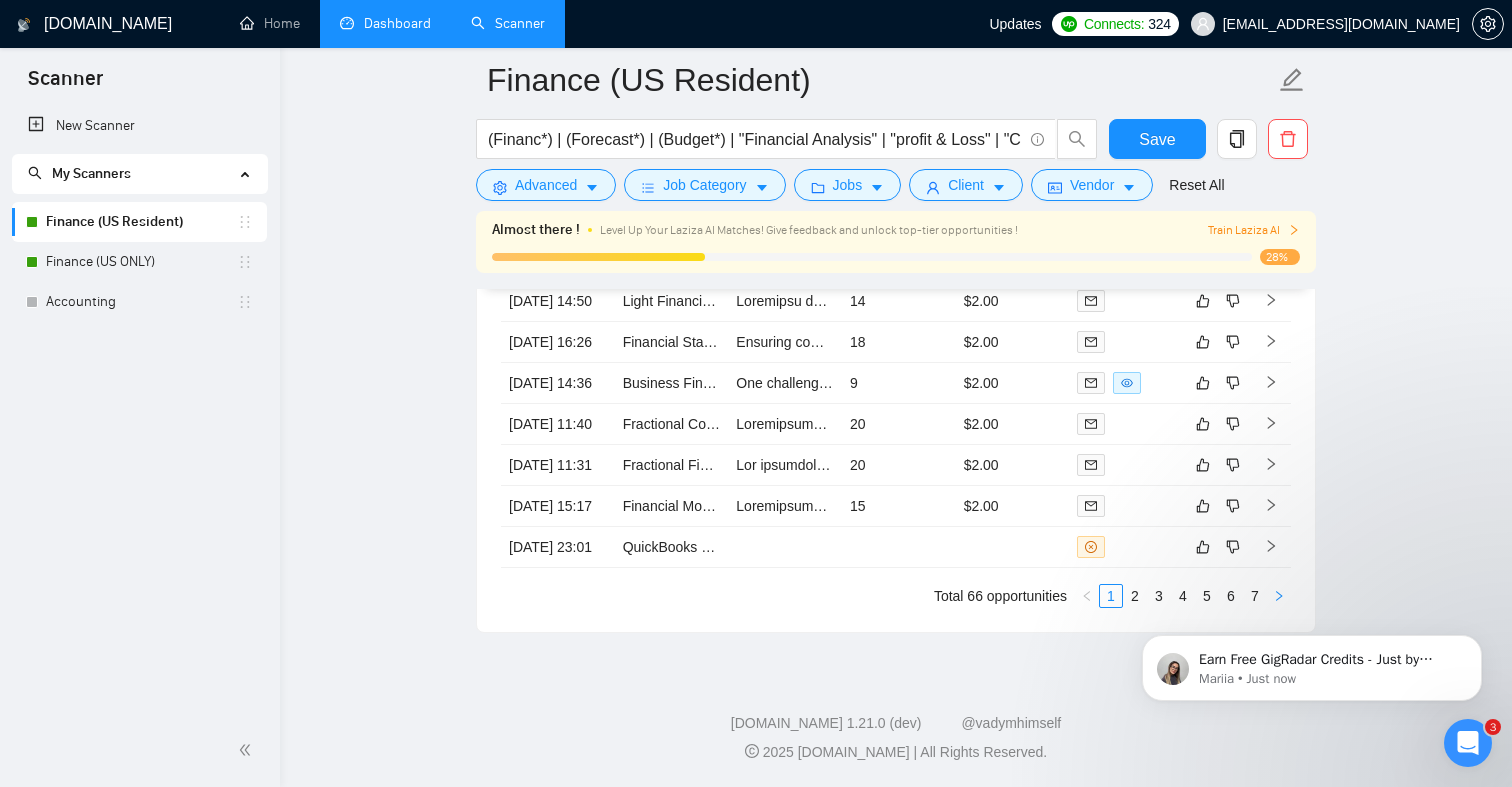 click at bounding box center (1279, 596) 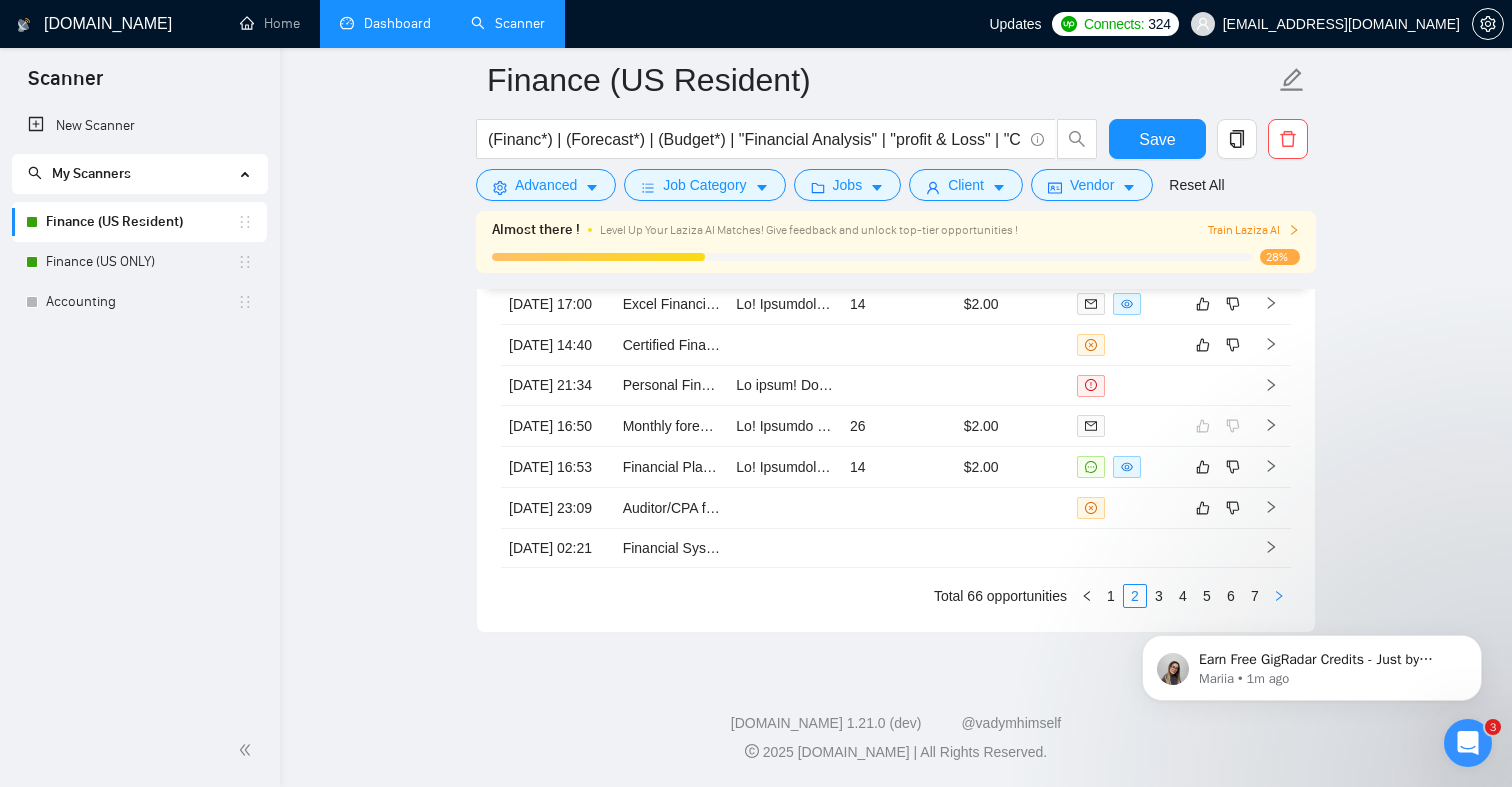 click 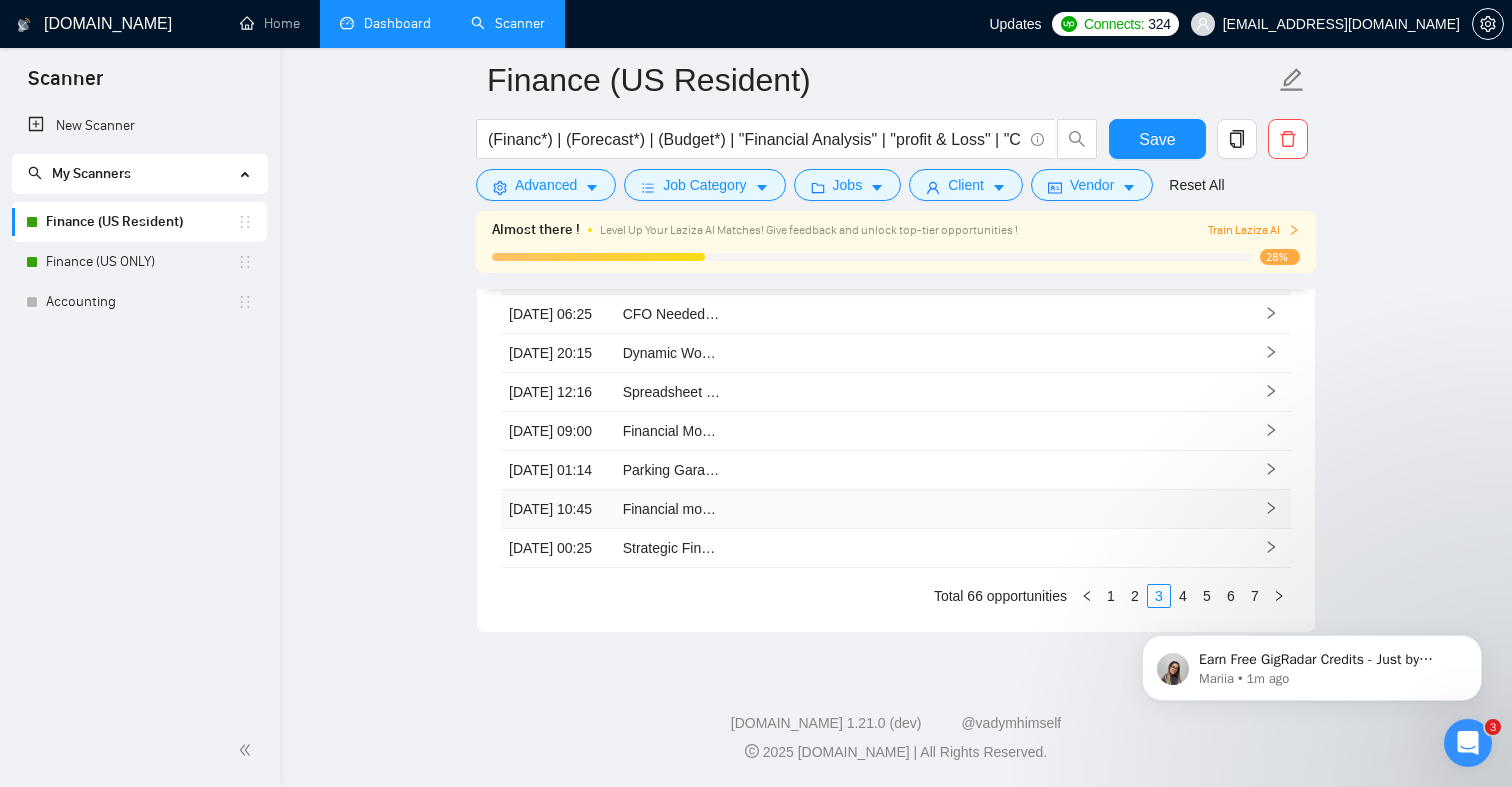 scroll, scrollTop: 5141, scrollLeft: 0, axis: vertical 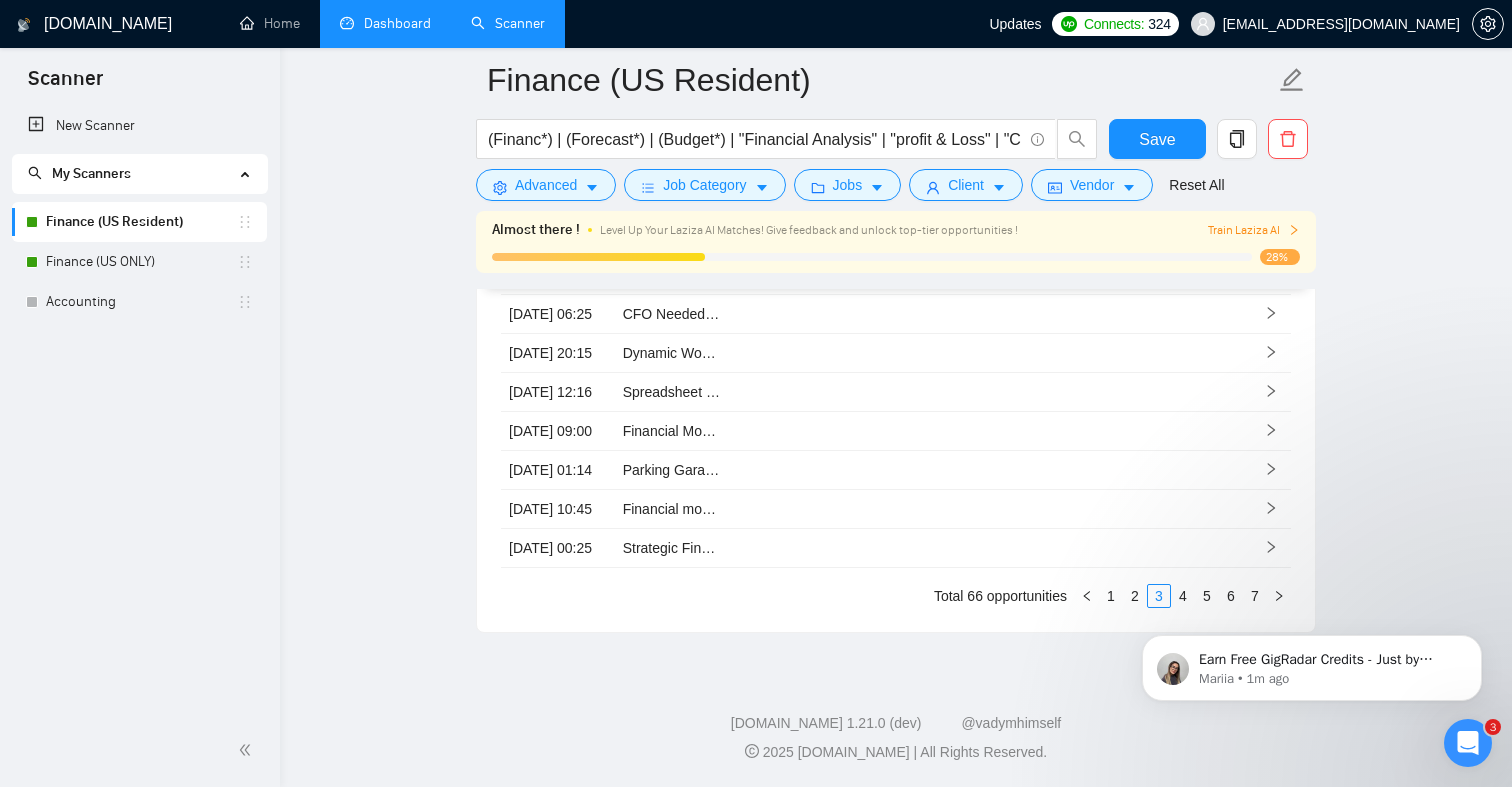 click on "Earn Free GigRadar Credits - Just by Sharing Your Story! 💬 Want more credits for sending proposals? It’s simple - share, inspire, and get rewarded! 🤫 Here’s how you can earn free credits: Introduce yourself in the #intros channel of the GigRadar Upwork Community and grab +20 credits for sending bids., Post your success story (closed projects, high LRR, etc.) in the #general channel and claim +50 credits for sending bids. Why? GigRadar is building a powerful network of freelancers and agencies. We want you to make valuable connections, showcase your wins, and inspire others while getting rewarded! 🚀 Not a member yet? Join our Slack community now 👉 Join Slack Community Claiming your credits is easy: Reply to this message with a screenshot of your post, and our Tech Support Team will instantly top up your credits! 💸 Mariia • 1m ago" 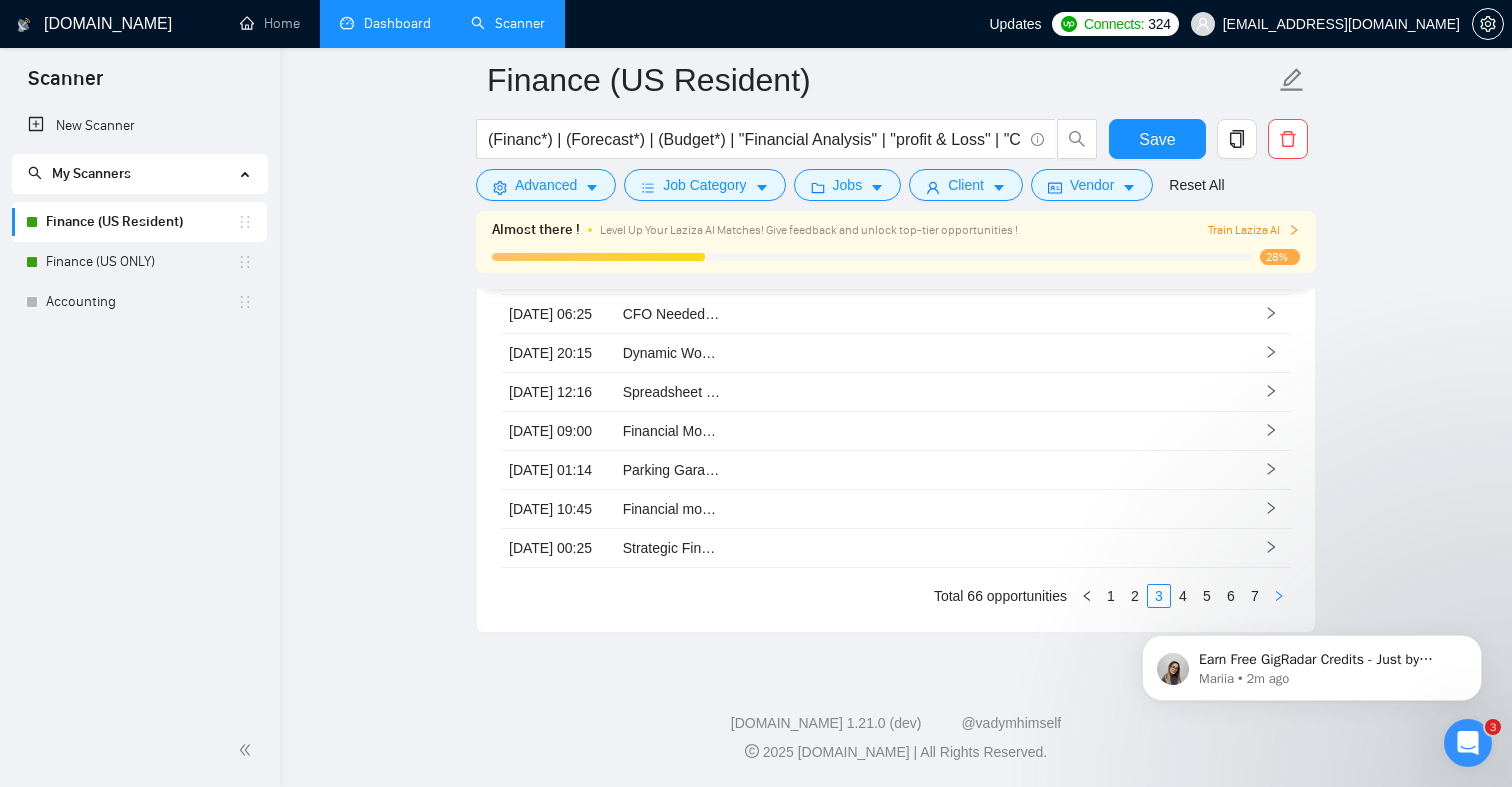 click at bounding box center [1279, 596] 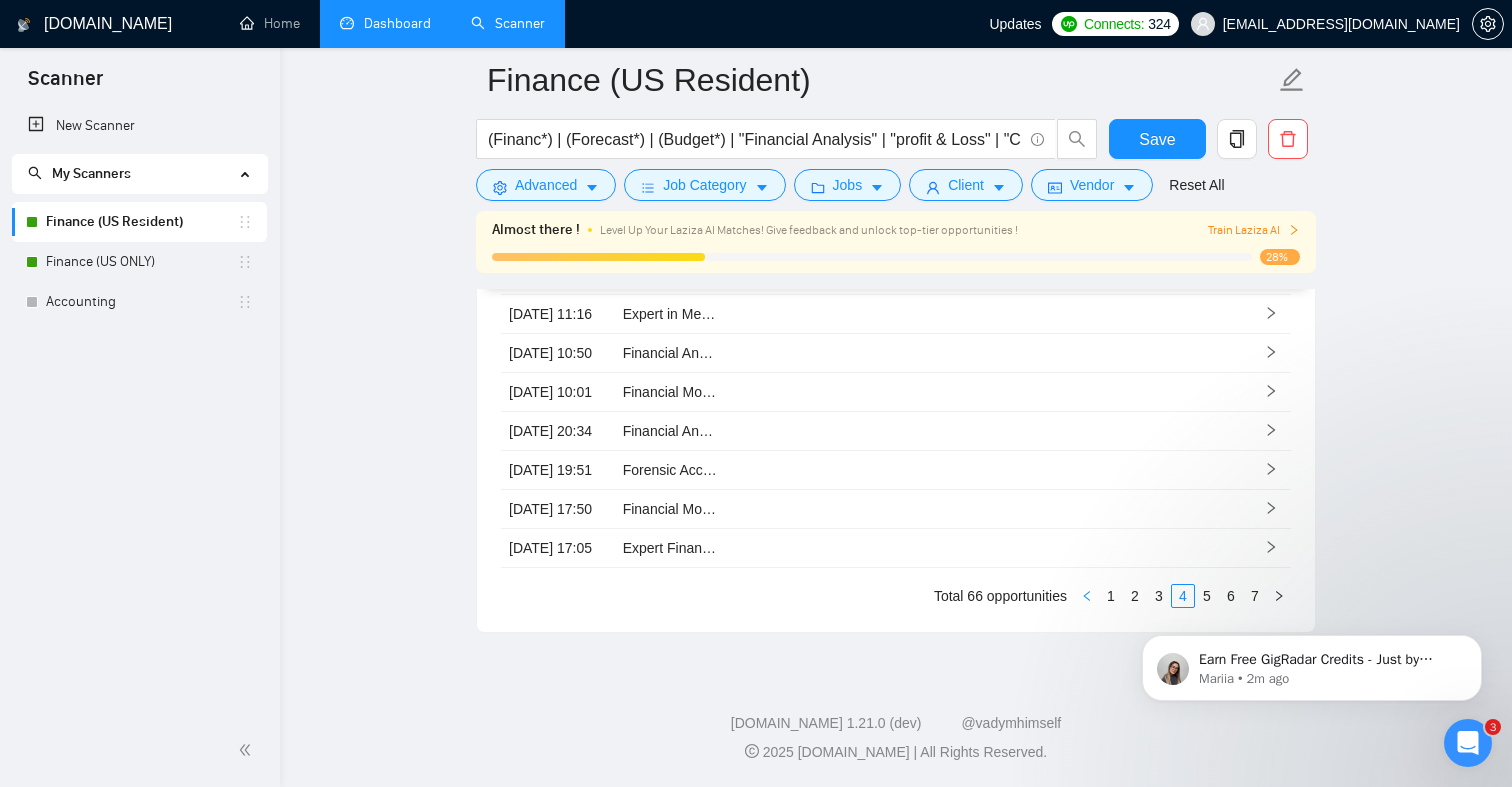click 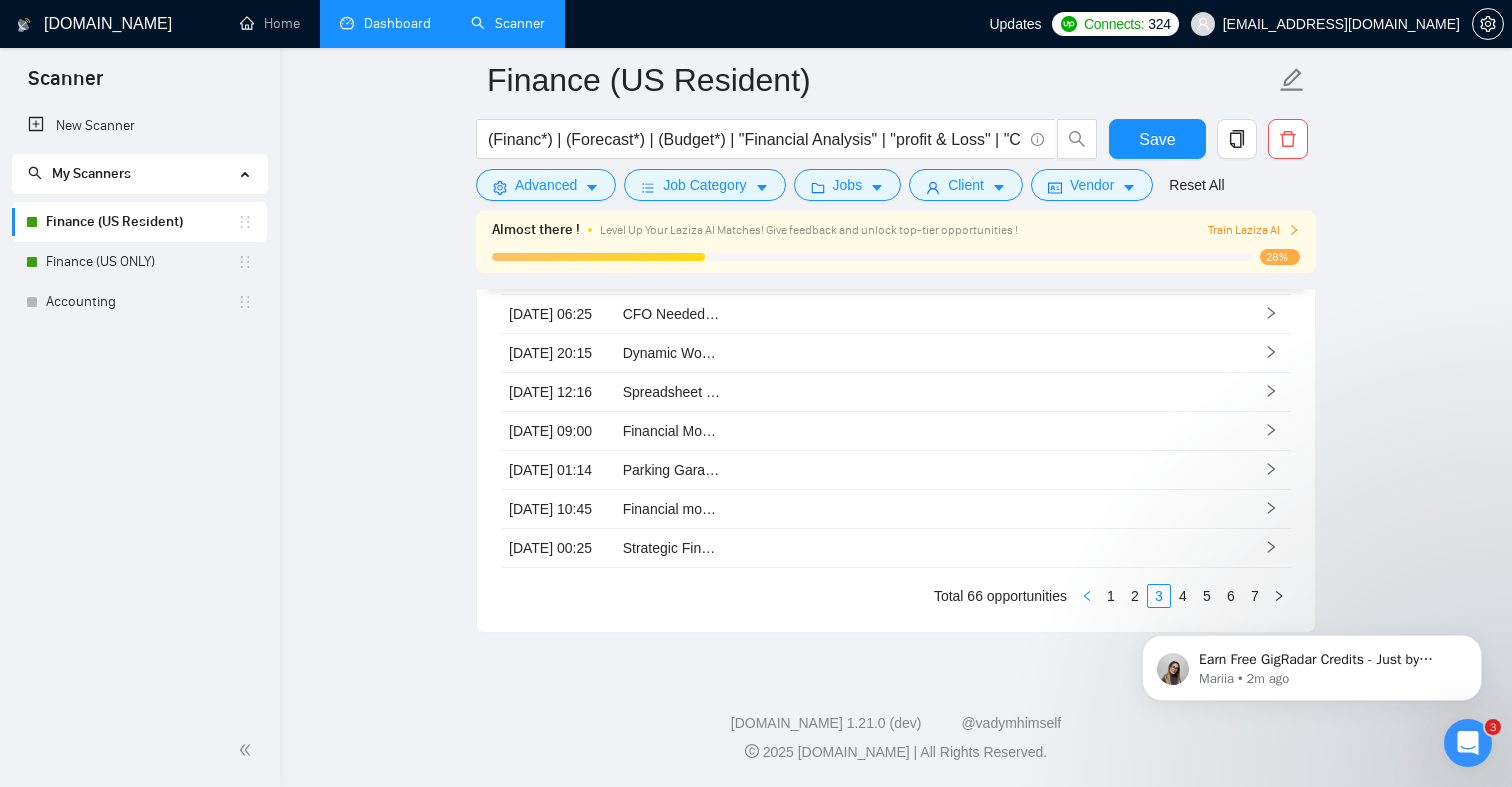 click 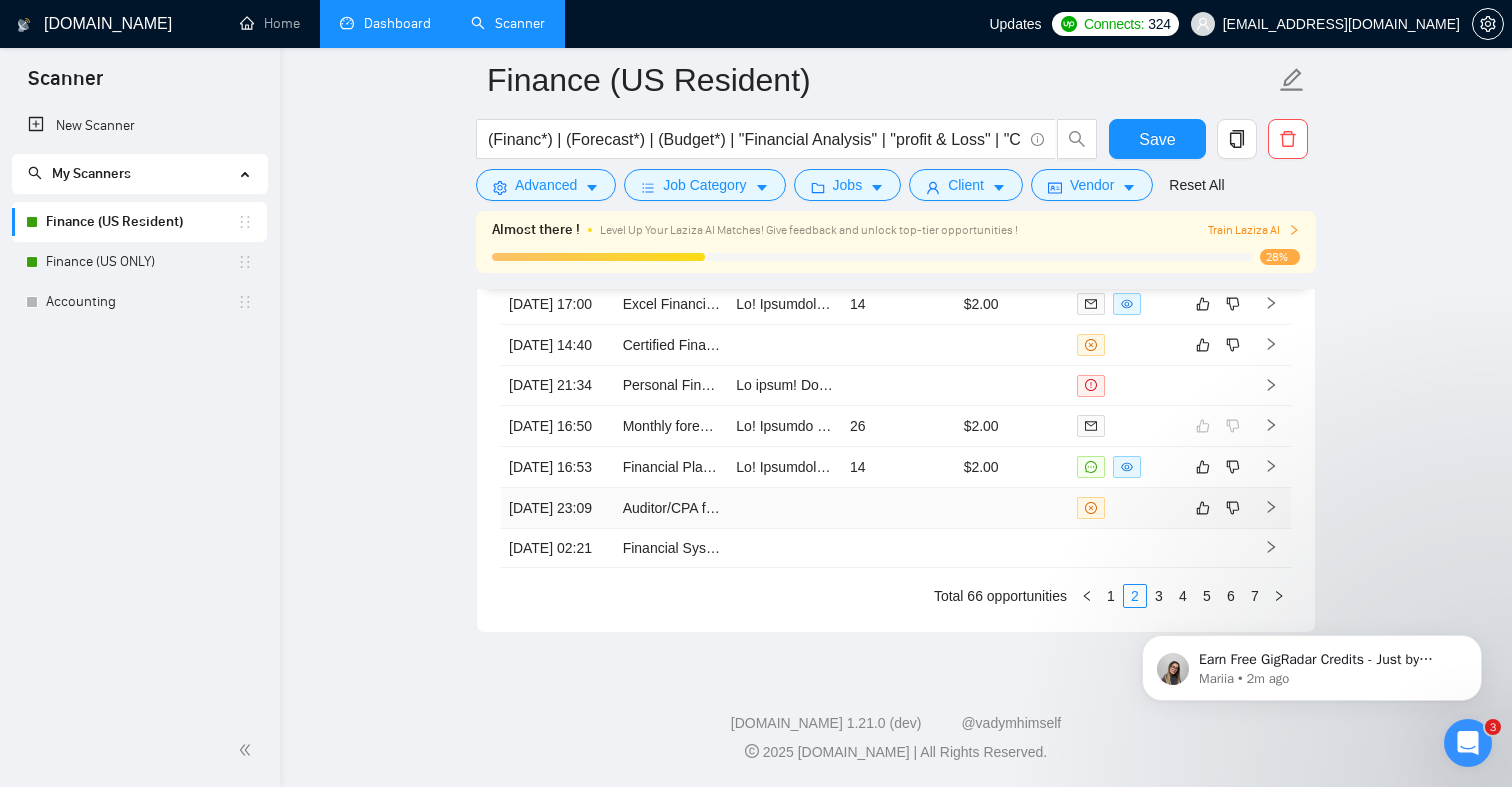 scroll, scrollTop: 5045, scrollLeft: 0, axis: vertical 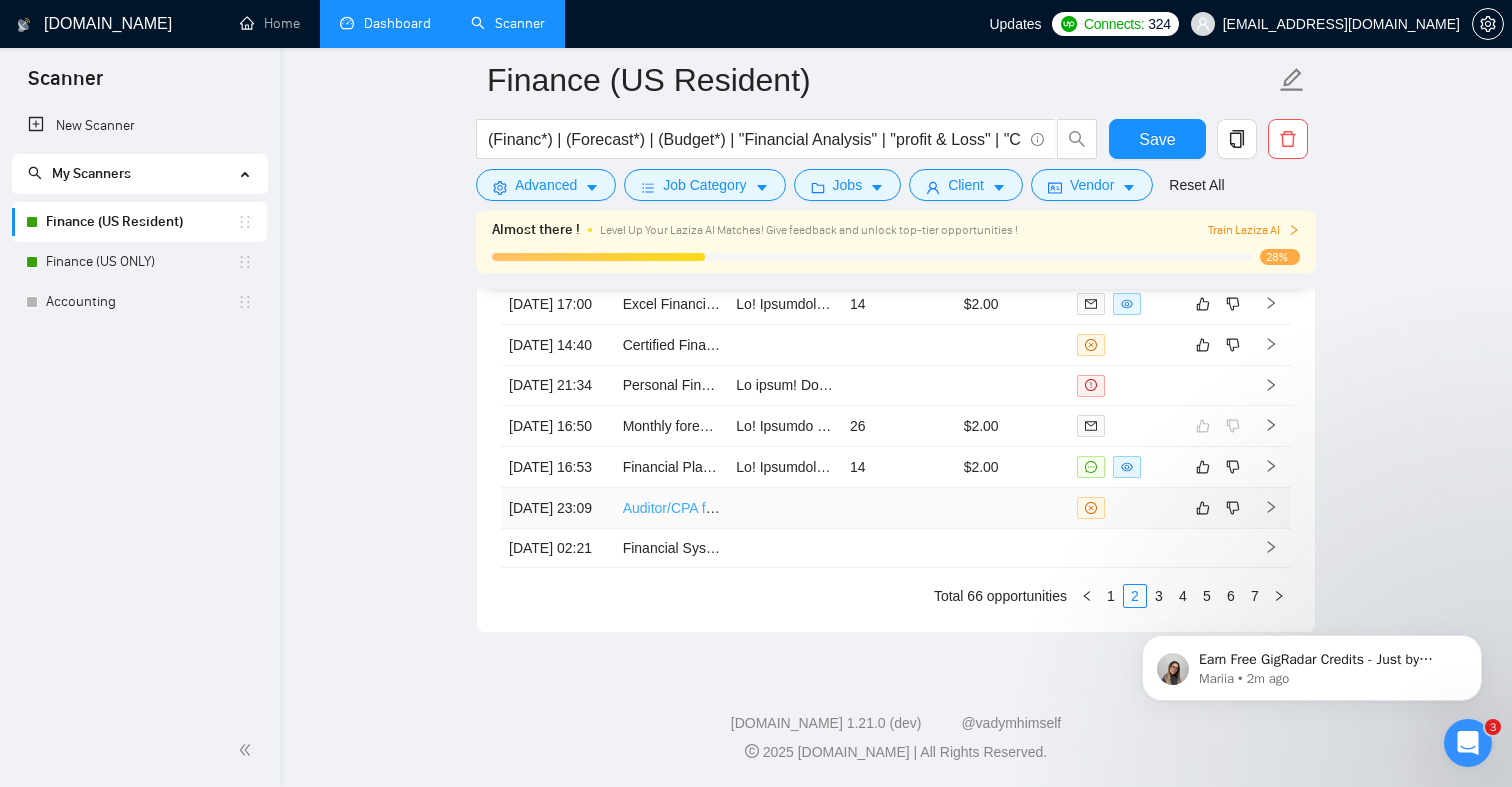 click on "Auditor/CPA for recent 2024 fiscal year GAAP & GAGAS financial statement." at bounding box center (860, 508) 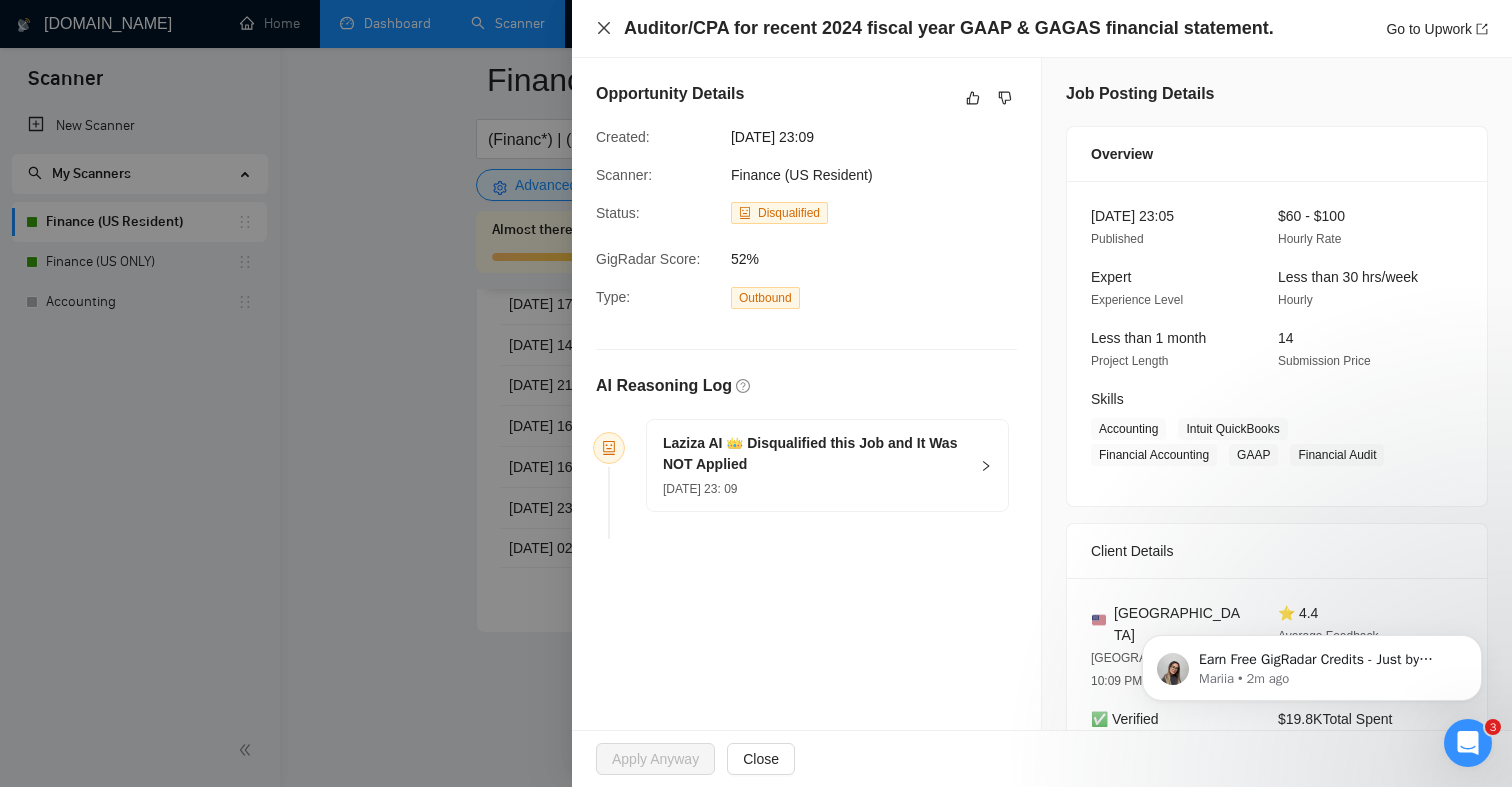 click 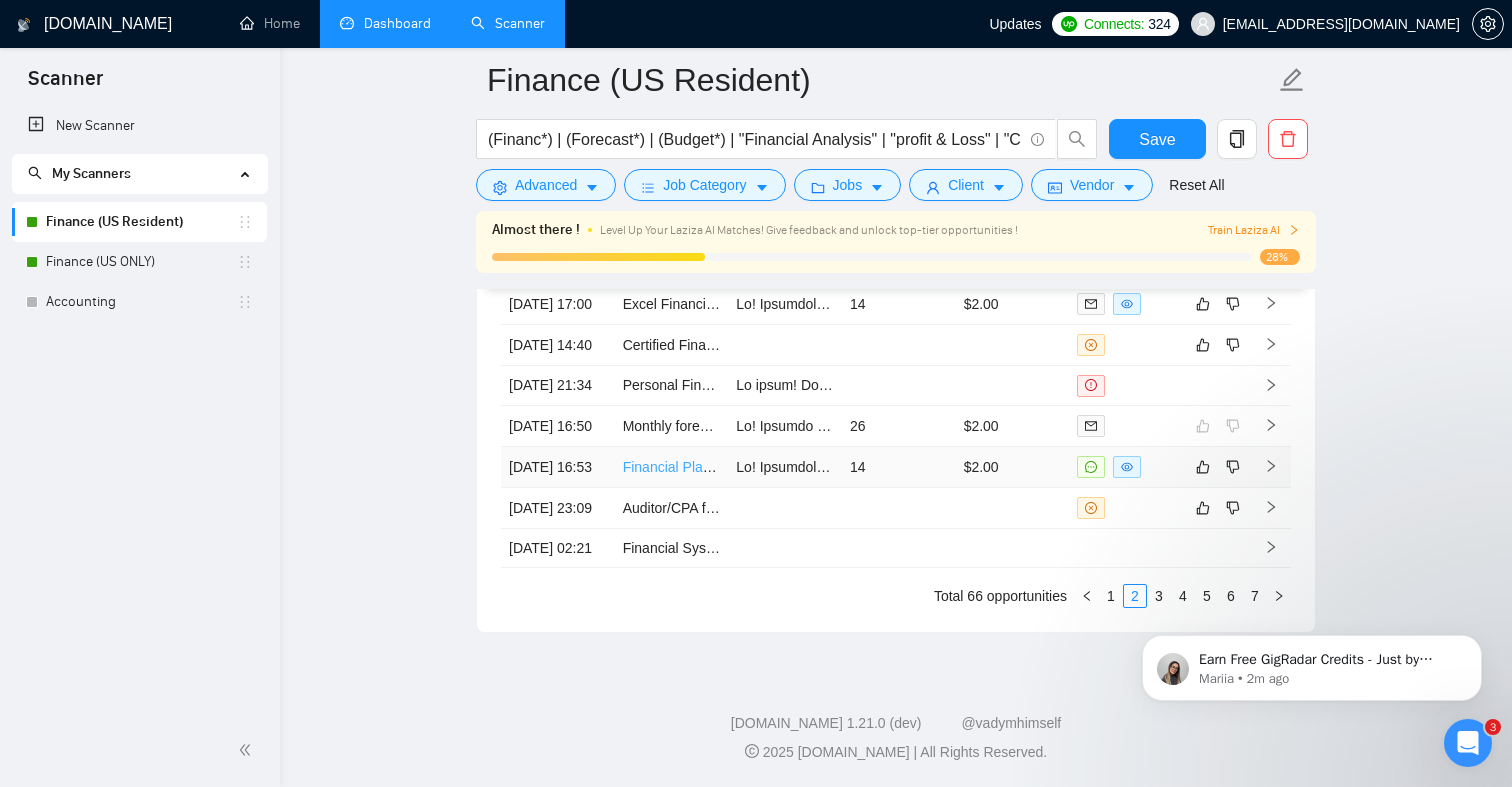 click on "Financial Planner" at bounding box center [677, 467] 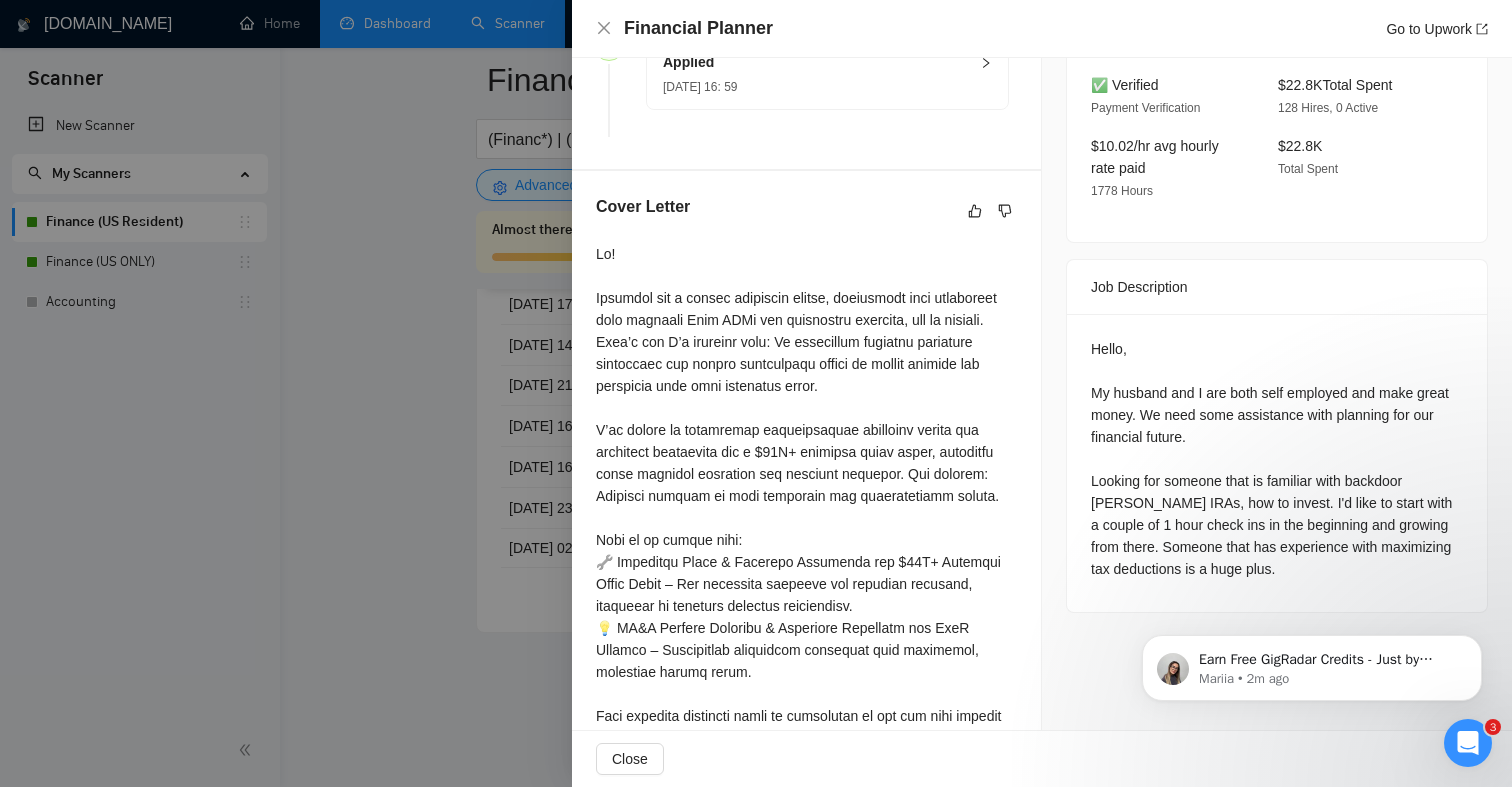 scroll, scrollTop: 613, scrollLeft: 0, axis: vertical 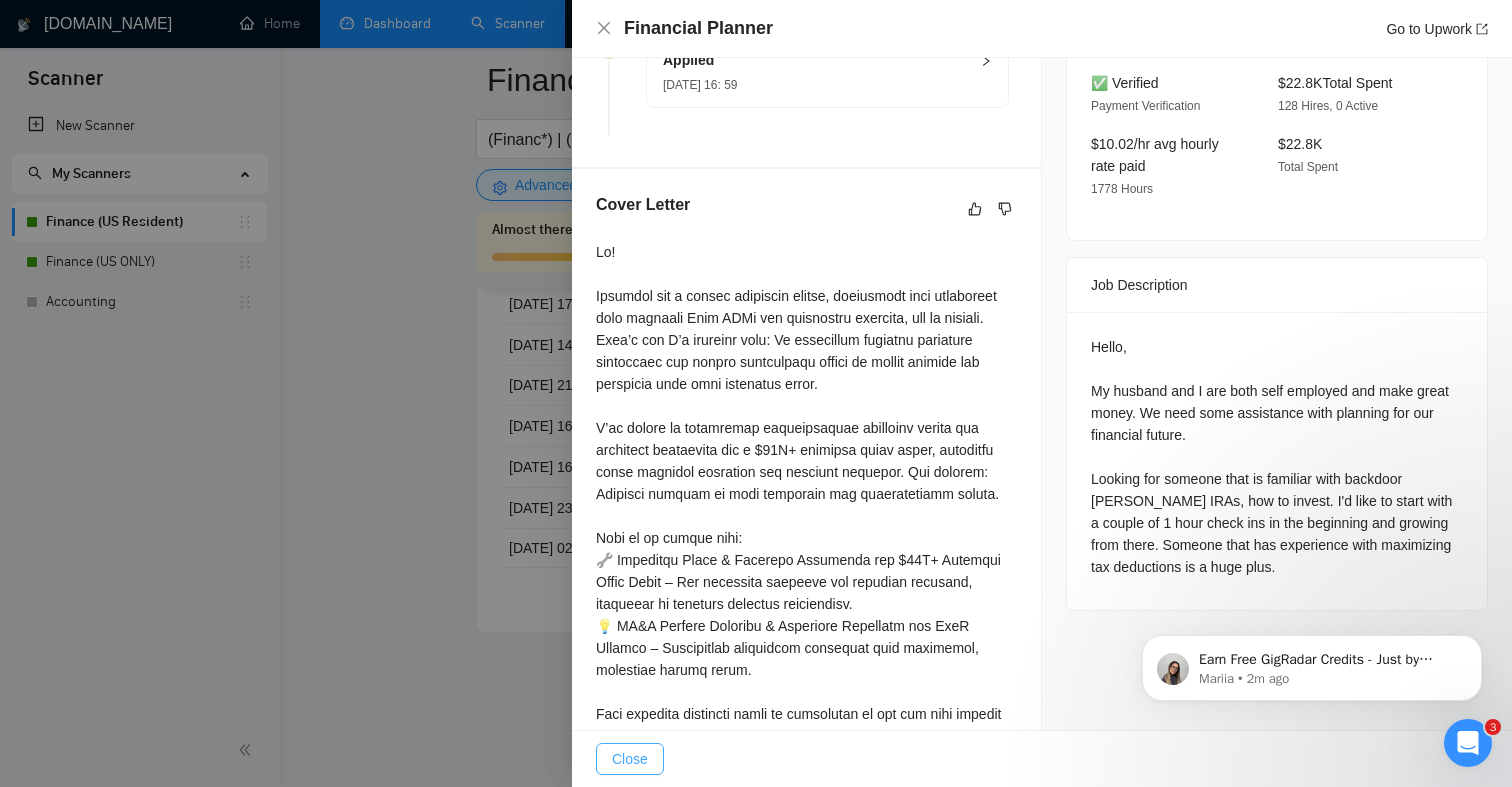 click on "Close" at bounding box center [630, 759] 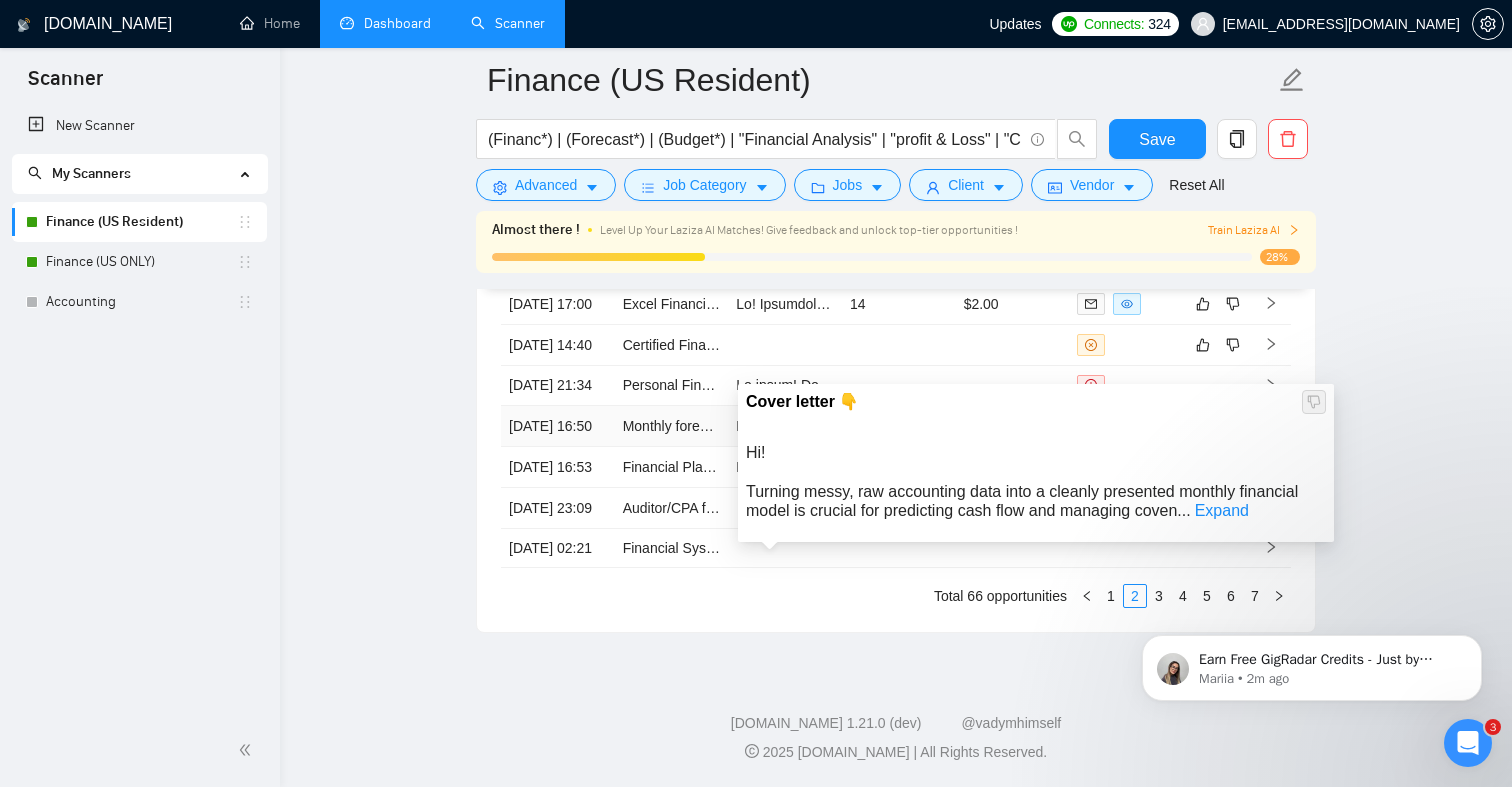 click at bounding box center (4213, 426) 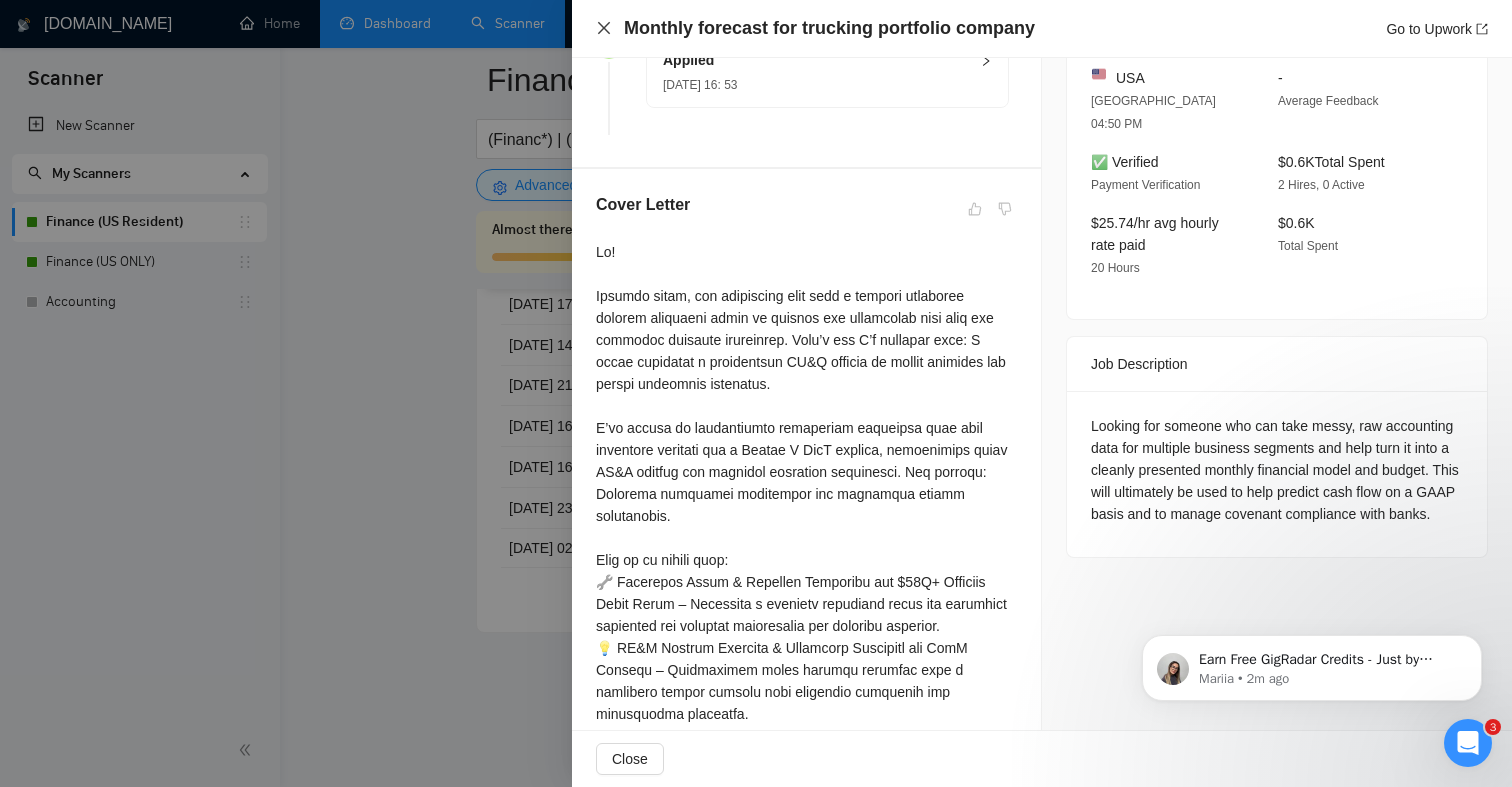 click 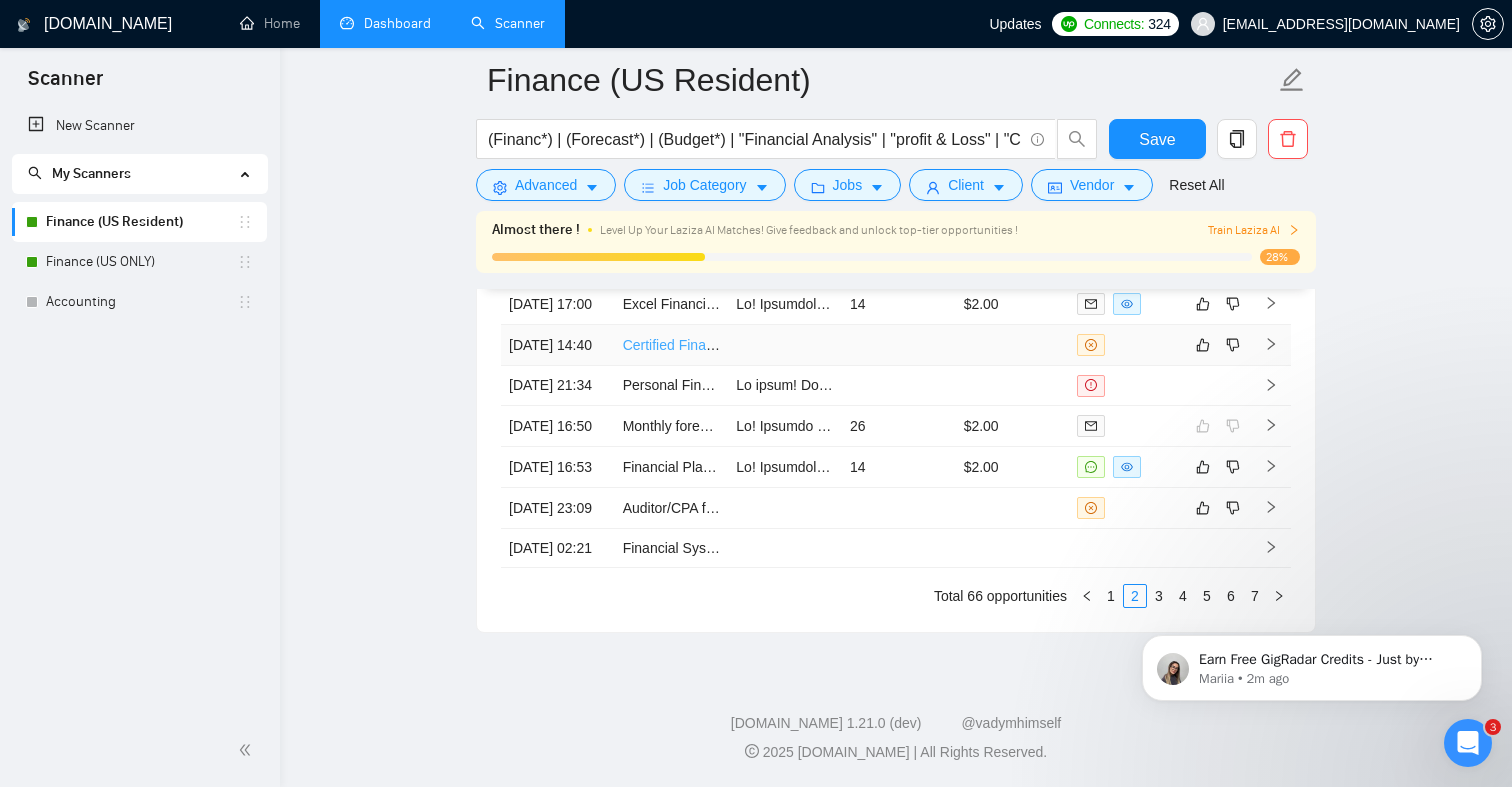 click on "Certified Financial Planner (CFP) to Review BoldIn Financial Plan" at bounding box center (826, 345) 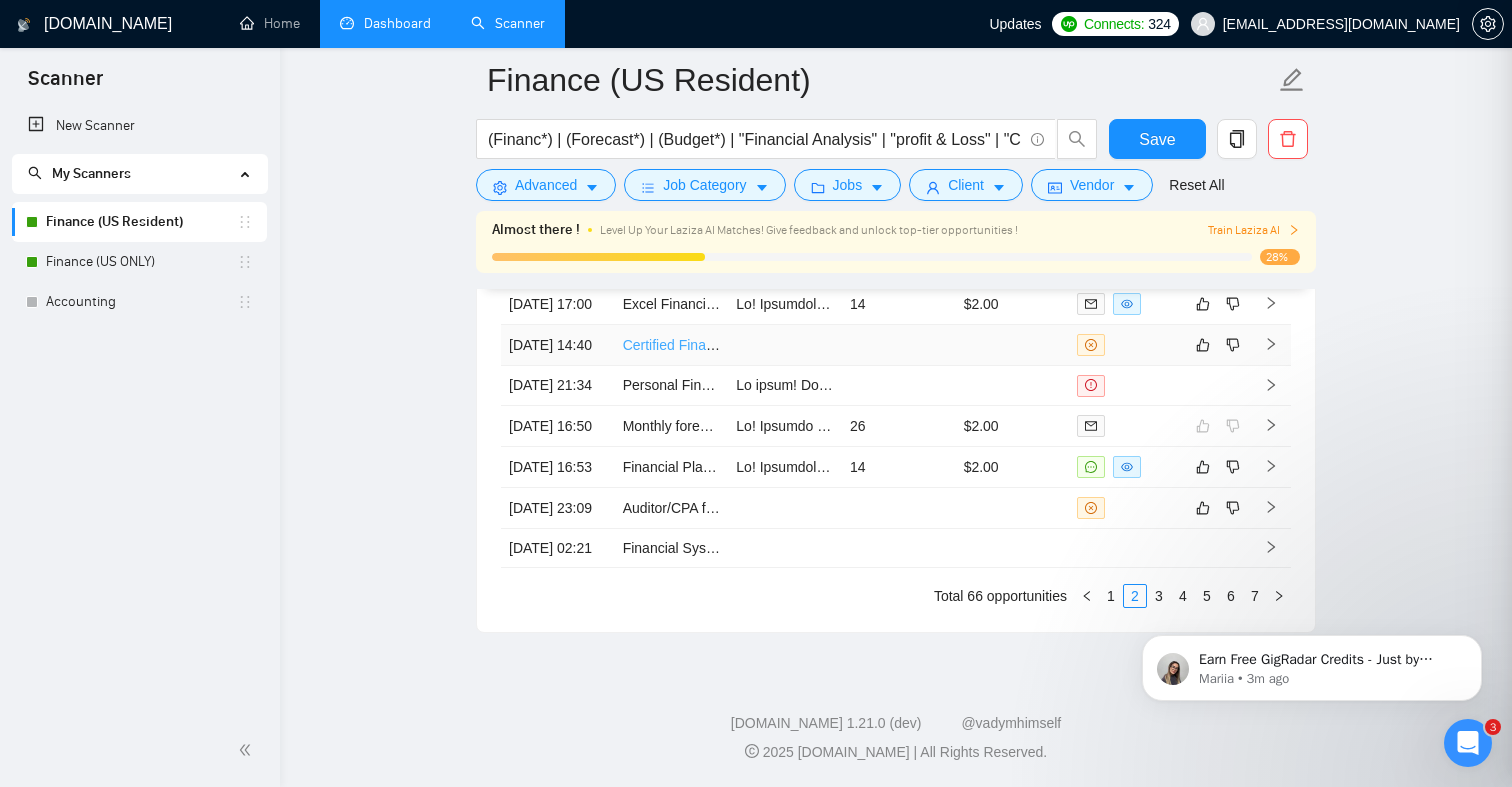 scroll, scrollTop: 361, scrollLeft: 0, axis: vertical 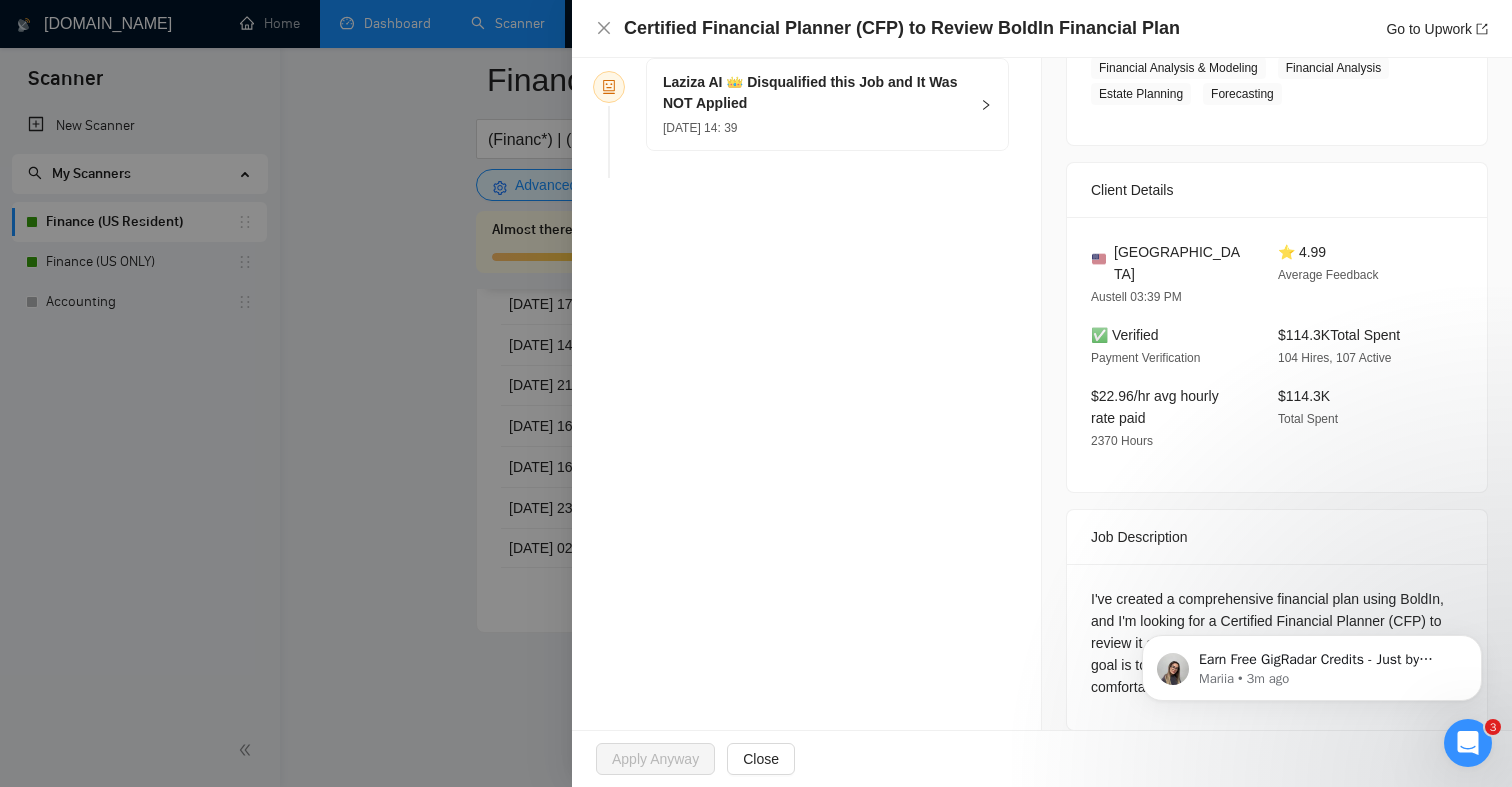 click at bounding box center [756, 393] 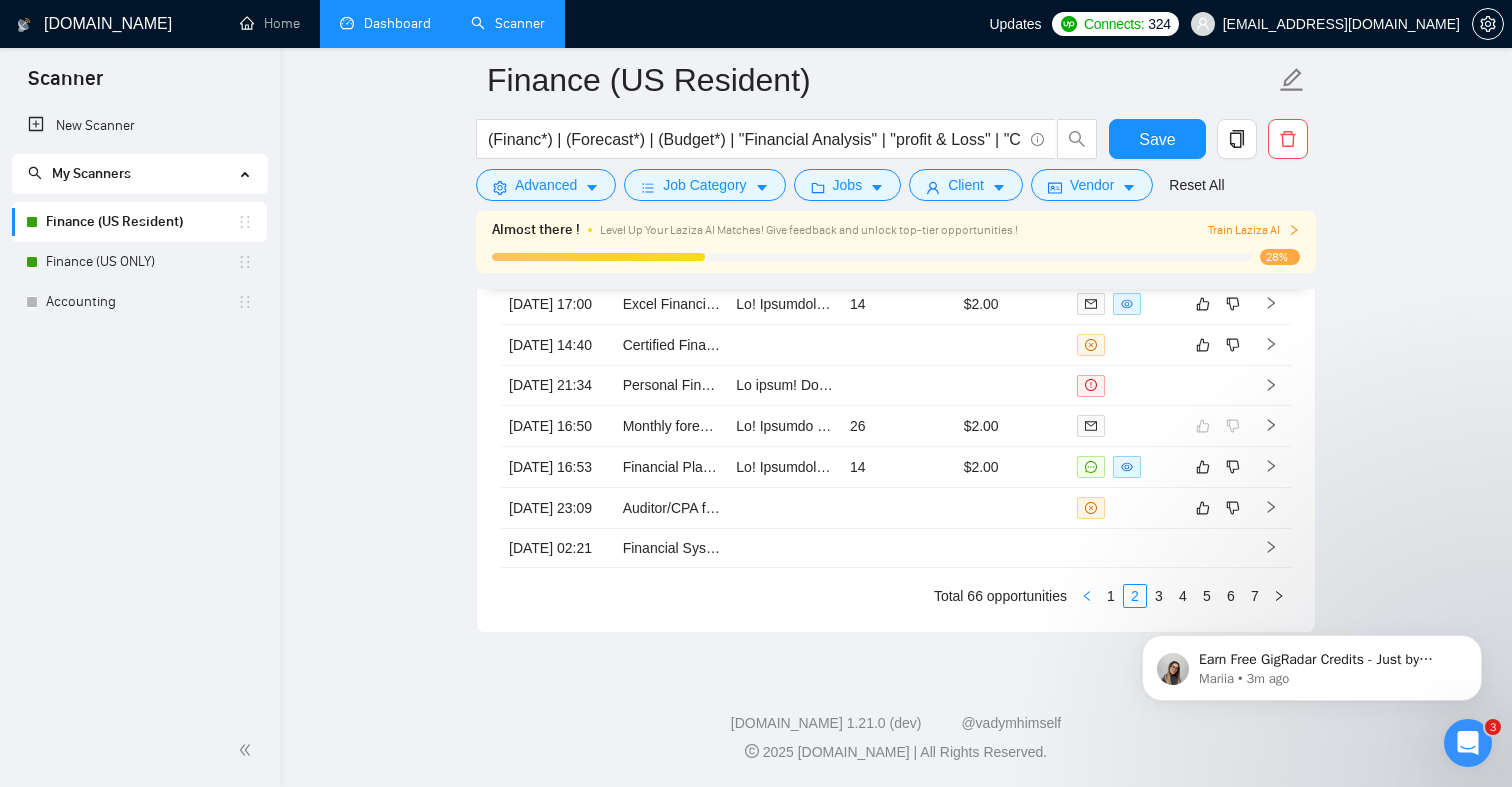 click 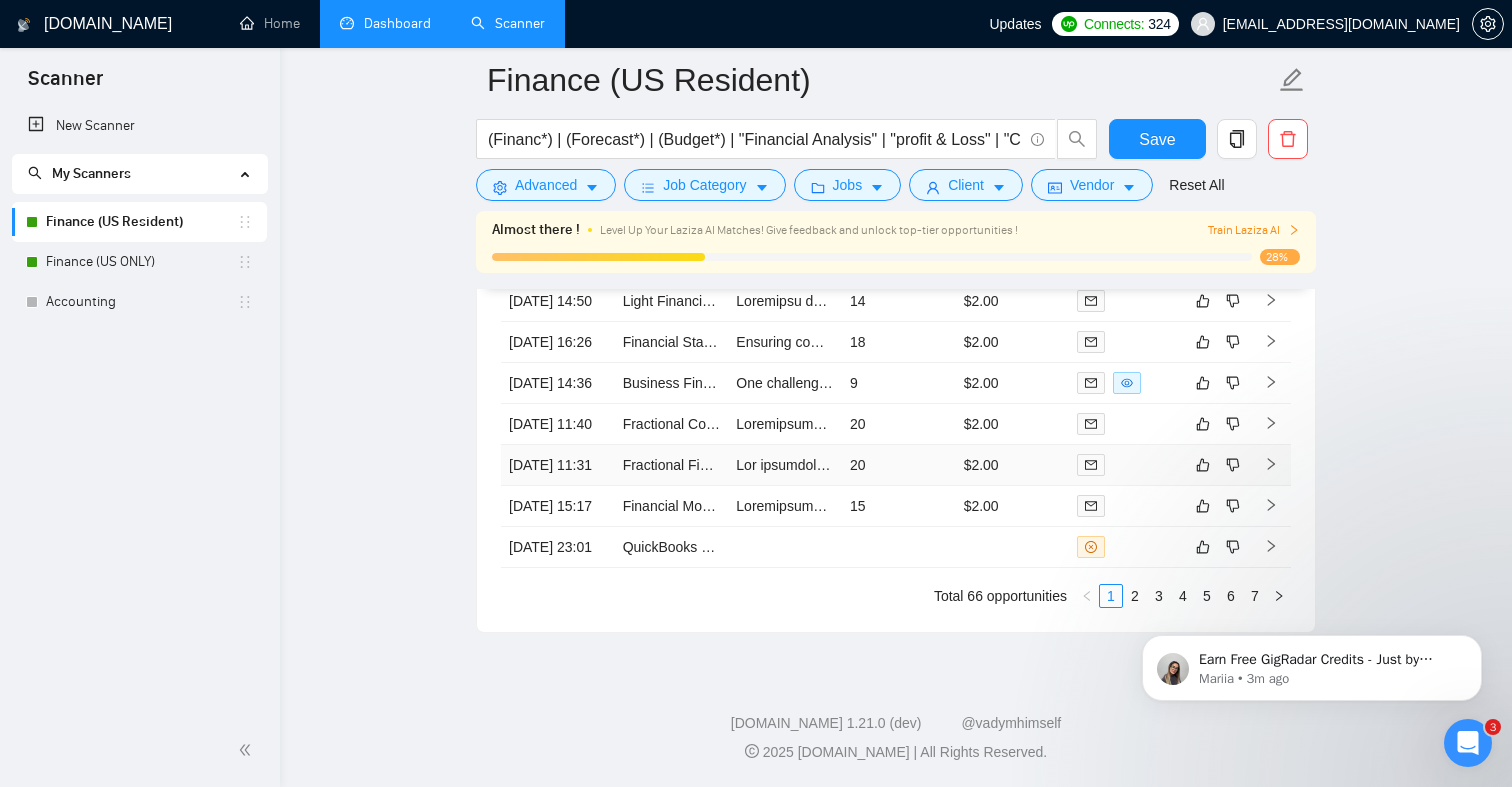 scroll, scrollTop: 5141, scrollLeft: 0, axis: vertical 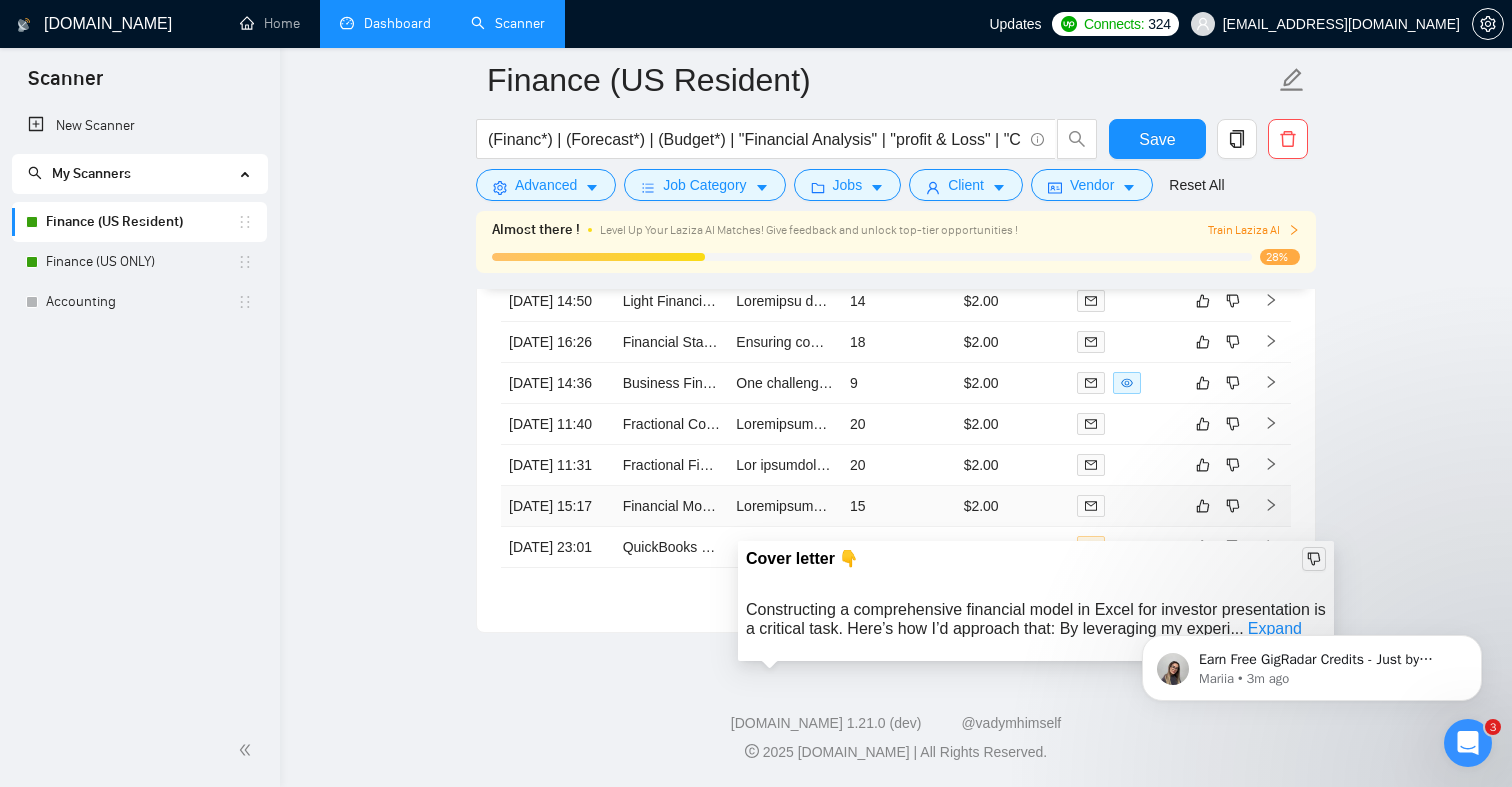 click at bounding box center (4095, 506) 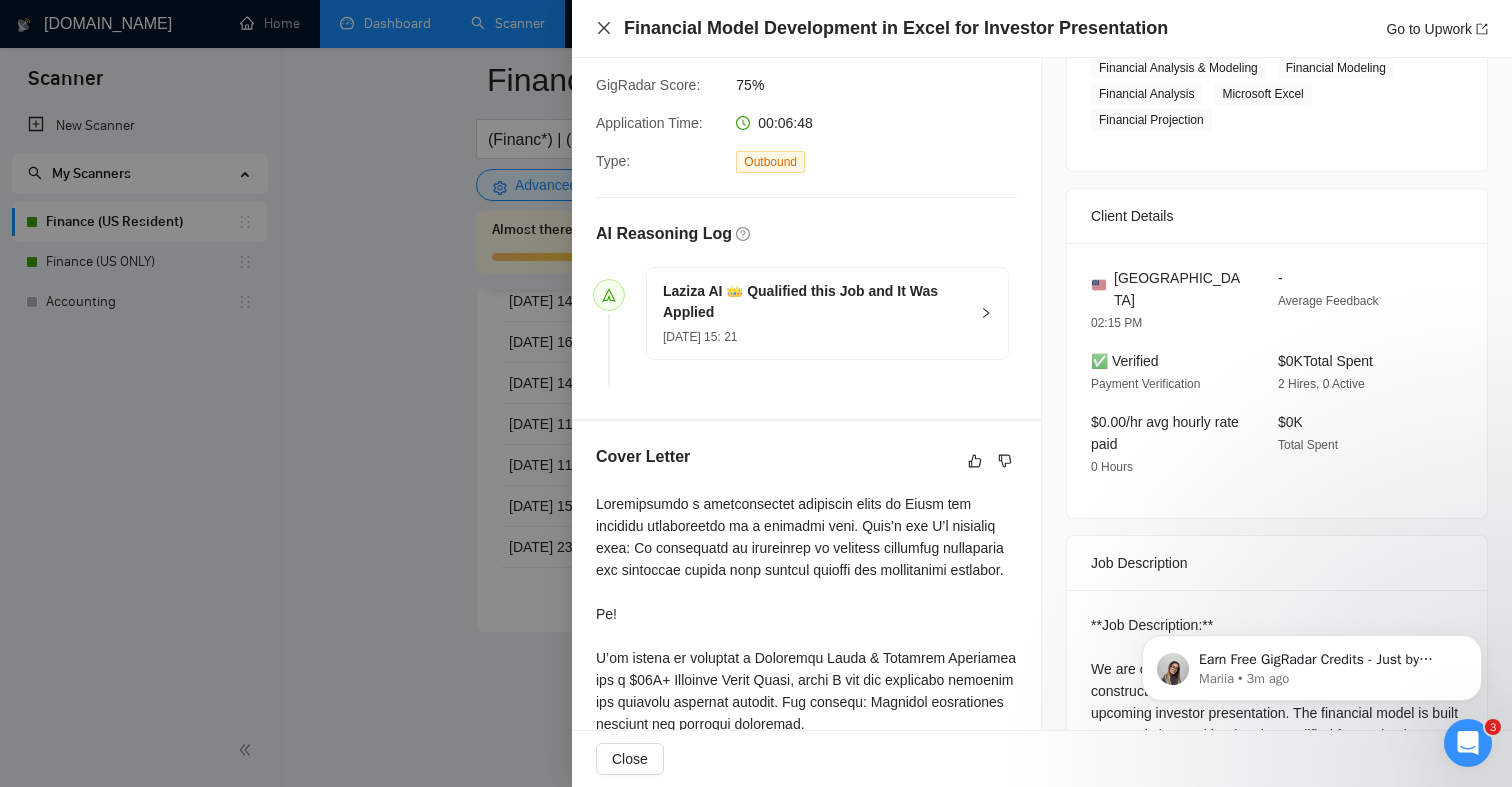 click 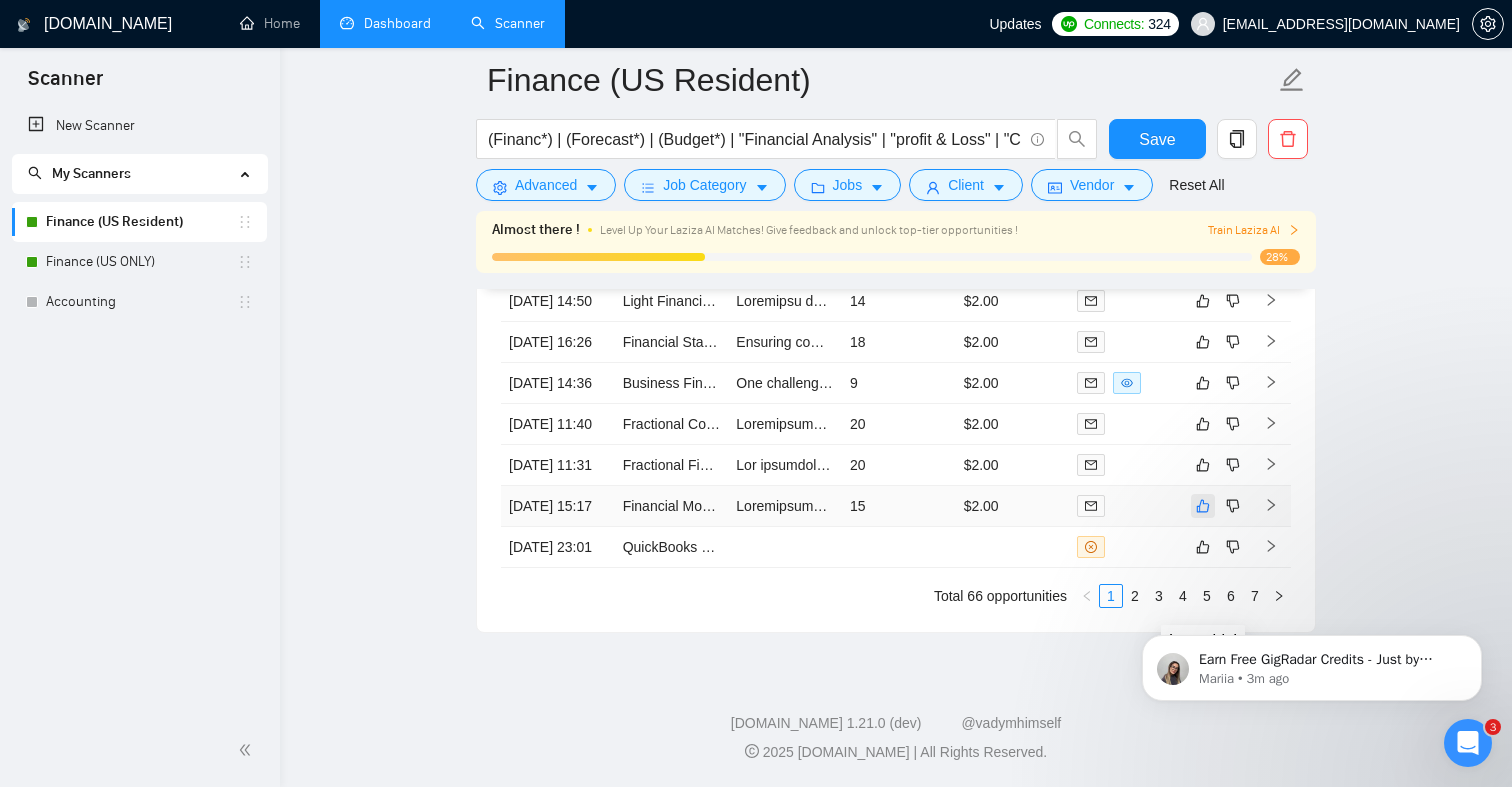 click 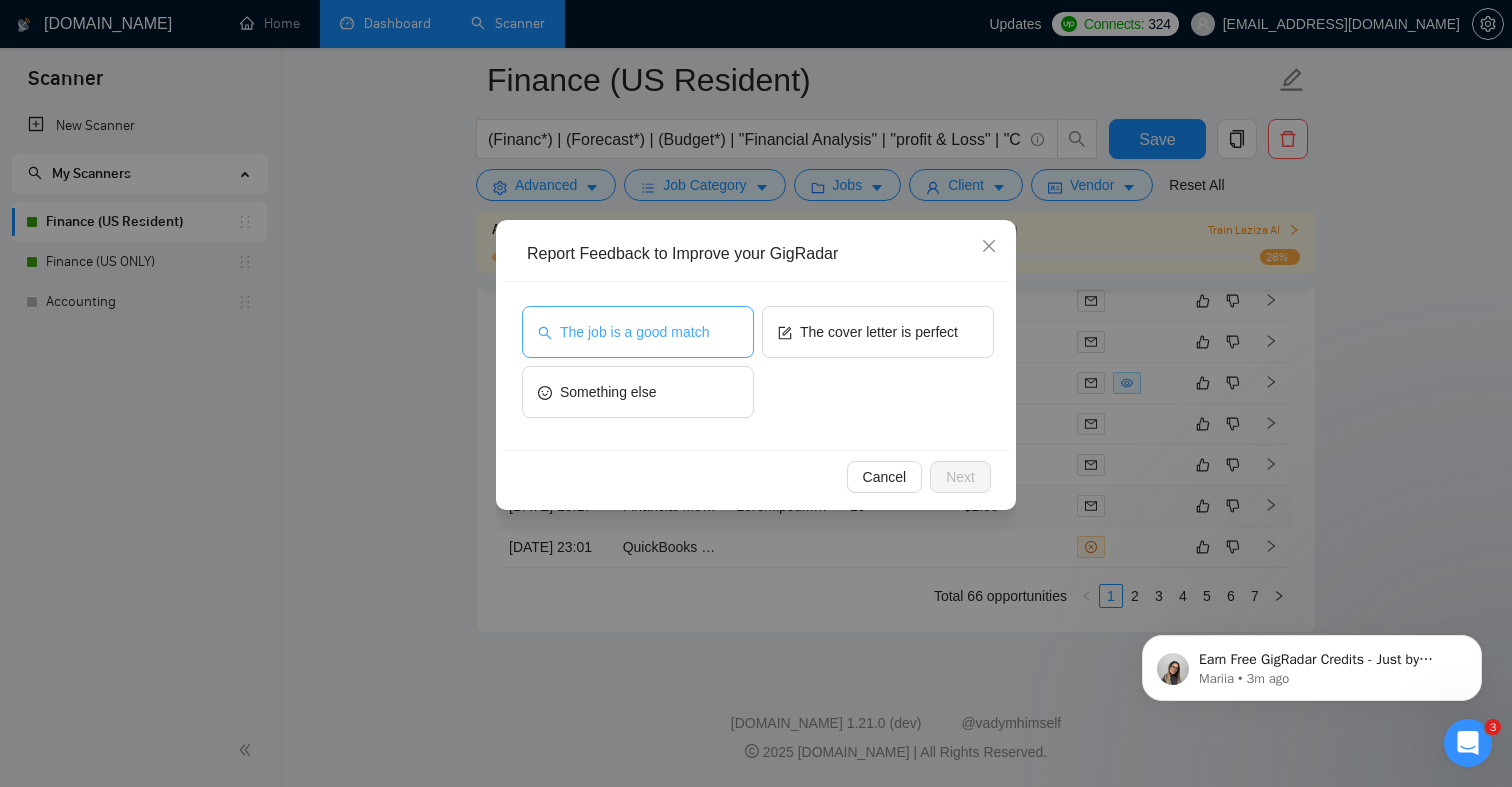 click on "The job is a good match" at bounding box center [634, 332] 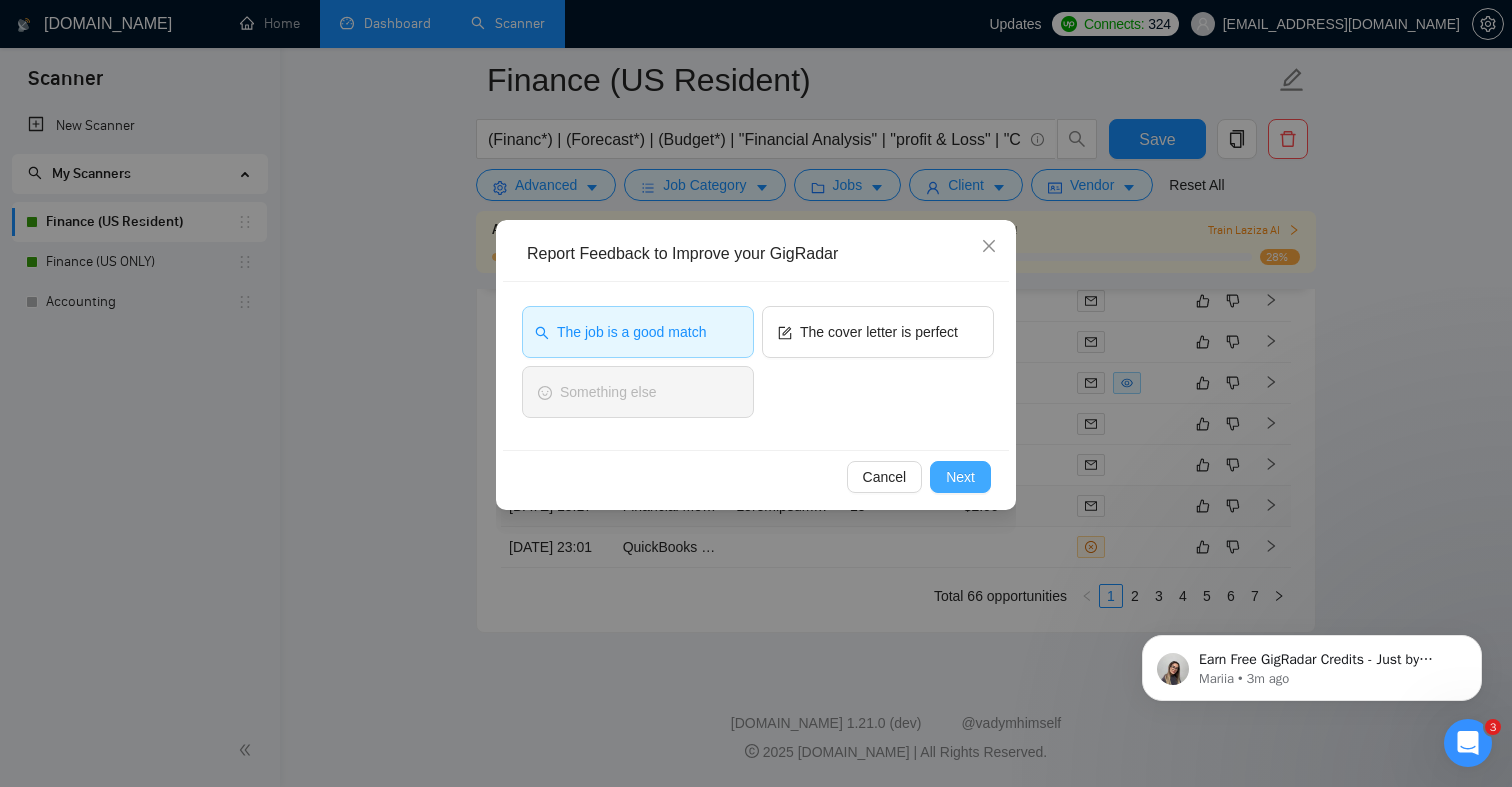 click on "Next" at bounding box center (960, 477) 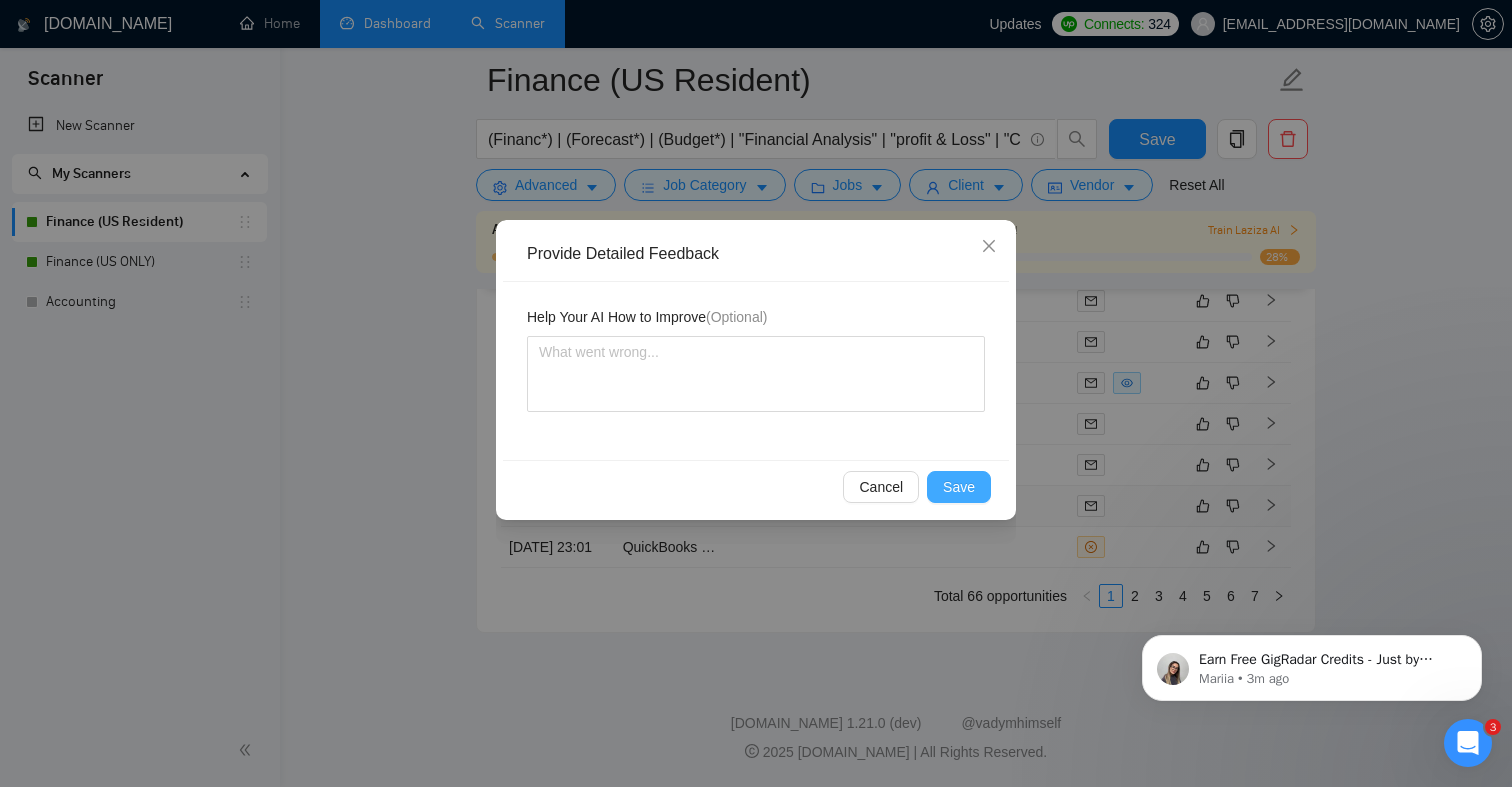 click on "Save" at bounding box center (959, 487) 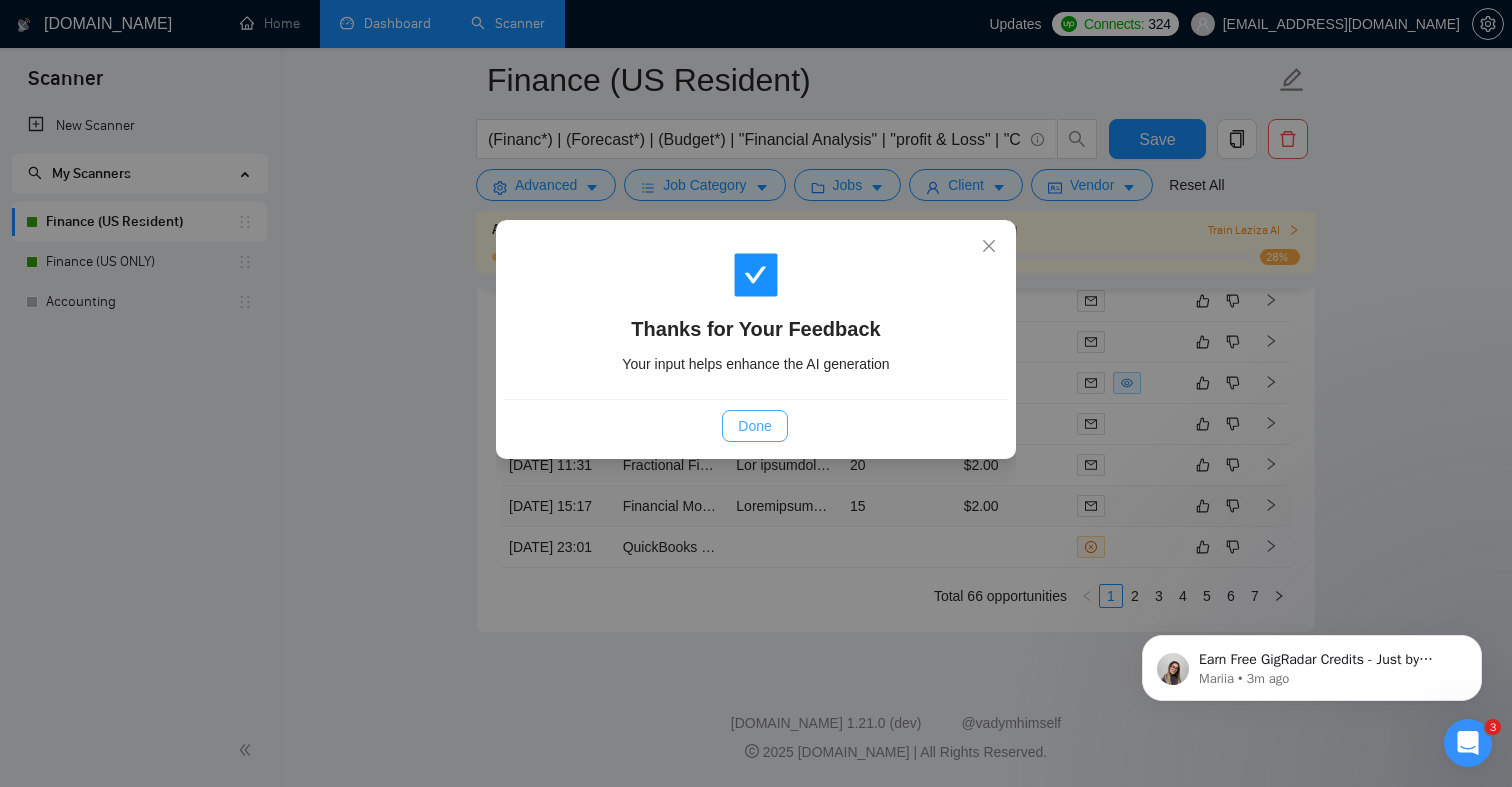 click on "Done" at bounding box center [754, 426] 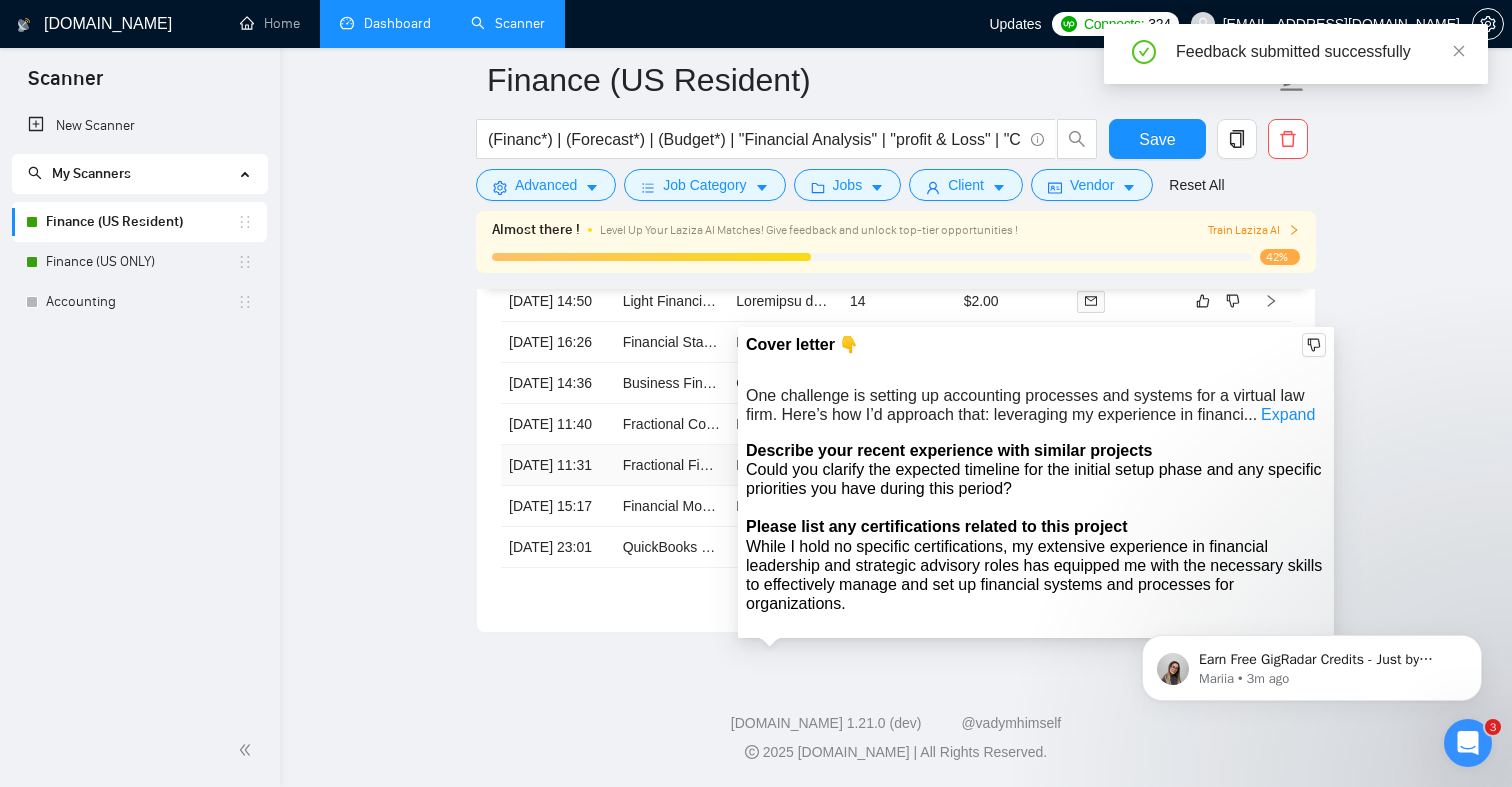 scroll, scrollTop: 5141, scrollLeft: 0, axis: vertical 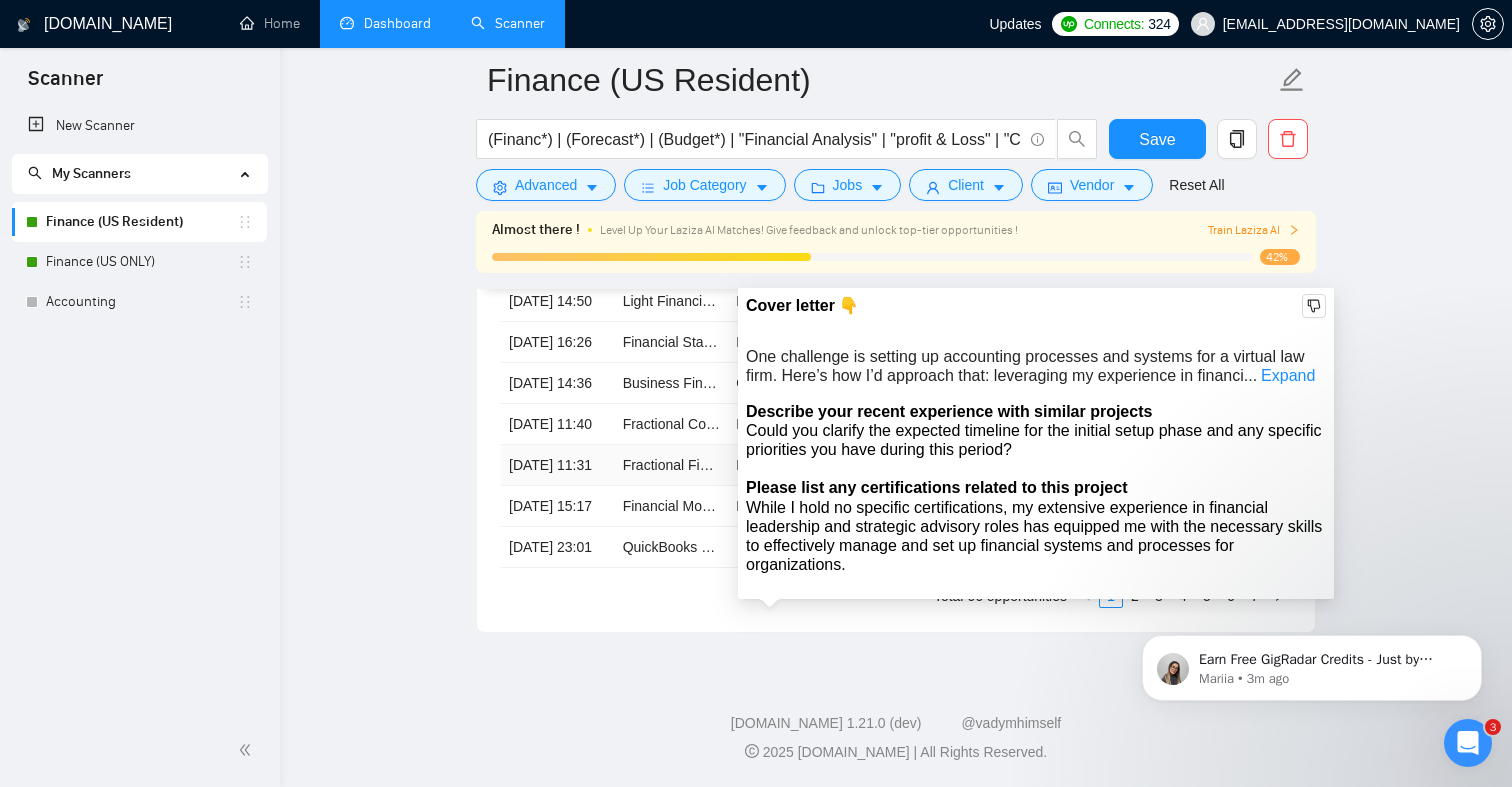 click at bounding box center [4123, 465] 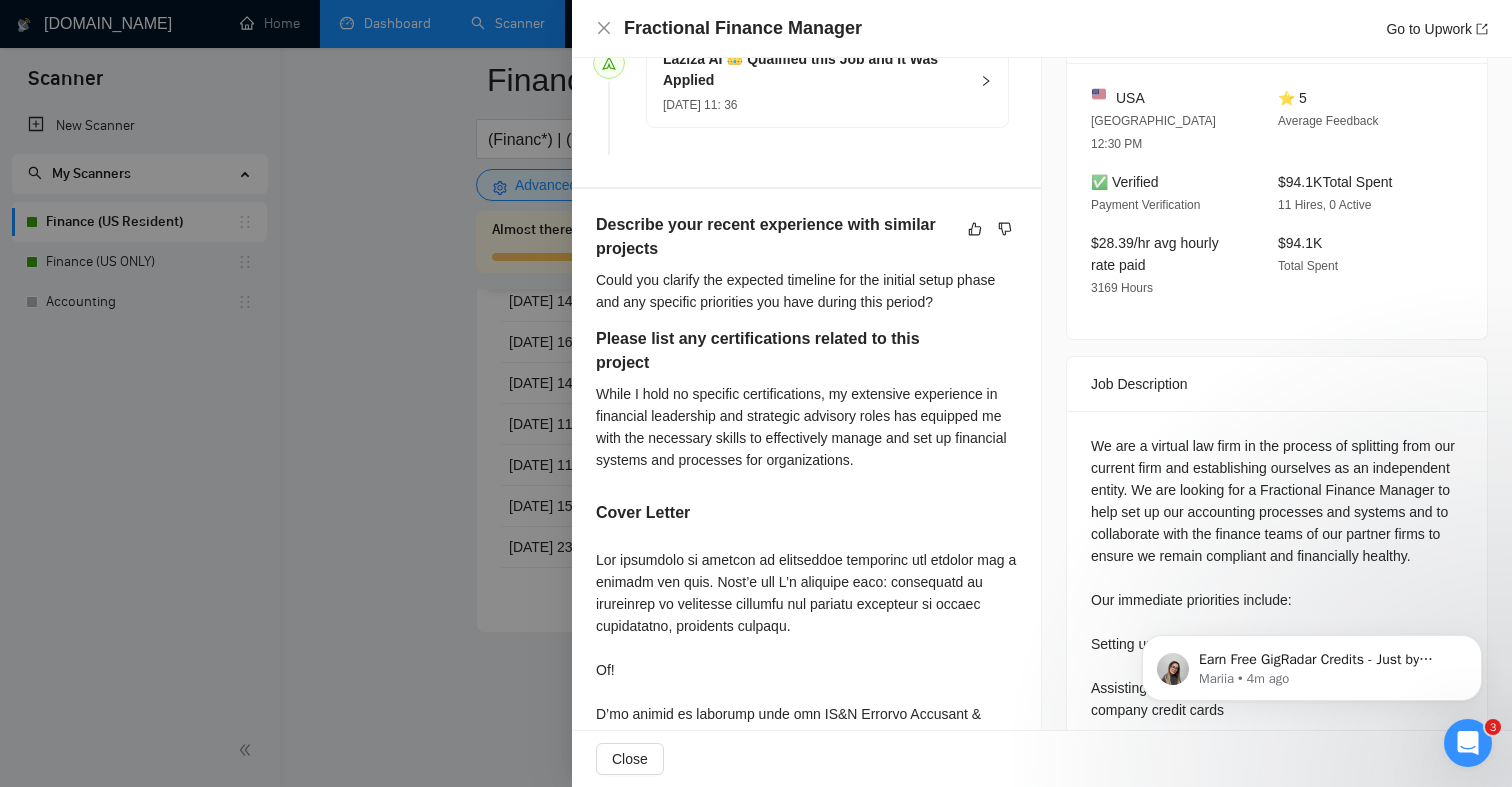 scroll, scrollTop: 580, scrollLeft: 0, axis: vertical 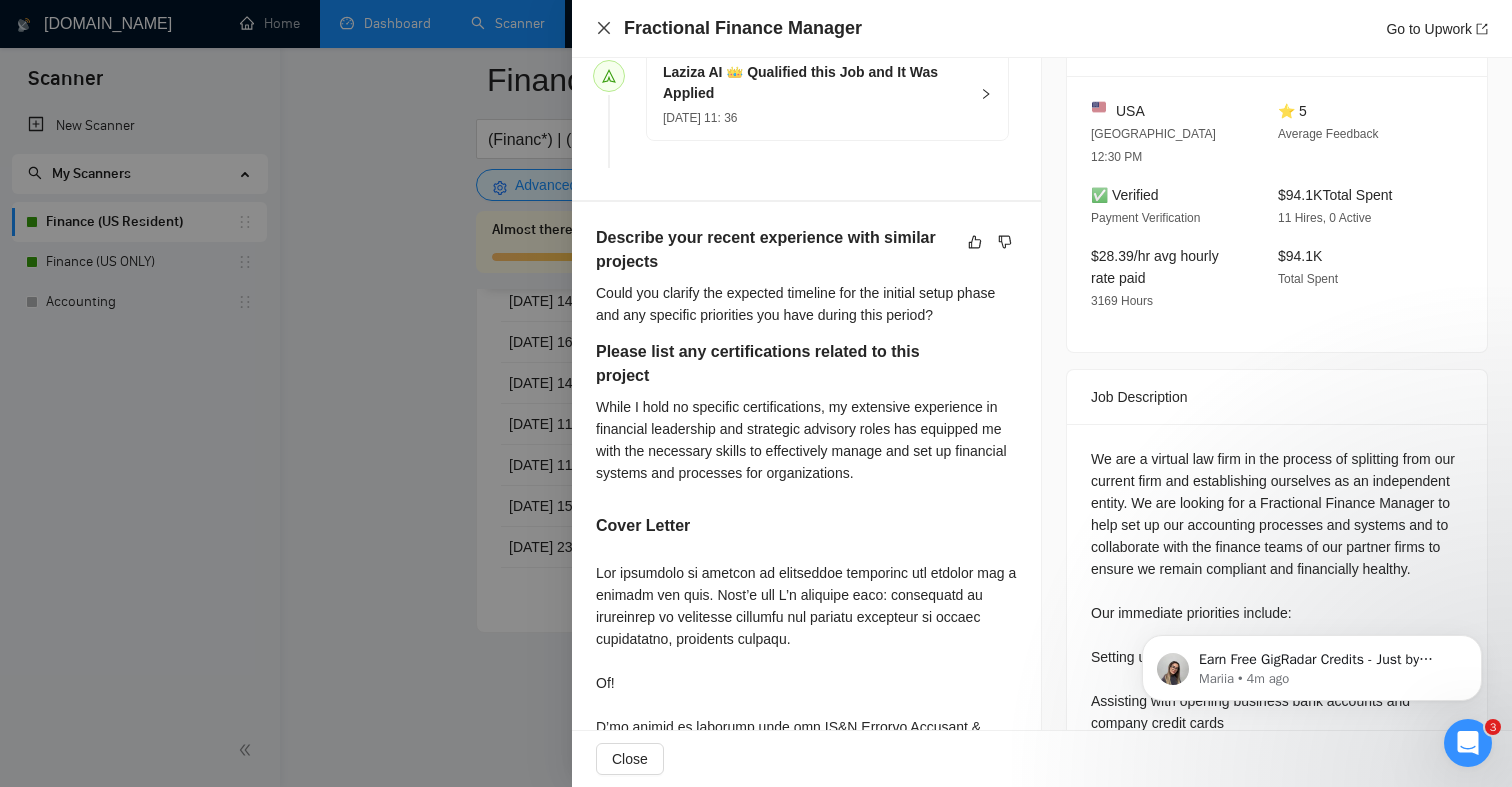 click 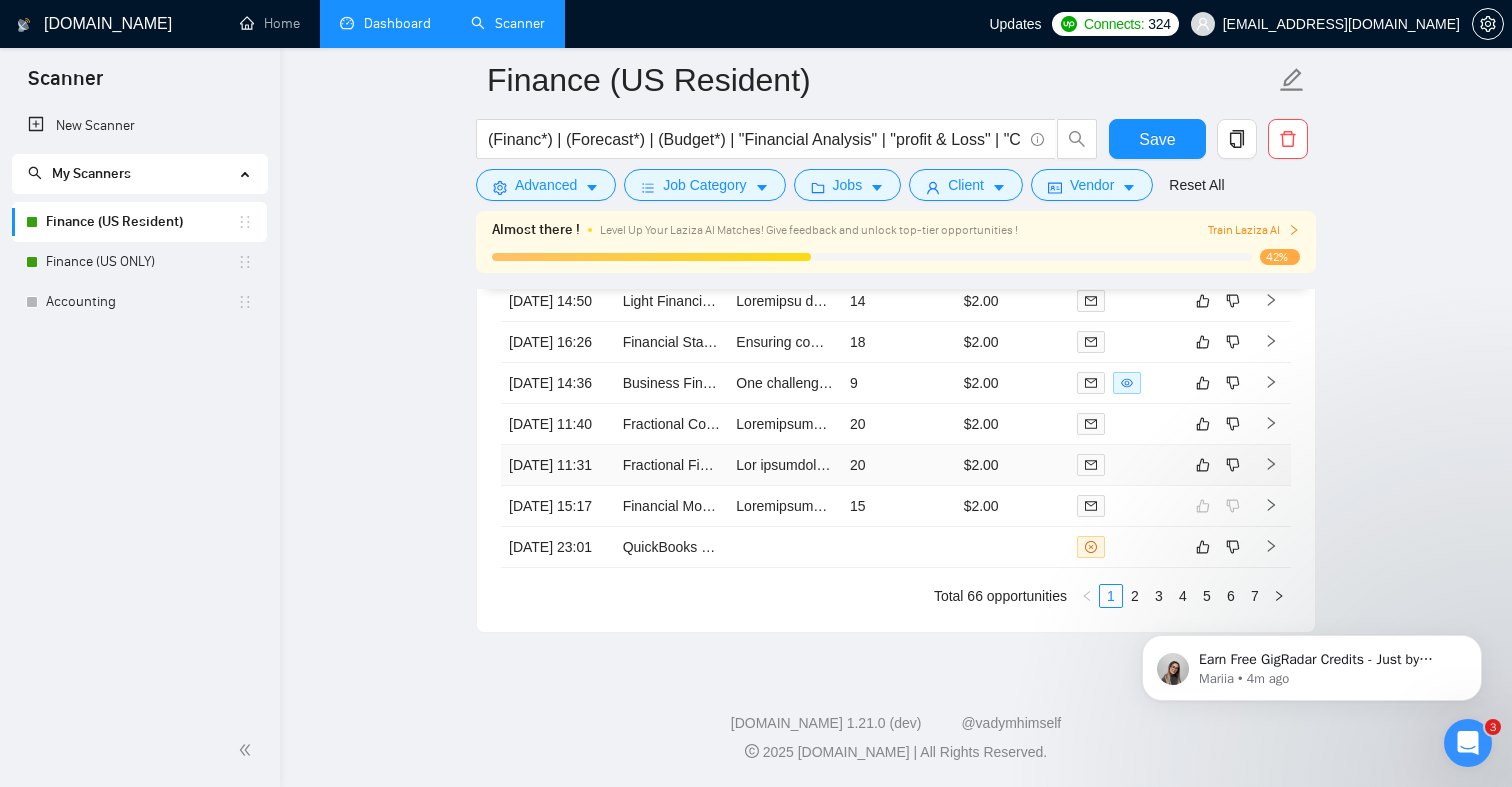 scroll, scrollTop: 5030, scrollLeft: 0, axis: vertical 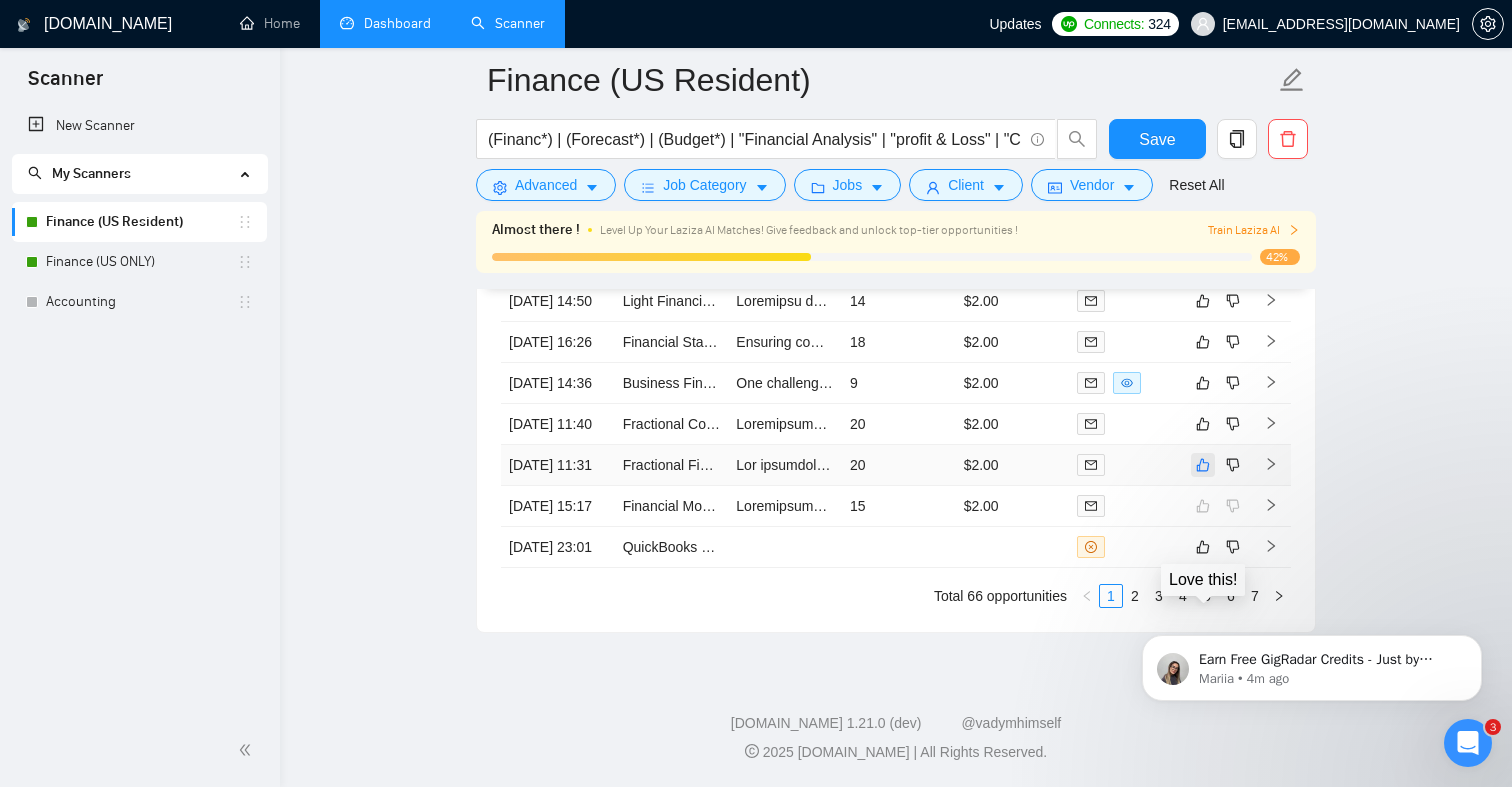 click 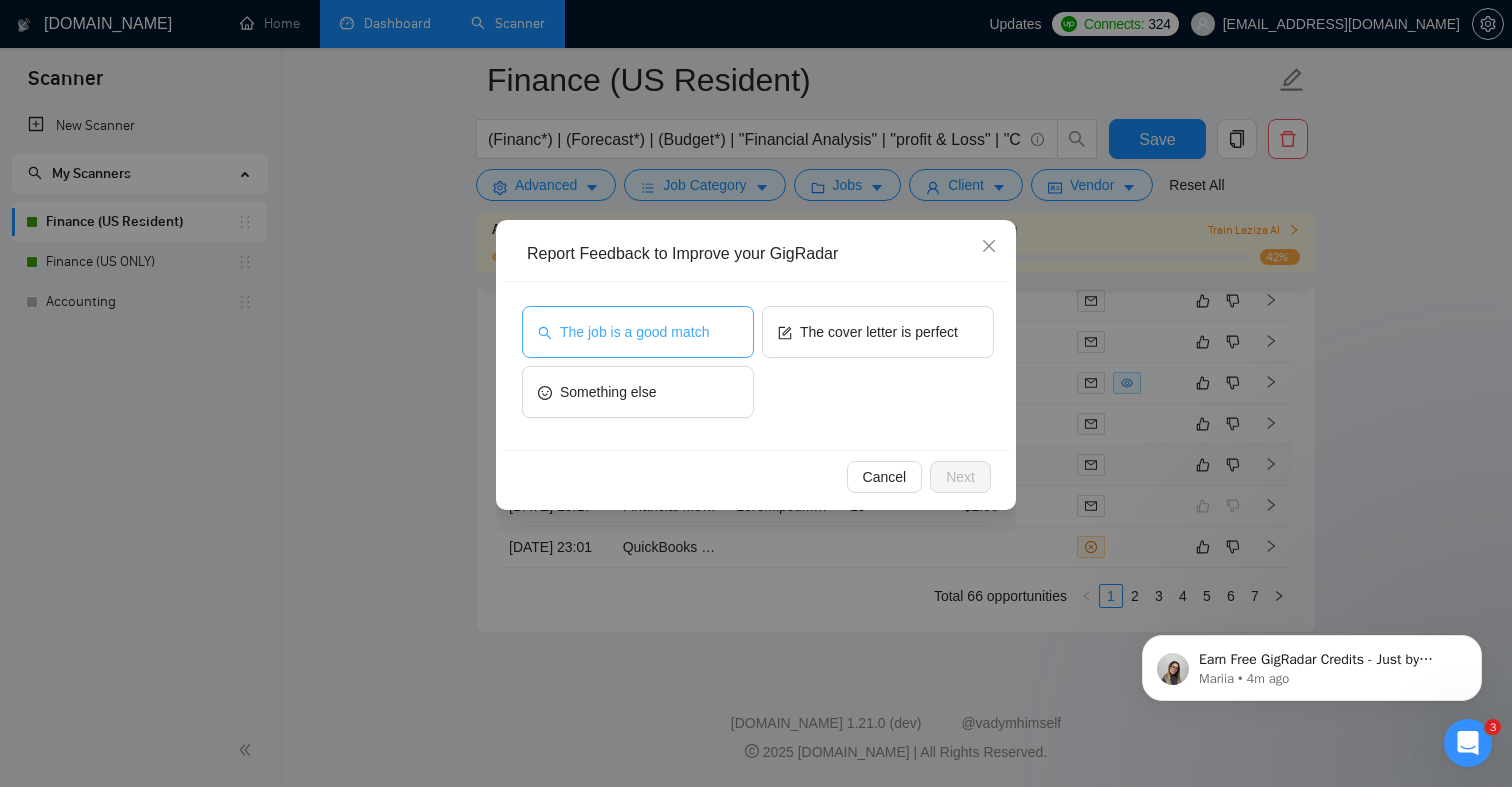 click on "The job is a good match" at bounding box center [634, 332] 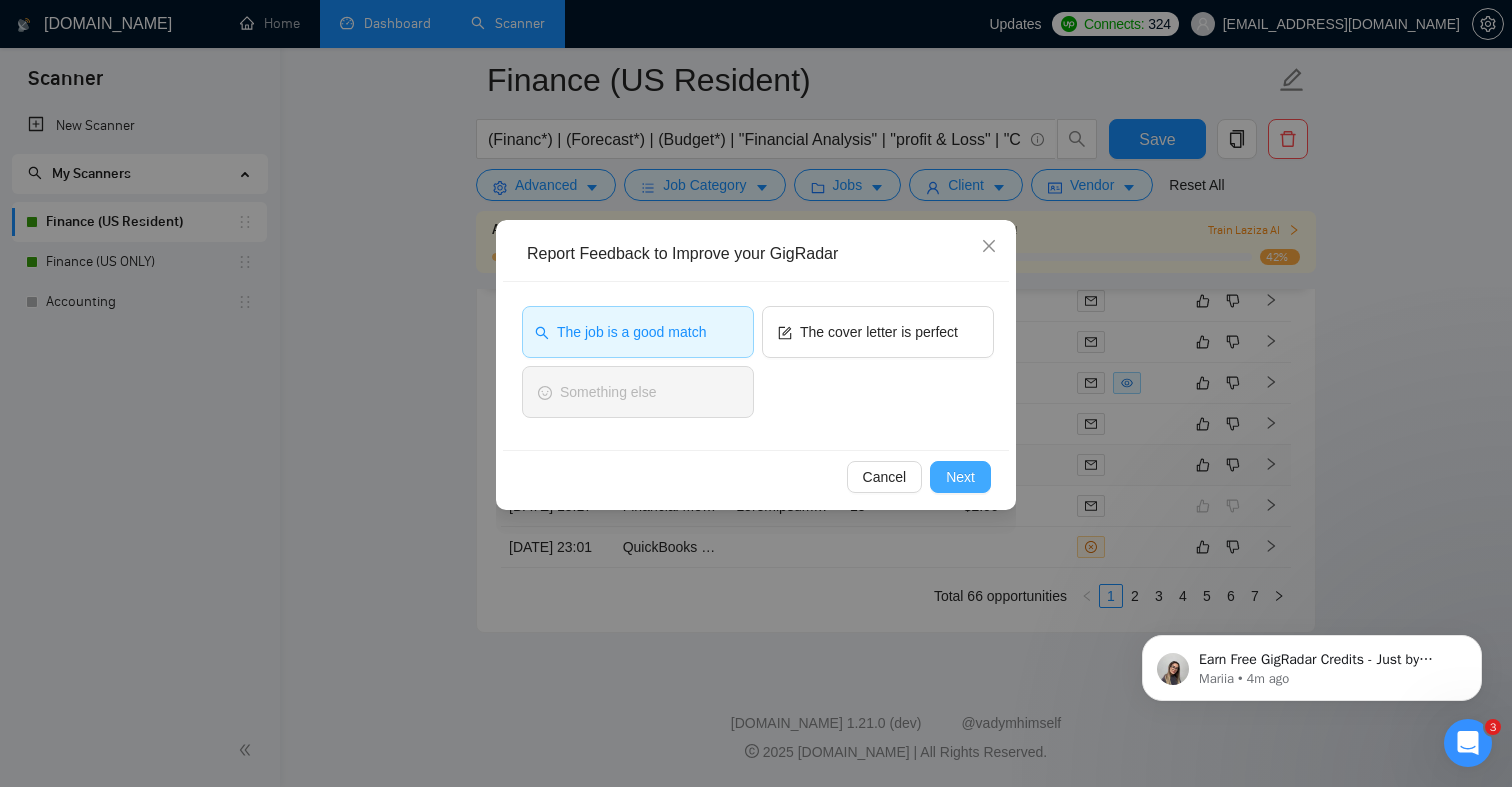 click on "Next" at bounding box center (960, 477) 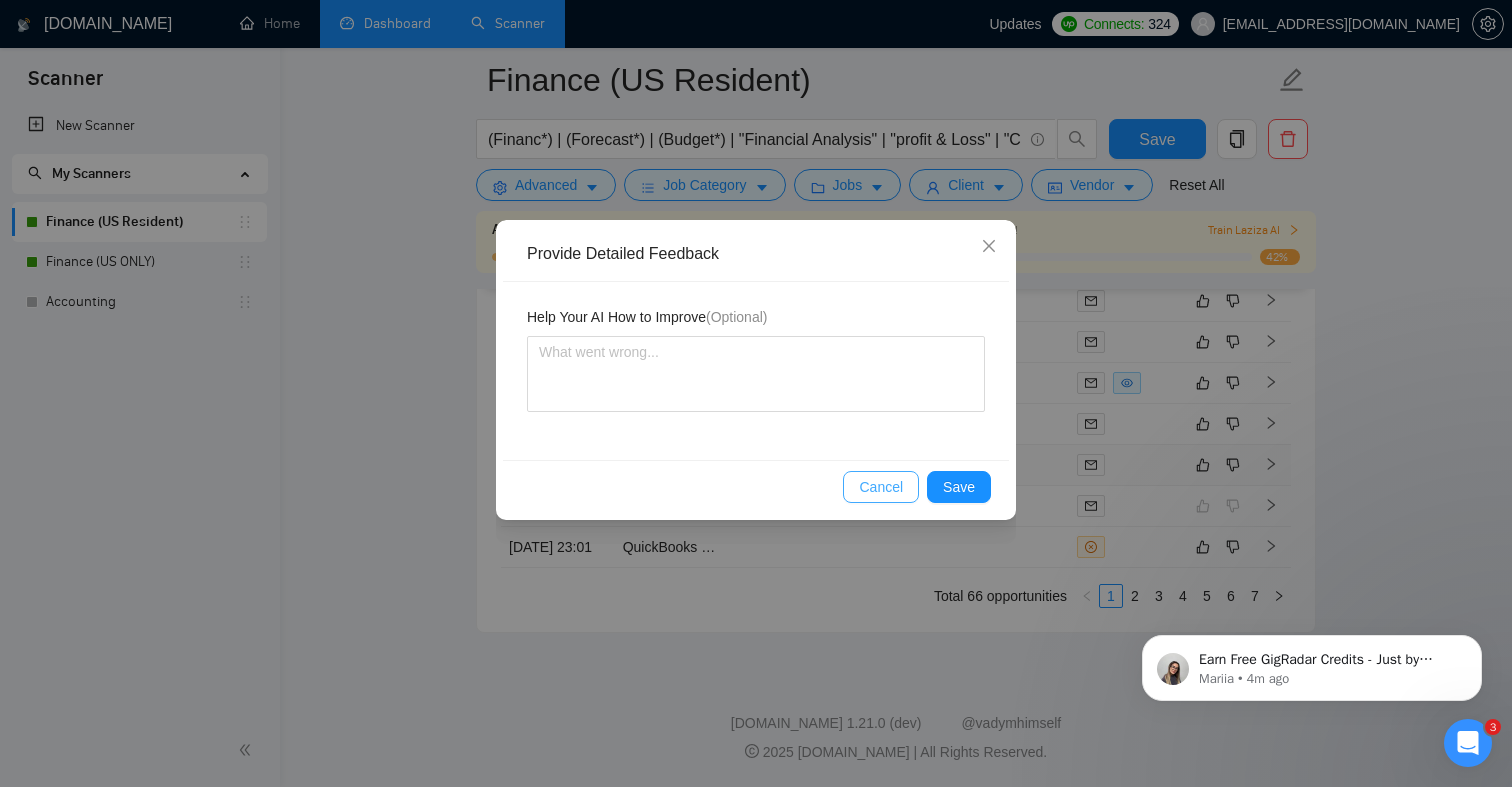 click on "Cancel" at bounding box center (881, 487) 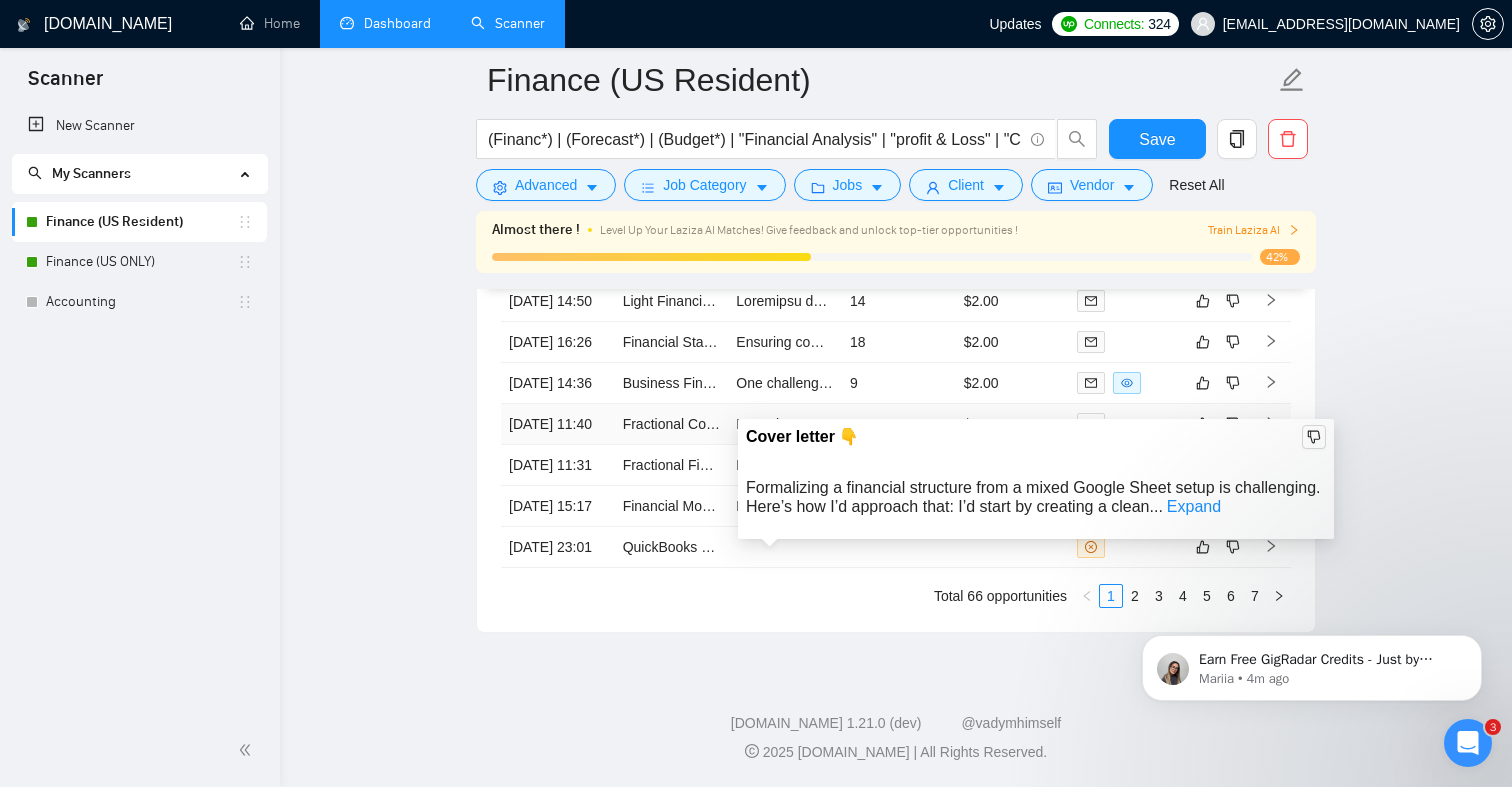 click at bounding box center [3949, 424] 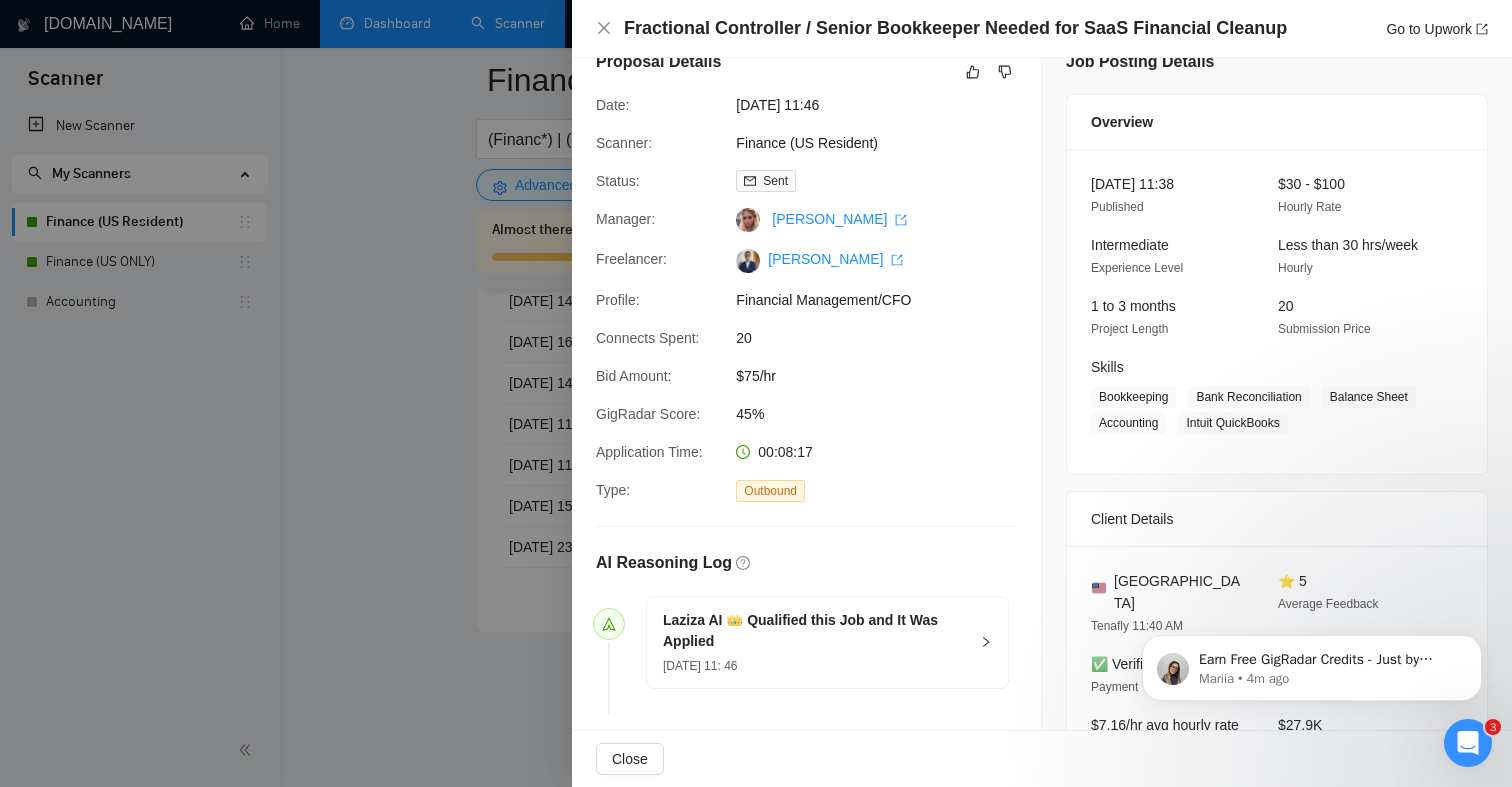 scroll, scrollTop: 0, scrollLeft: 0, axis: both 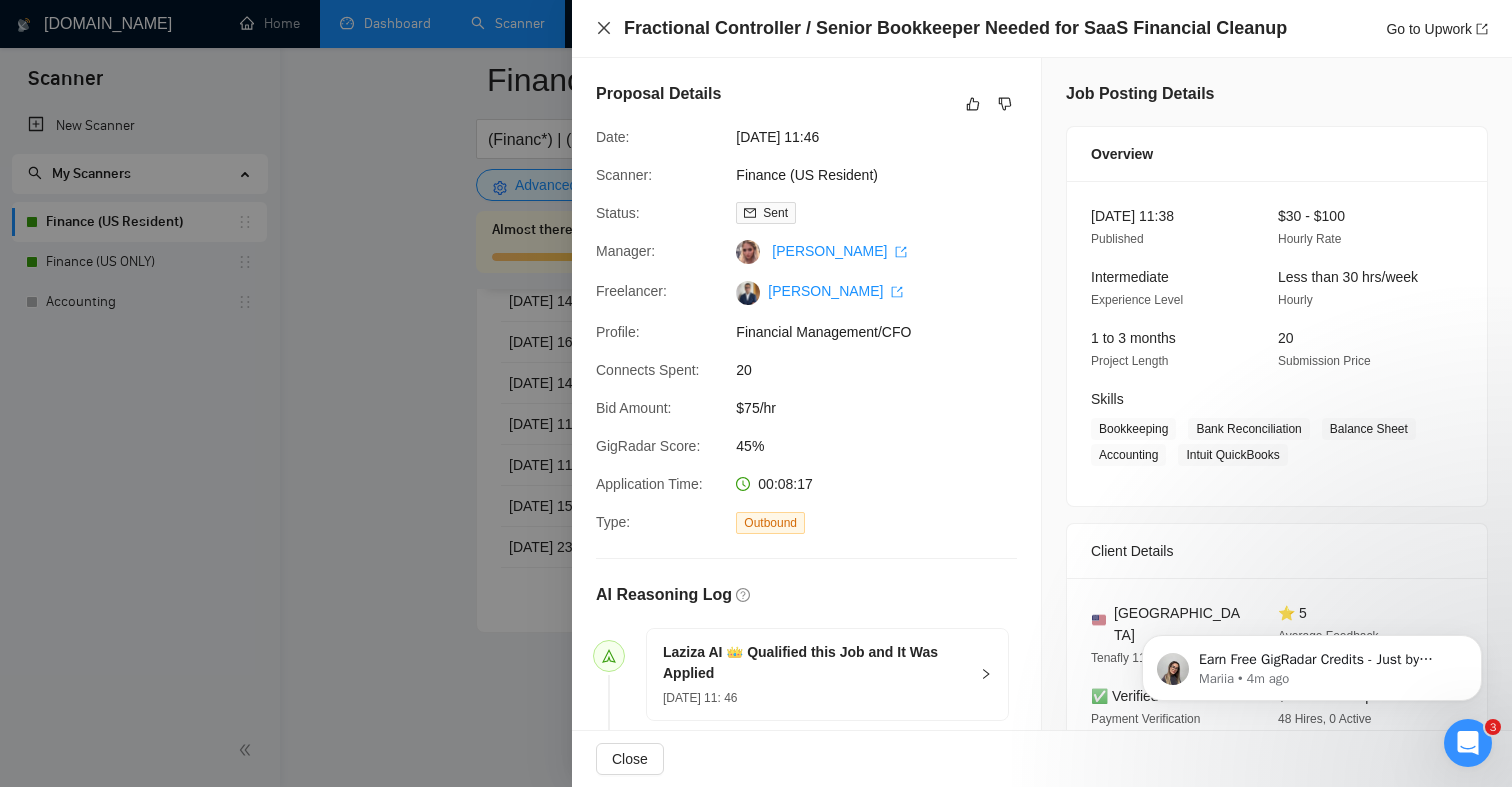 click 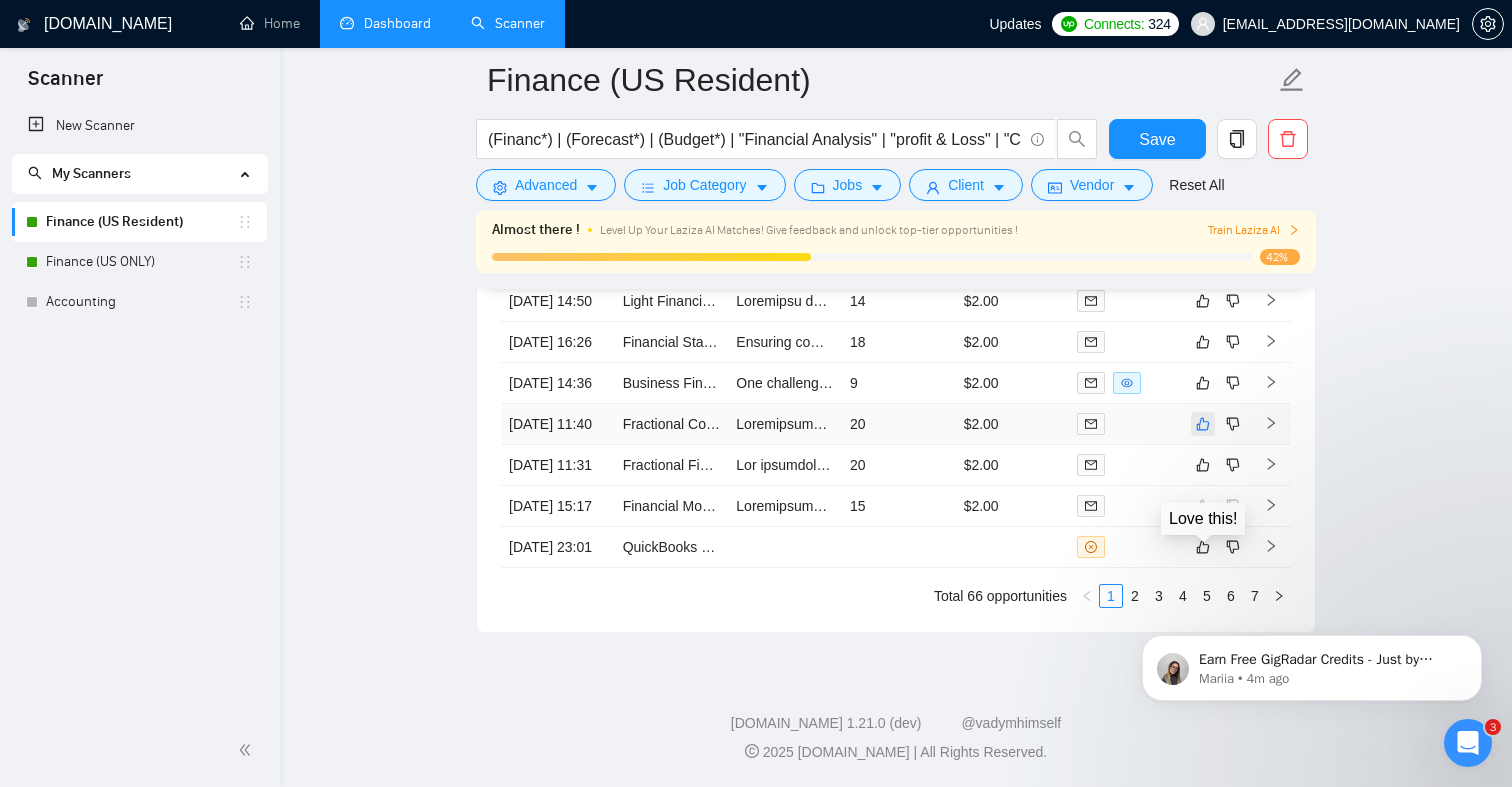 click 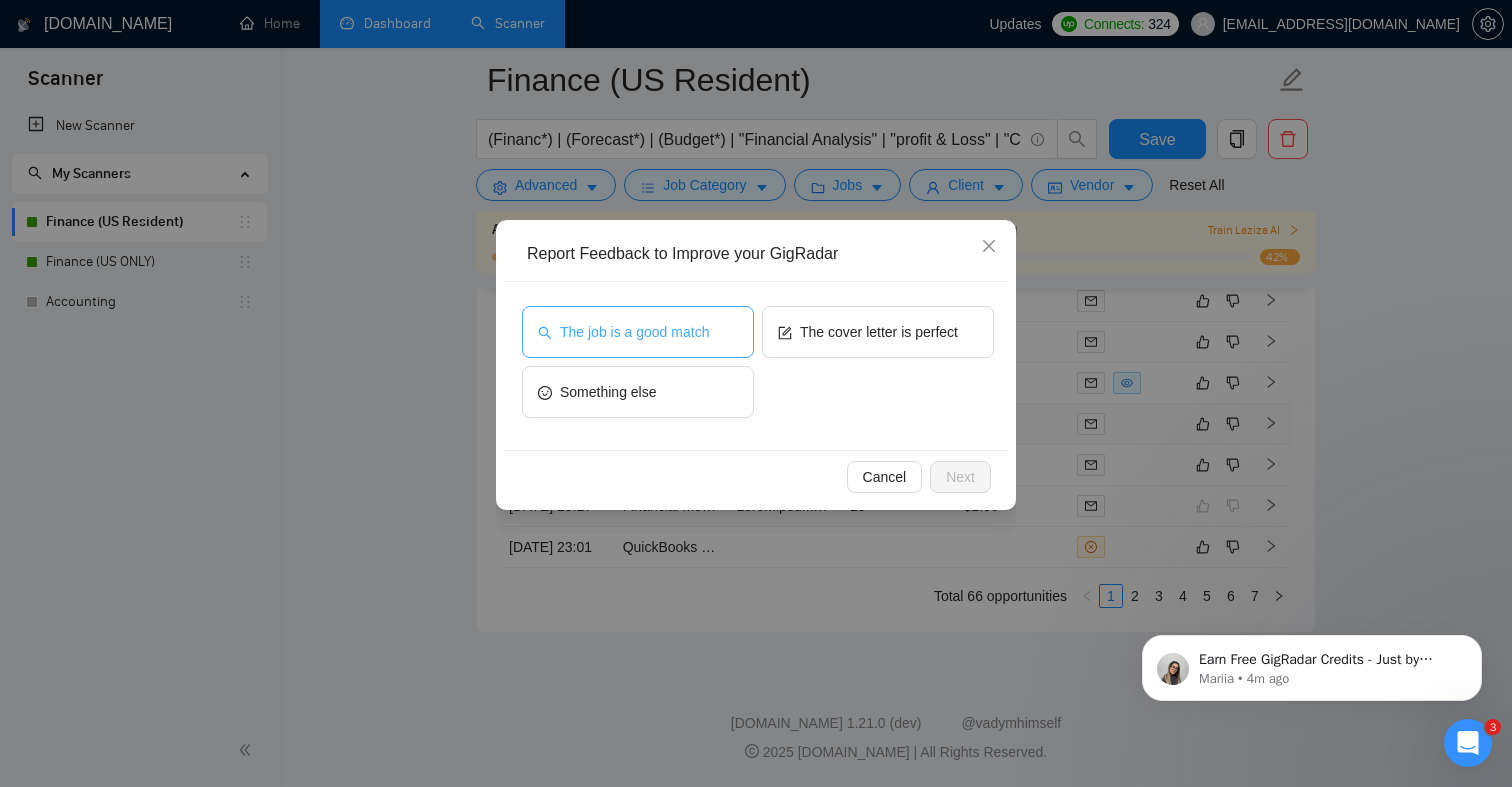 click on "The job is a good match" at bounding box center (634, 332) 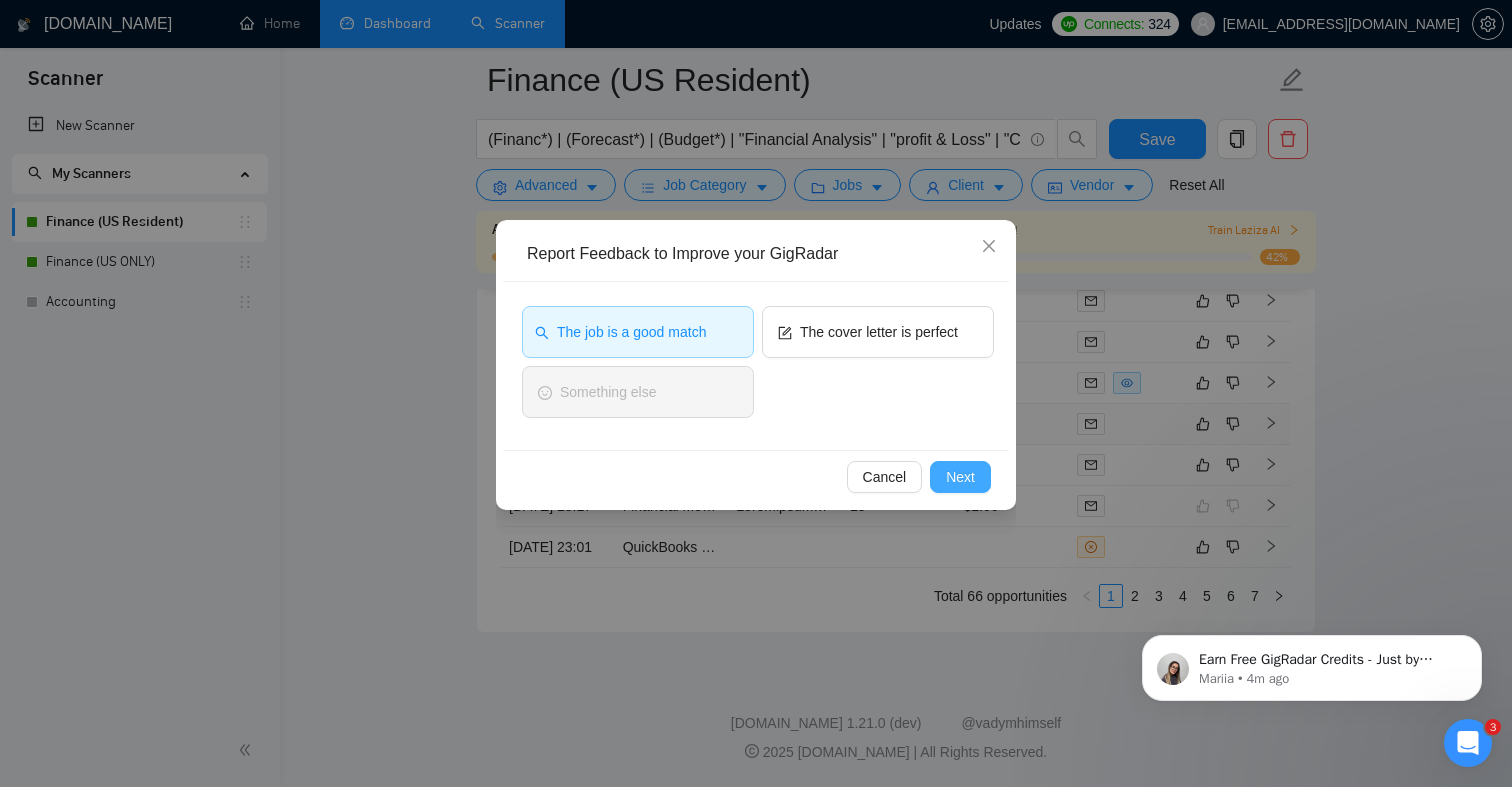 click on "Next" at bounding box center [960, 477] 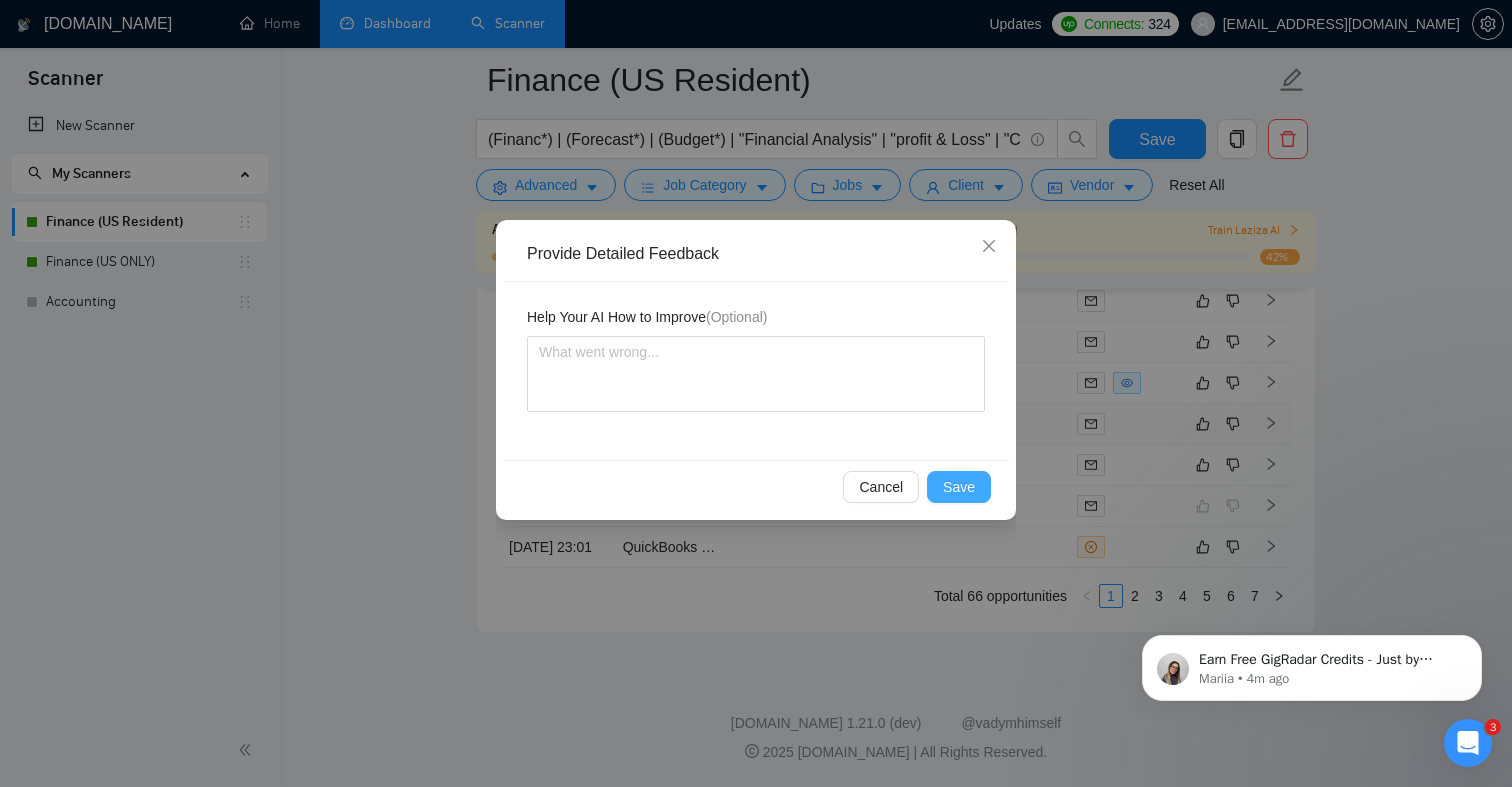 click on "Save" at bounding box center [959, 487] 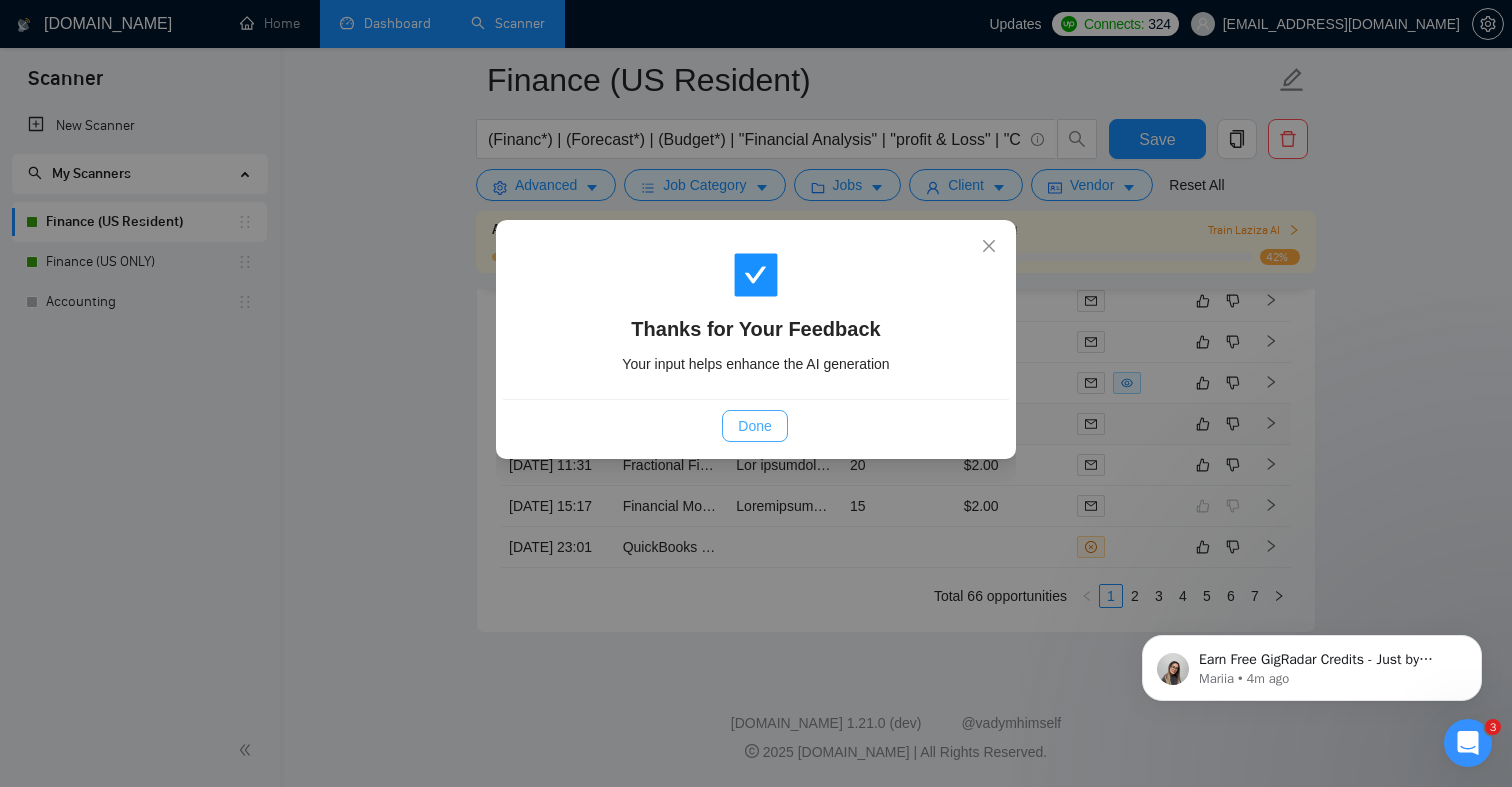 click on "Done" at bounding box center [754, 426] 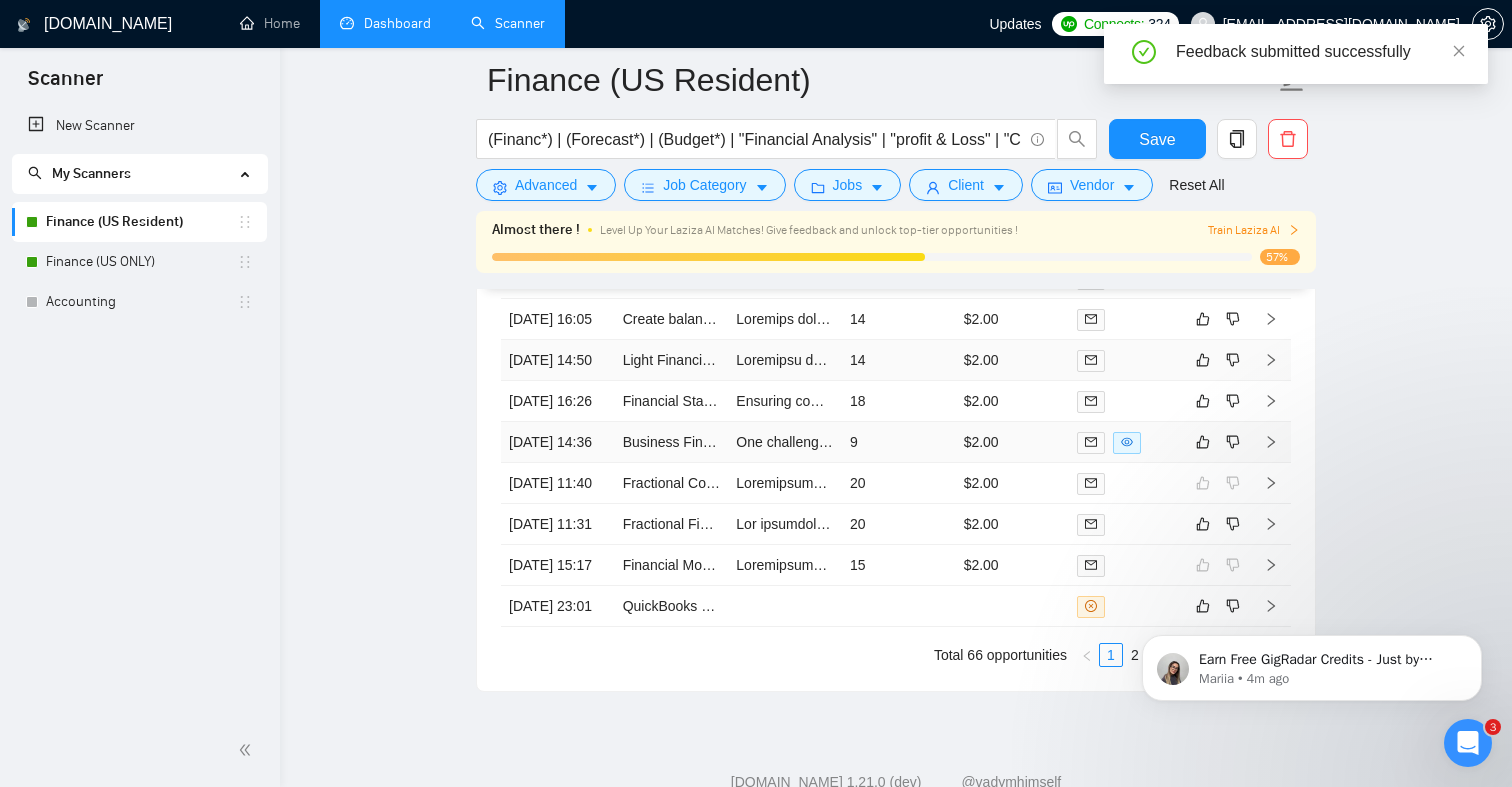 scroll, scrollTop: 4823, scrollLeft: 0, axis: vertical 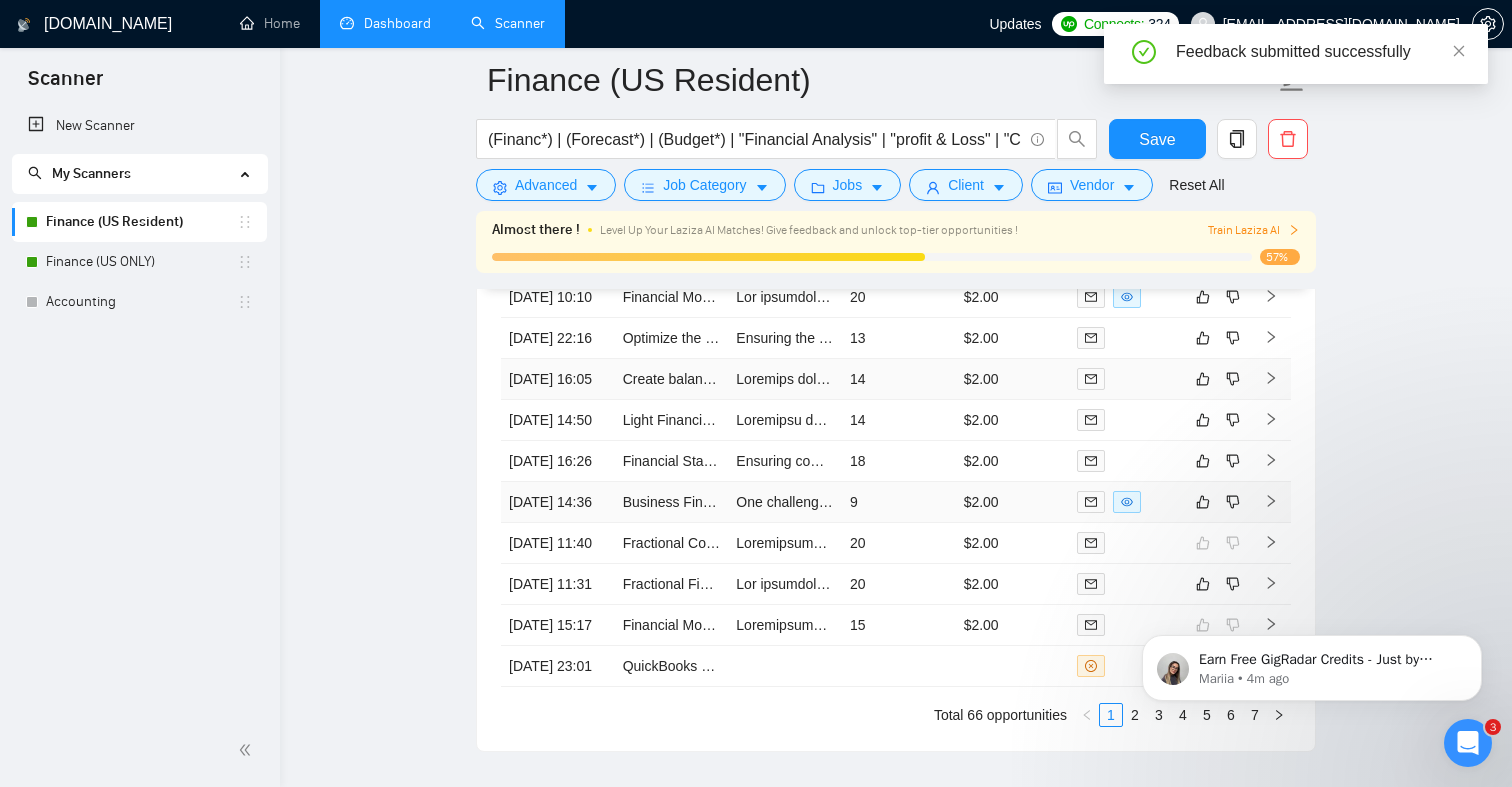 click on "14" at bounding box center (899, 379) 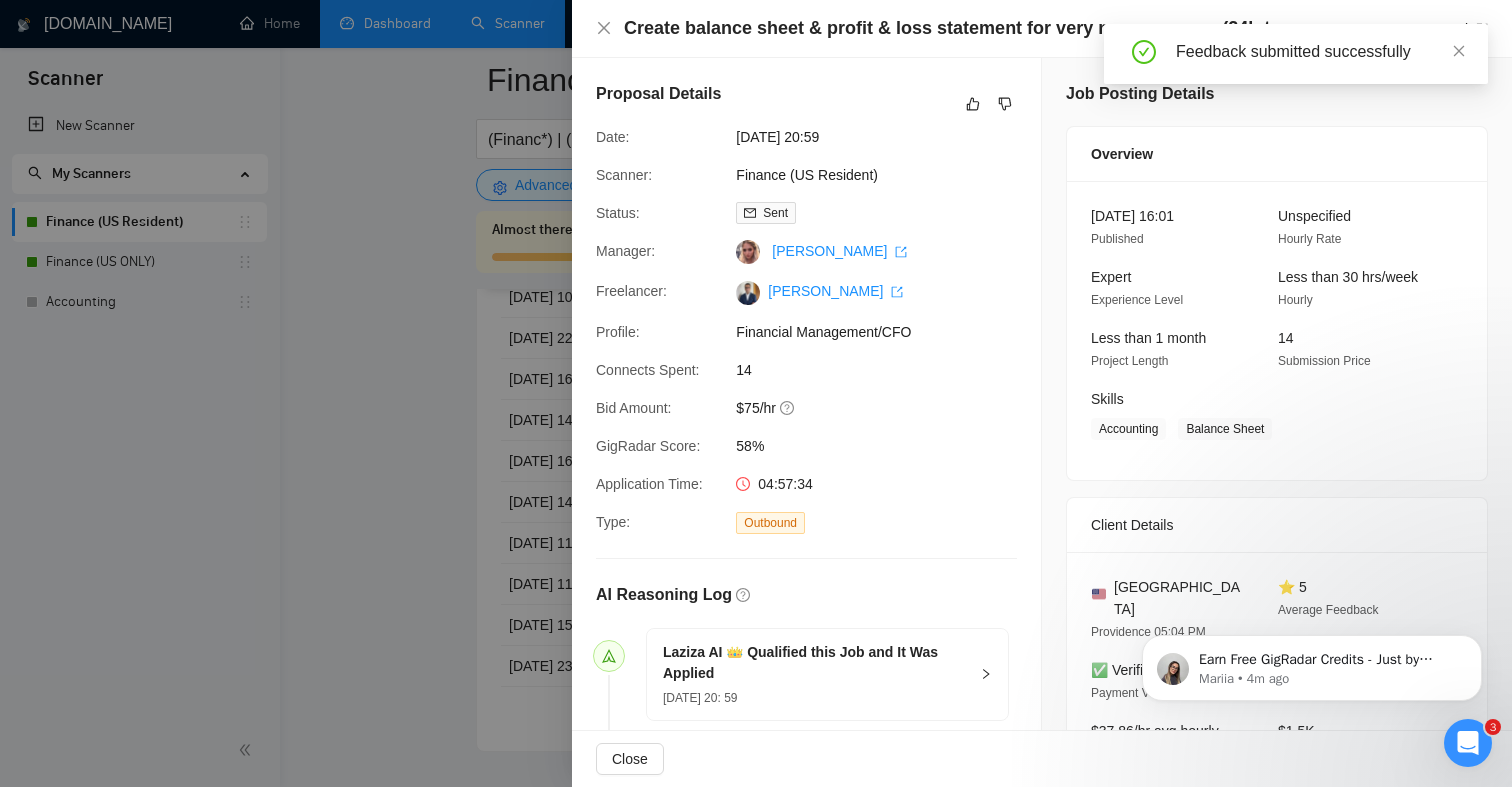 click at bounding box center (756, 393) 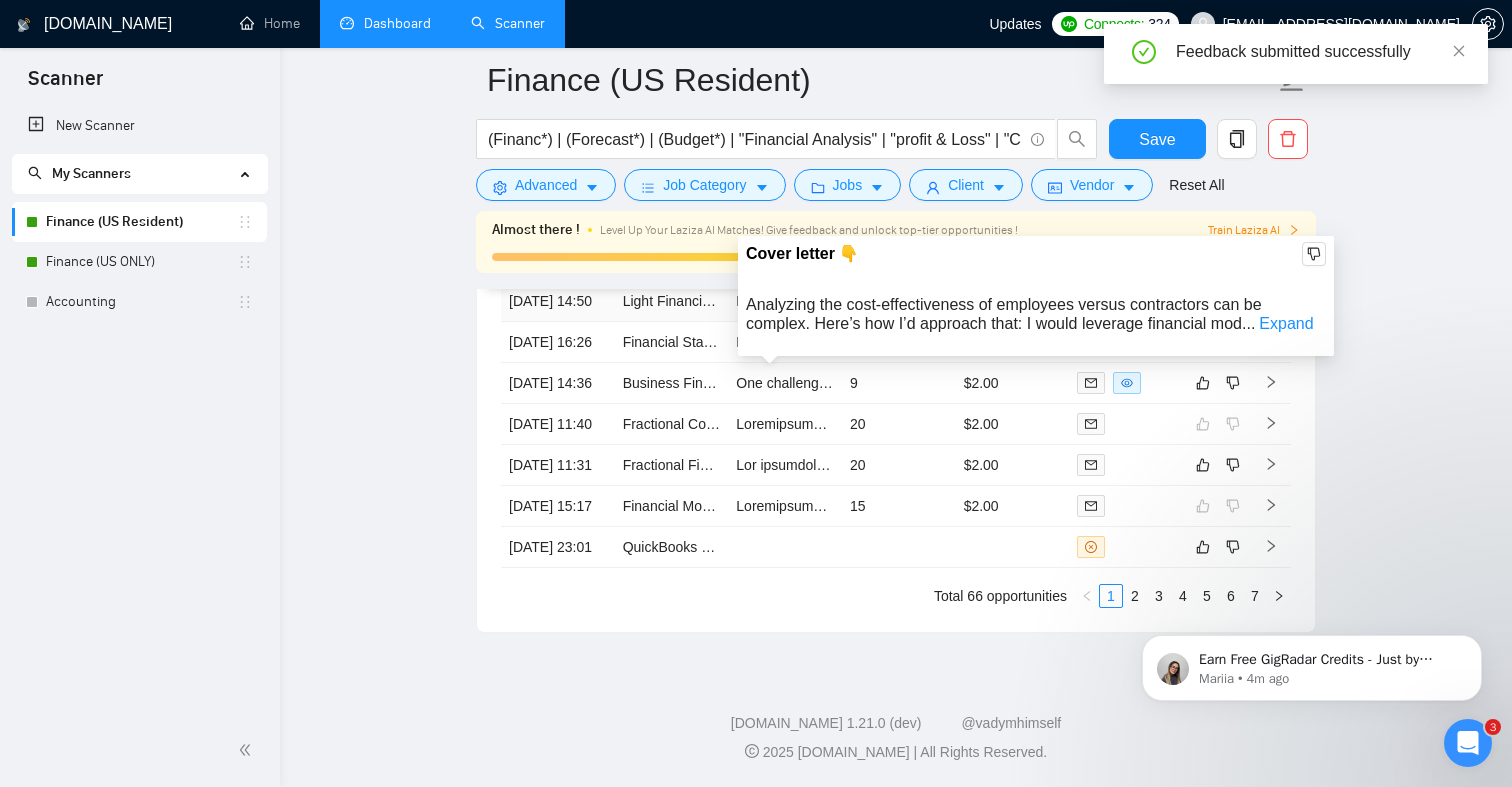 scroll, scrollTop: 4998, scrollLeft: 0, axis: vertical 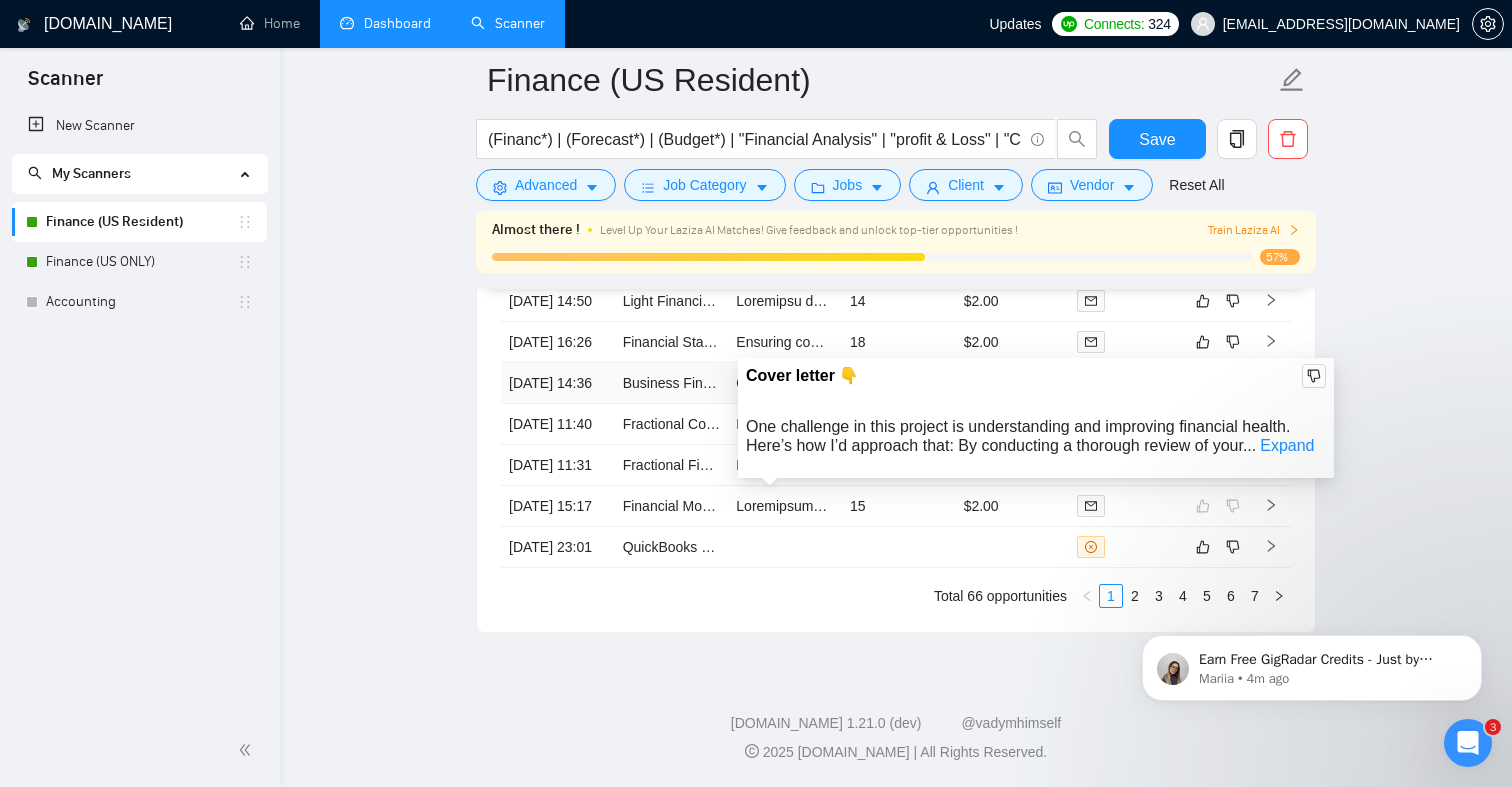 click on "One challenge in this project is understanding and improving financial health. Here’s how I’d approach that: By conducting a thorough review of your financial books and utilizing strategic financial modeling to provide insights and recommendations.
Hi there!
I’ve worked on projects like developing a Financial Model & Strategy Dashboard for a $20M+ consumer goods brand, which involved clarifying unit economics and profitability levers. The outcome: Enhanced financial clarity and preparedness for investor discussions.
Here is my recent work:
🔧 Financial Model & Strategy Dashboard – Developed for a consumer goods brand, resulting in improved investor readiness.
💡 FP&A Process Overhaul – Transformed the finance function of a SaaS company into a strategic growth partner.
What specific financial metrics or areas are you most interested in understanding or improving during this consulting and training process?
Happy to connect and discuss the proposal in detail.undefined" at bounding box center [3798, 383] 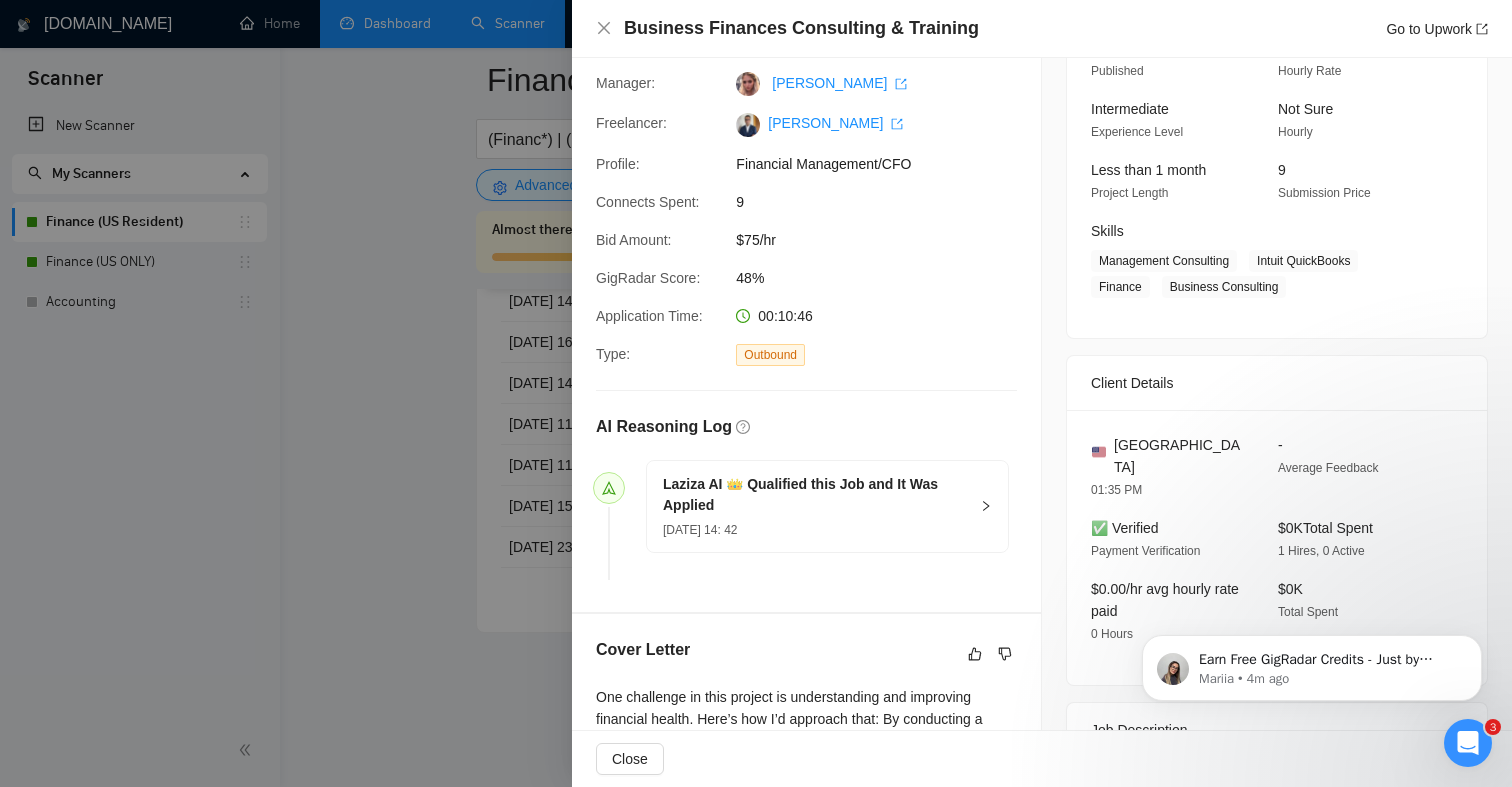 scroll, scrollTop: 0, scrollLeft: 0, axis: both 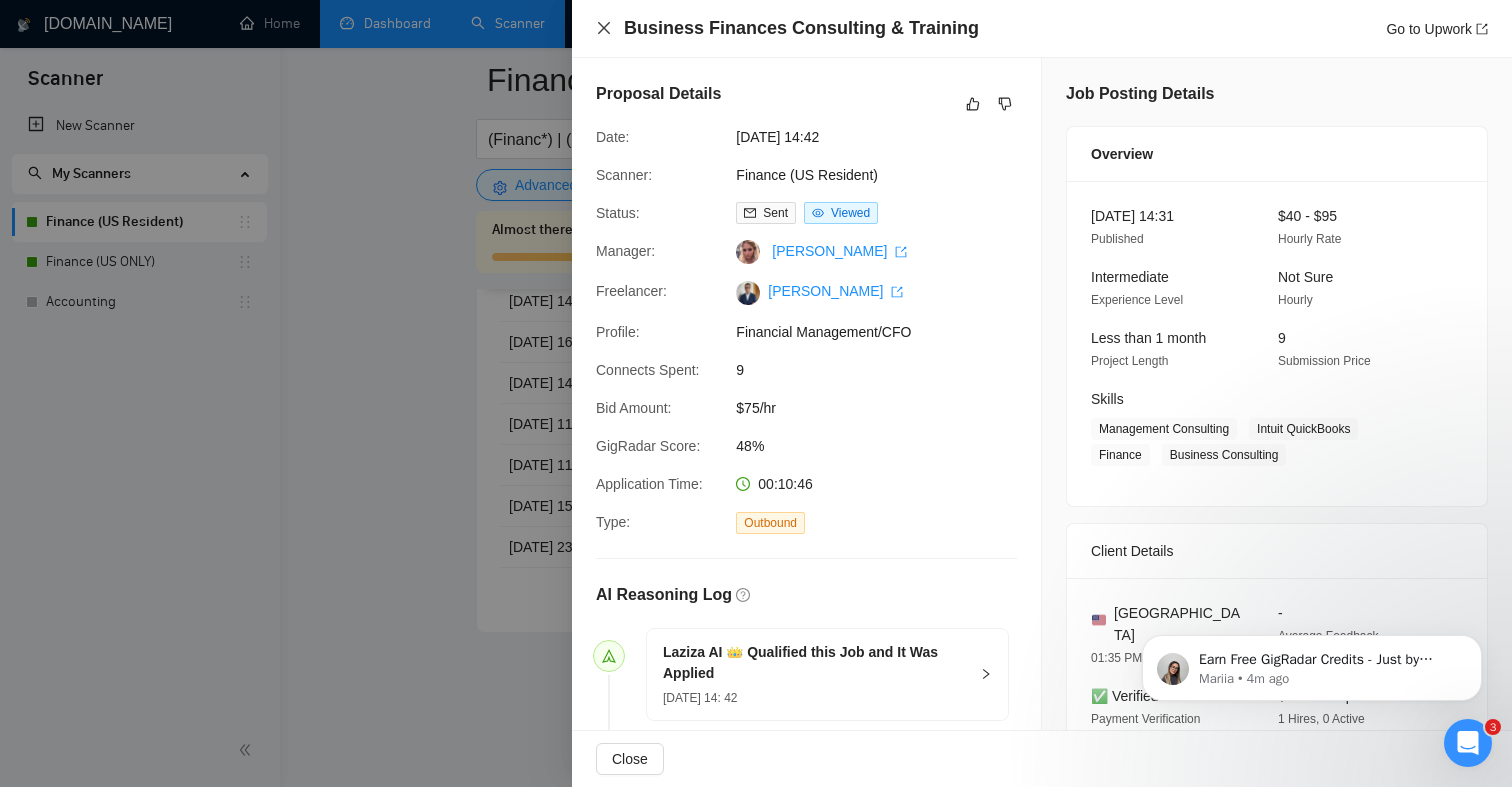 click 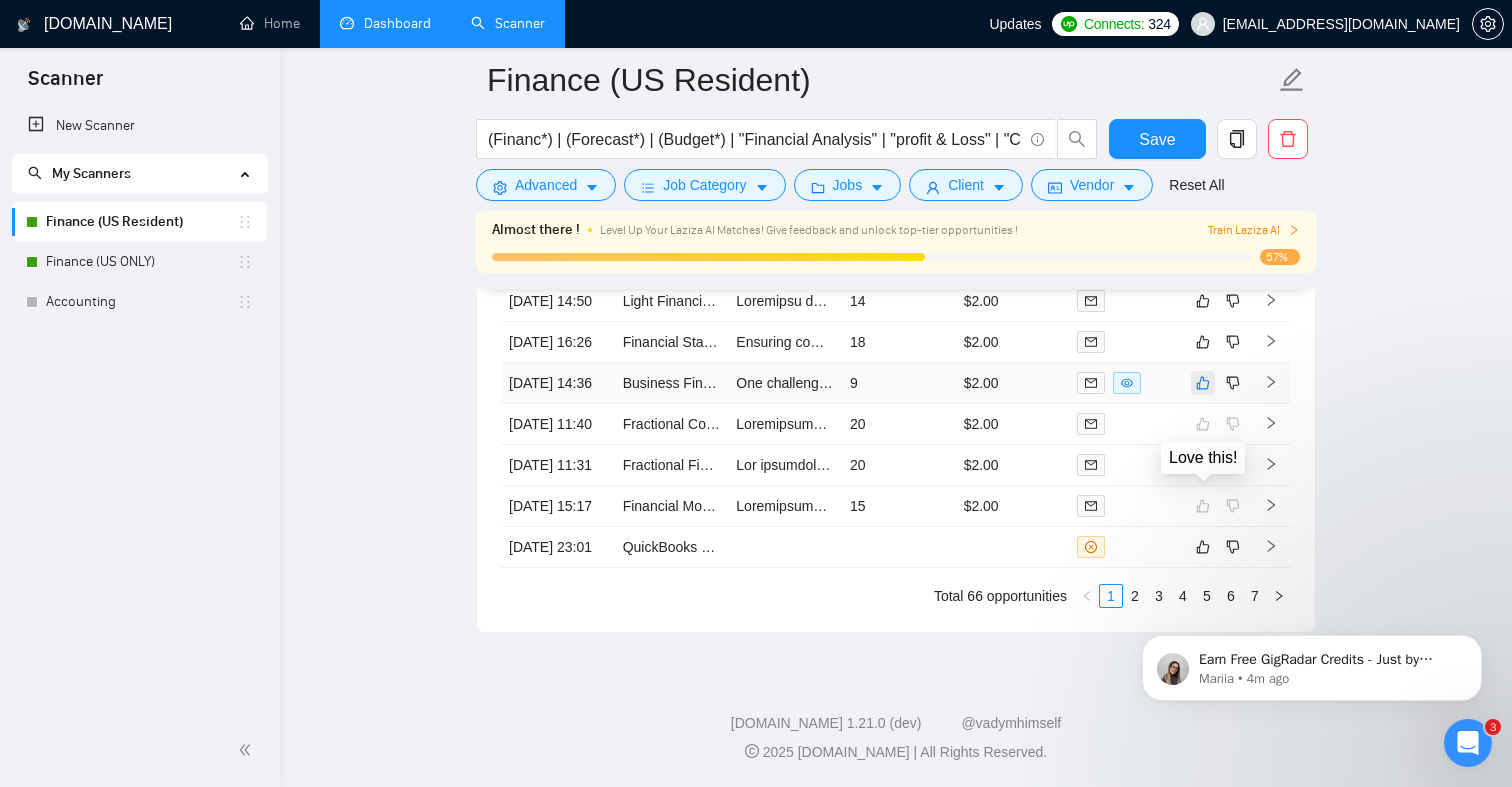 click 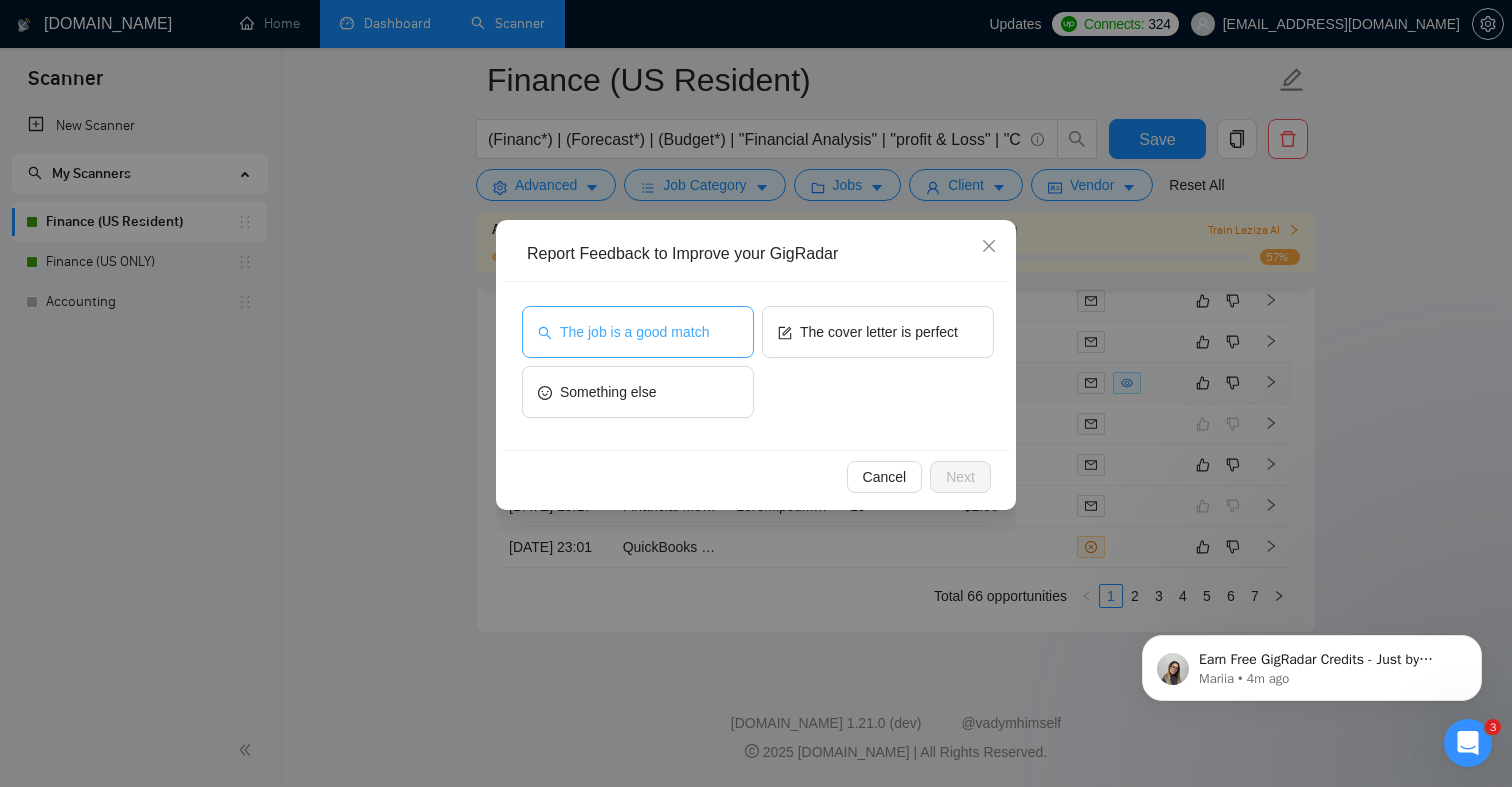 click on "The job is a good match" at bounding box center (634, 332) 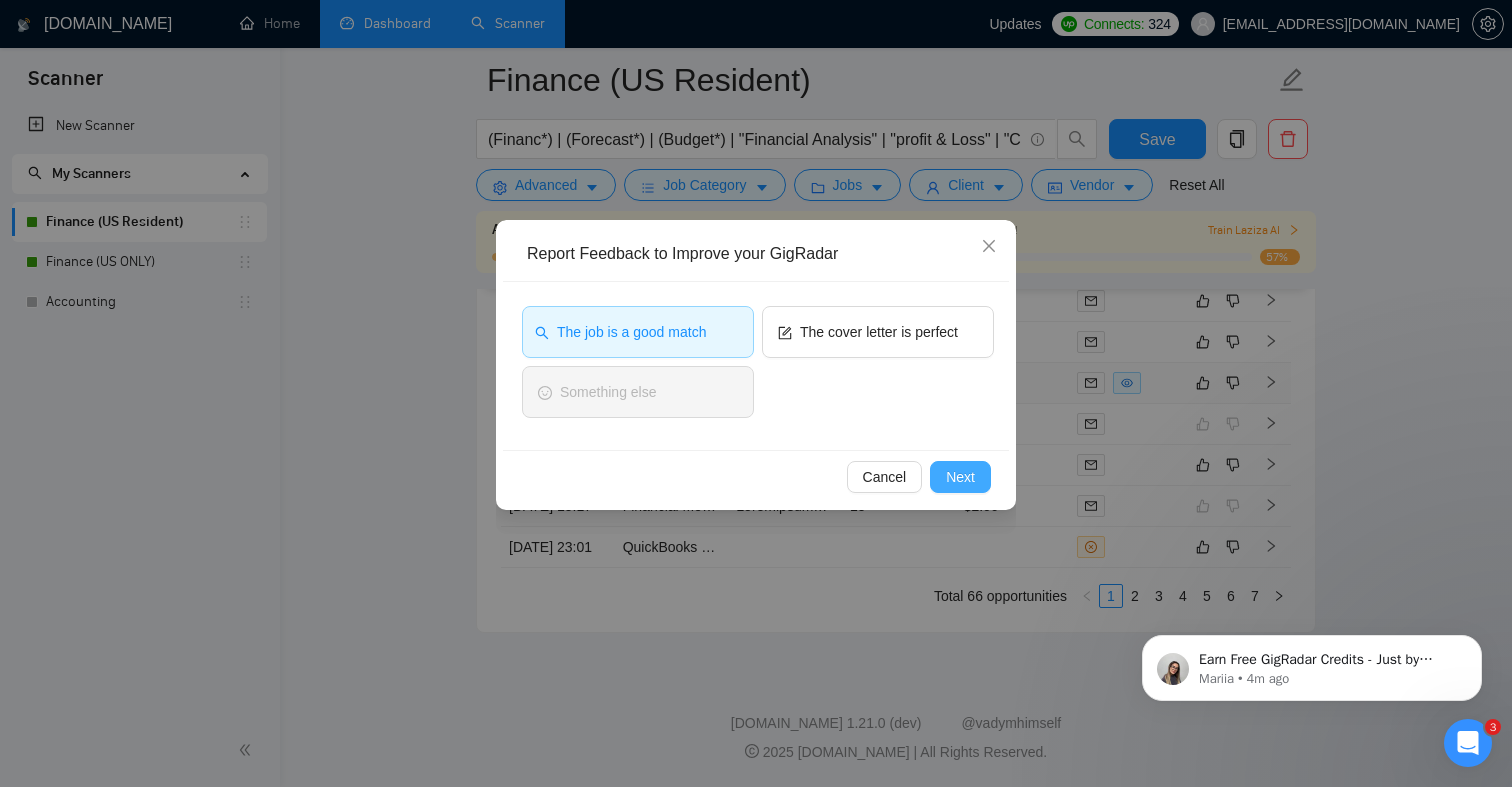 click on "Next" at bounding box center [960, 477] 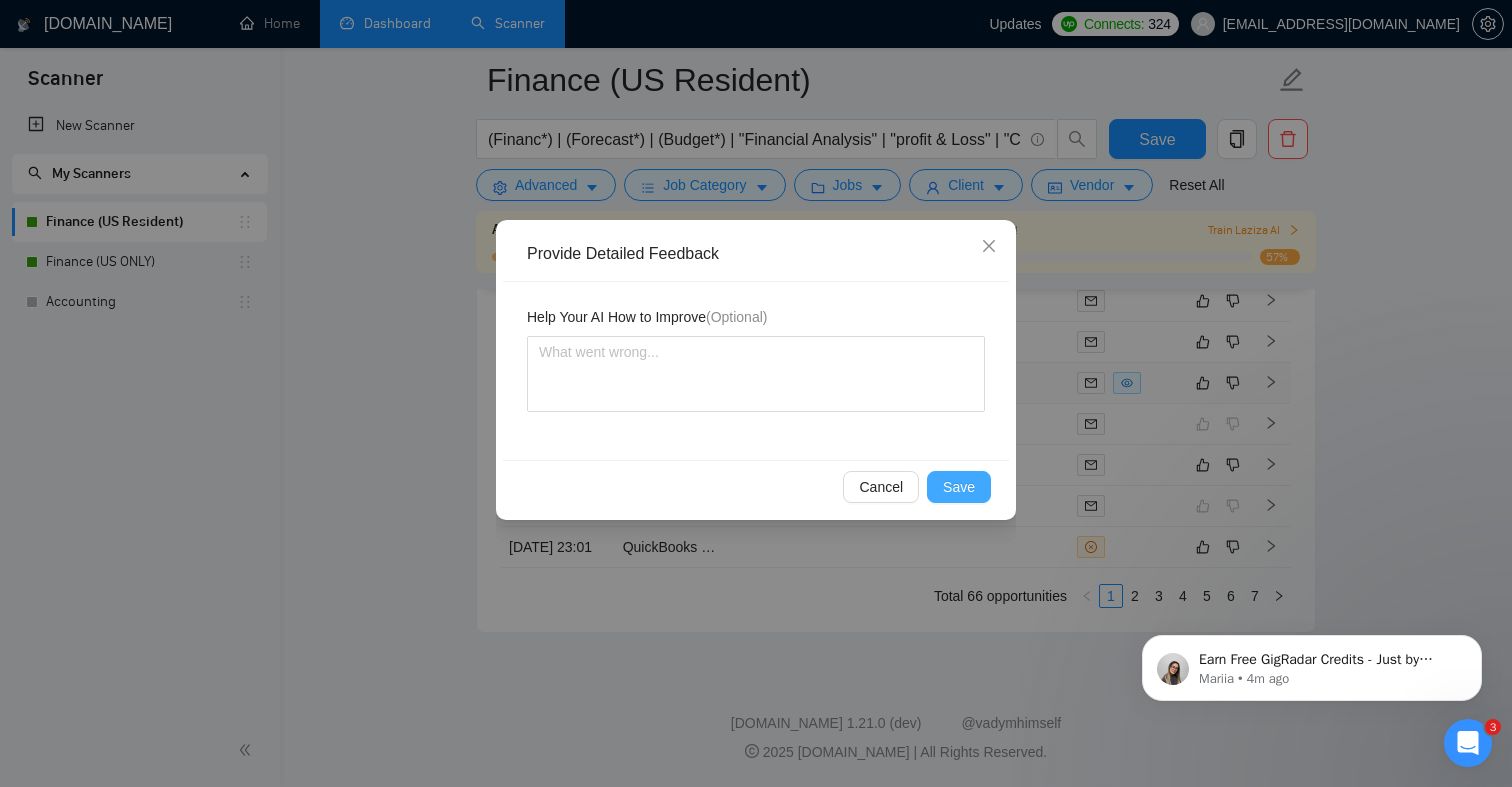 click on "Save" at bounding box center (959, 487) 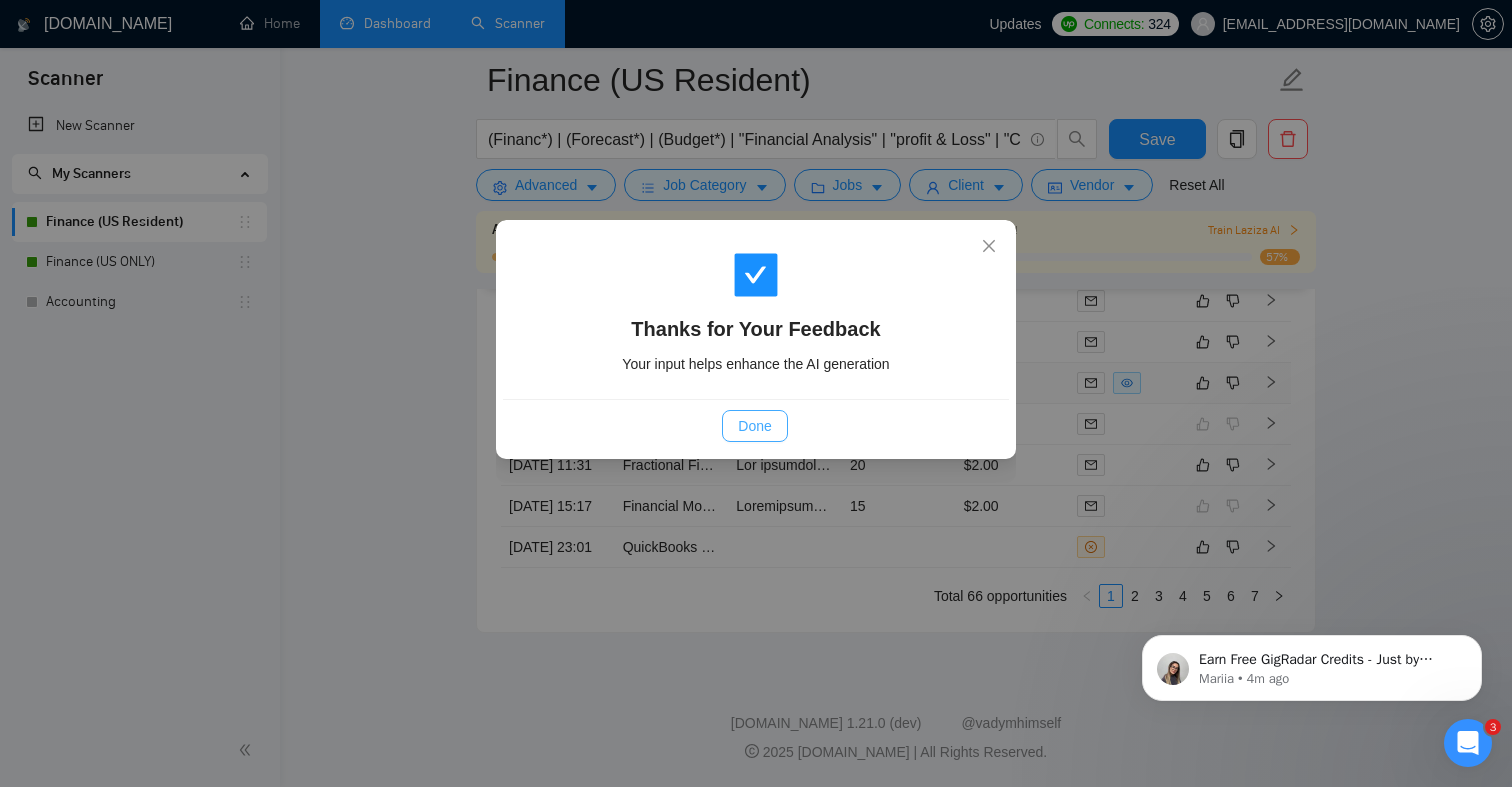 click on "Done" at bounding box center (754, 426) 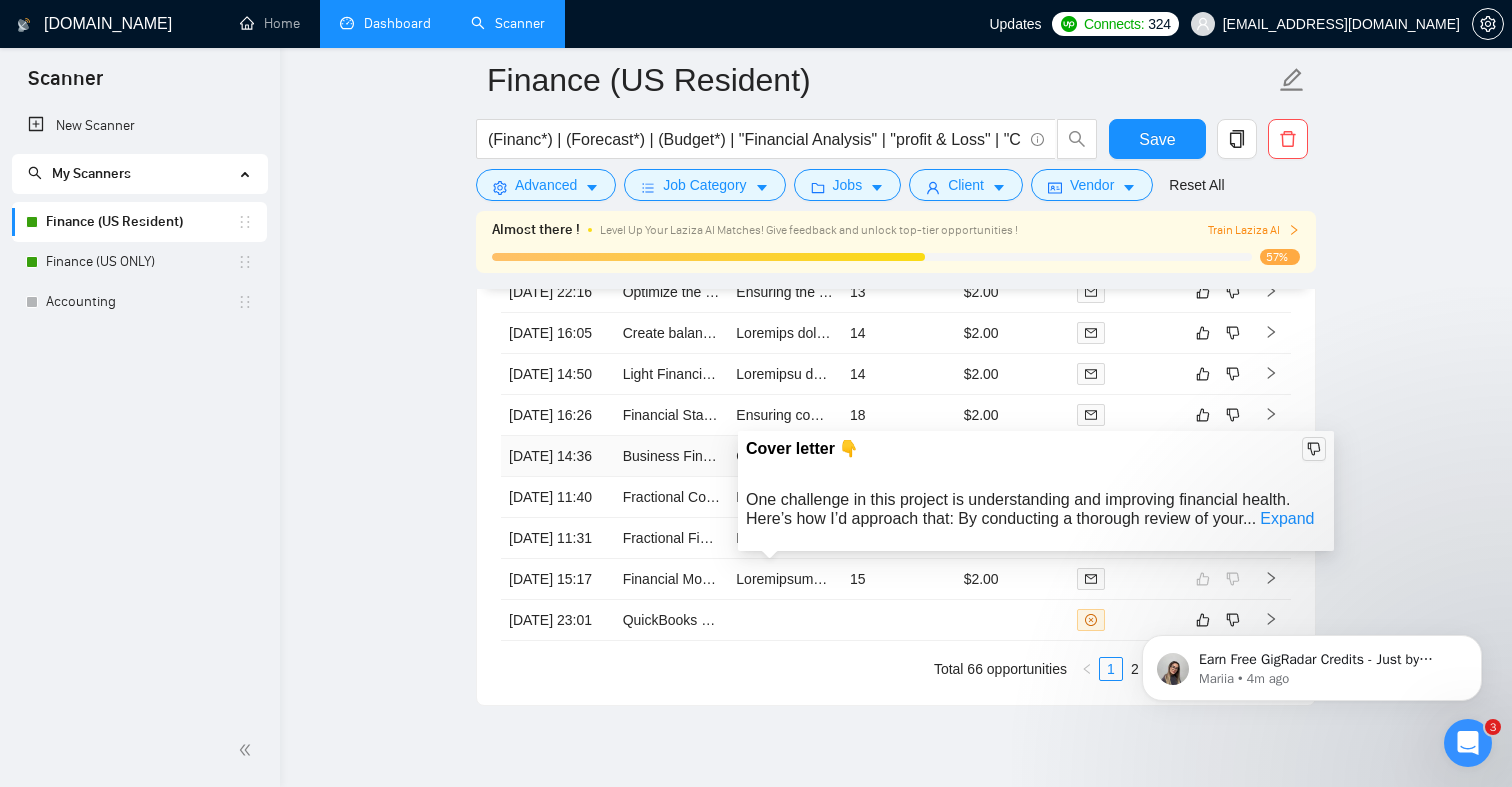 scroll, scrollTop: 4868, scrollLeft: 0, axis: vertical 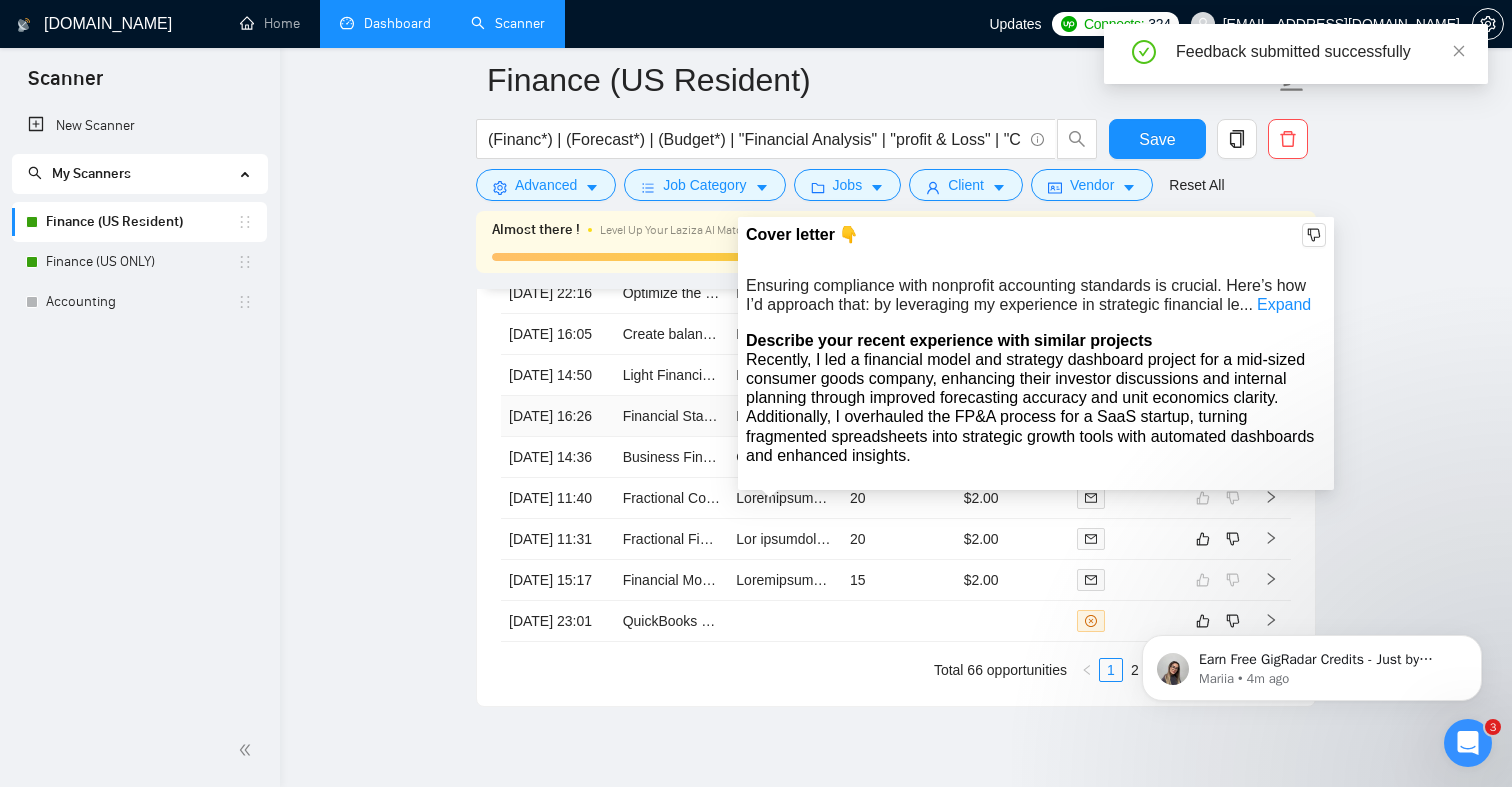 click on "Ensuring compliance with nonprofit accounting standards is crucial. Here’s how I’d approach that: by leveraging my experience in strategic financial leadership and robust forecasting models to align with nonprofit standards.
Hi there!
I’ve worked on financial modeling and strategic dashboards for organizations, such as the Financial Model & Strategy Dashboard for a $20M+ Consumer Goods Brand. The outcome: improved clarity on unit economics and forecasting accuracy.
Here is my recent work:
🔧 Financial Model & Strategy Dashboard for $20M+ Consumer Goods Brand – Led financial modeling and scenario planning, resulting in improved investor discussions.
💡 FP&A Process Overhaul & Automated Reporting for SaaS Company – Transformed fragmented spreadsheets into strategic growth tools, enhancing insights and decision-making.
What specific nonprofit accounting standards or guidelines do you follow to ensure compliance?
Happy to connect and discuss the proposal in detail.[object Object]" at bounding box center (3878, 416) 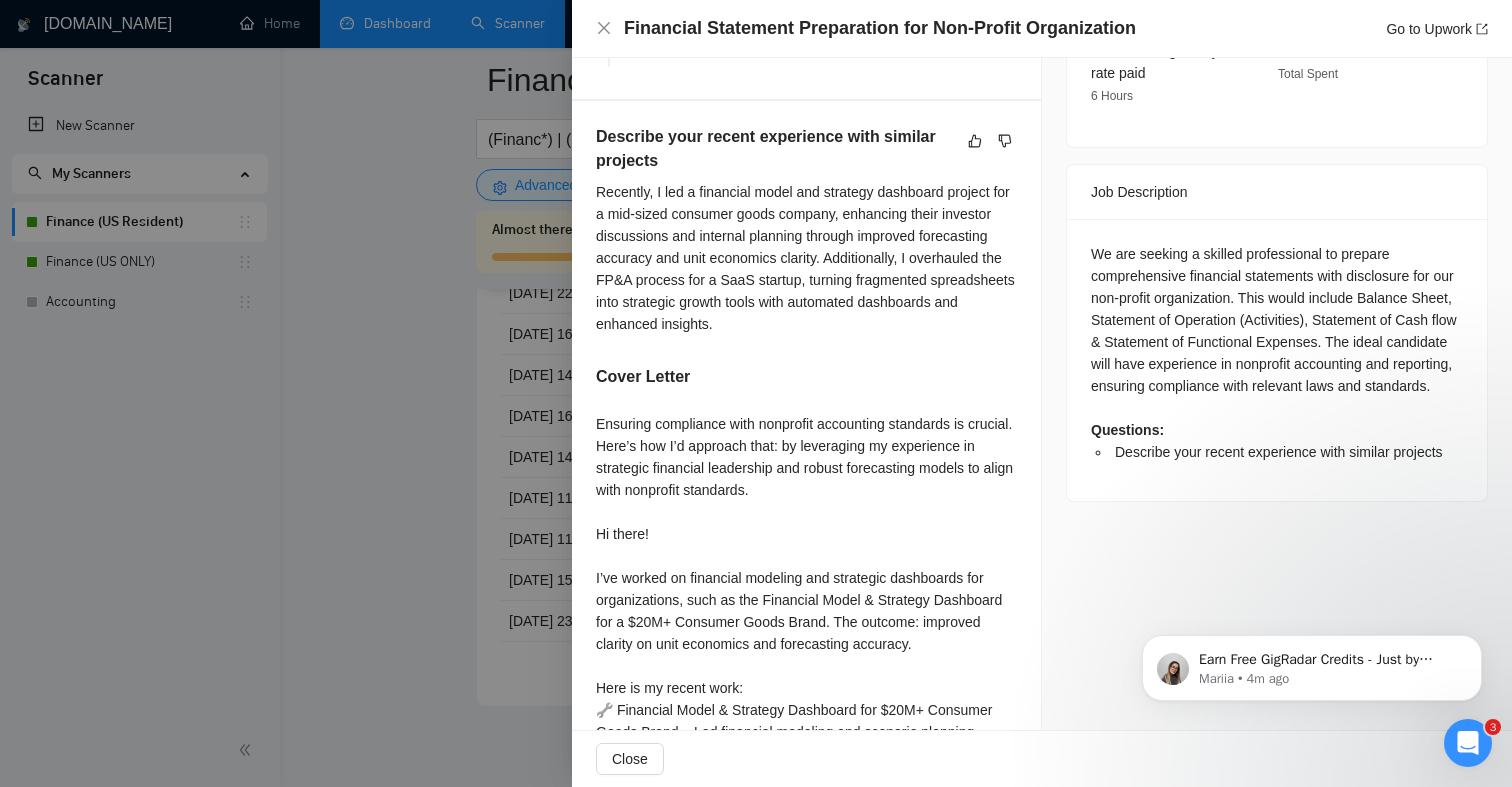 scroll, scrollTop: 0, scrollLeft: 0, axis: both 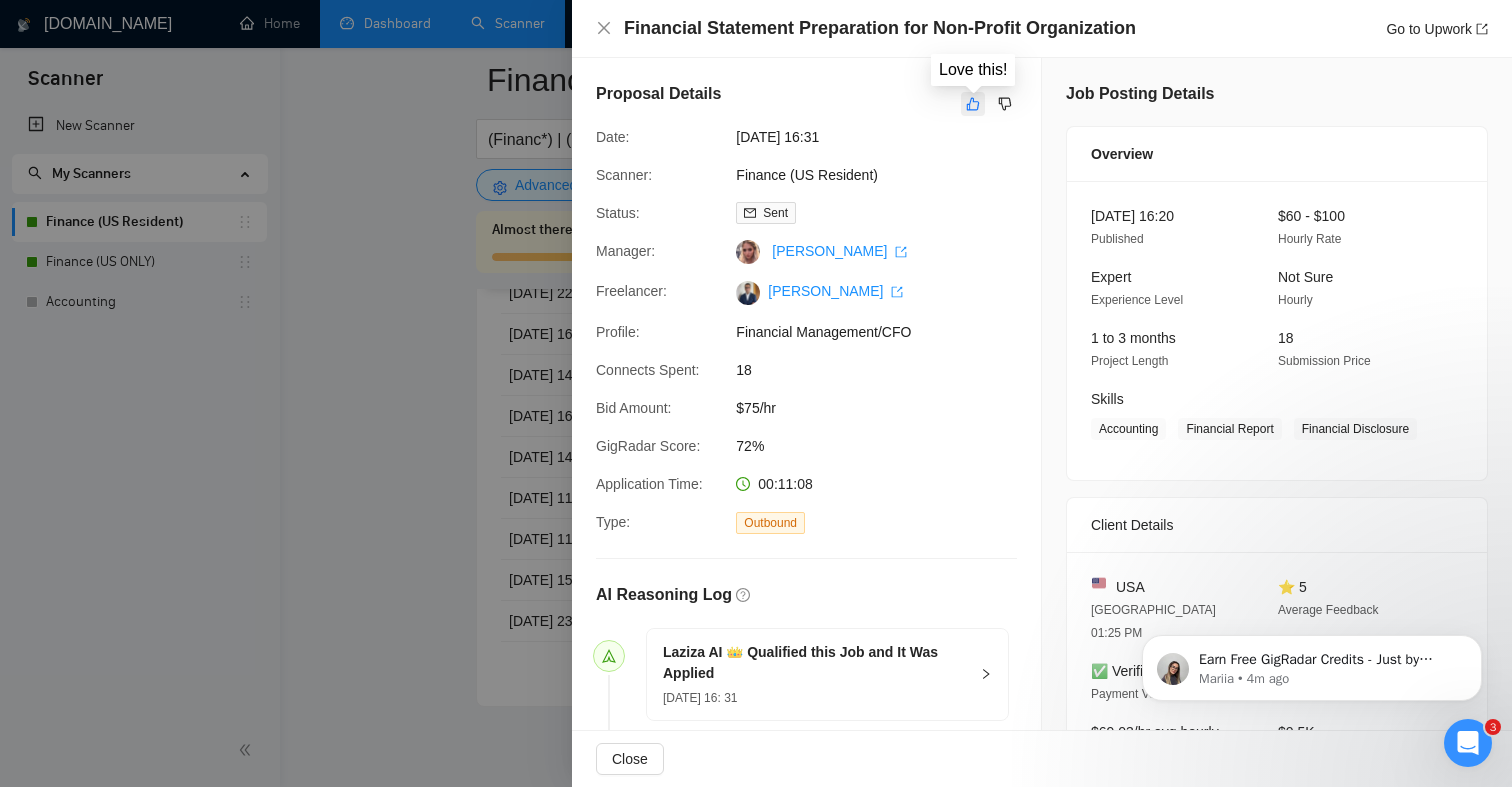 click 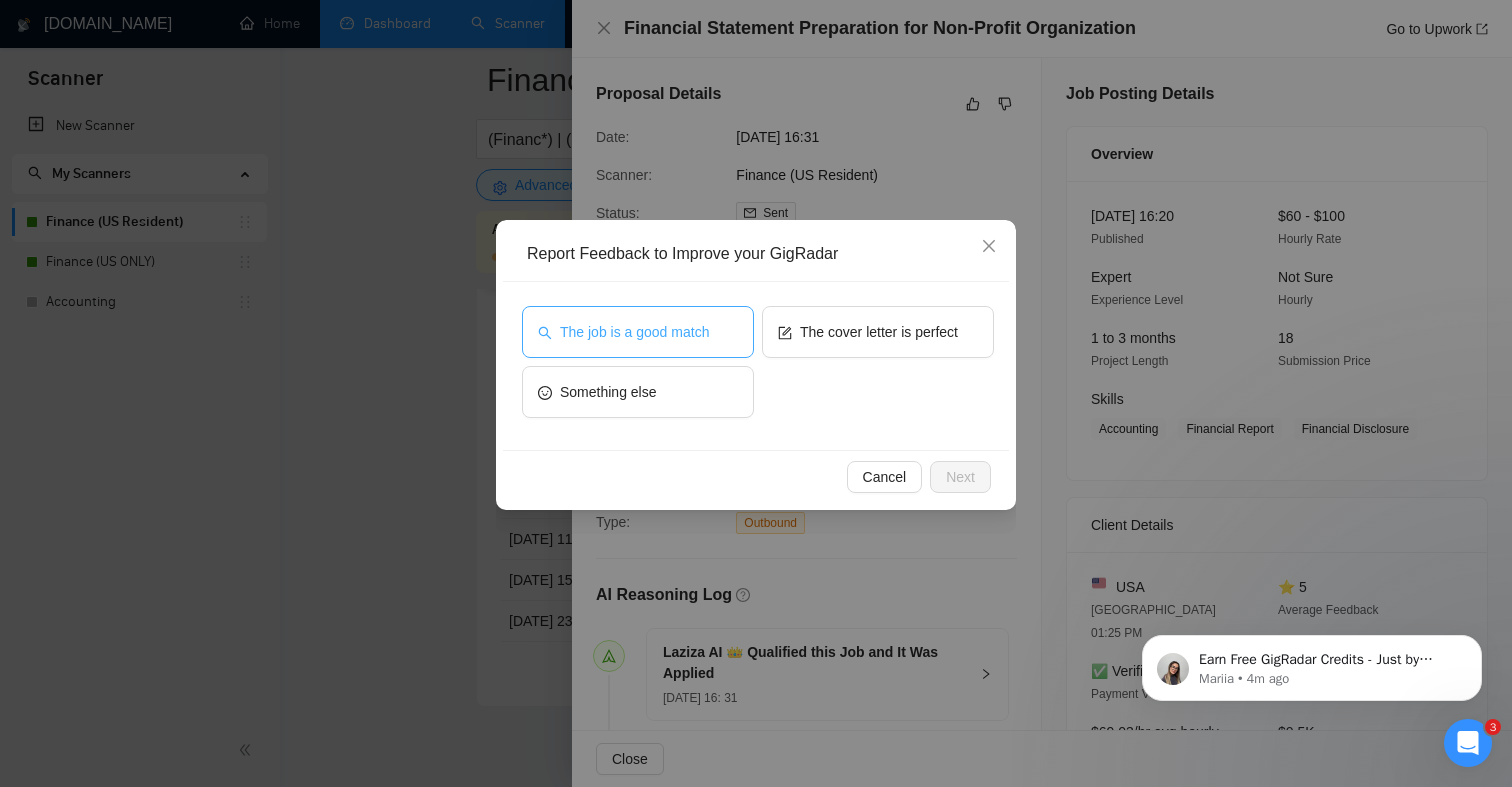 click on "The job is a good match" at bounding box center [638, 332] 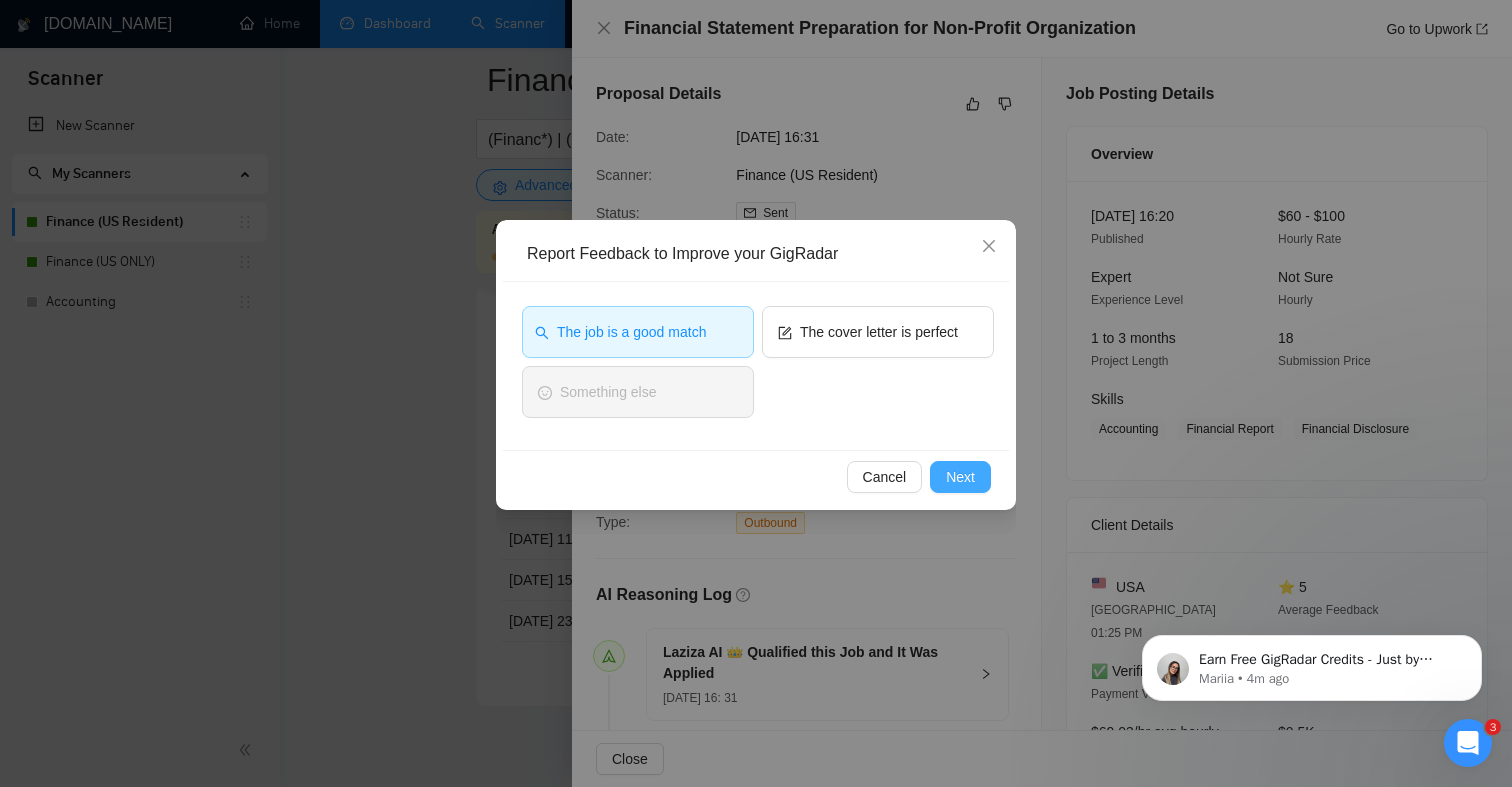 click on "Next" at bounding box center (960, 477) 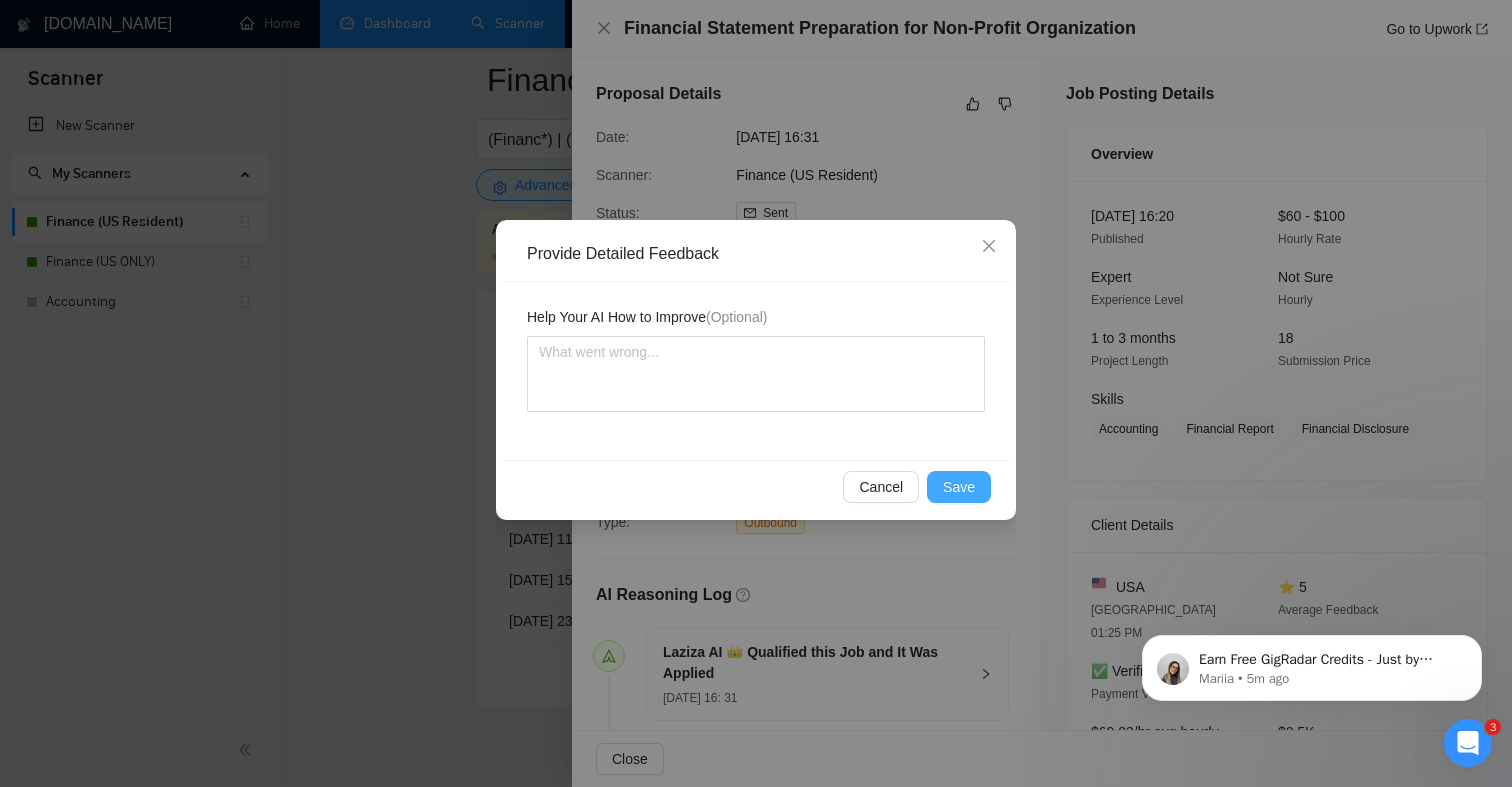click on "Save" at bounding box center [959, 487] 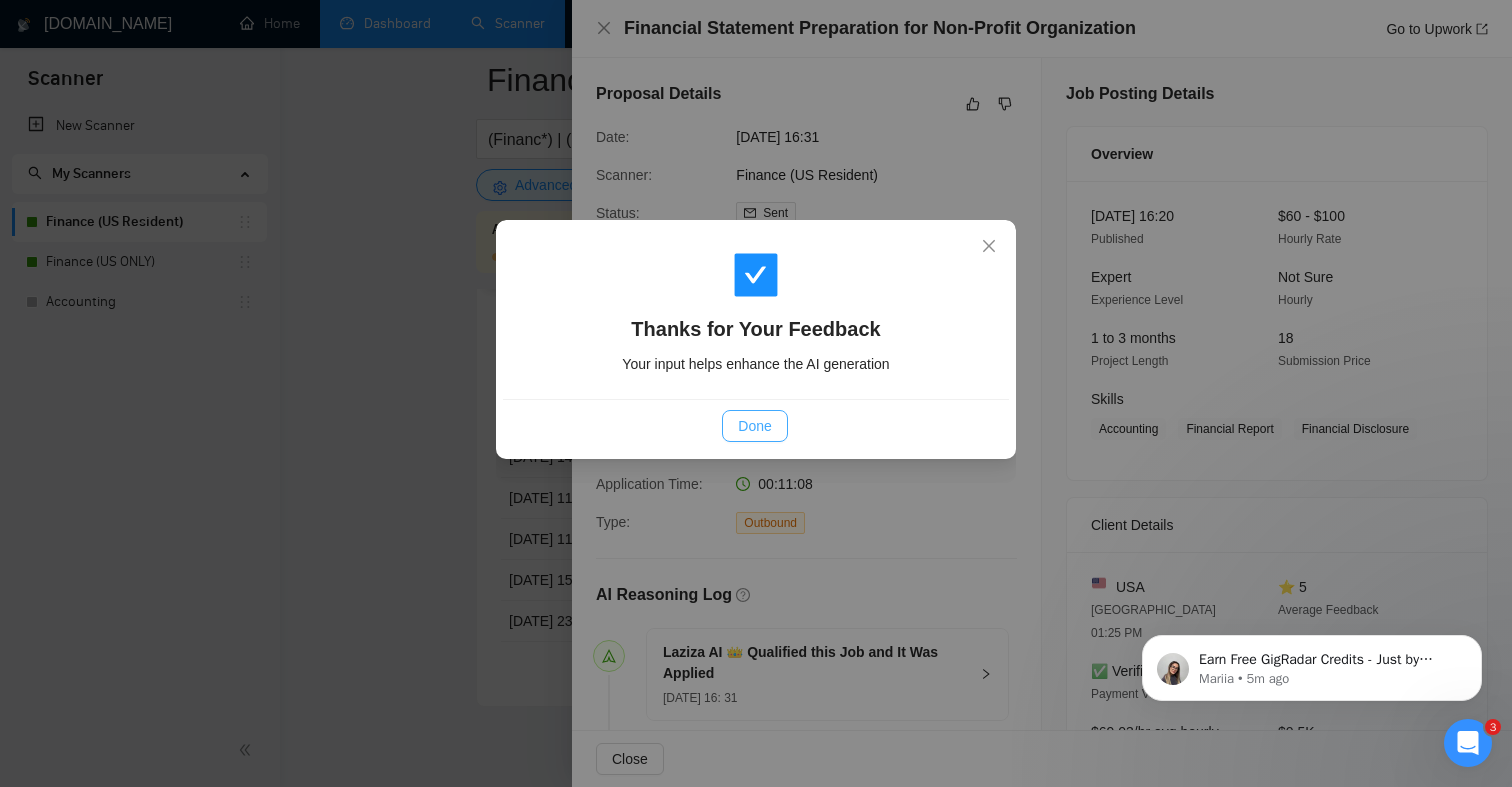 click on "Done" at bounding box center [754, 426] 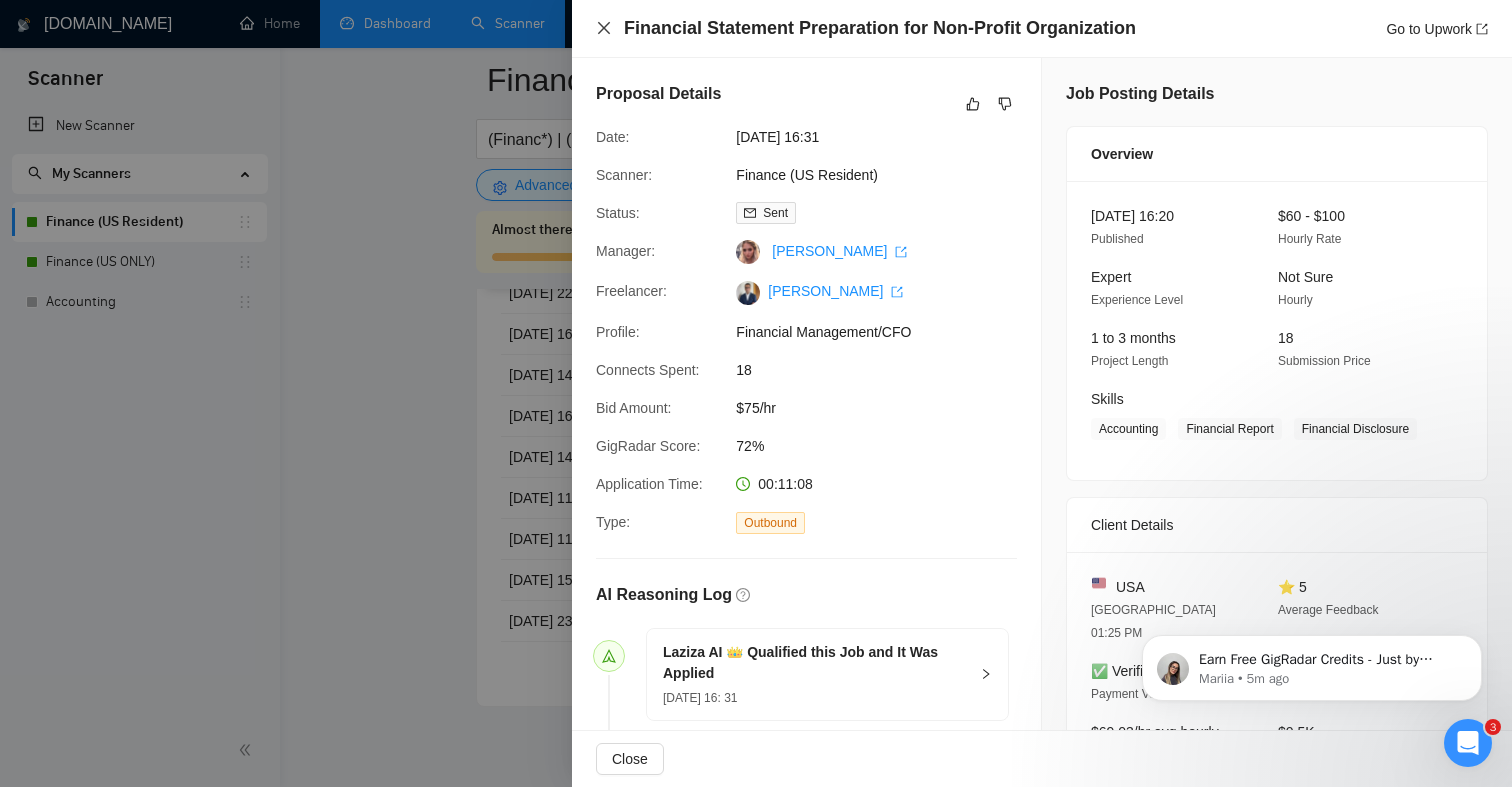 click 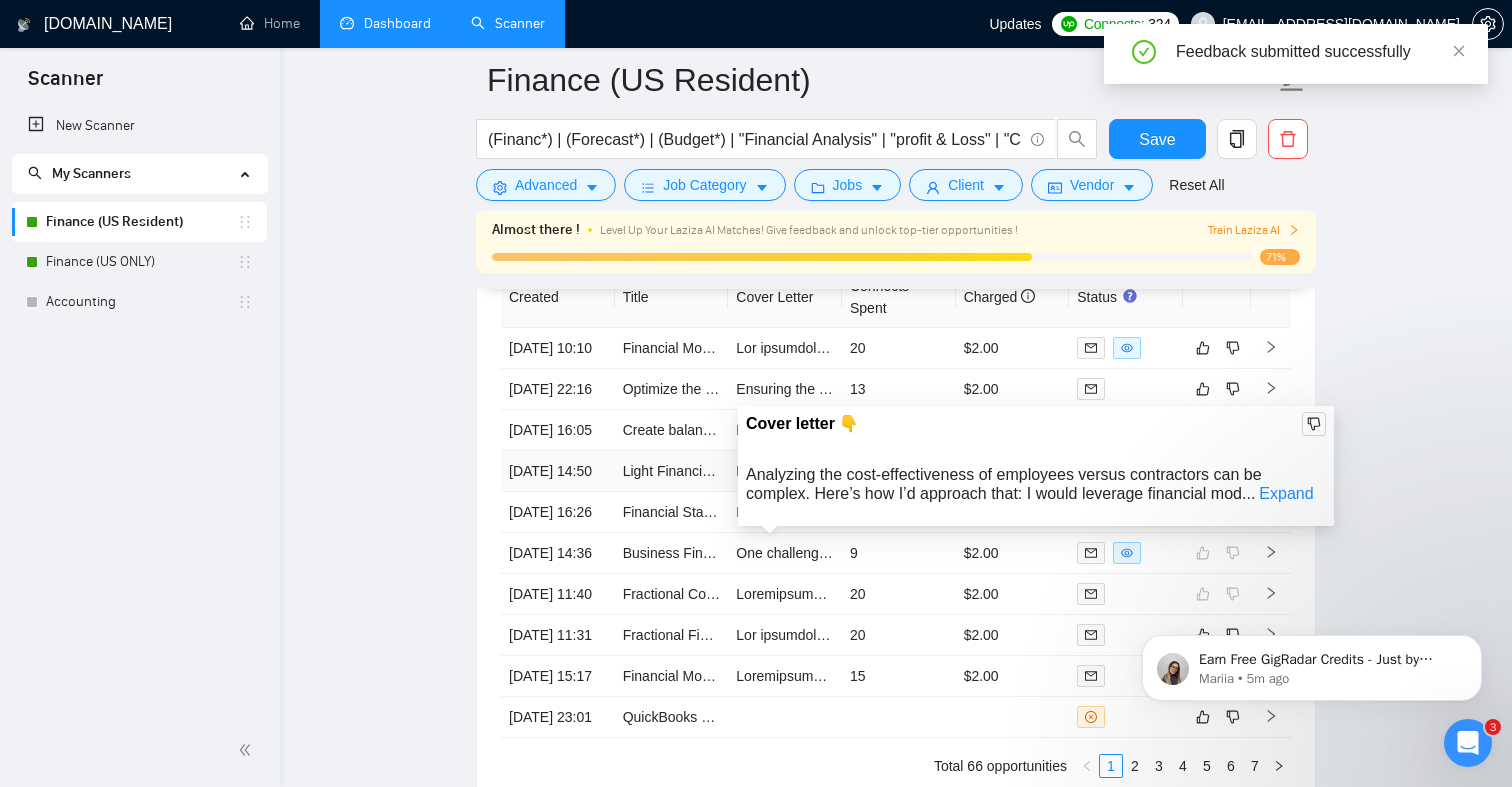 scroll, scrollTop: 4751, scrollLeft: 0, axis: vertical 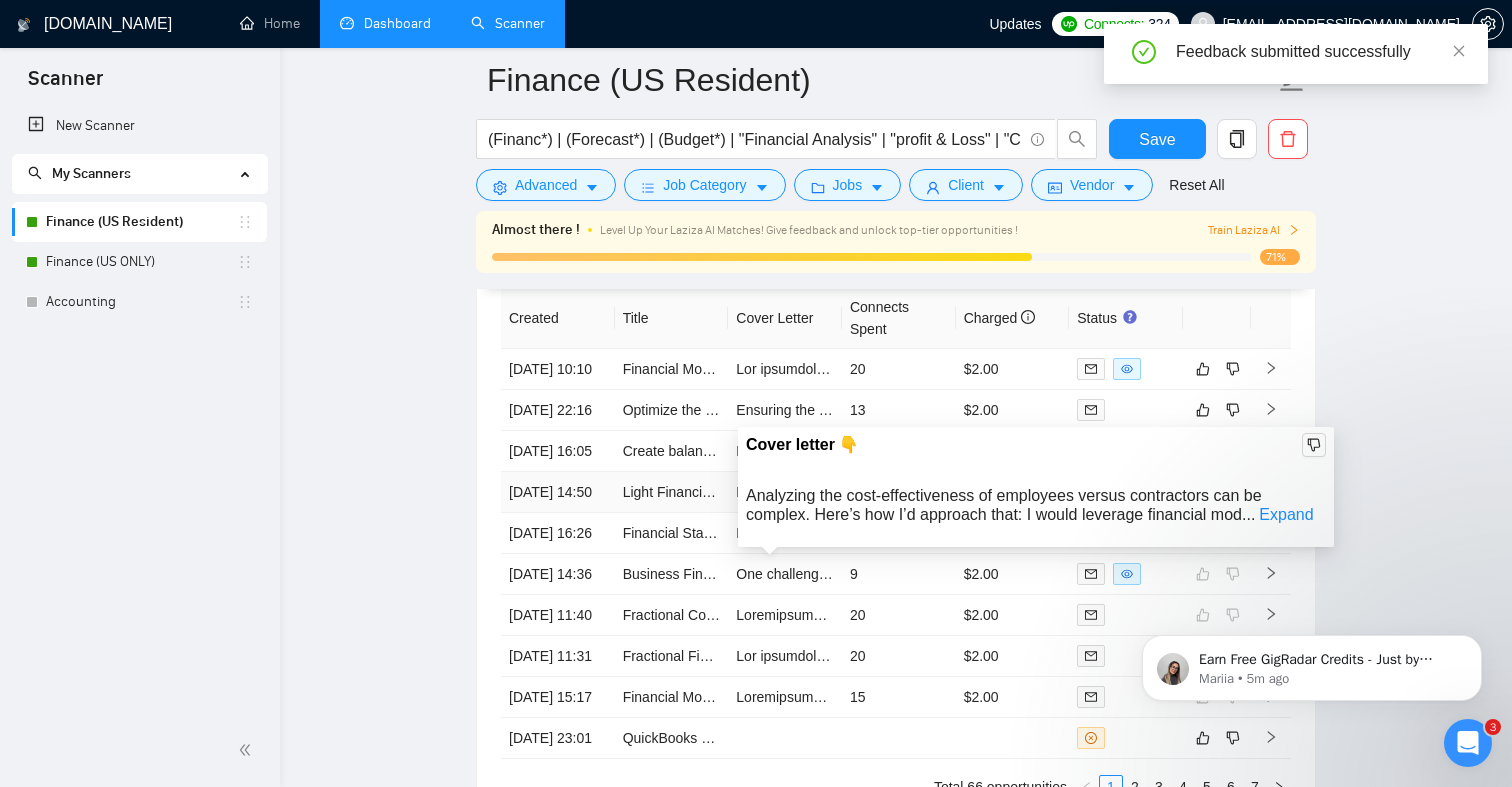 click at bounding box center (4087, 492) 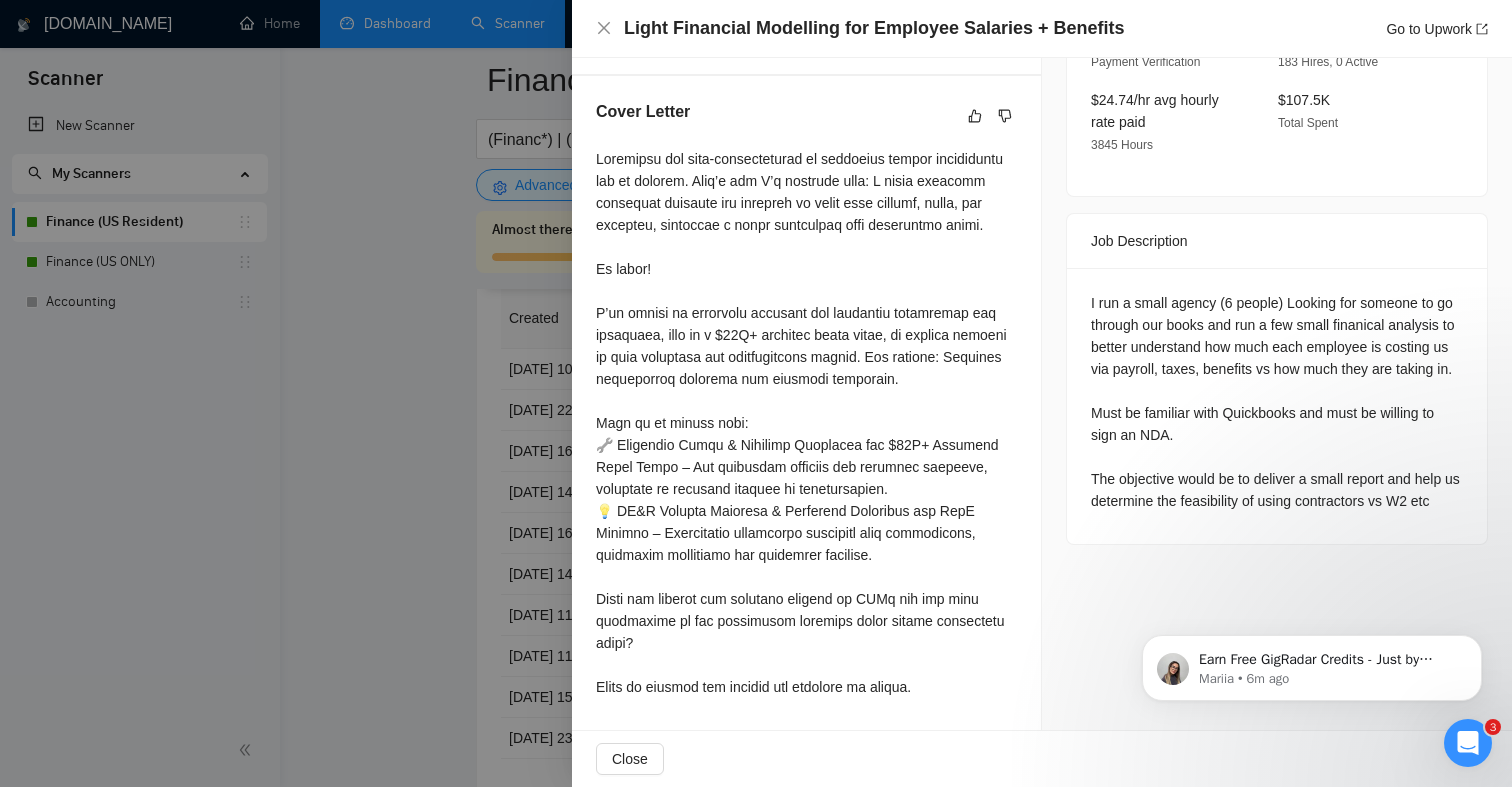 scroll, scrollTop: 726, scrollLeft: 0, axis: vertical 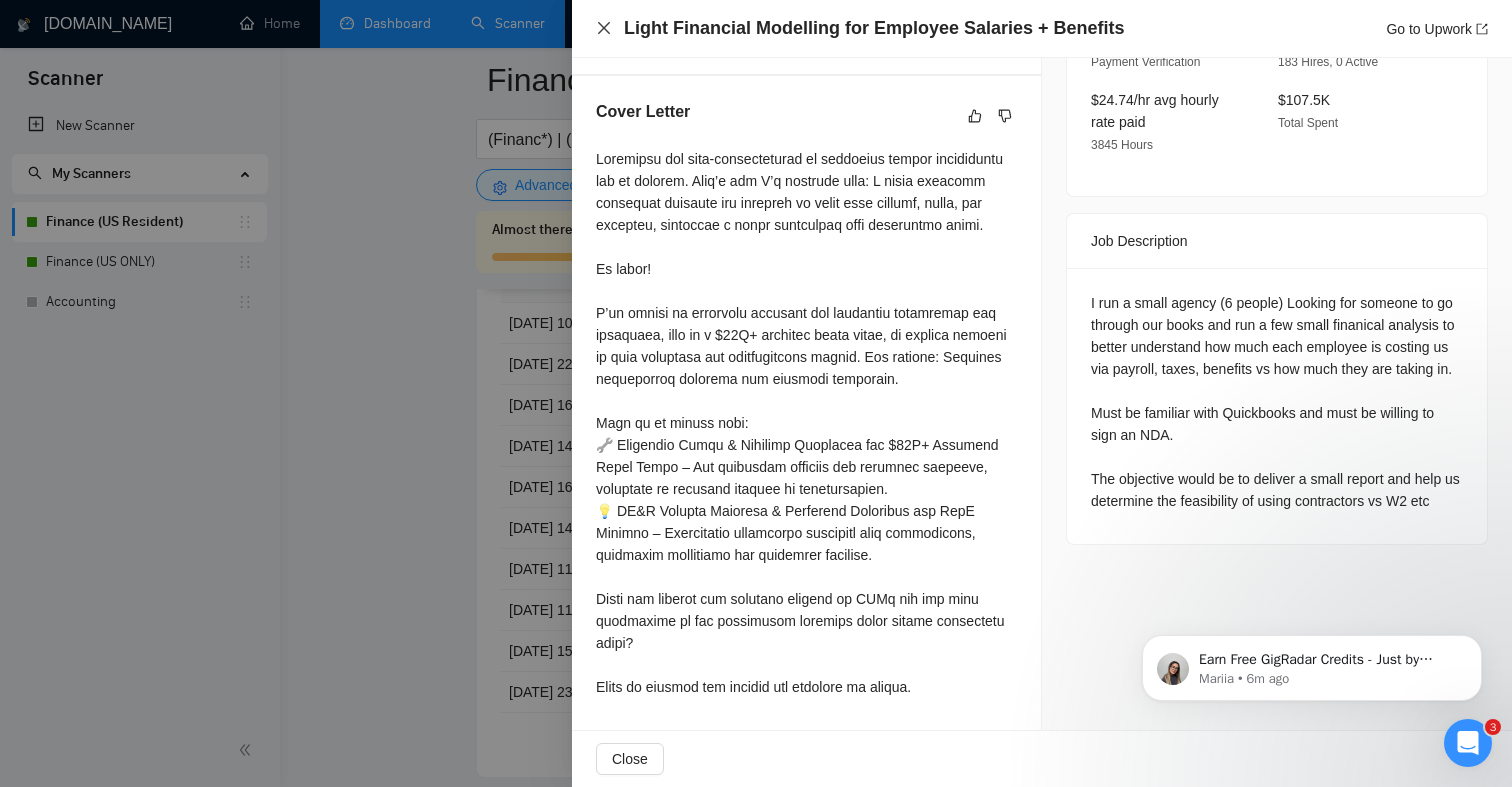 click 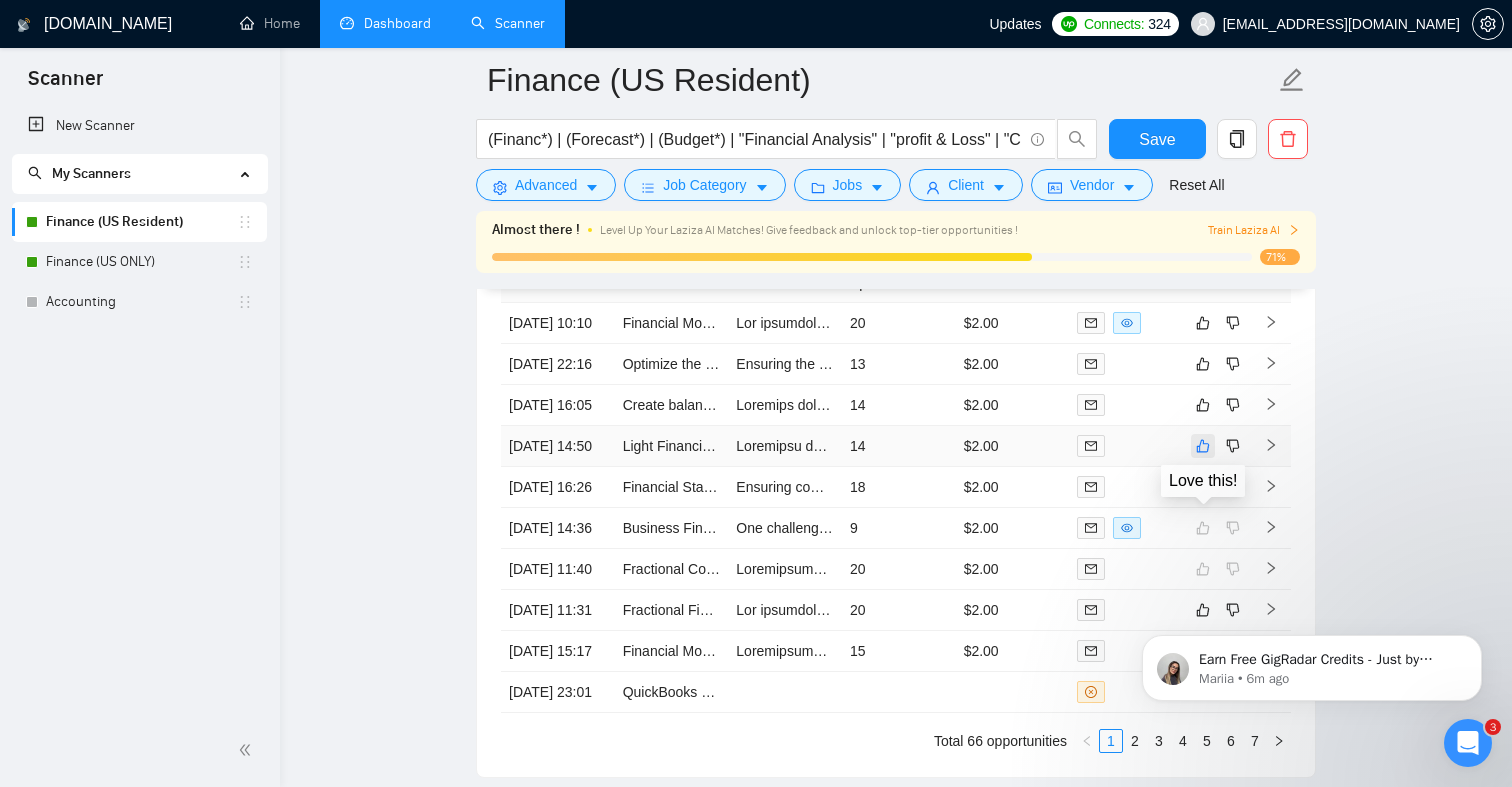 click 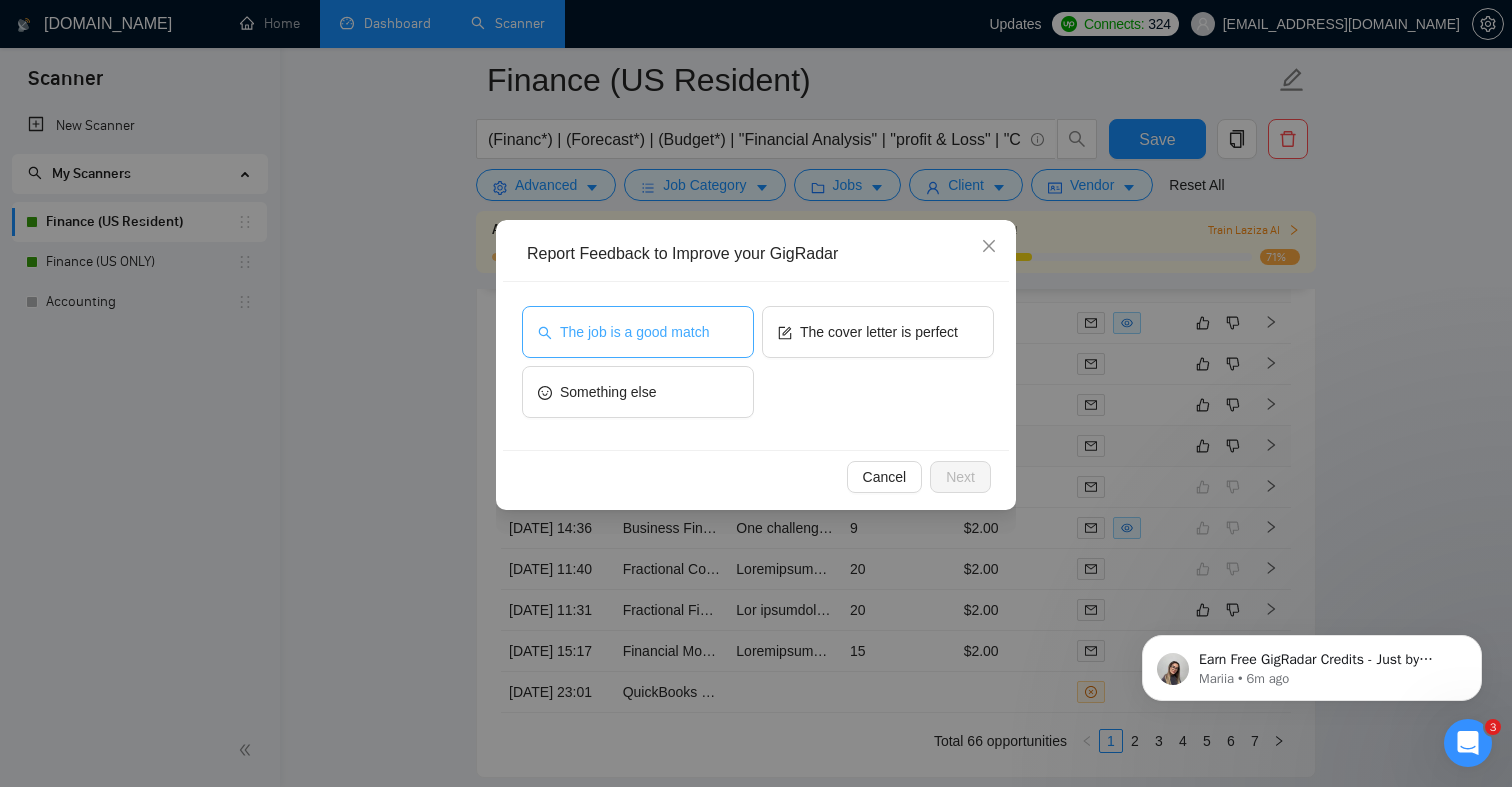 click on "The job is a good match" at bounding box center (634, 332) 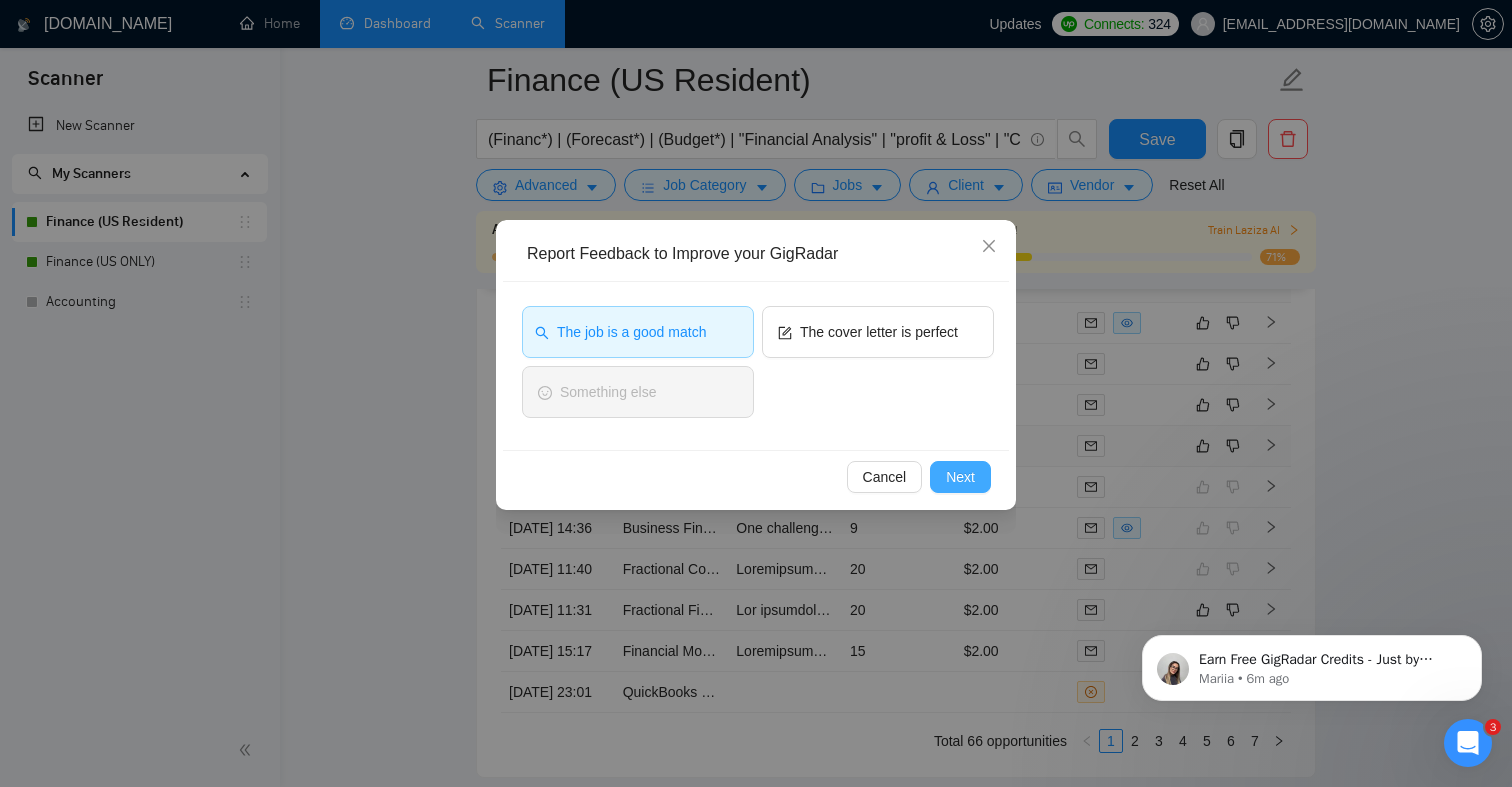 click on "Next" at bounding box center [960, 477] 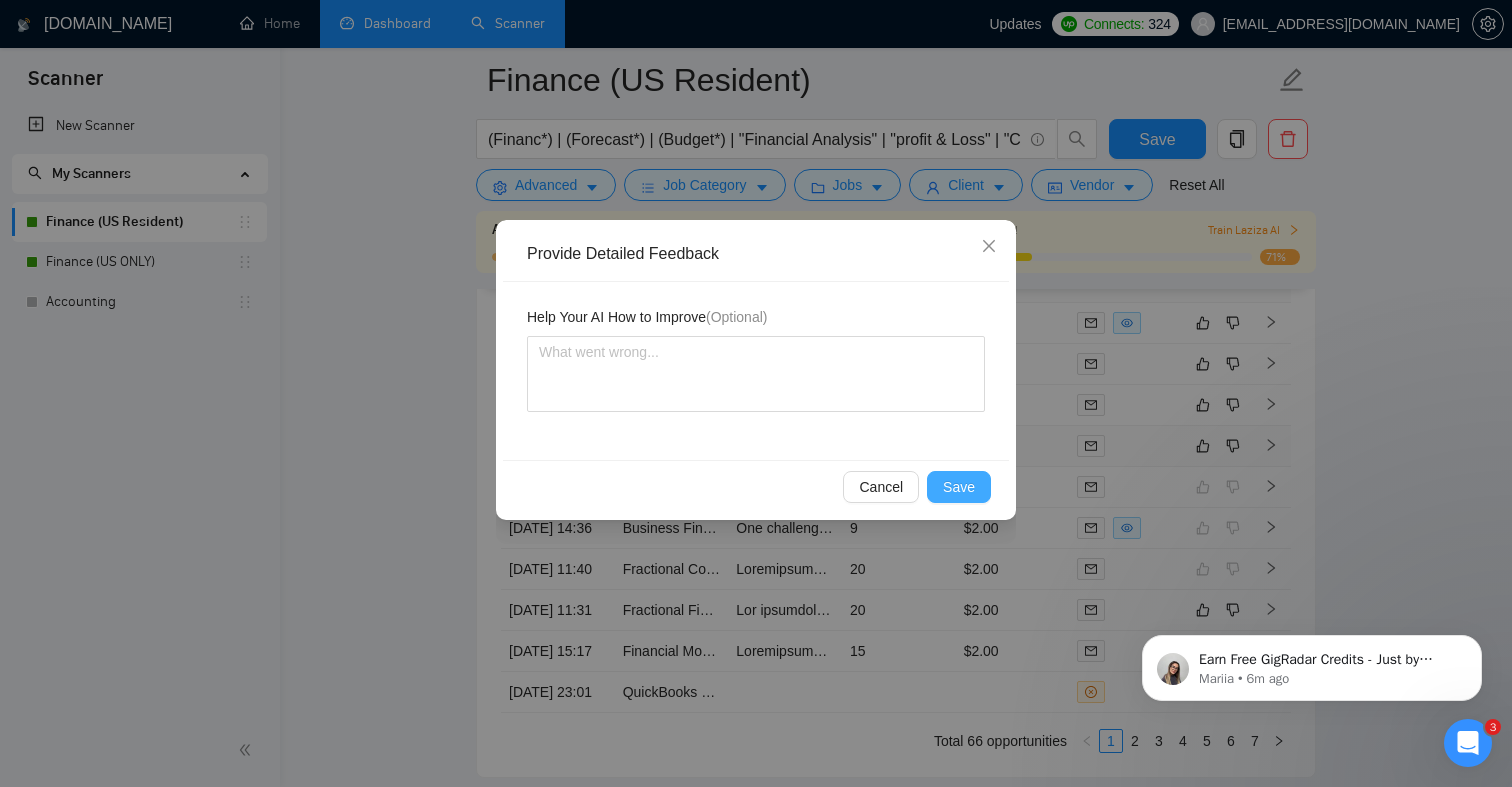 click on "Save" at bounding box center [959, 487] 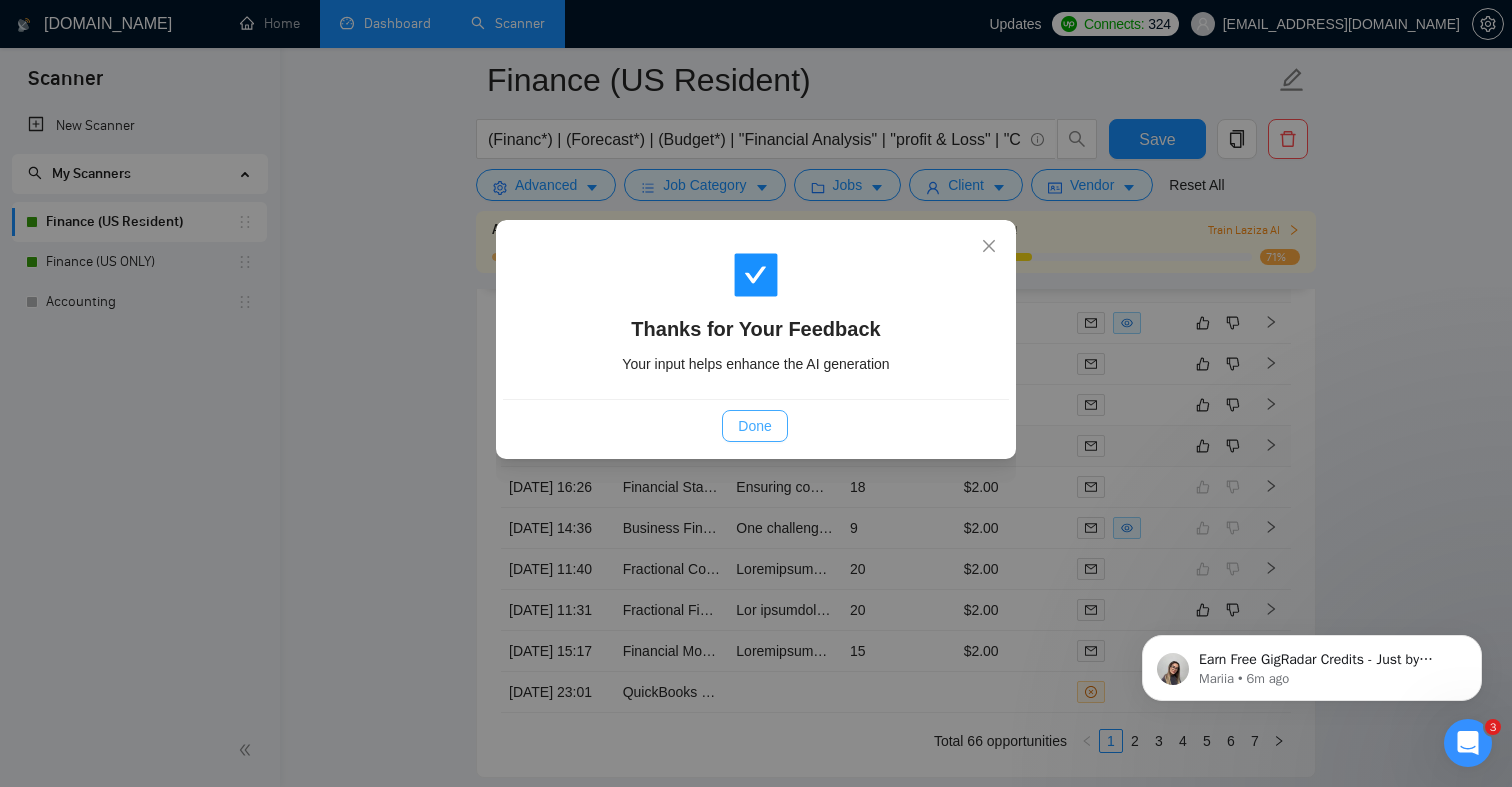 click on "Done" at bounding box center (754, 426) 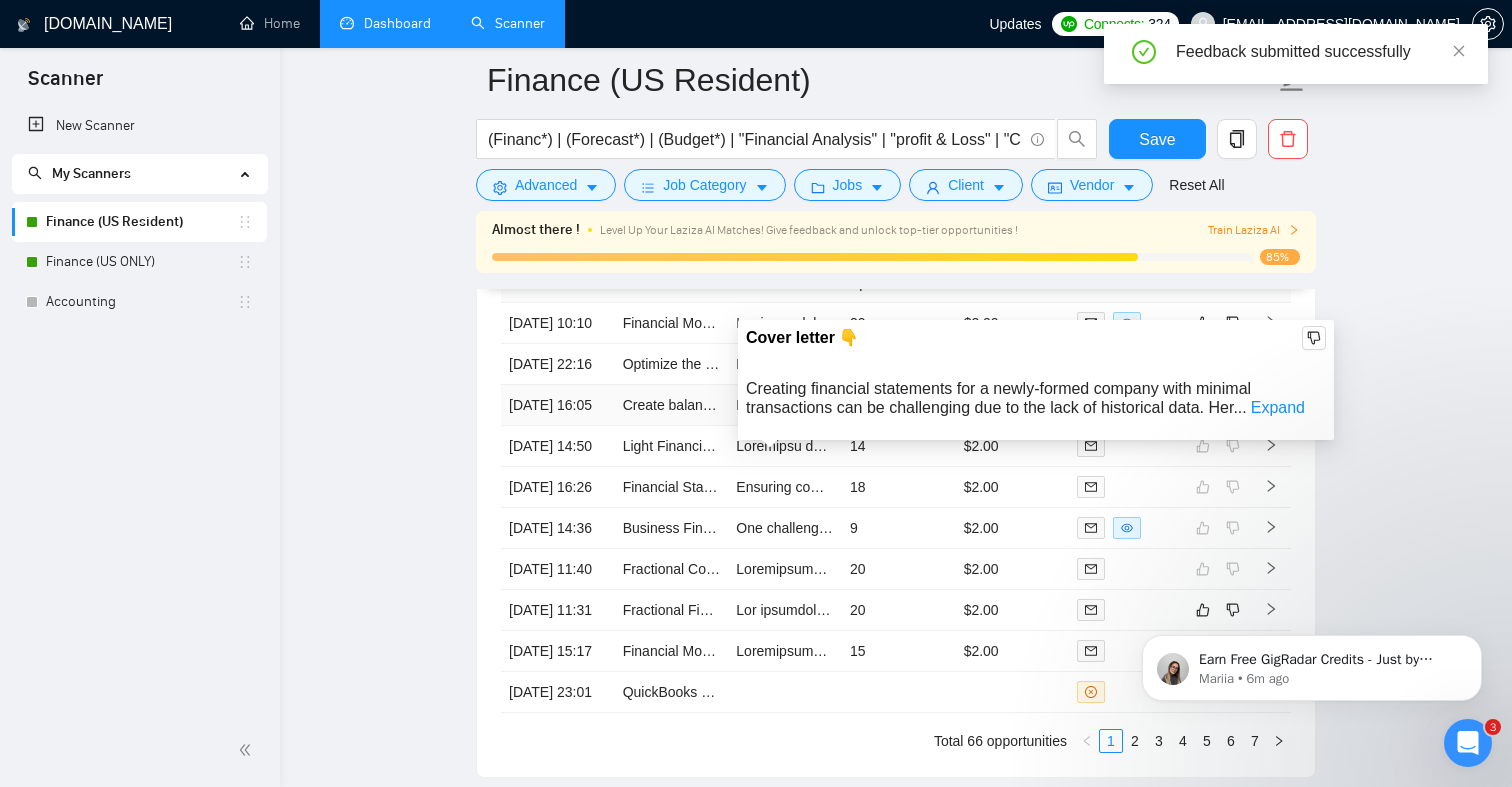 click at bounding box center (4155, 405) 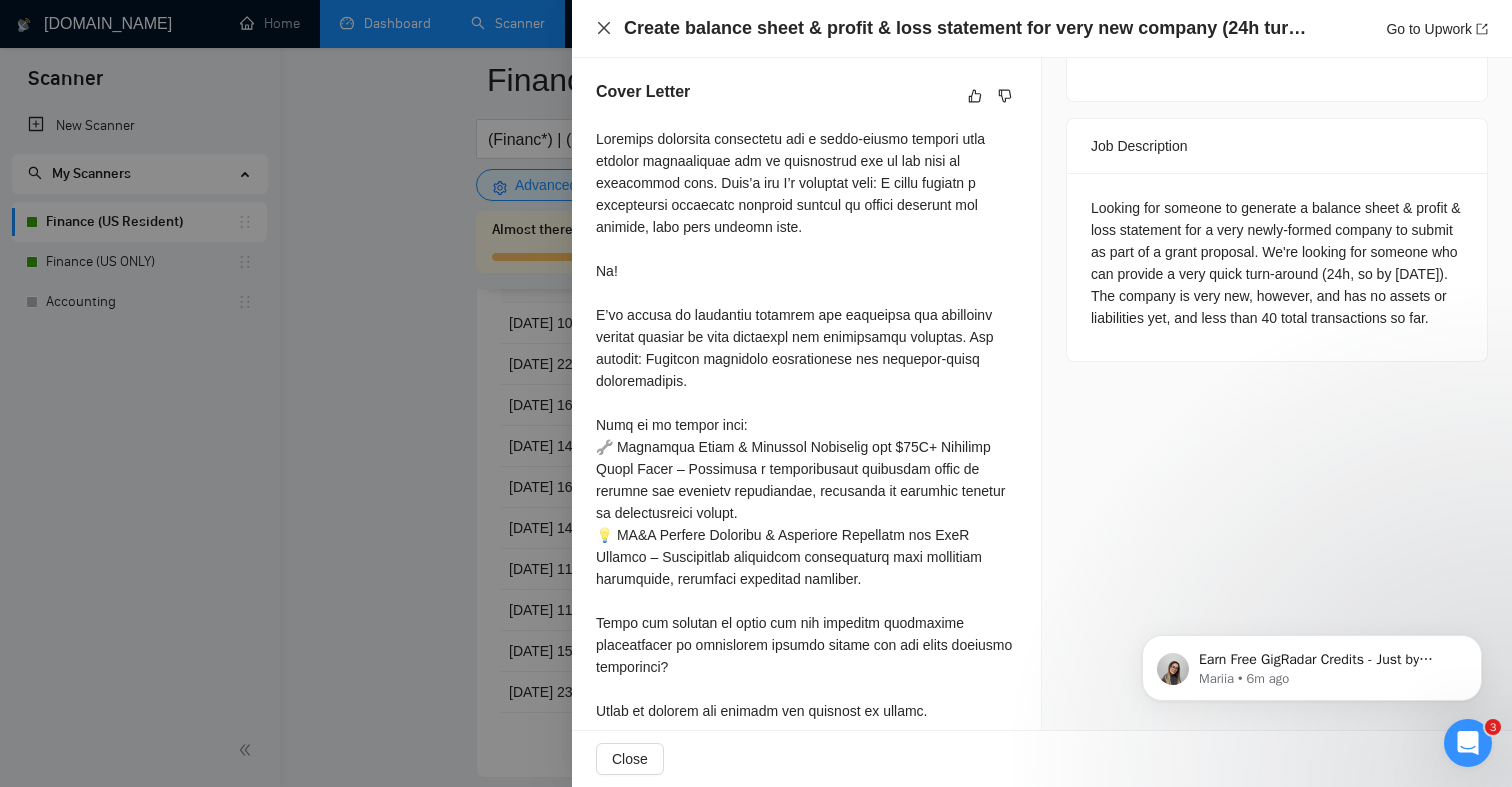 click 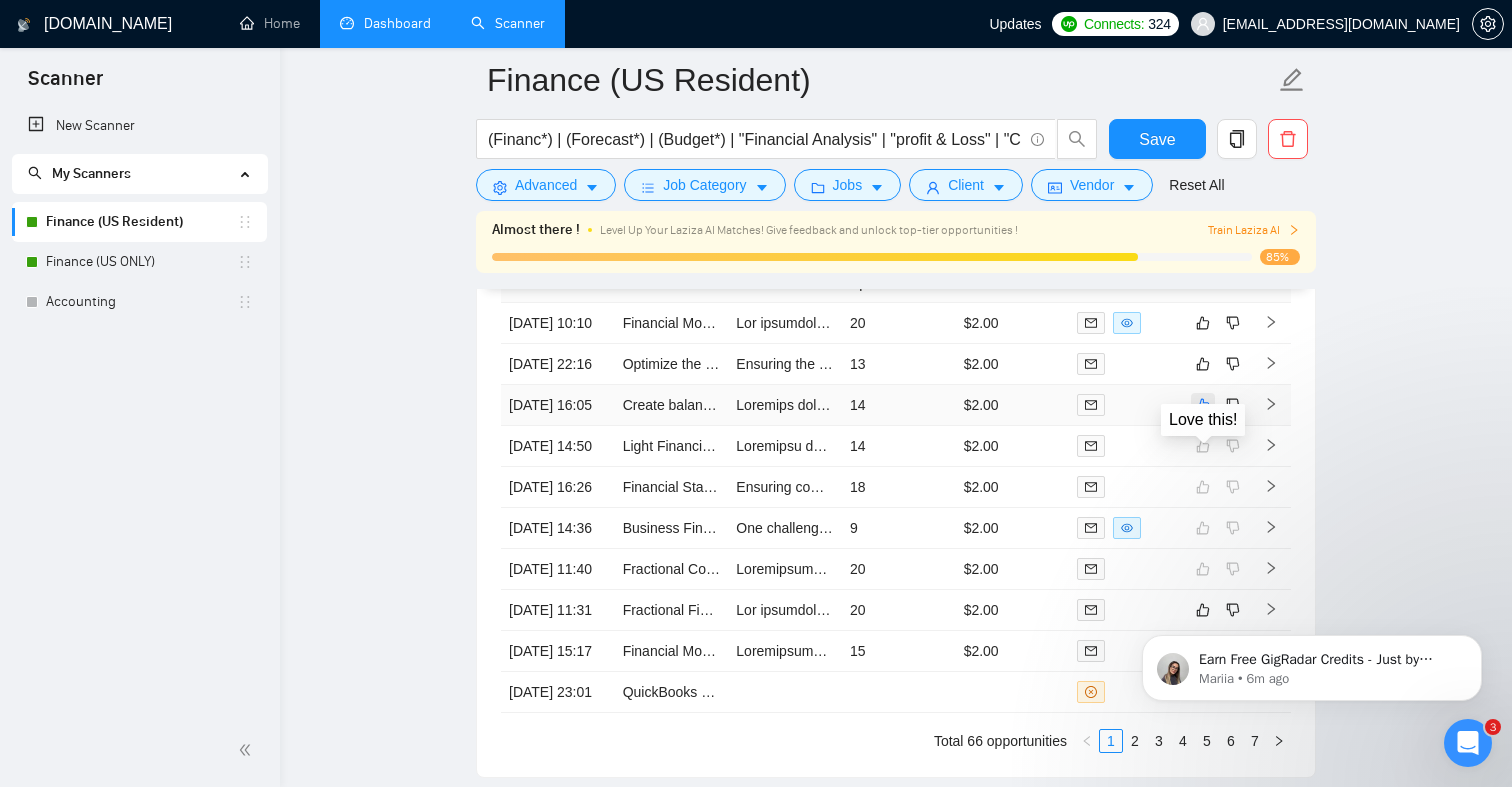 click 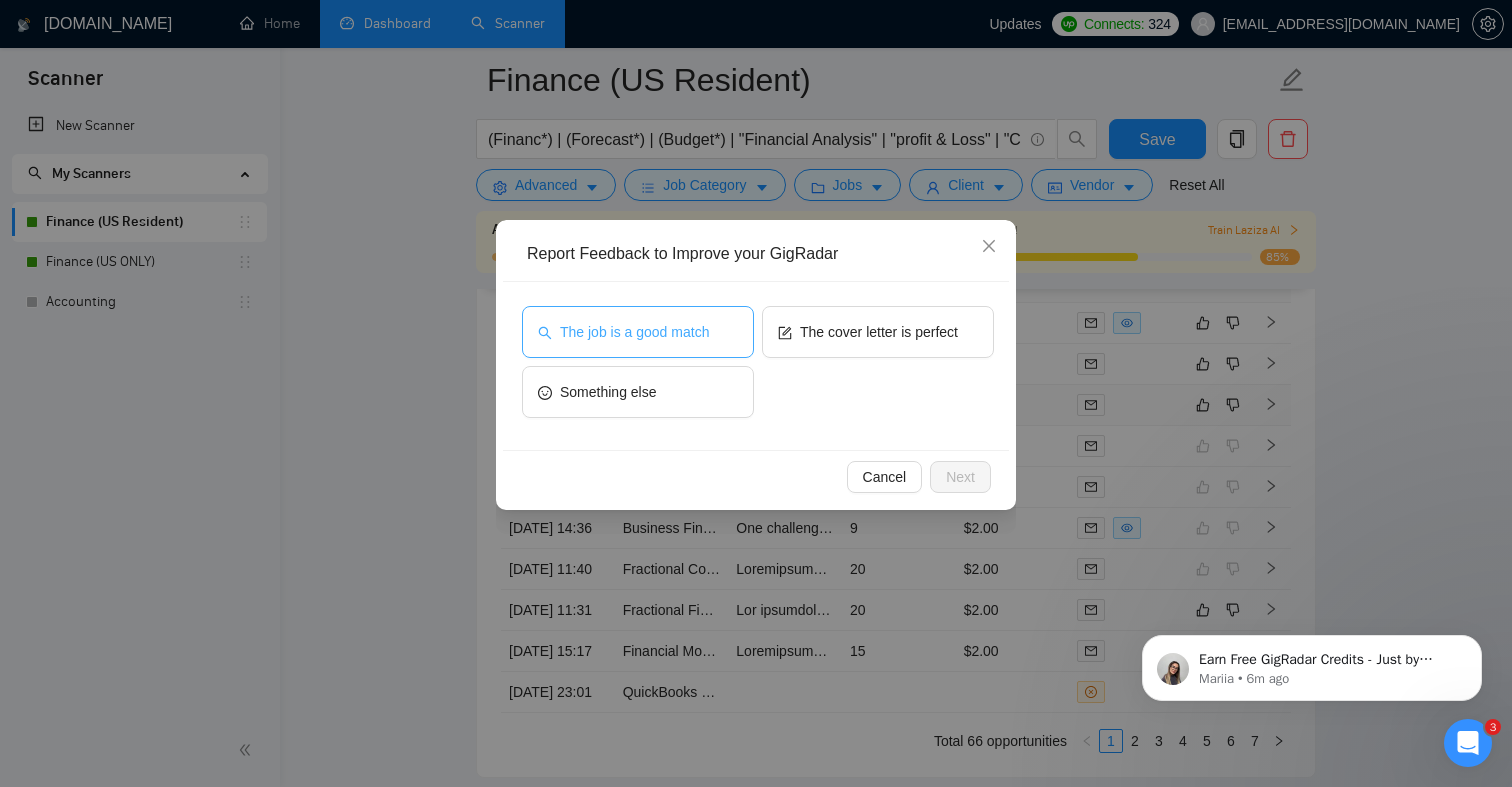 click on "The job is a good match" at bounding box center (634, 332) 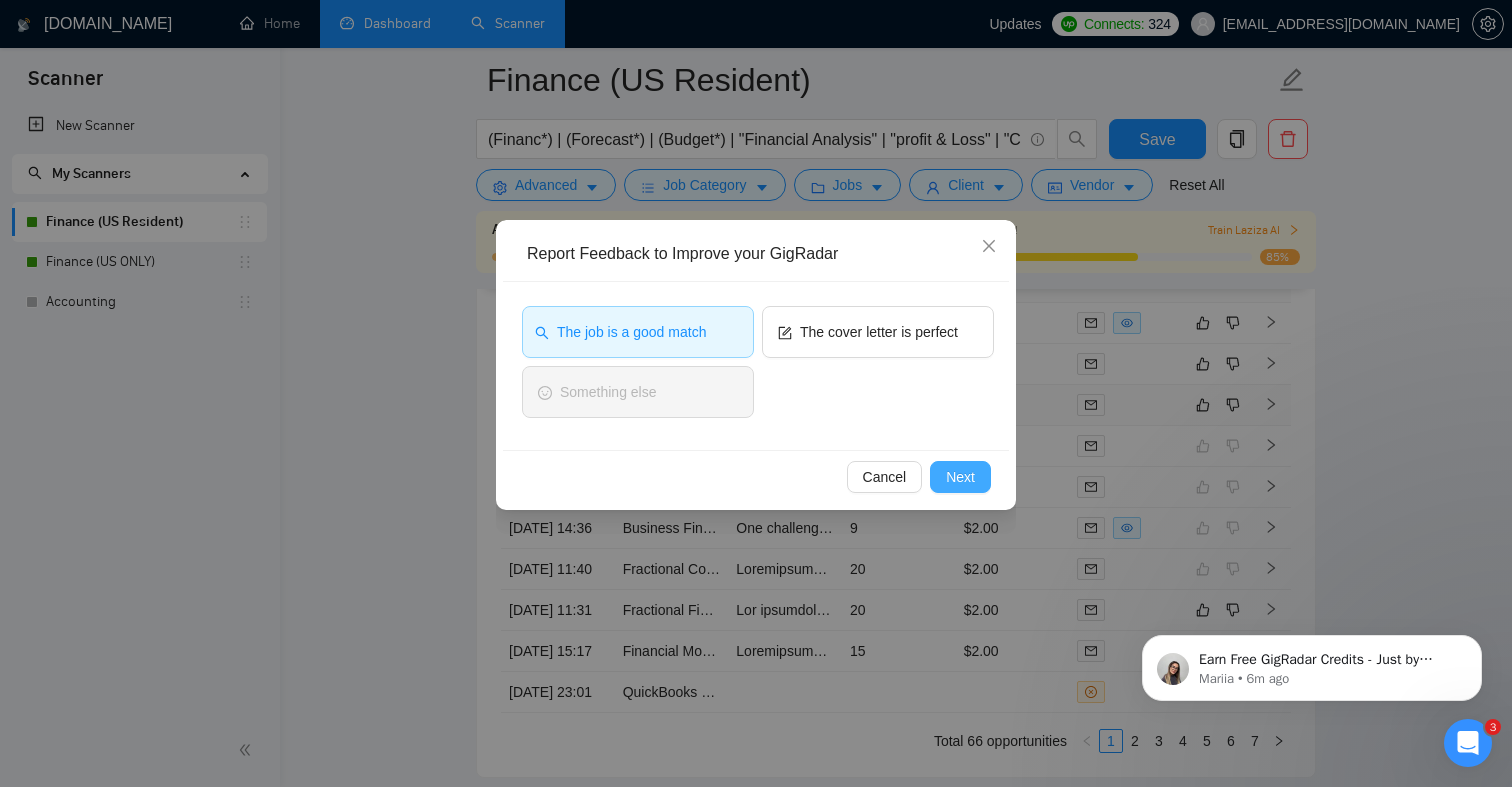 click on "Next" at bounding box center [960, 477] 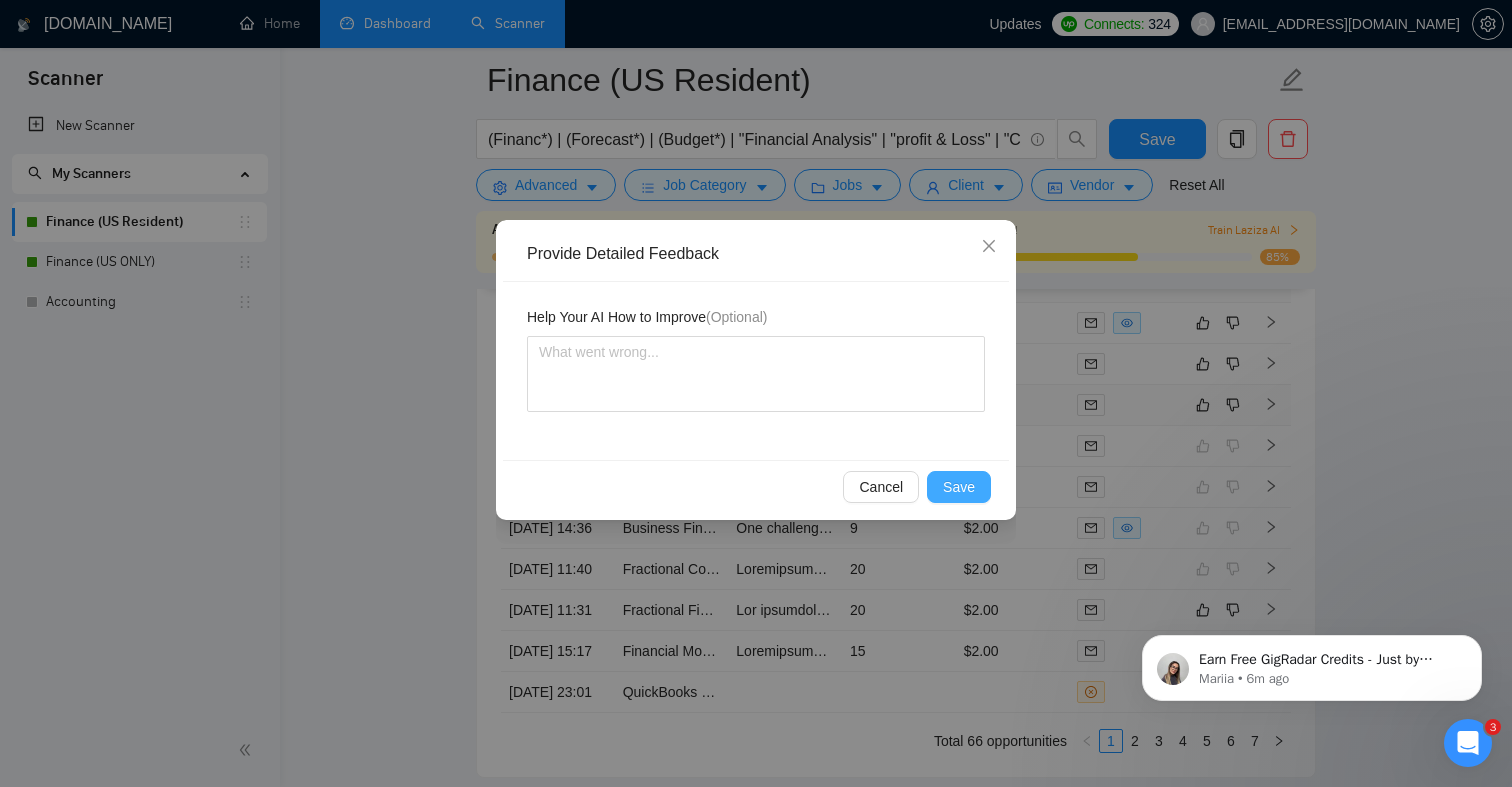 click on "Save" at bounding box center (959, 487) 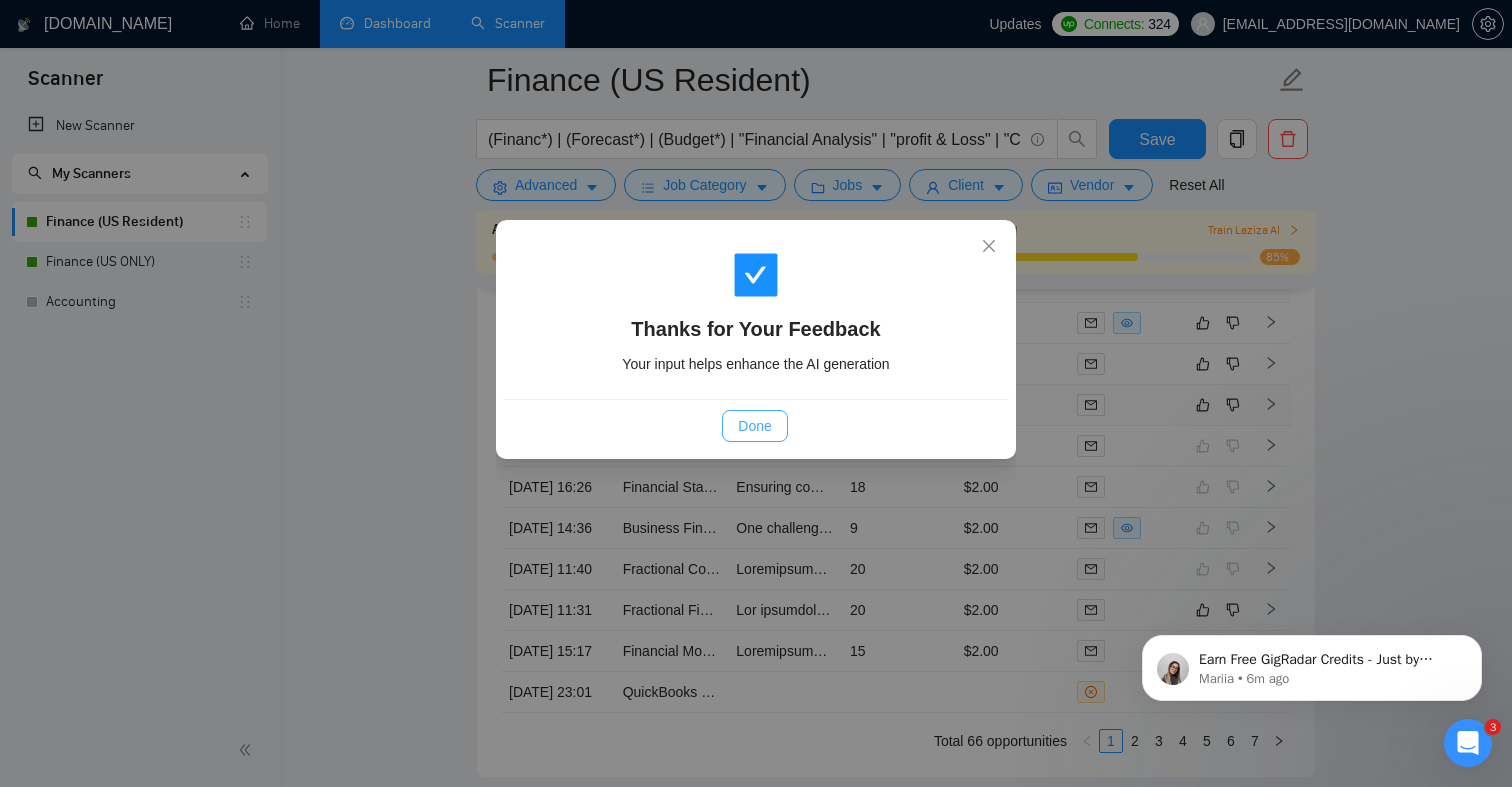 click on "Done" at bounding box center (754, 426) 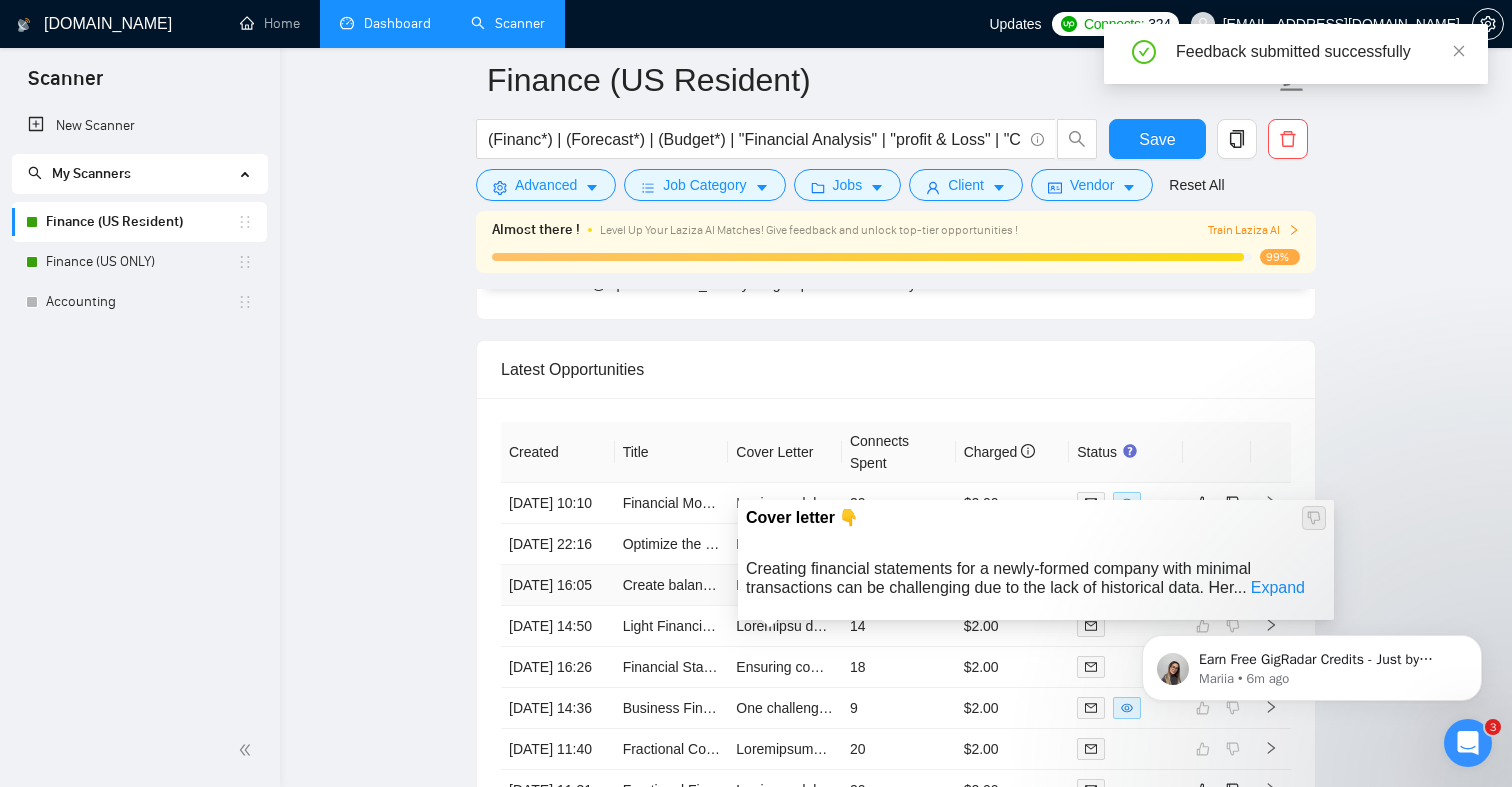 scroll, scrollTop: 4611, scrollLeft: 0, axis: vertical 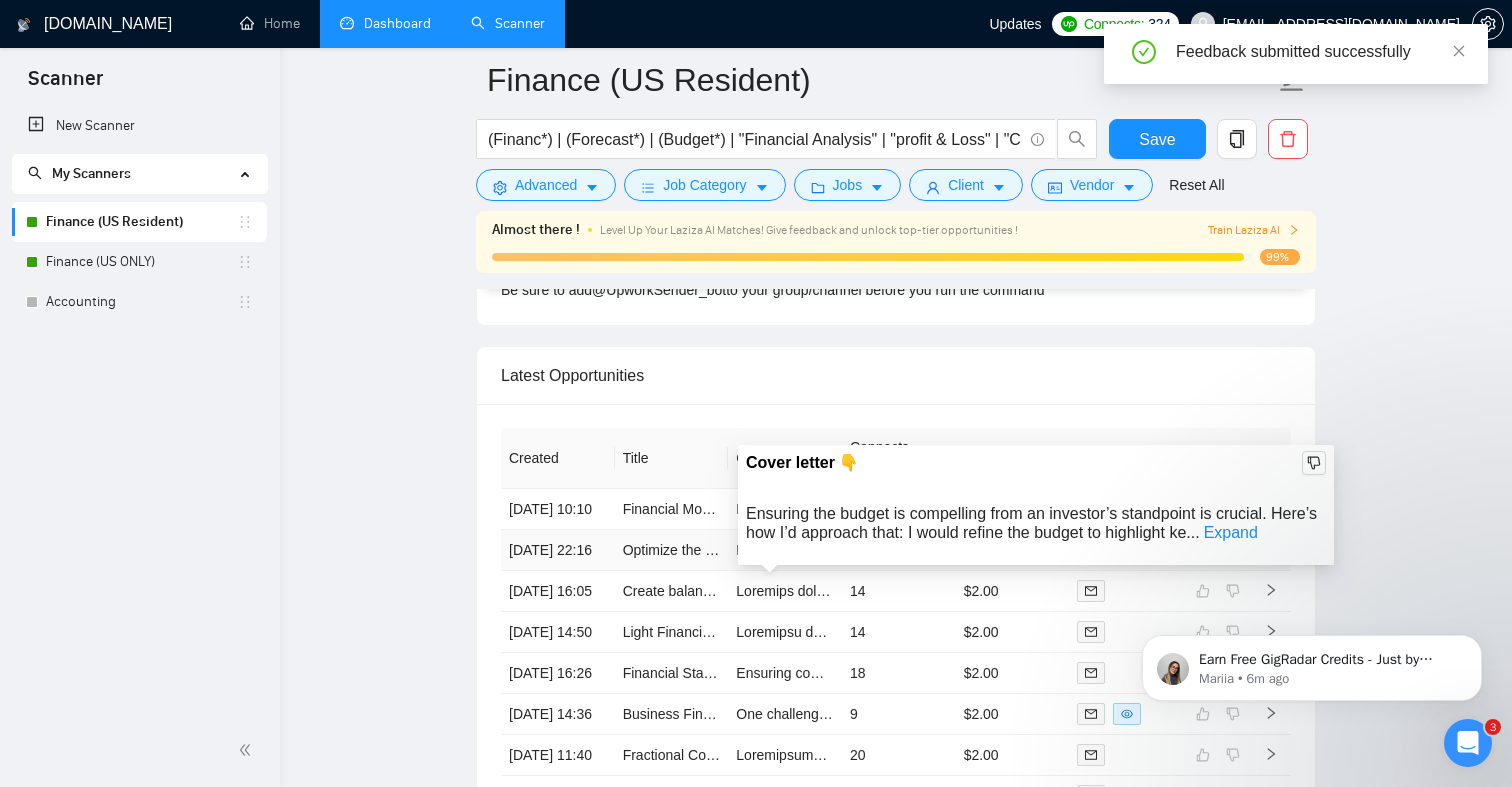 click on "Ensuring the budget is compelling from an investor’s standpoint is crucial. Here’s how I’d approach that: I would refine the budget to highlight key financial metrics and forecast scenarios that align with investor expectations, leveraging my experience in building investor-ready financial models.
Hi there!
I’ve worked on creating a Financial Model & Strategy Dashboard for a $20M+ Consumer Goods Brand. The outcome: Enhanced investor discussions and internal planning clarity.
Here is my recent work:
🔧 Financial Model & Strategy Dashboard for $20M+ Consumer Goods Brand – Led financial modeling, reporting simplification, and scenario planning.
💡 FP&A Process Overhaul & Automated Reporting for SaaS Company – Transformed fragmented spreadsheets into strategic growth insights.
What specific financial metrics or investor concerns should the budget address to ensure it aligns with your strategic goals?
Happy to connect and discuss the proposal in detail.undefined" at bounding box center [3784, 550] 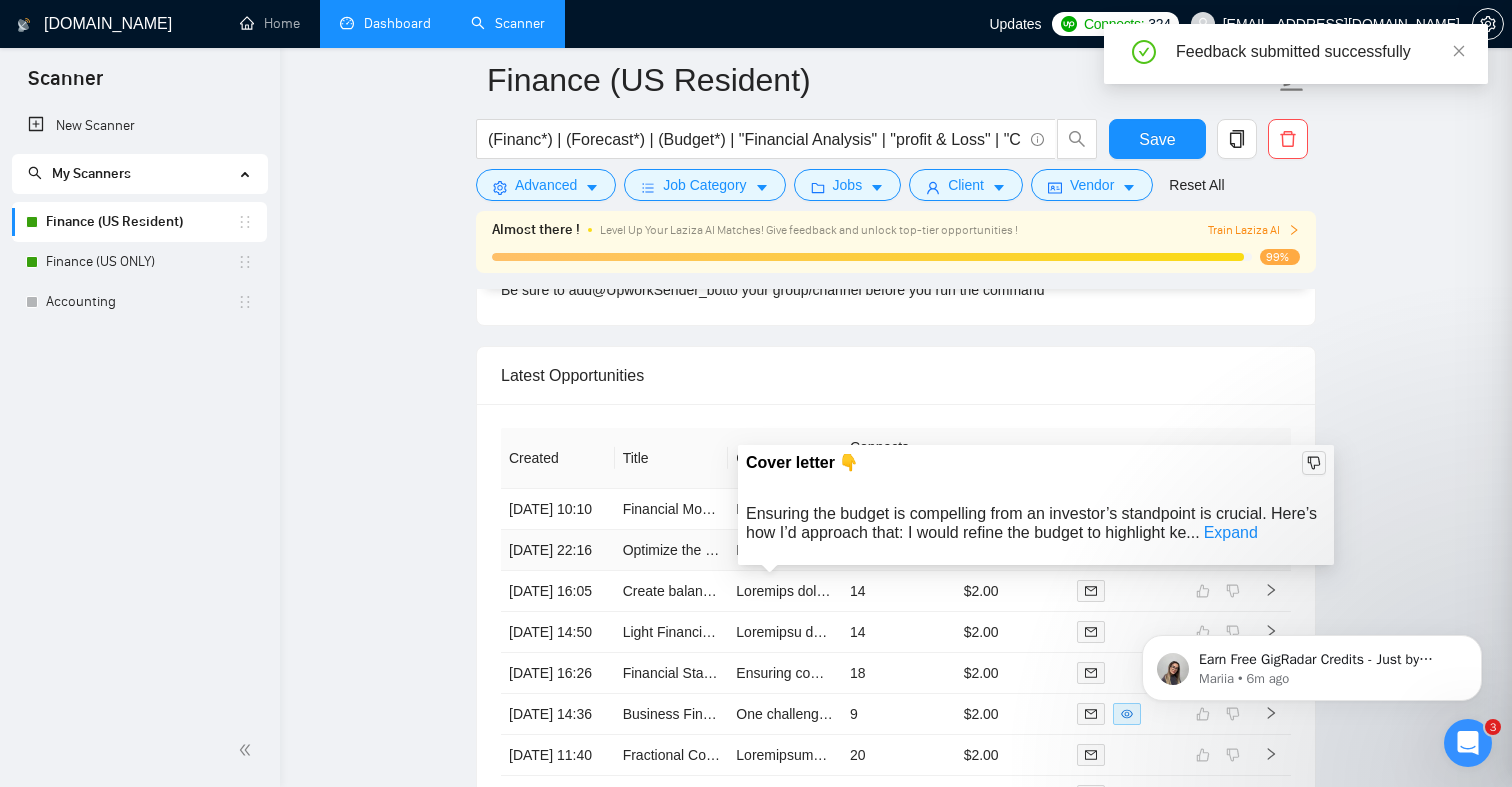 scroll, scrollTop: 682, scrollLeft: 0, axis: vertical 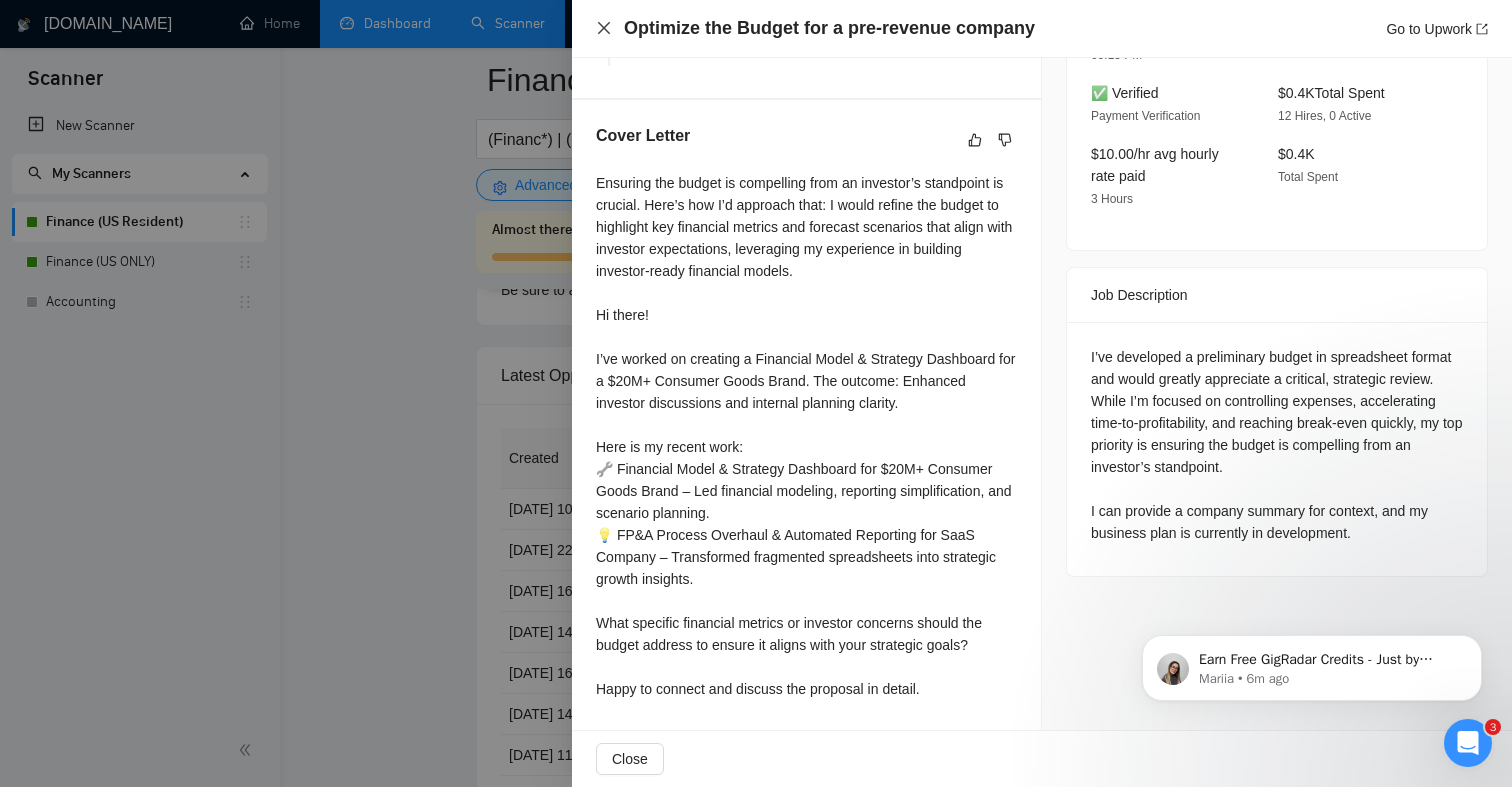 click 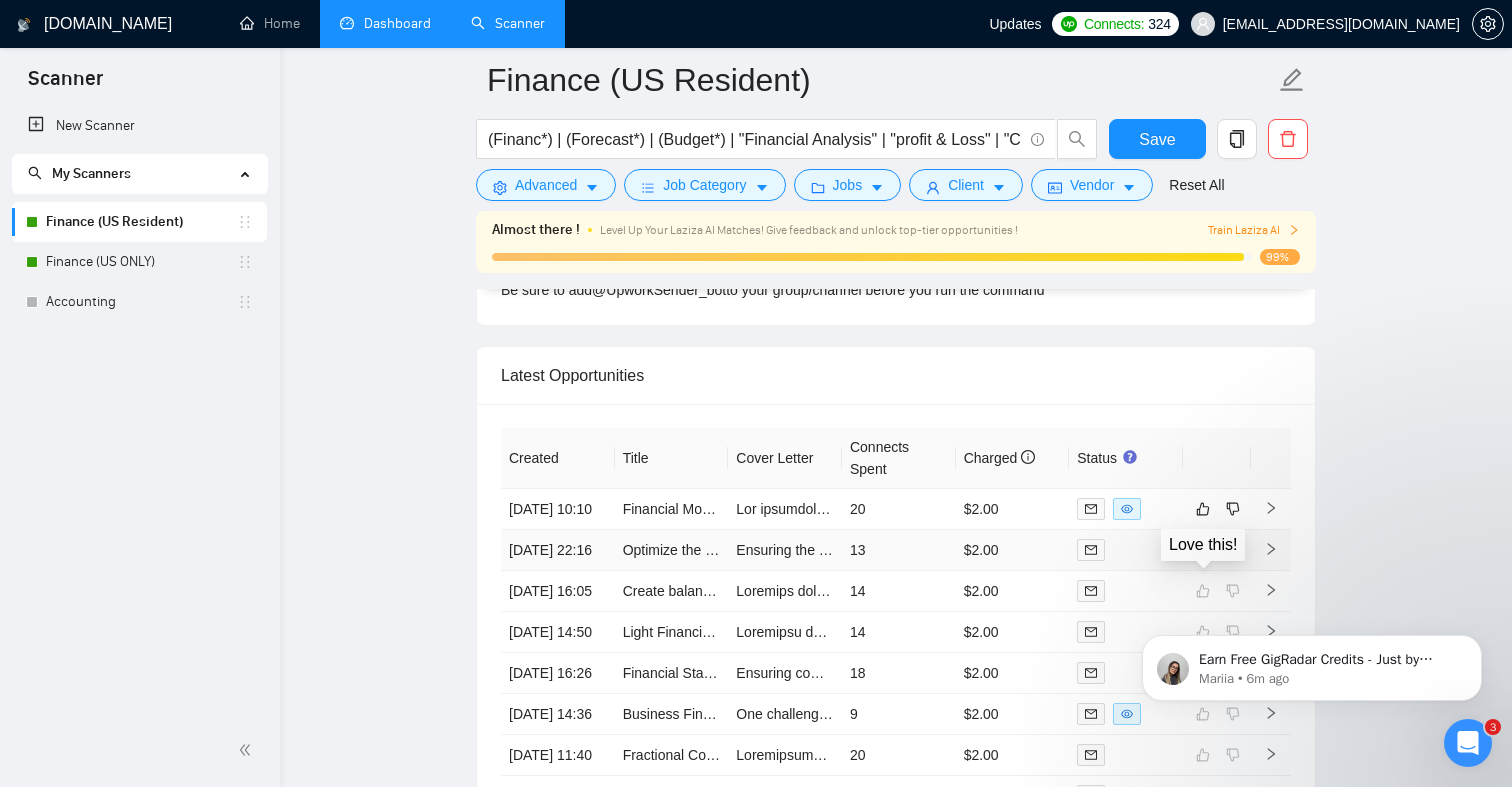 click 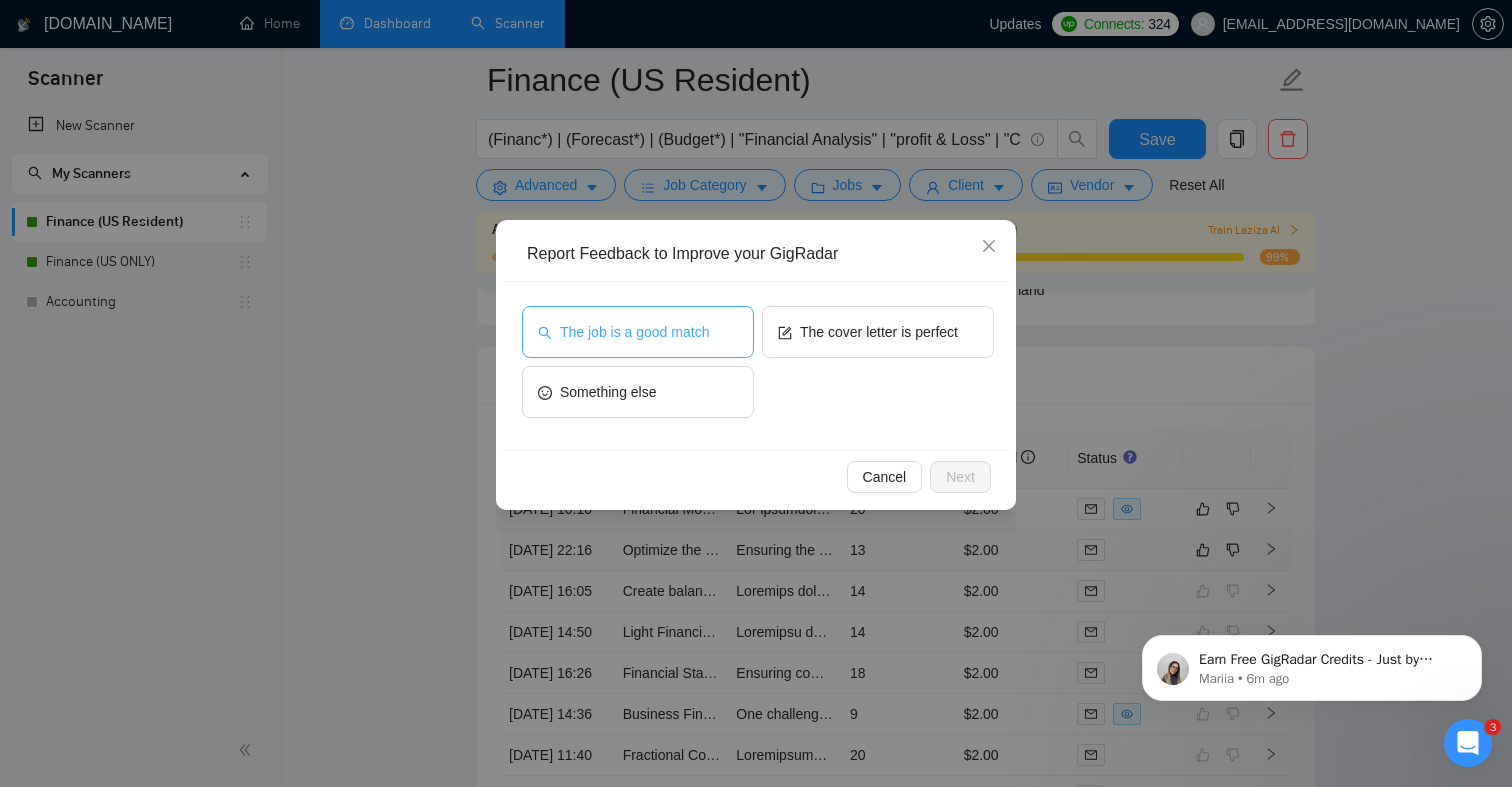 click on "The job is a good match" at bounding box center (638, 332) 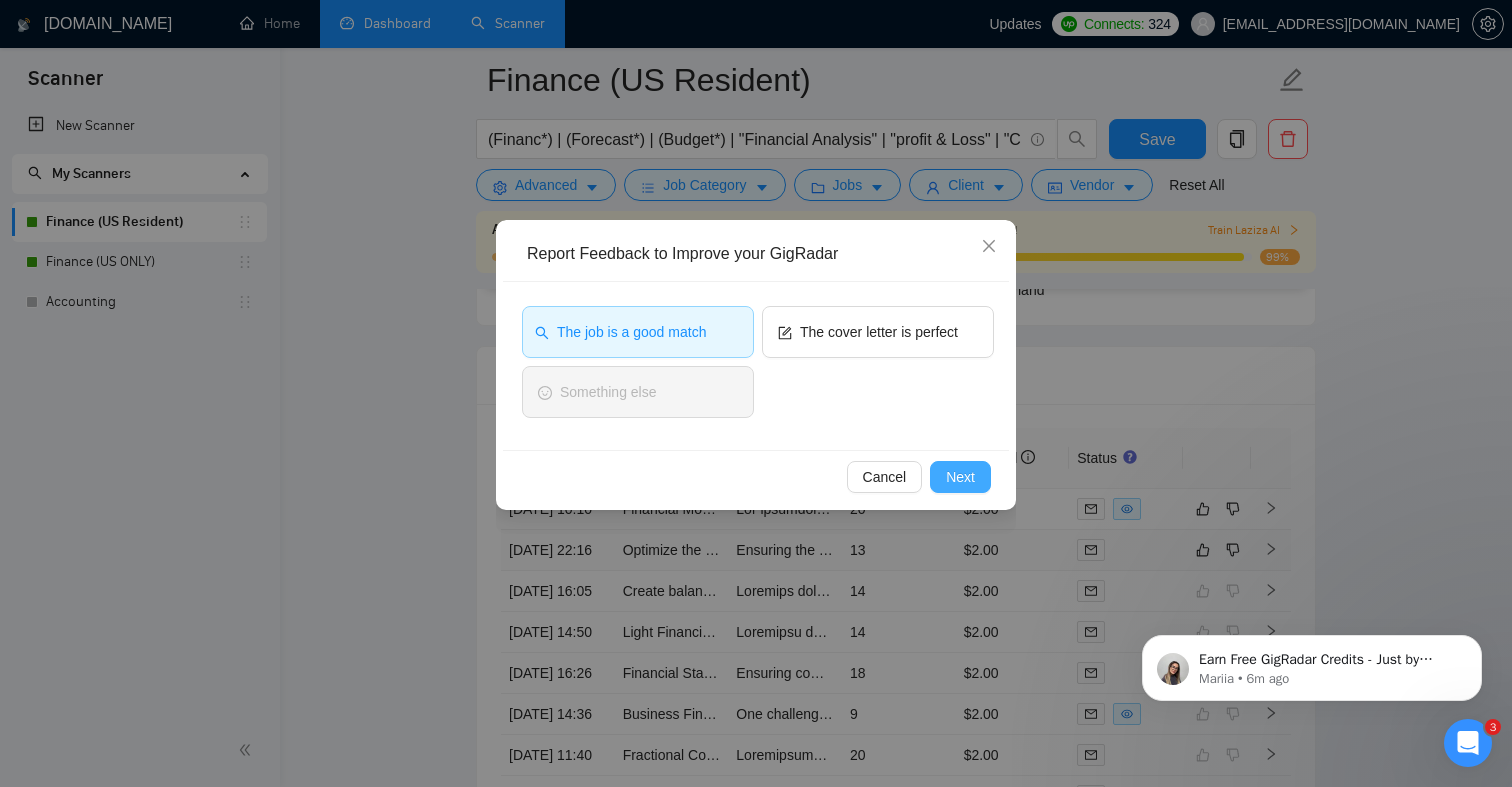 click on "Next" at bounding box center [960, 477] 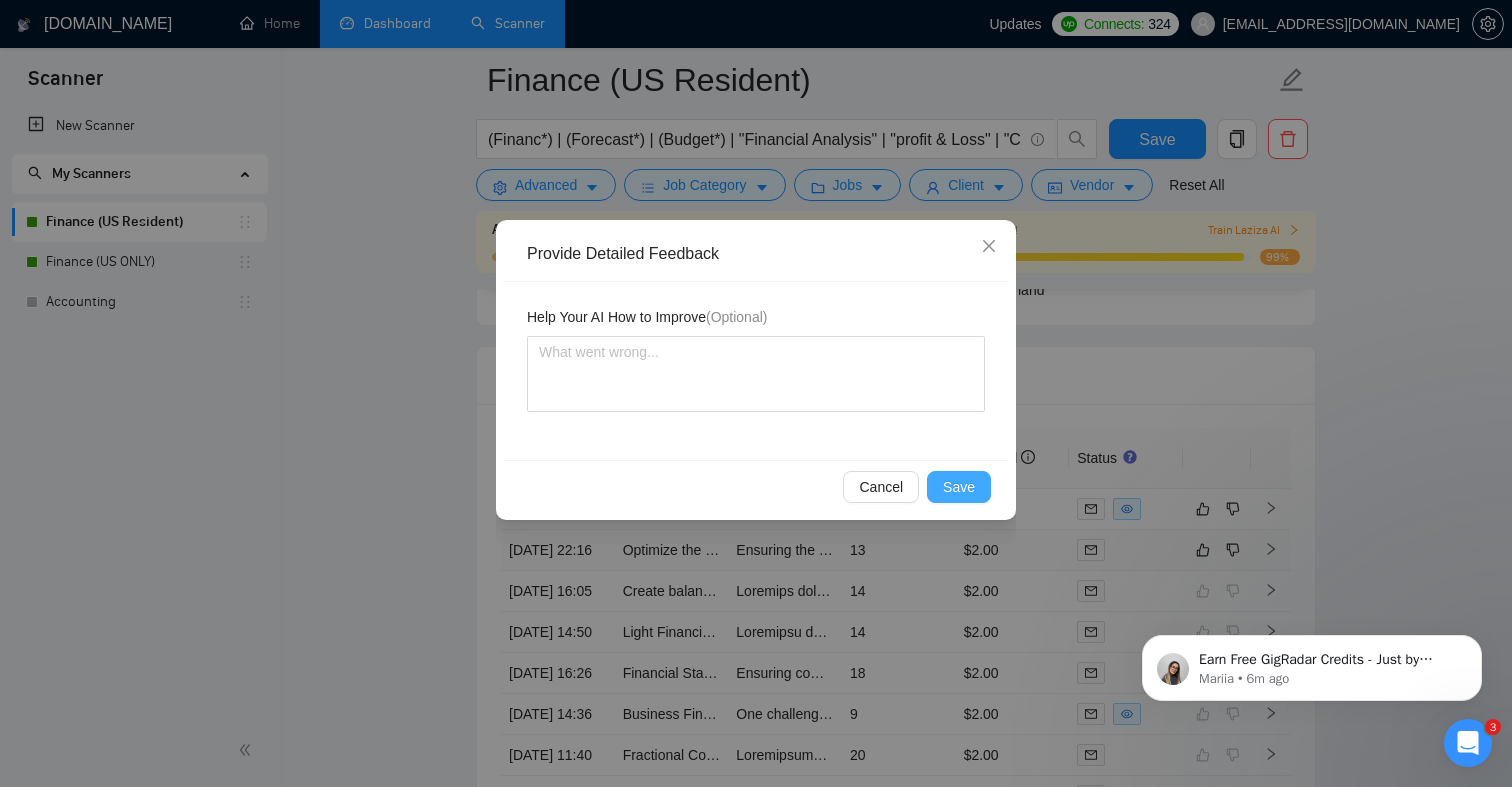 click on "Save" at bounding box center (959, 487) 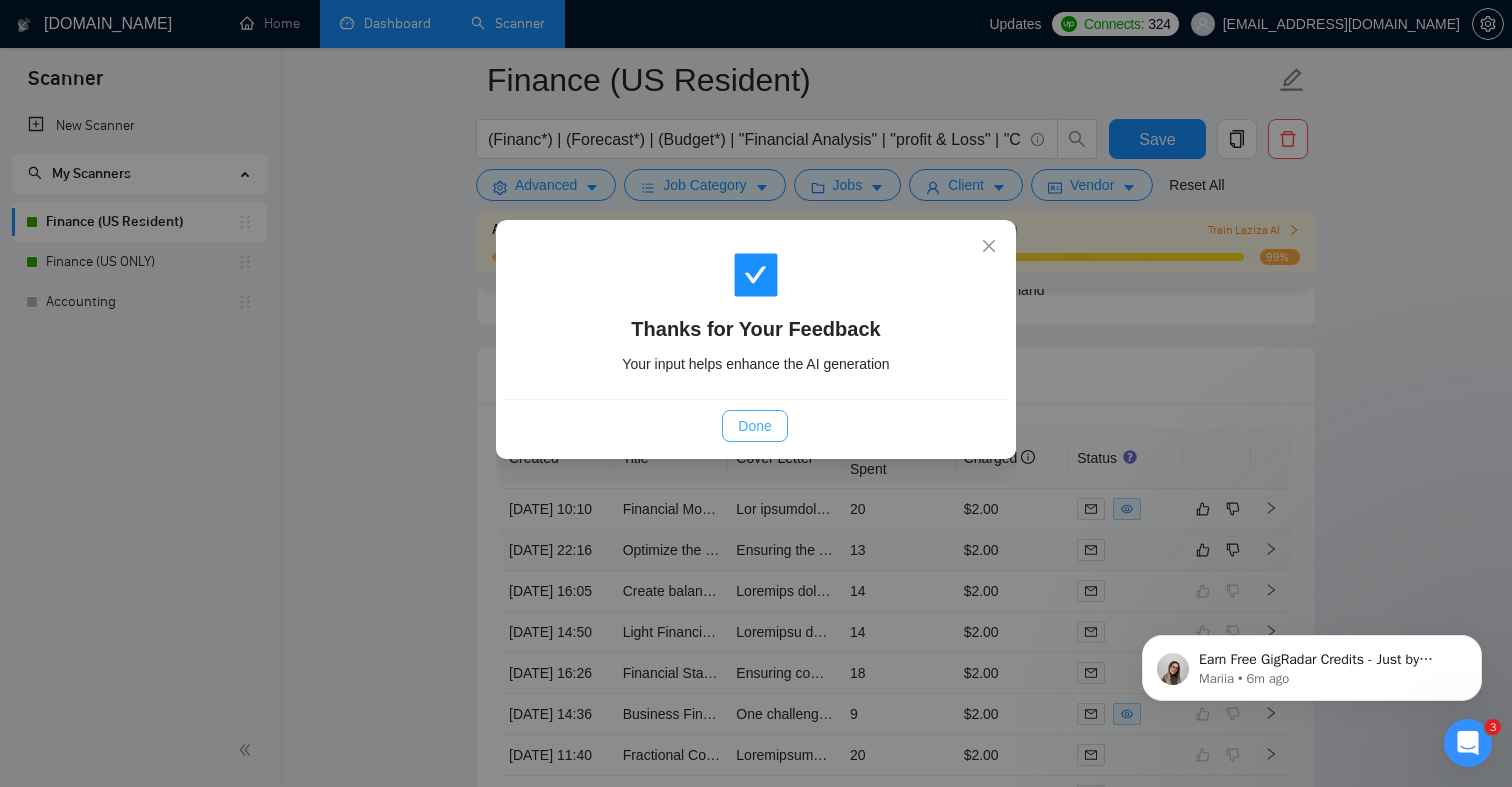 click on "Done" at bounding box center [754, 426] 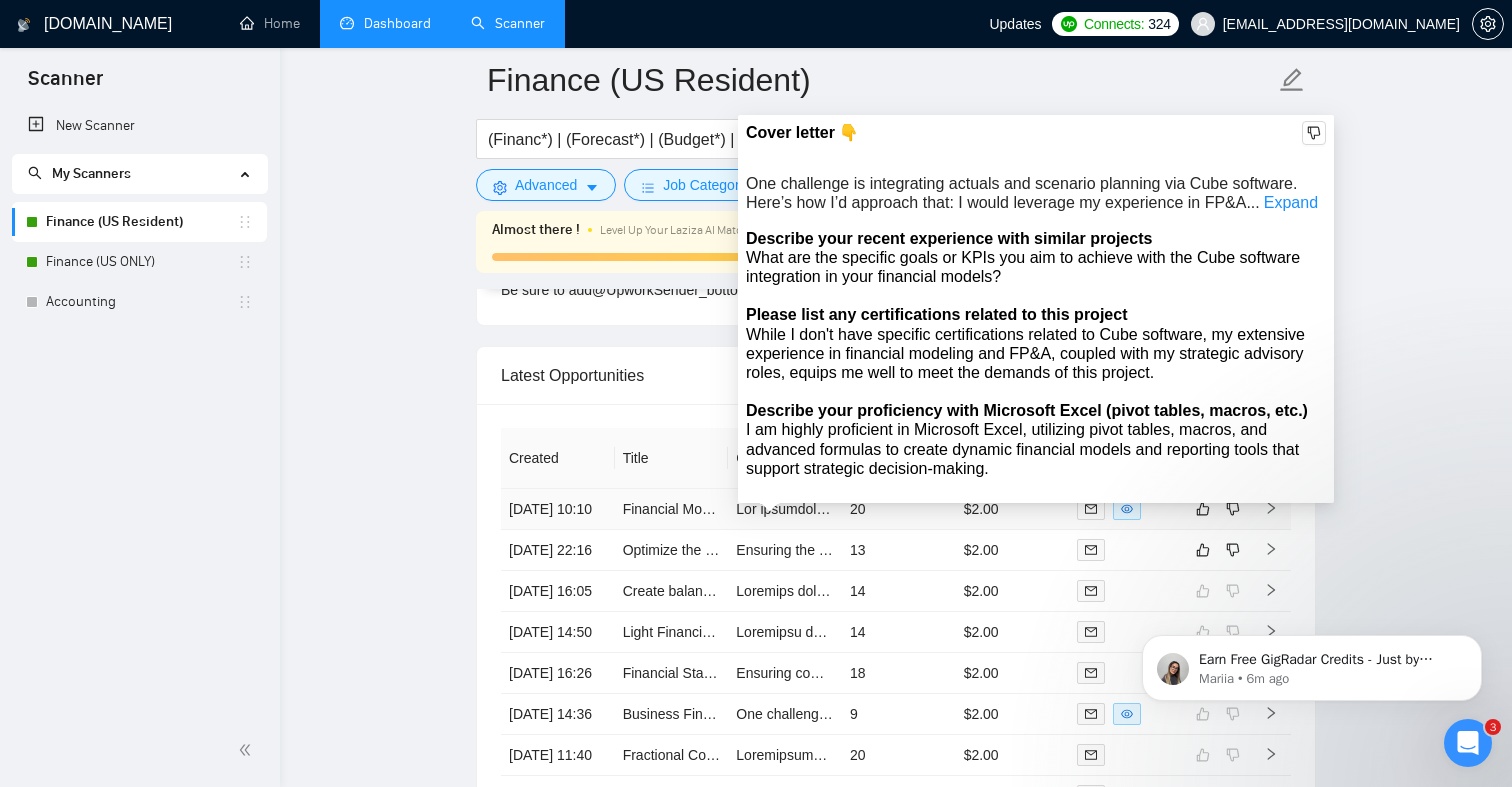 click at bounding box center [4186, 509] 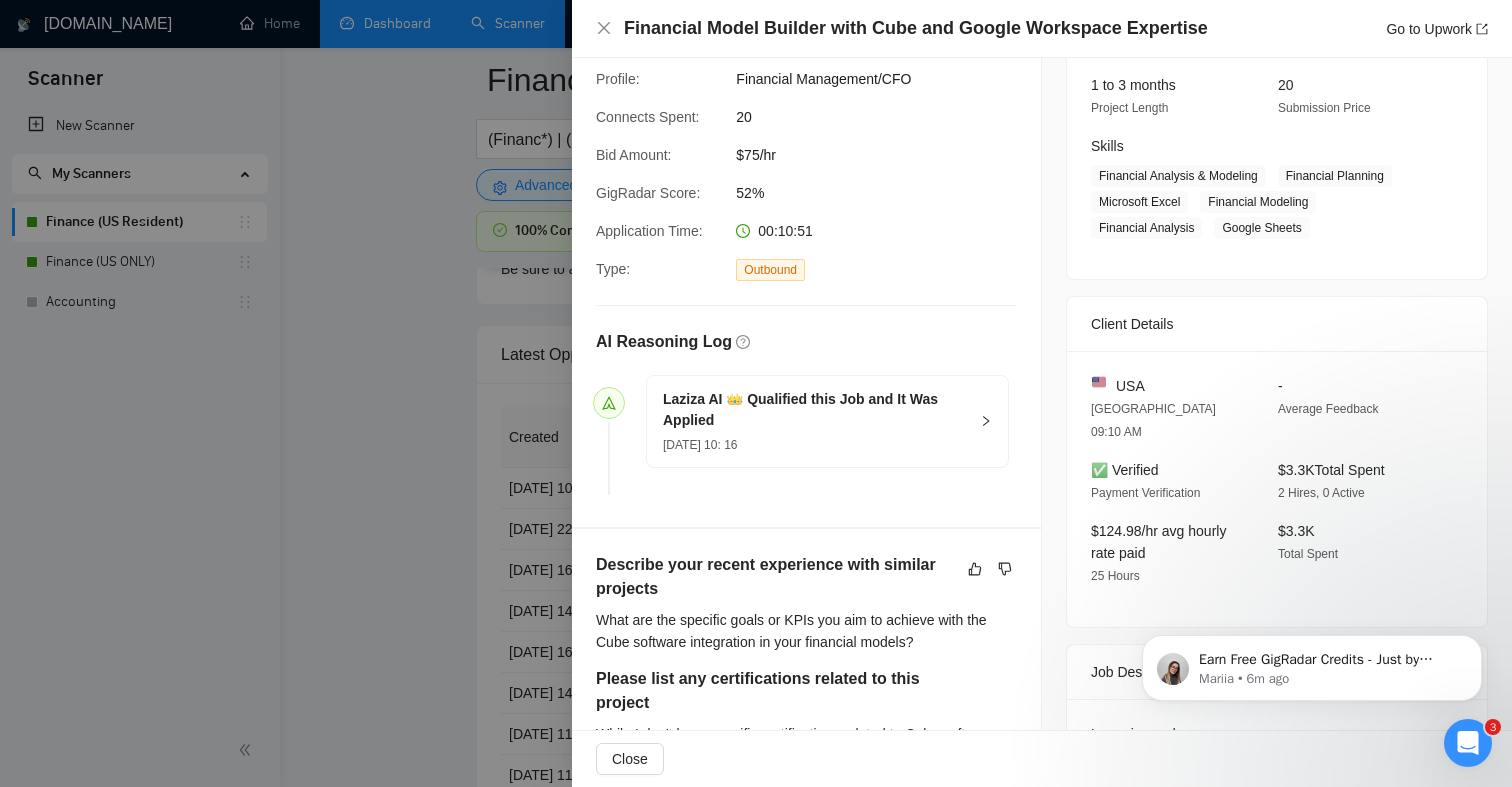 scroll, scrollTop: 169, scrollLeft: 0, axis: vertical 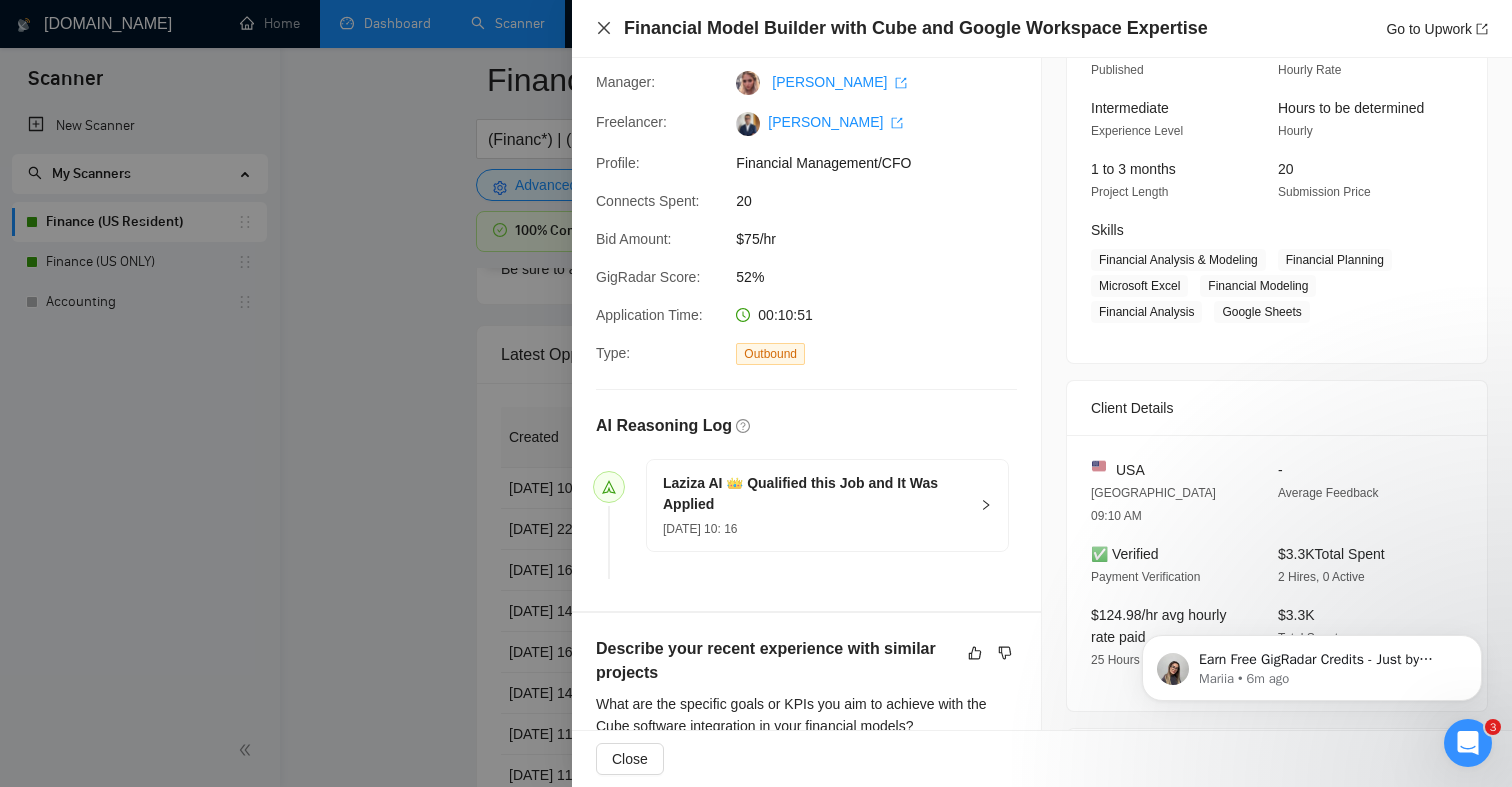 click 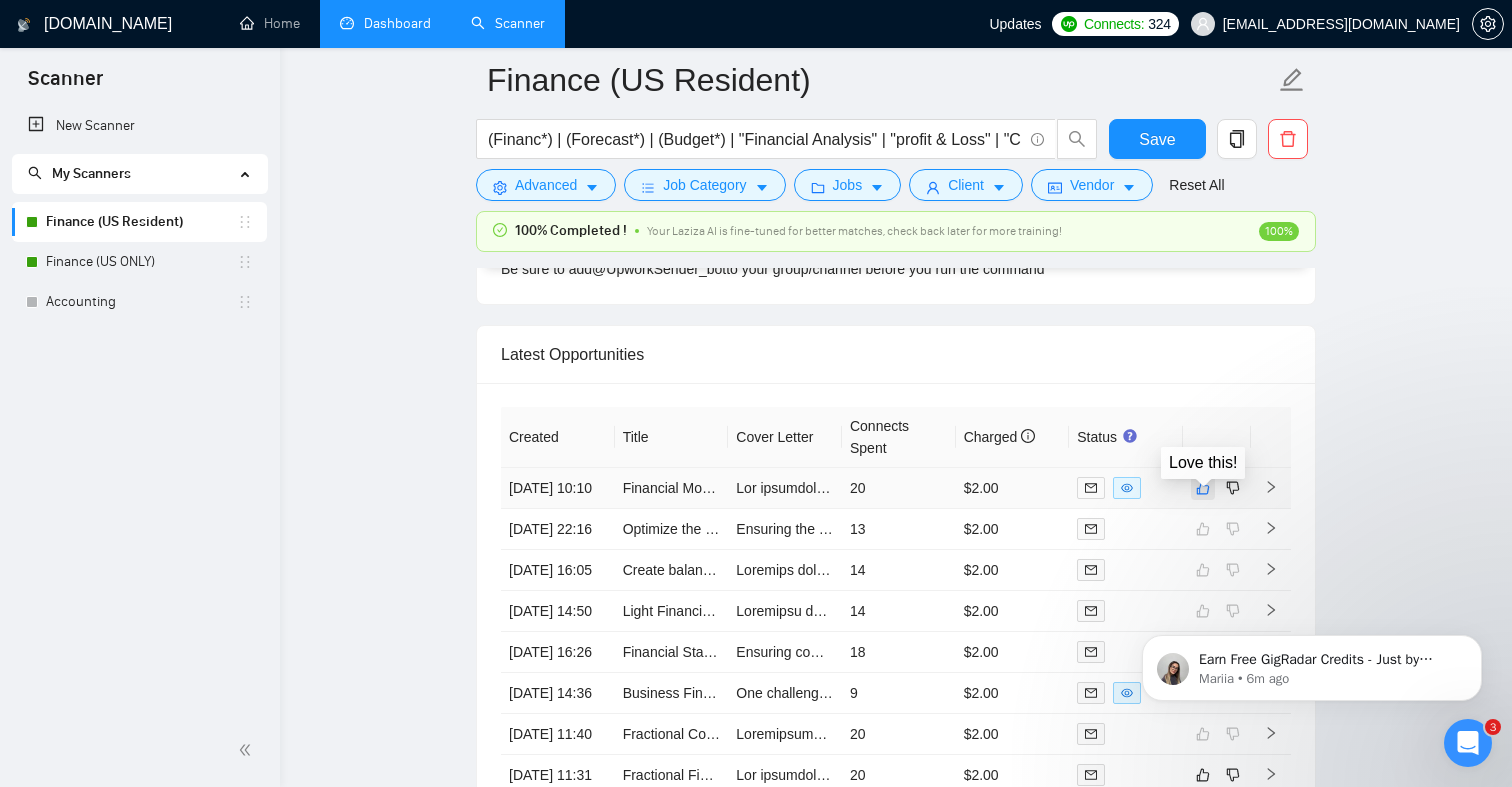 click 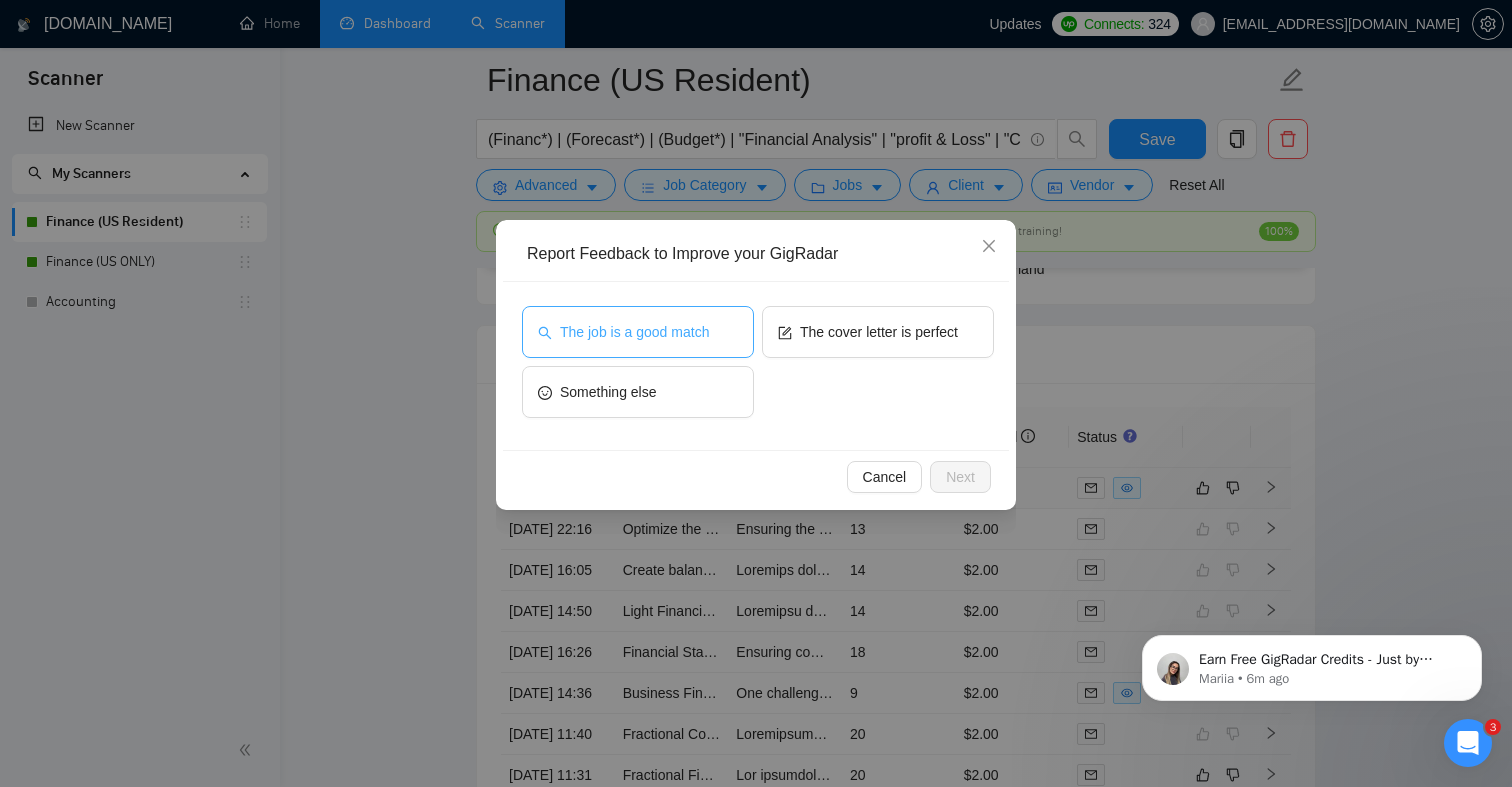 click on "The job is a good match" at bounding box center [634, 332] 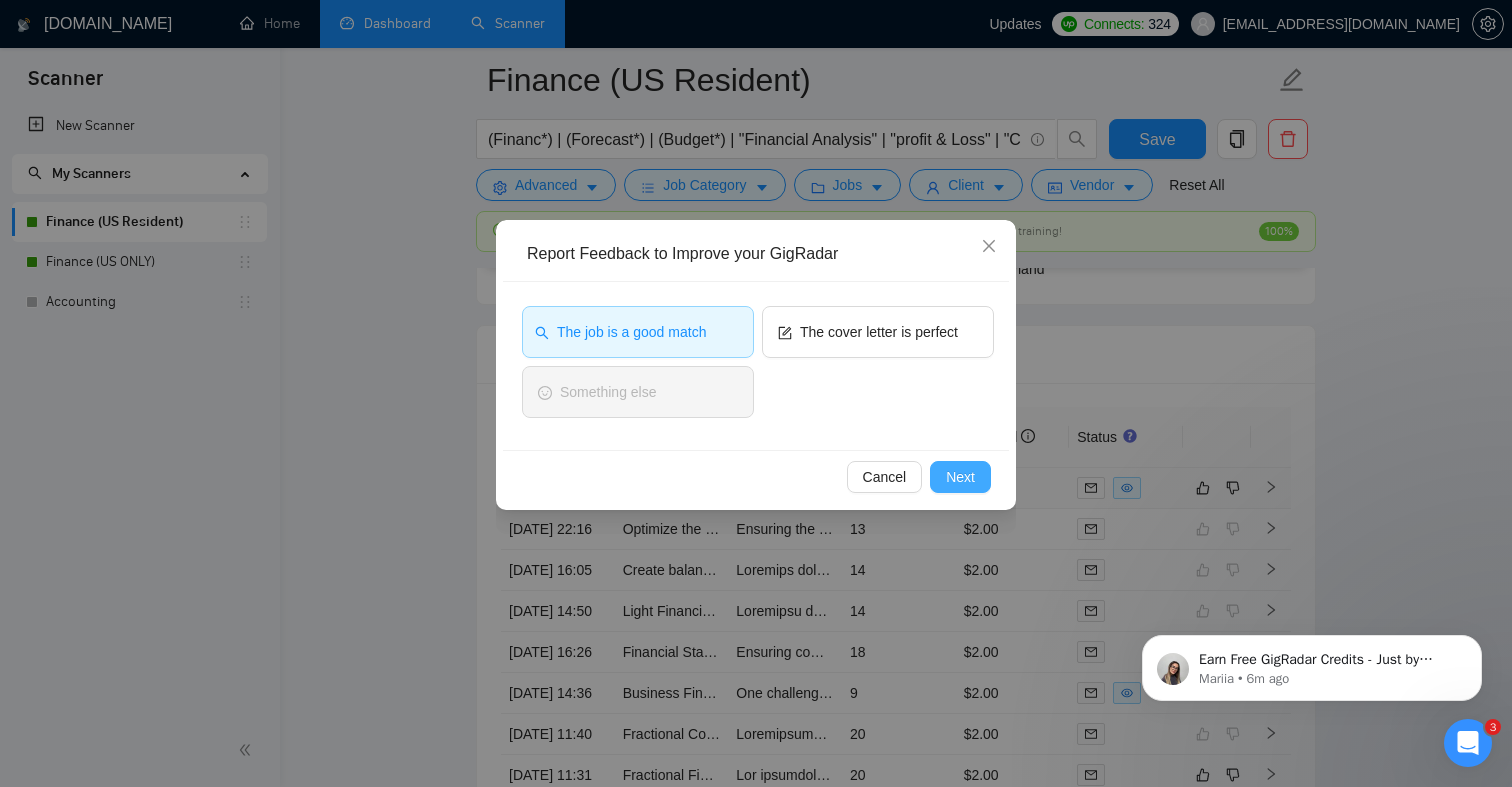 click on "Next" at bounding box center (960, 477) 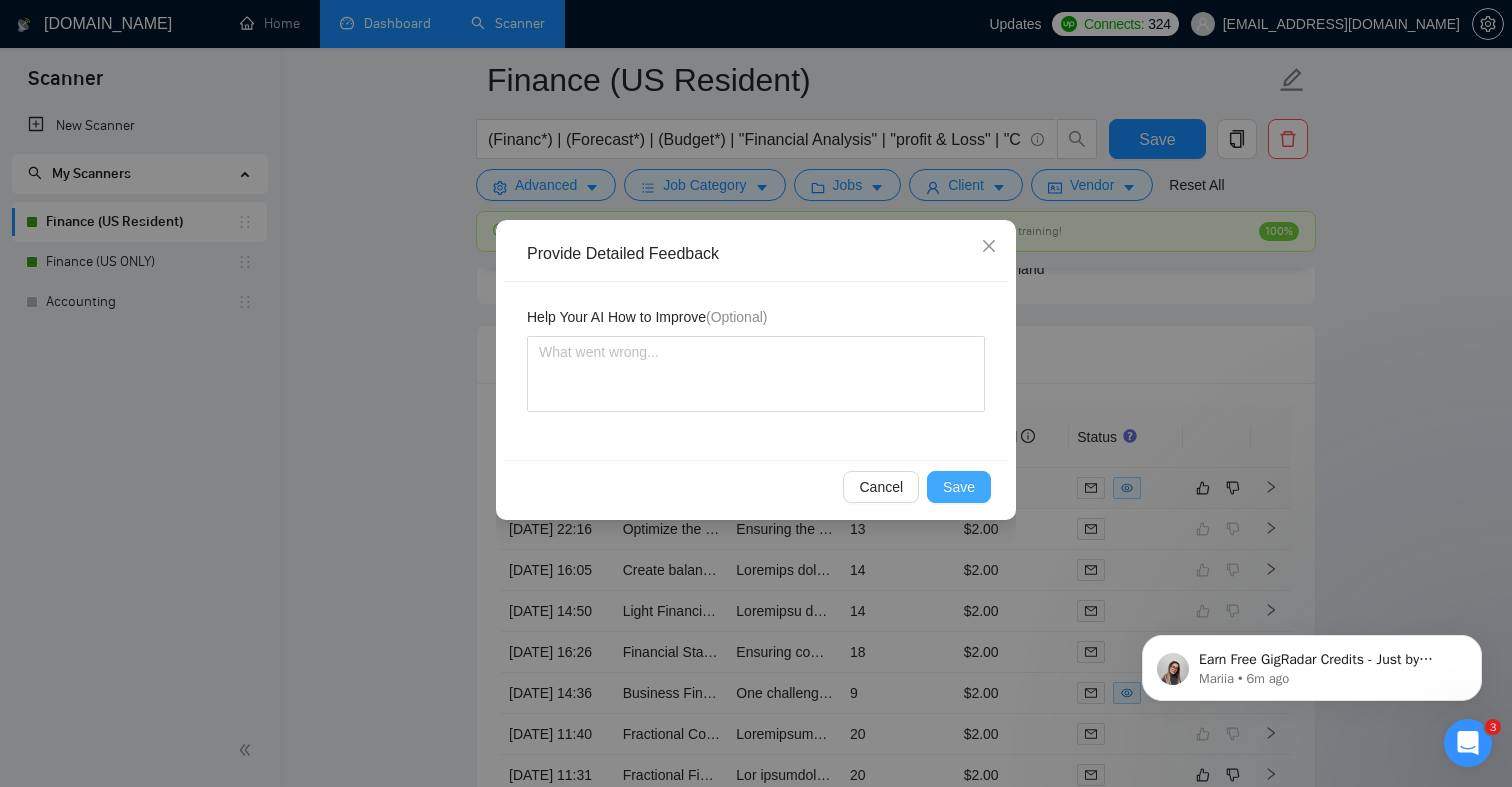click on "Save" at bounding box center (959, 487) 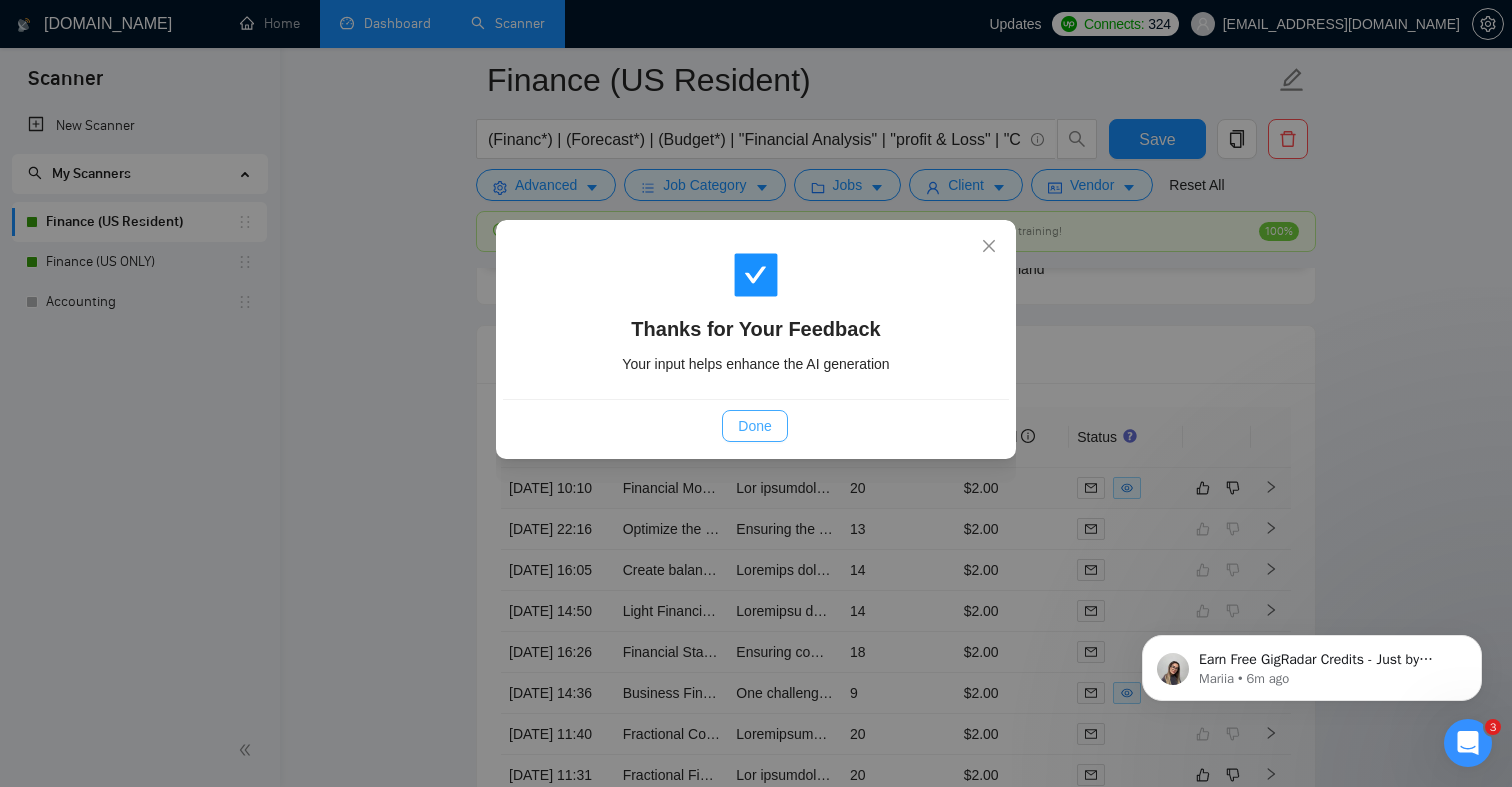 click on "Done" at bounding box center (754, 426) 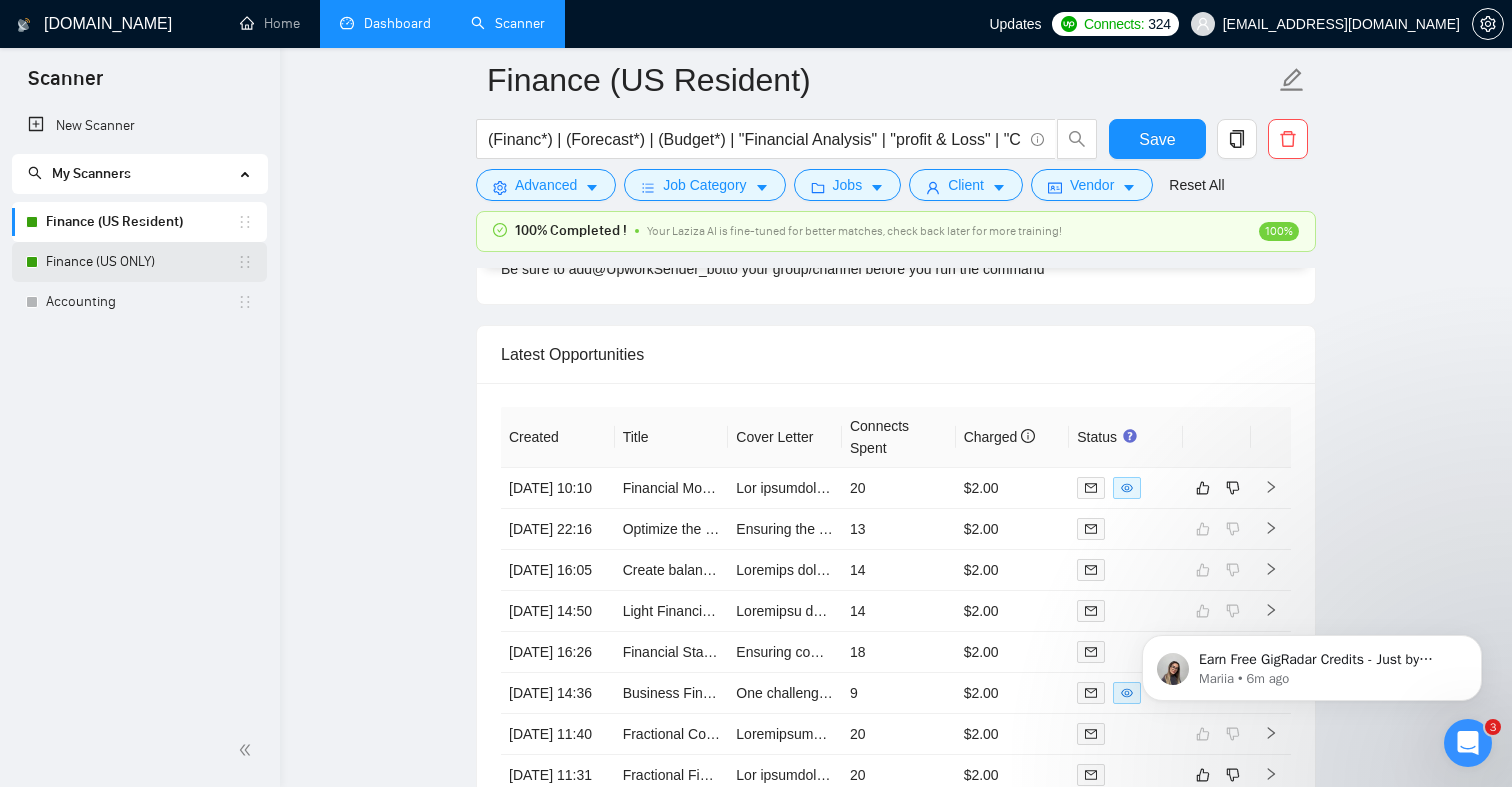 click on "Finance (US ONLY)" at bounding box center (141, 262) 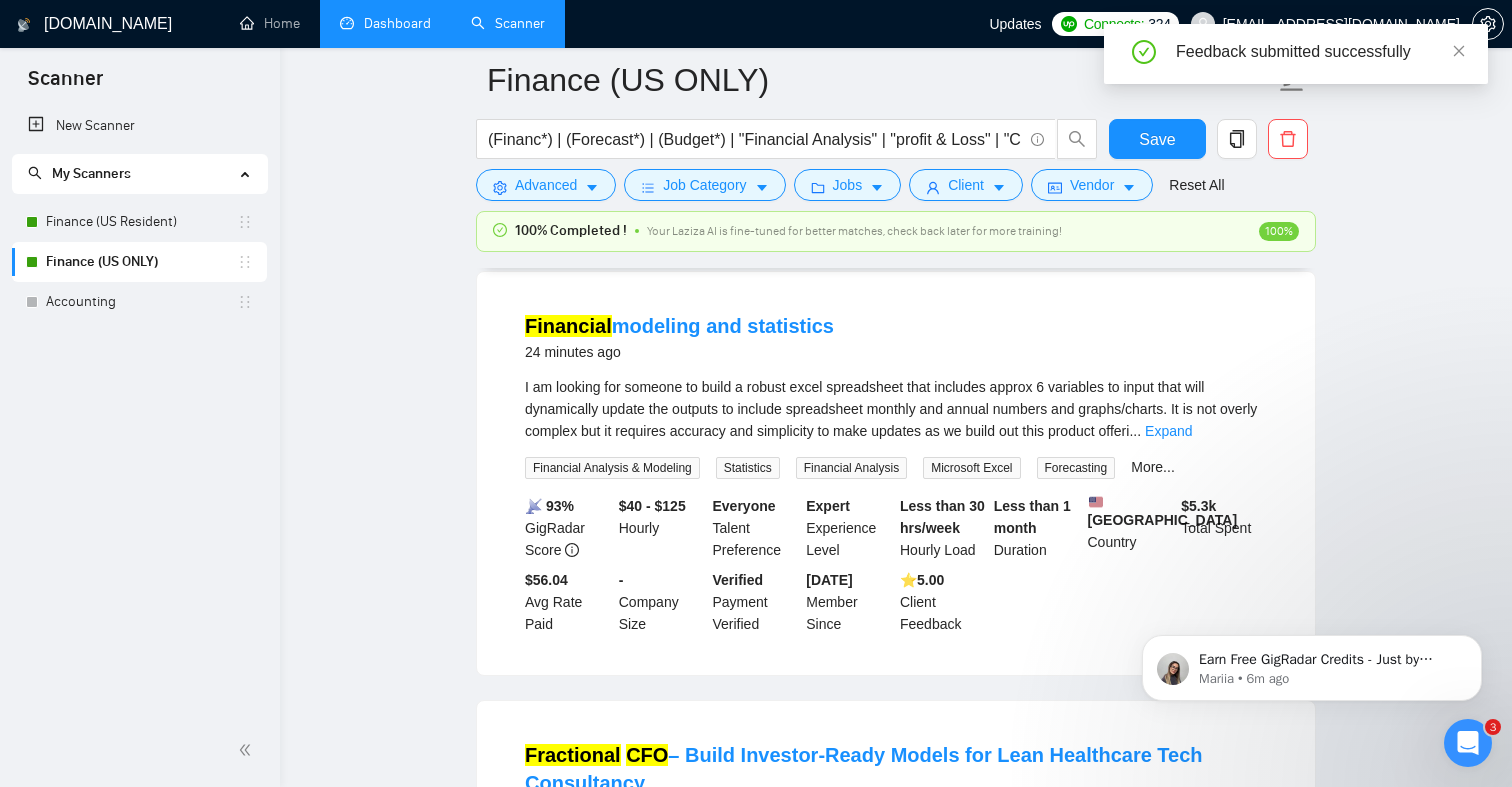 scroll, scrollTop: 0, scrollLeft: 0, axis: both 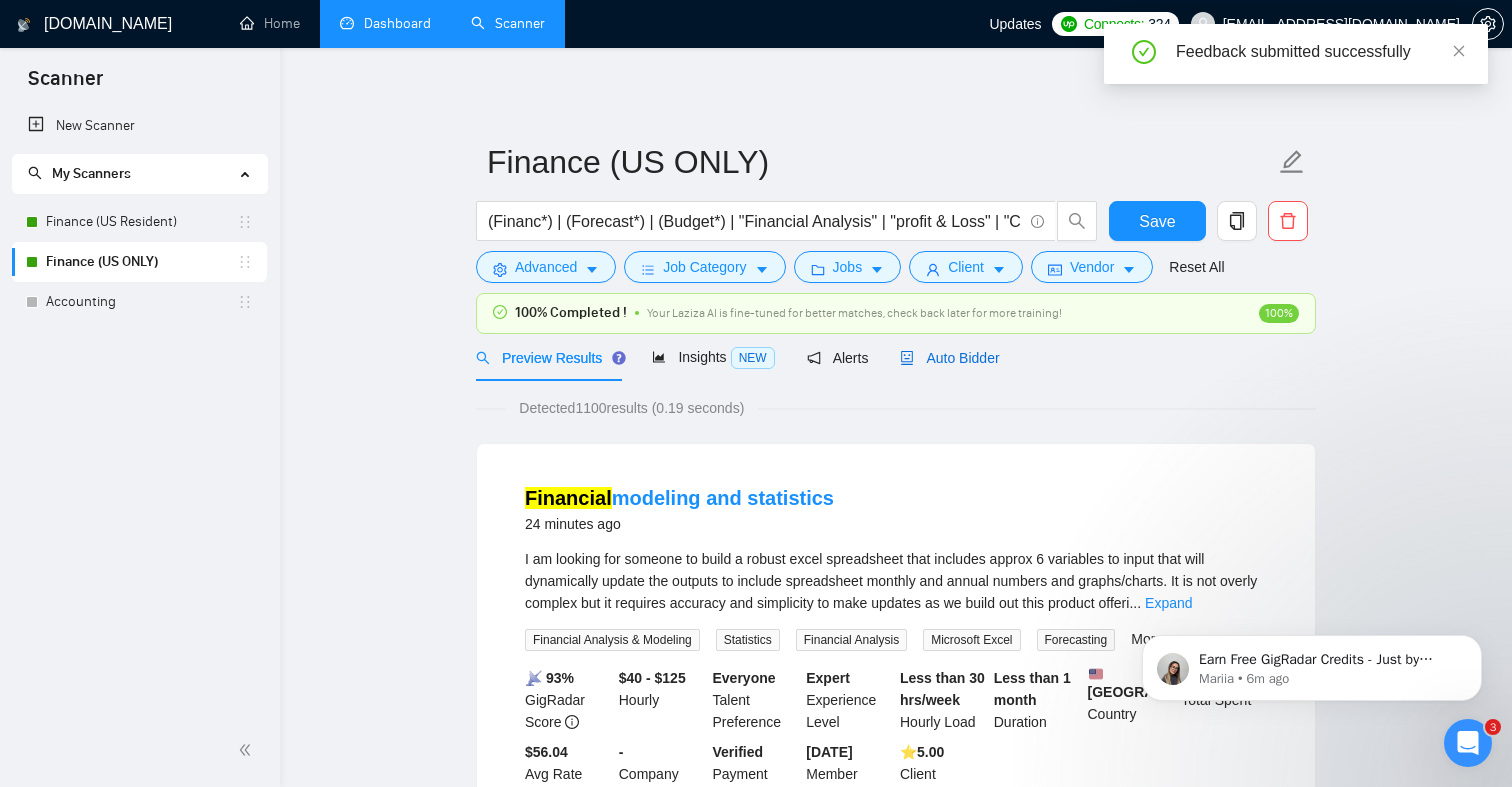 click on "Auto Bidder" at bounding box center (949, 358) 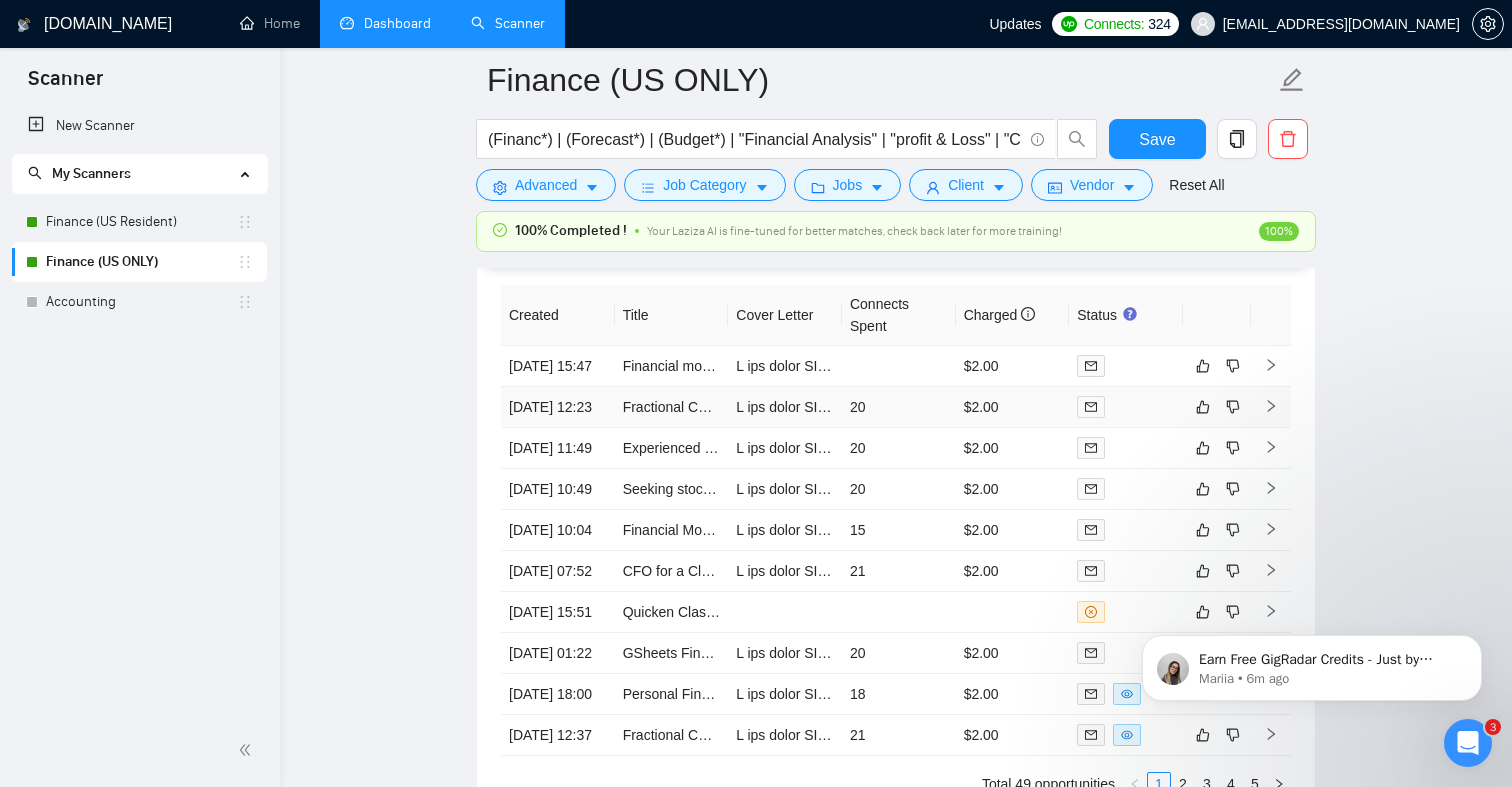 scroll, scrollTop: 4851, scrollLeft: 0, axis: vertical 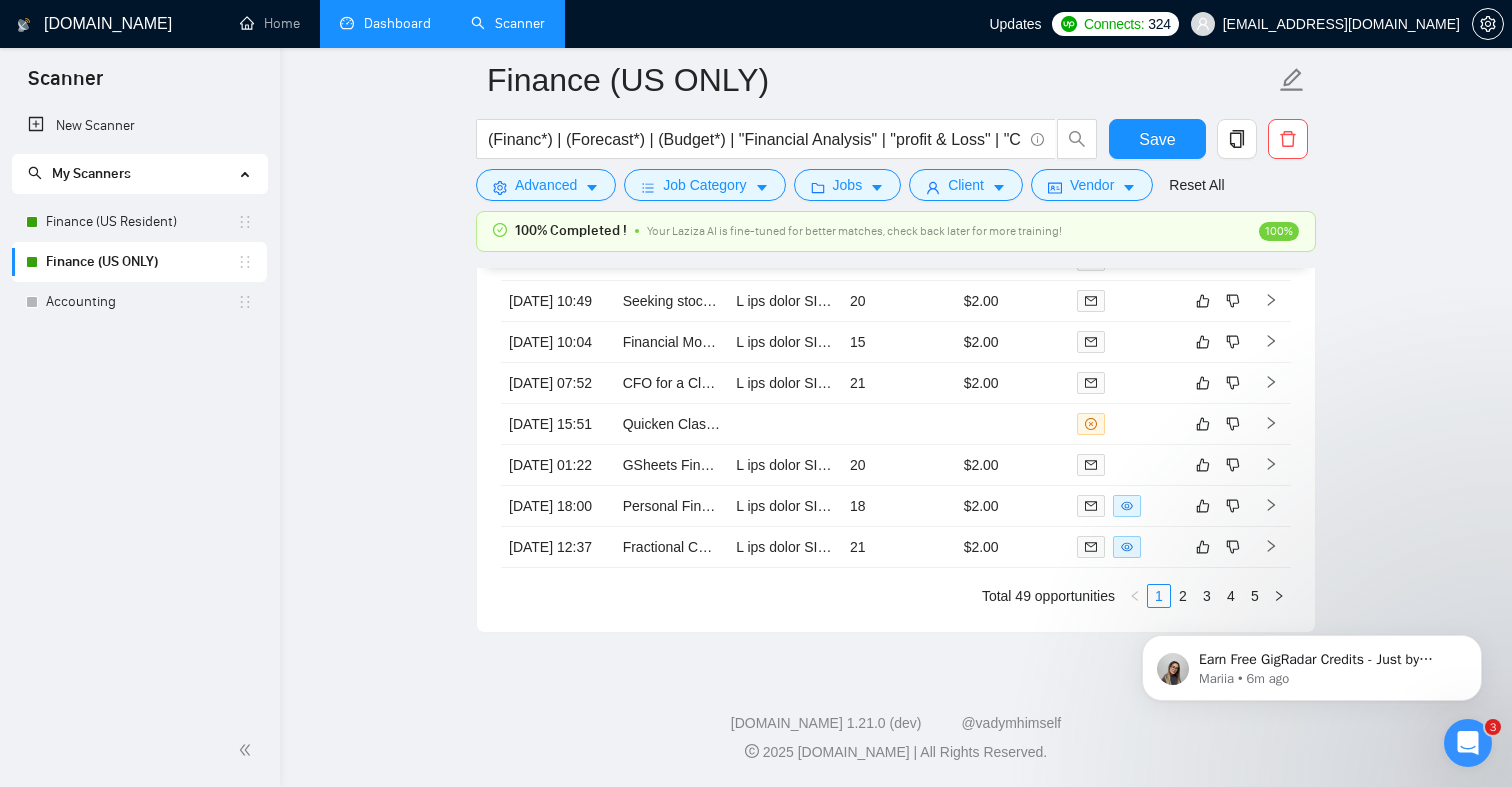 click on "Earn Free GigRadar Credits - Just by Sharing Your Story! 💬 Want more credits for sending proposals? It’s simple - share, inspire, and get rewarded! 🤫 Here’s how you can earn free credits: Introduce yourself in the #intros channel of the GigRadar Upwork Community and grab +20 credits for sending bids., Post your success story (closed projects, high LRR, etc.) in the #general channel and claim +50 credits for sending bids. Why? GigRadar is building a powerful network of freelancers and agencies. We want you to make valuable connections, showcase your wins, and inspire others while getting rewarded! 🚀 Not a member yet? Join our Slack community now 👉 Join Slack Community Claiming your credits is easy: Reply to this message with a screenshot of your post, and our Tech Support Team will instantly top up your credits! 💸 Mariia • 6m ago" 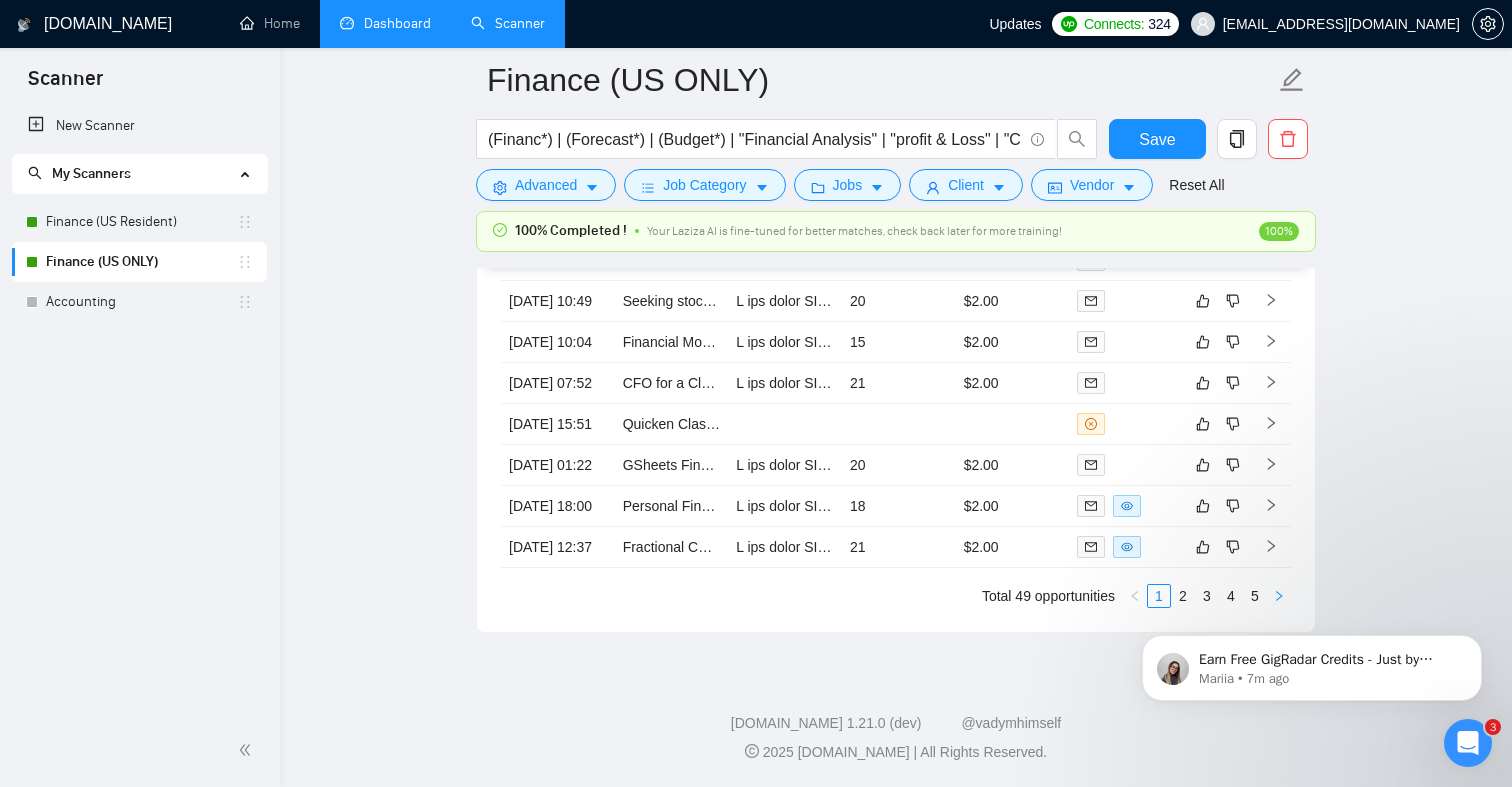 click 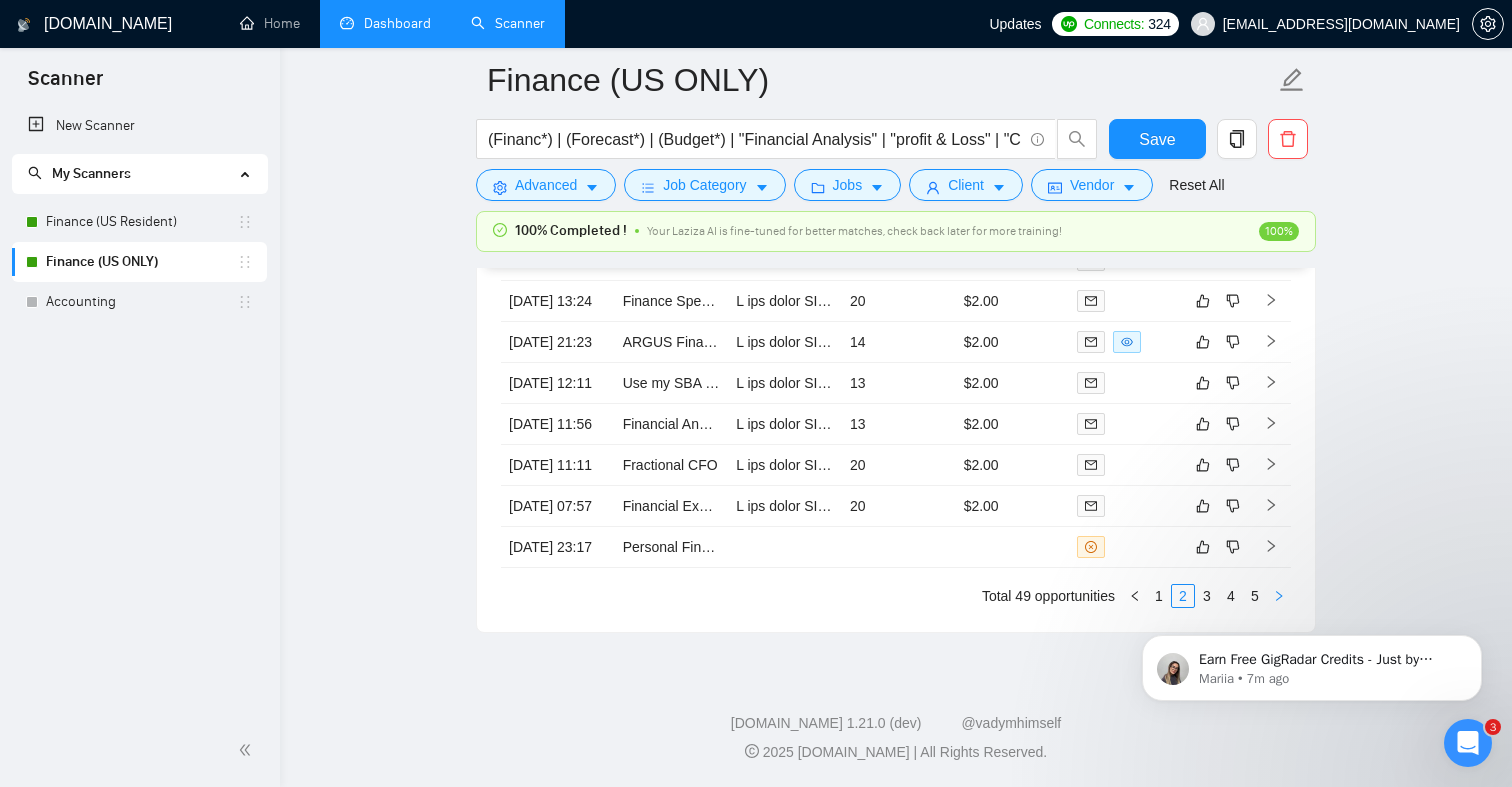 click 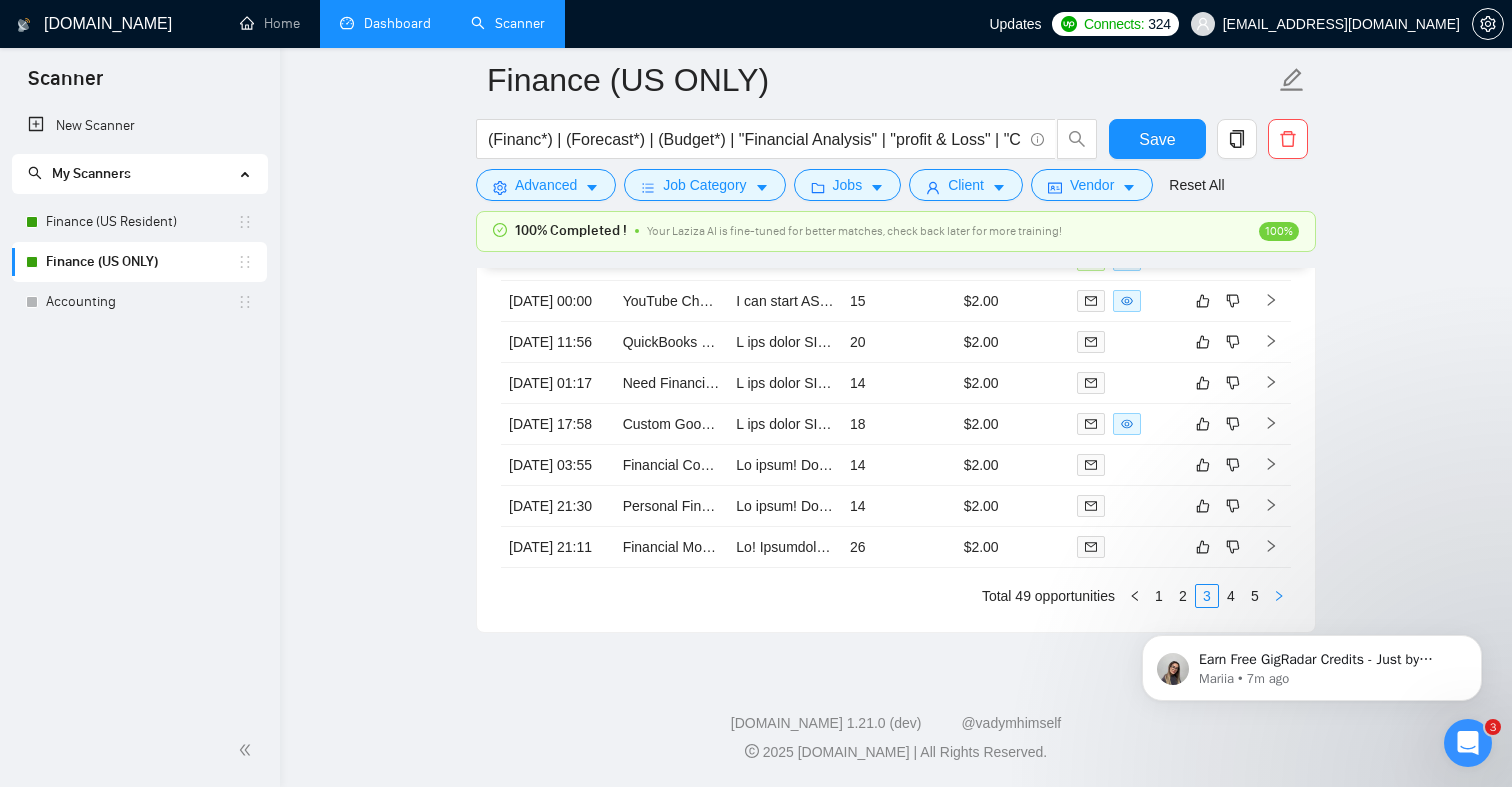 click 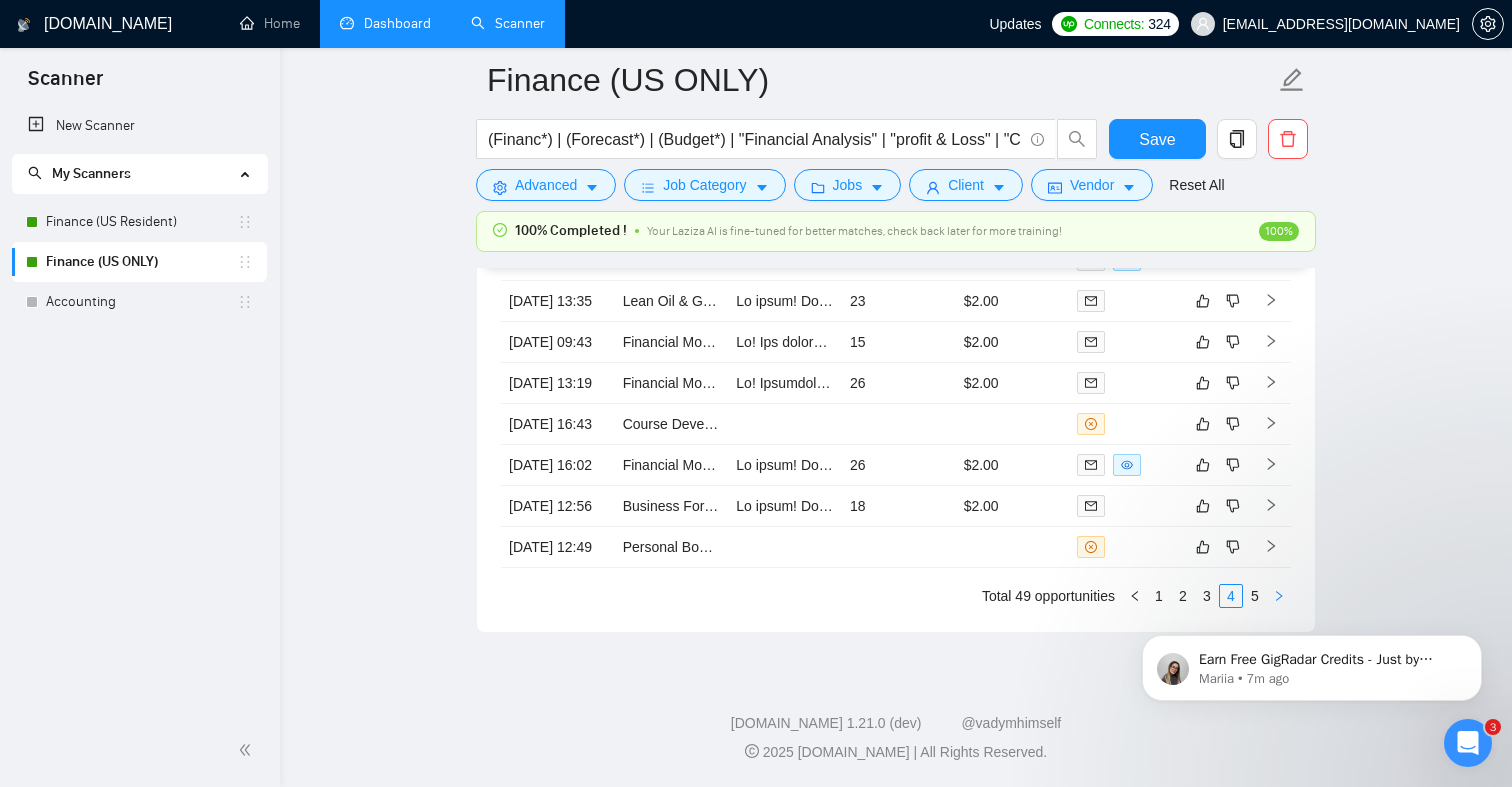 click 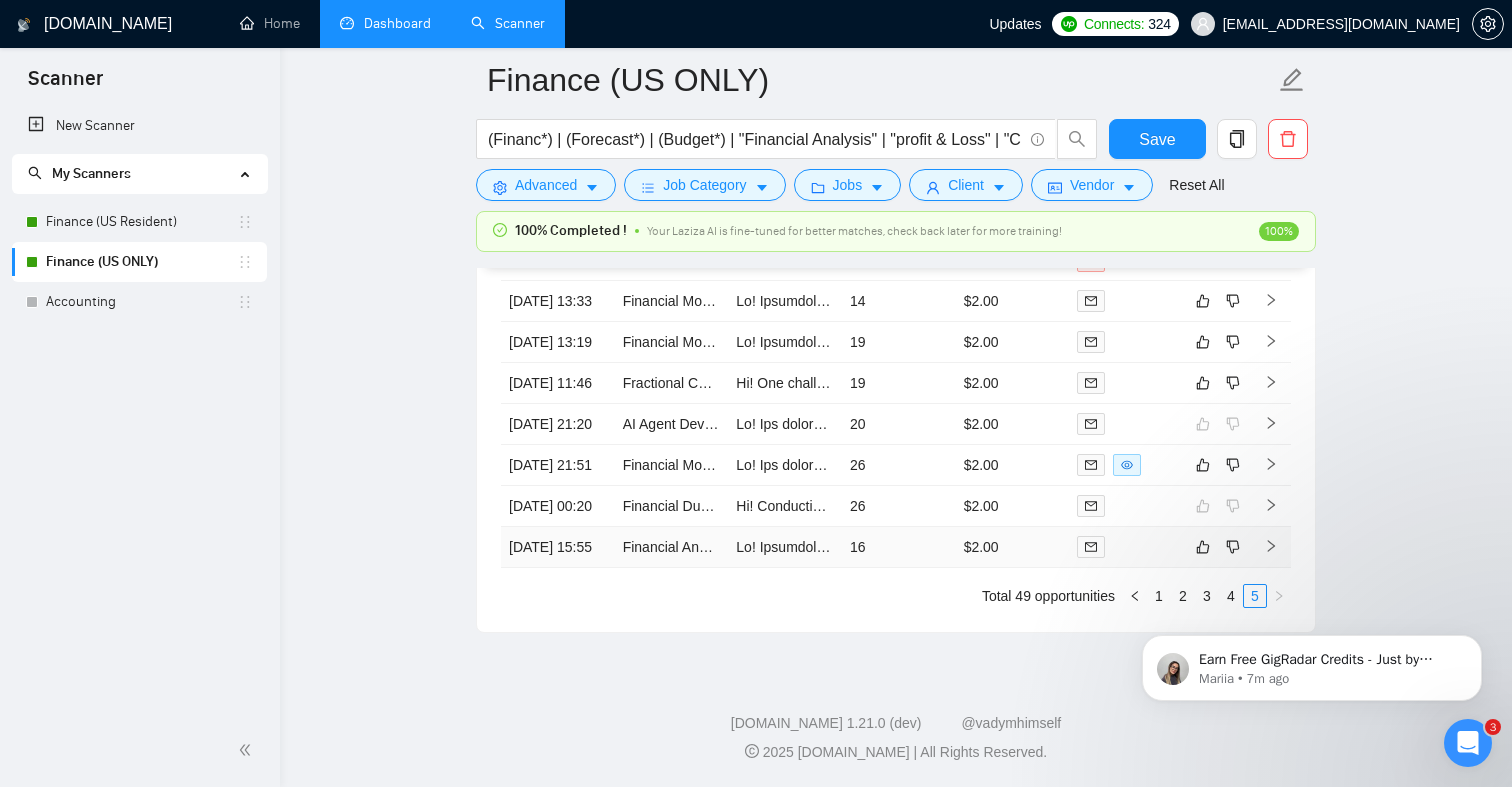 scroll, scrollTop: 4691, scrollLeft: 0, axis: vertical 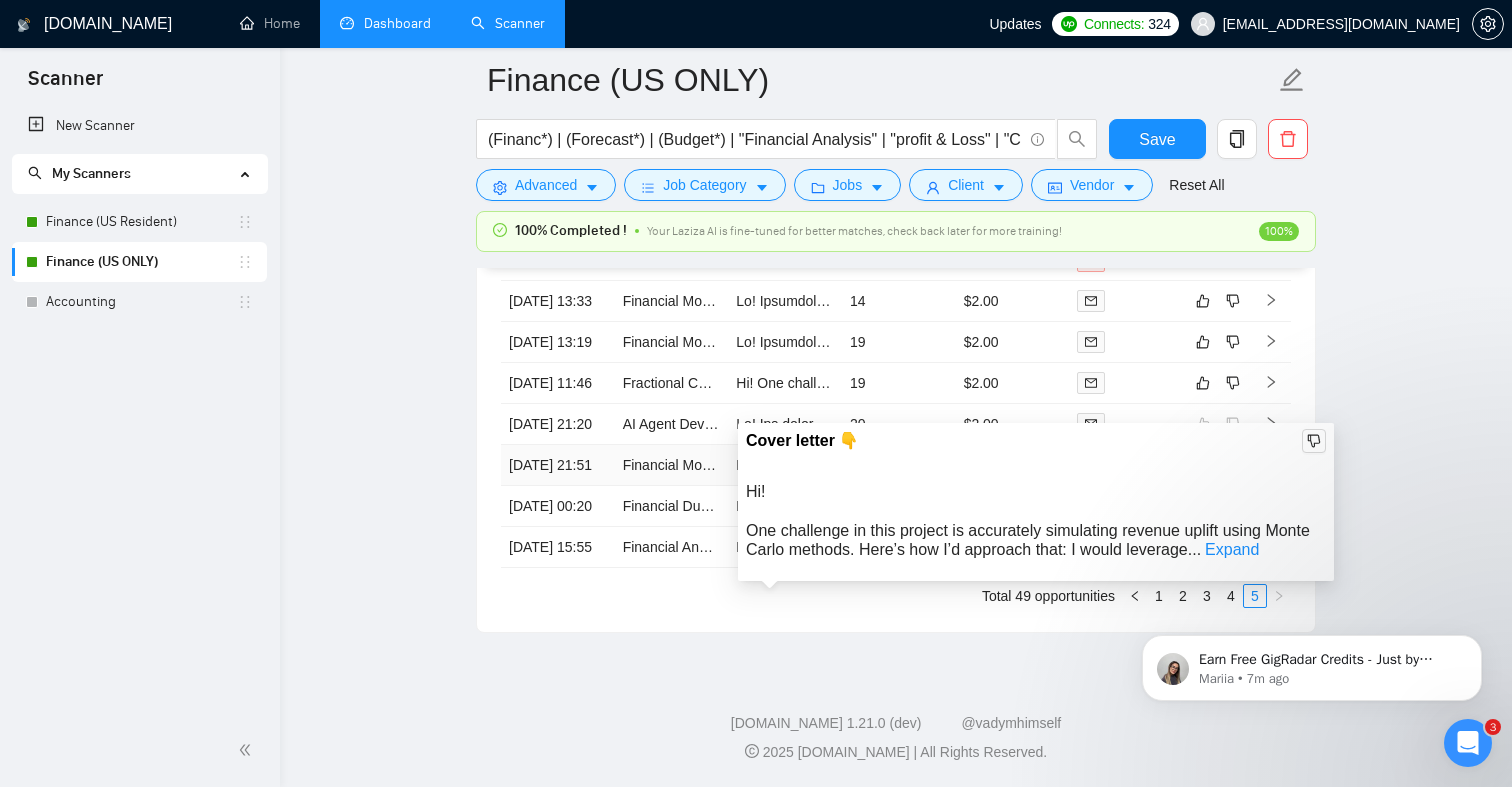 click at bounding box center (4265, 465) 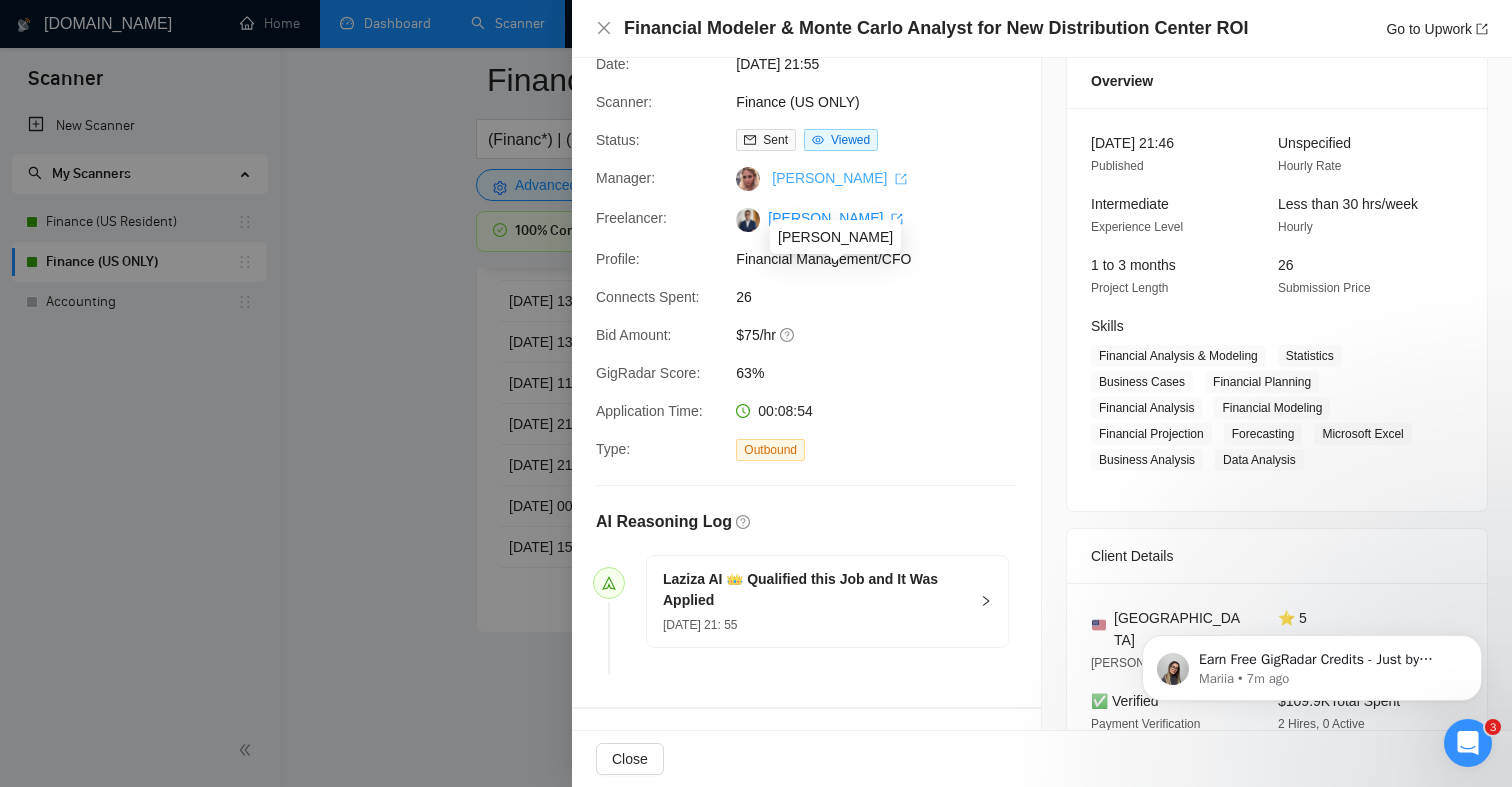 scroll, scrollTop: 0, scrollLeft: 0, axis: both 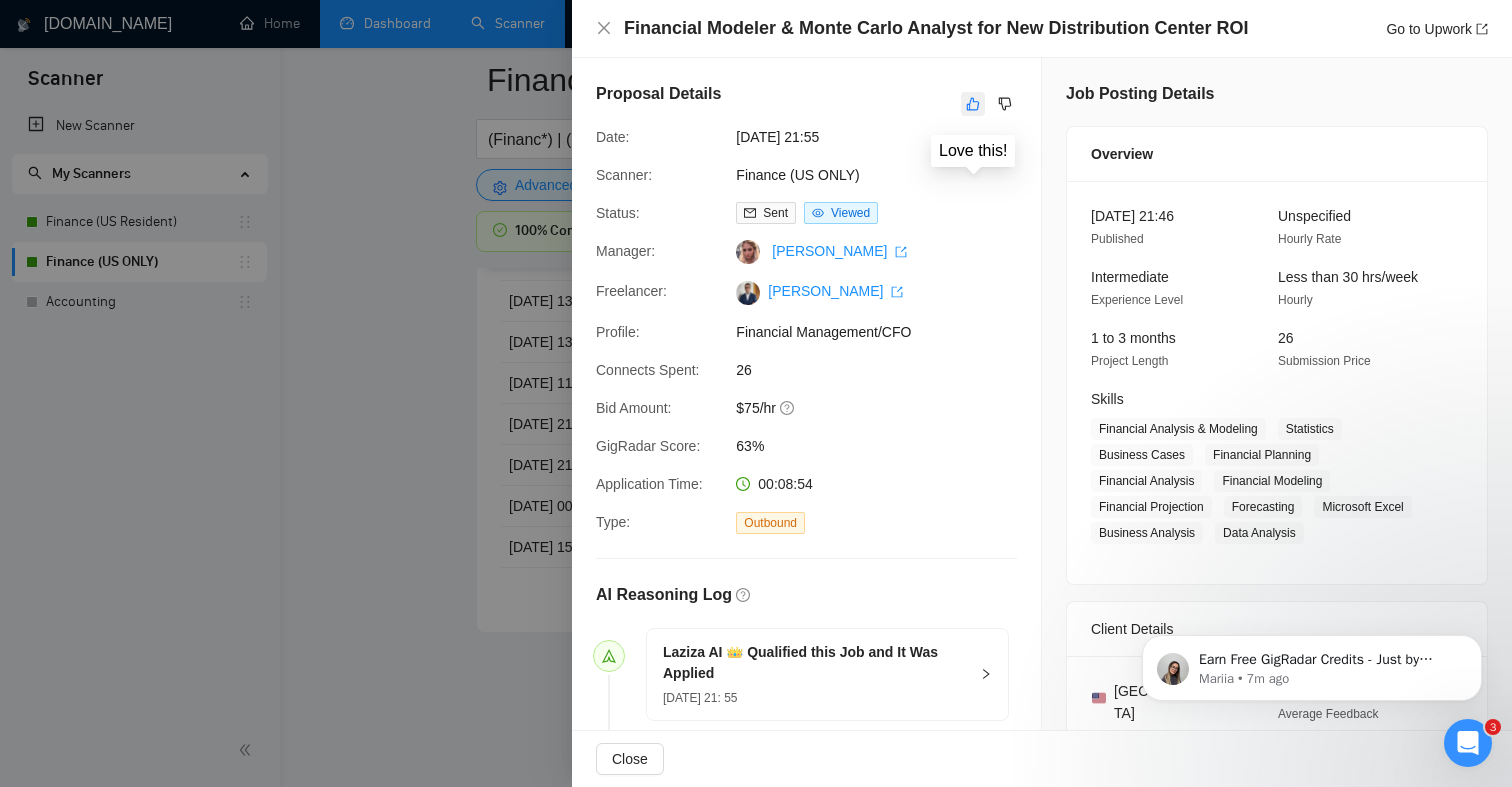click 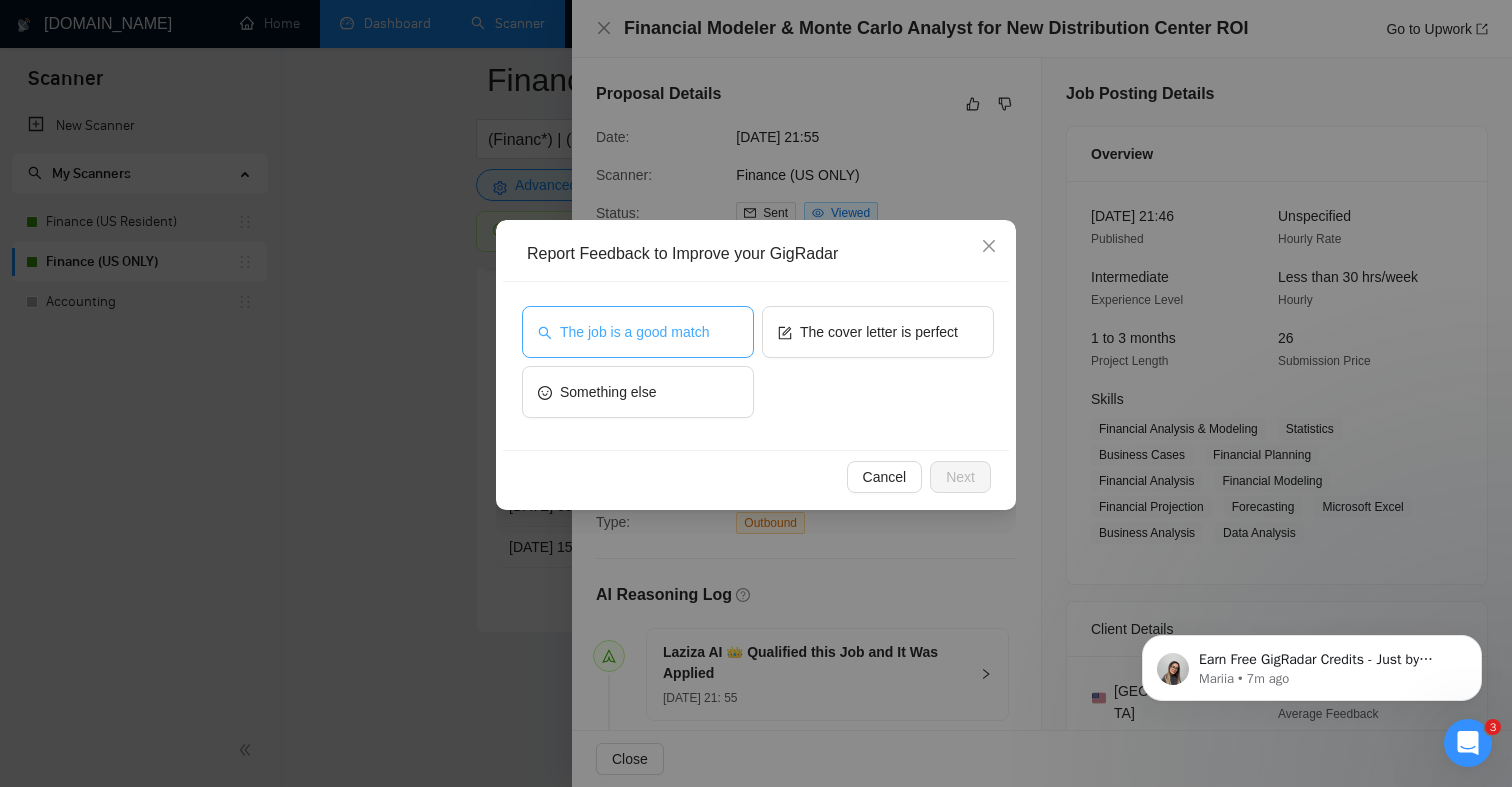 click on "The job is a good match" at bounding box center [634, 332] 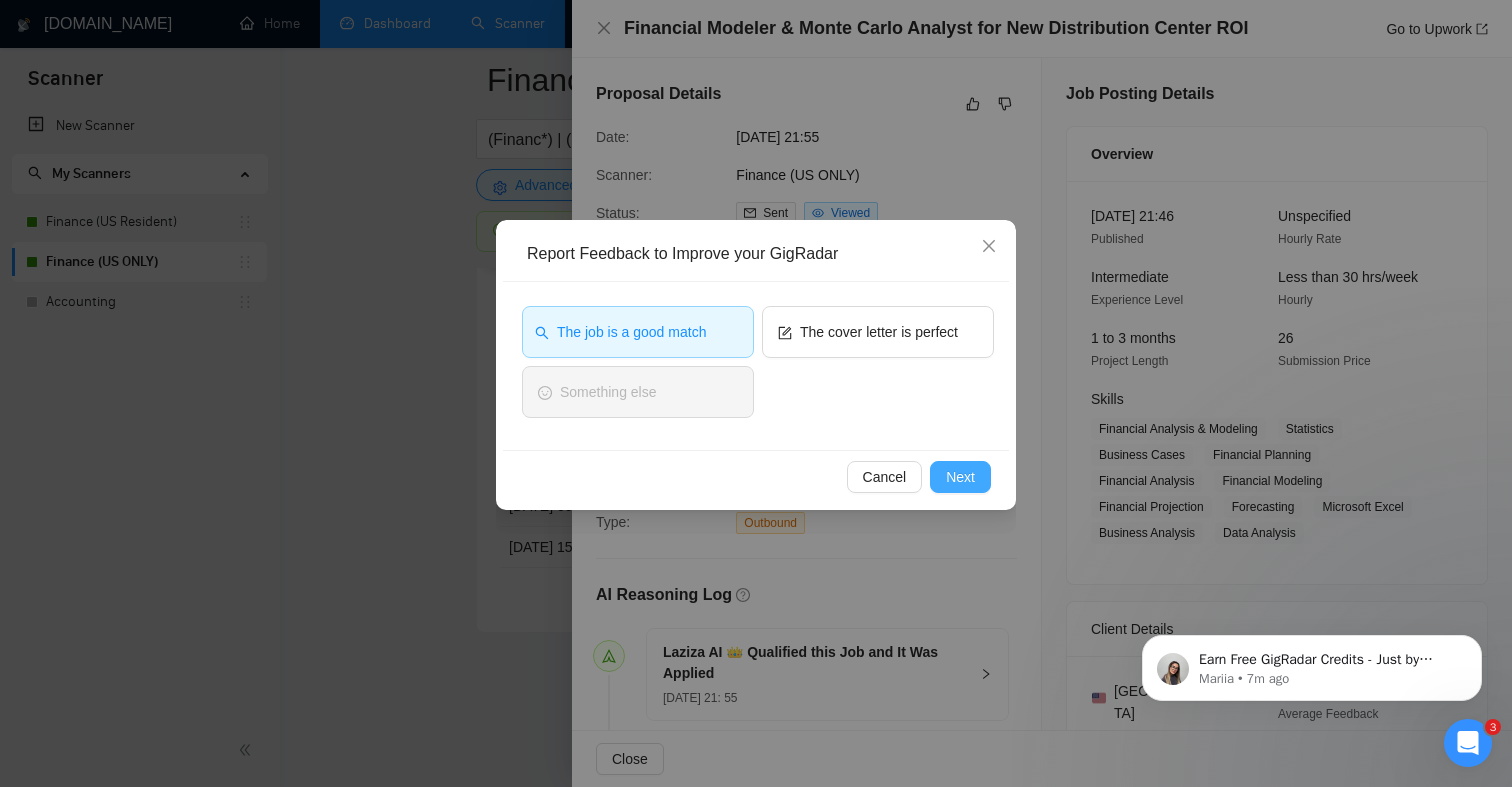 click on "Next" at bounding box center [960, 477] 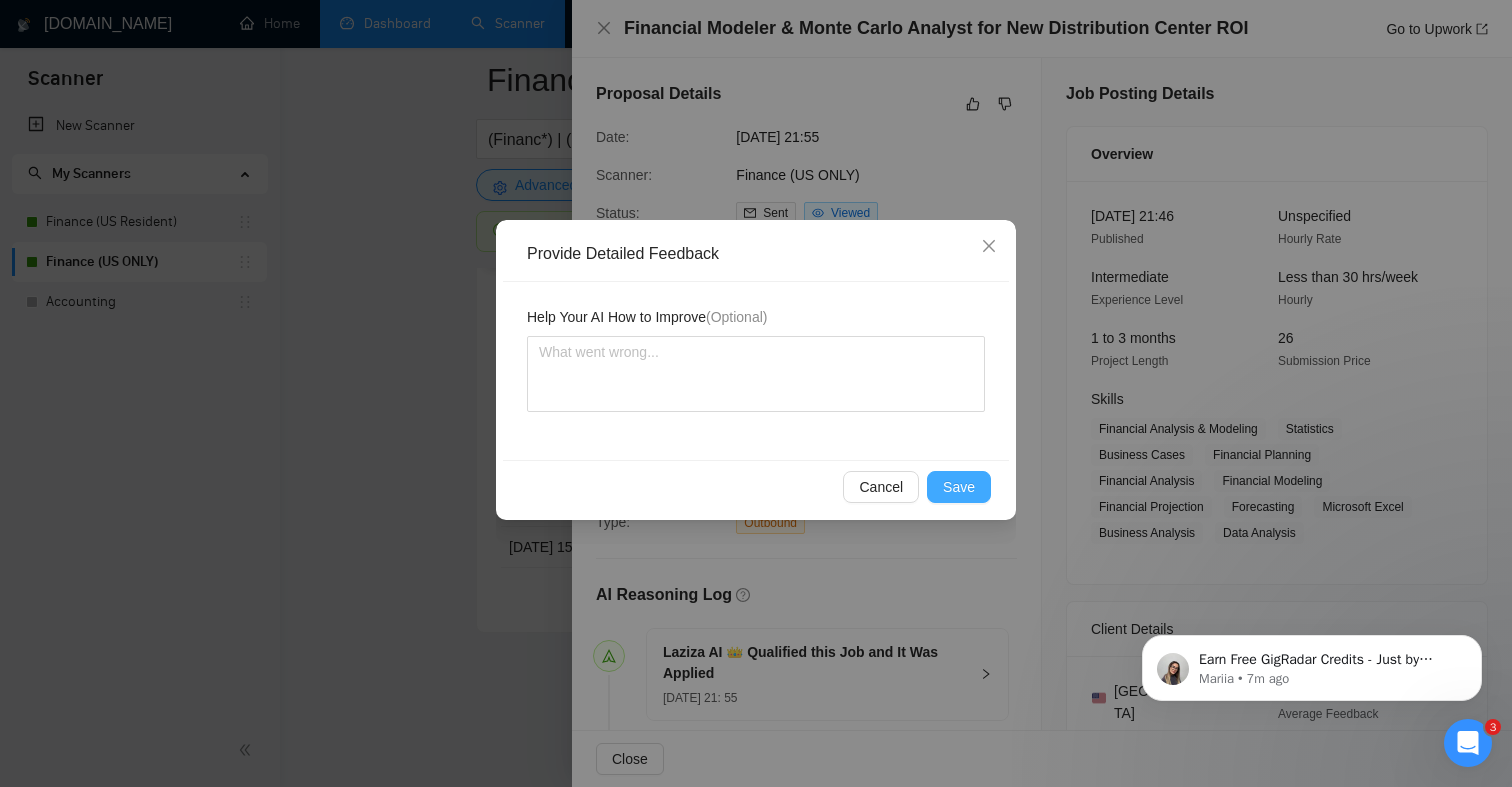 click on "Save" at bounding box center (959, 487) 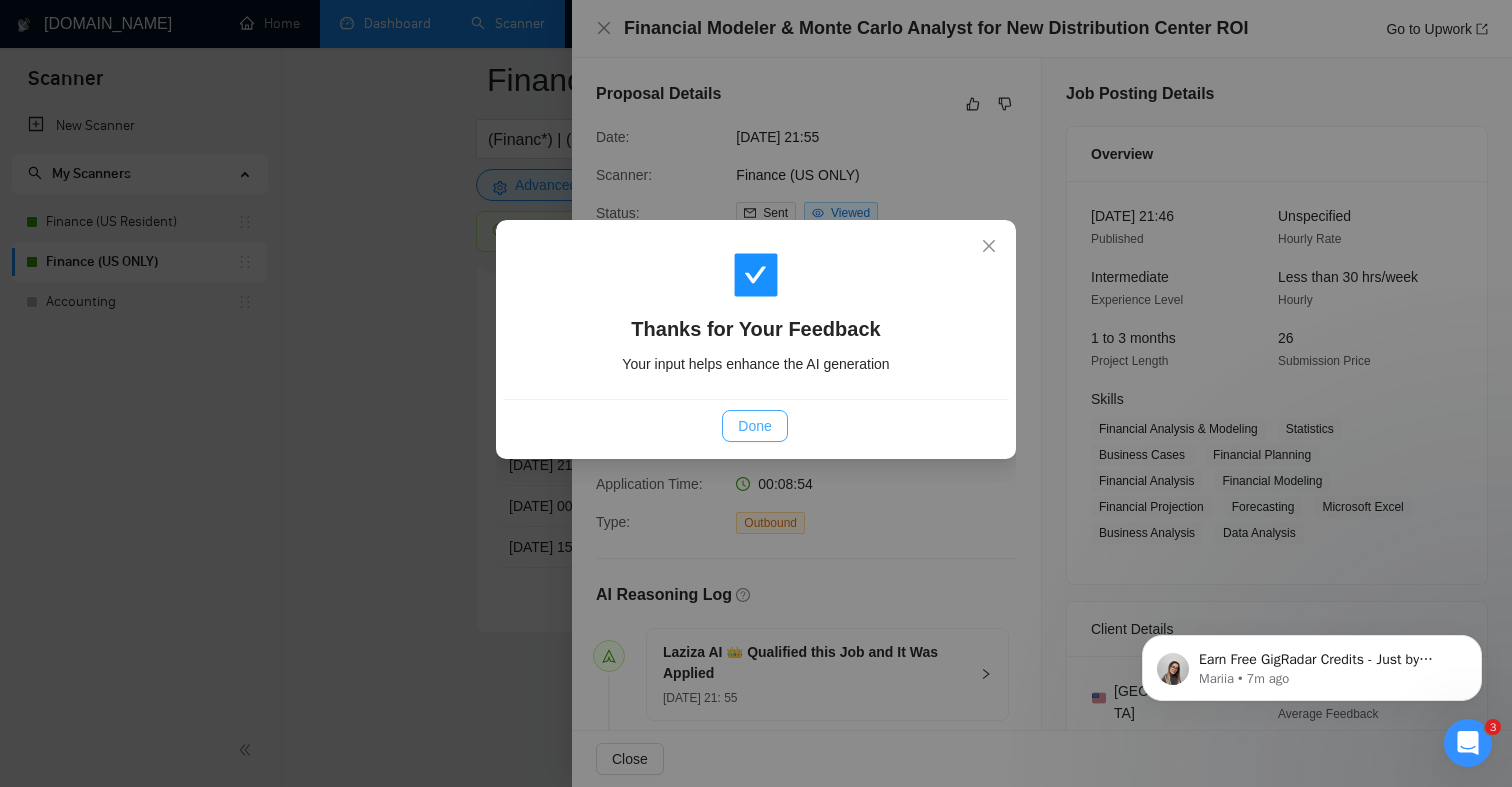 click on "Done" at bounding box center [754, 426] 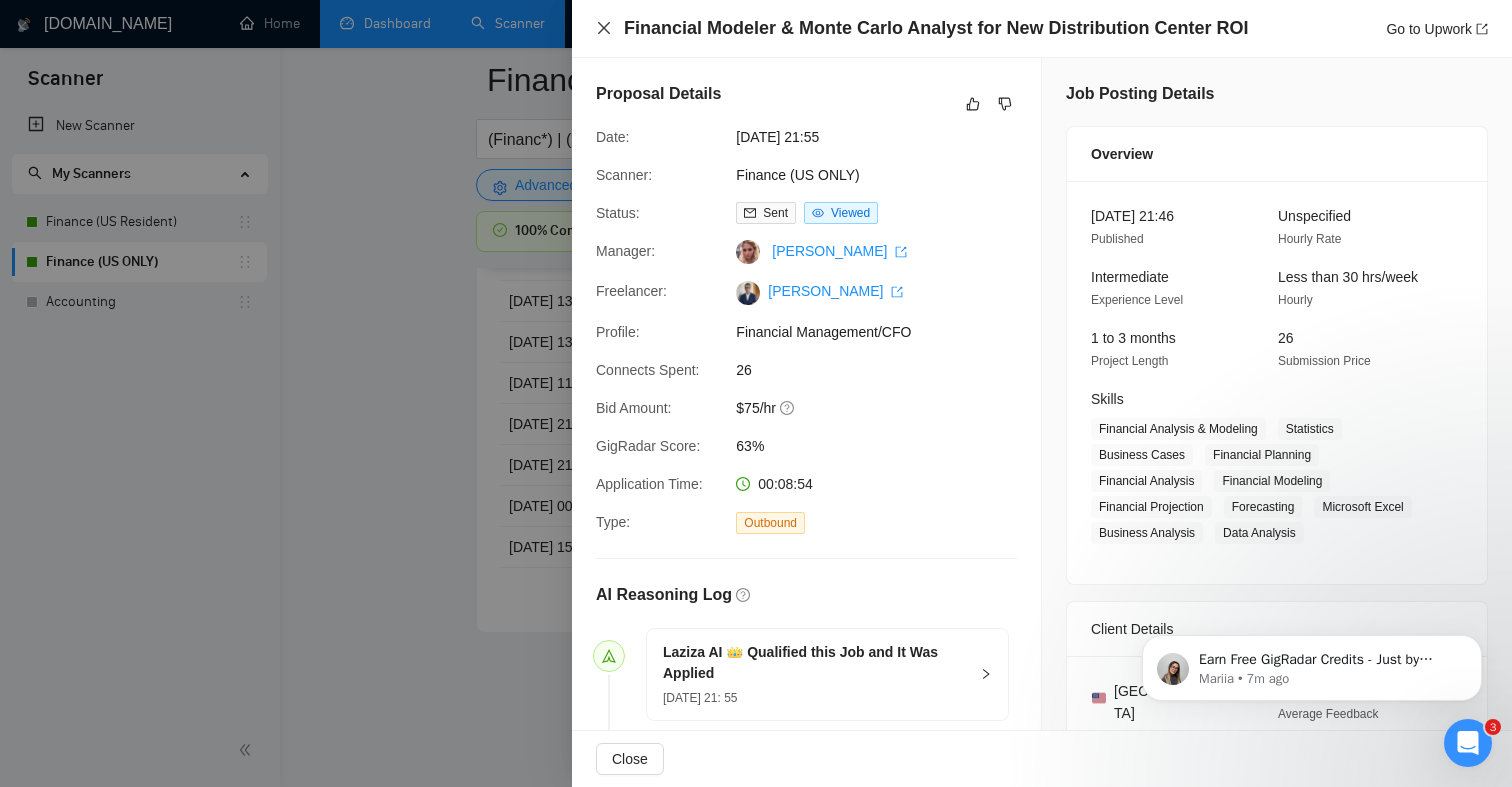 click 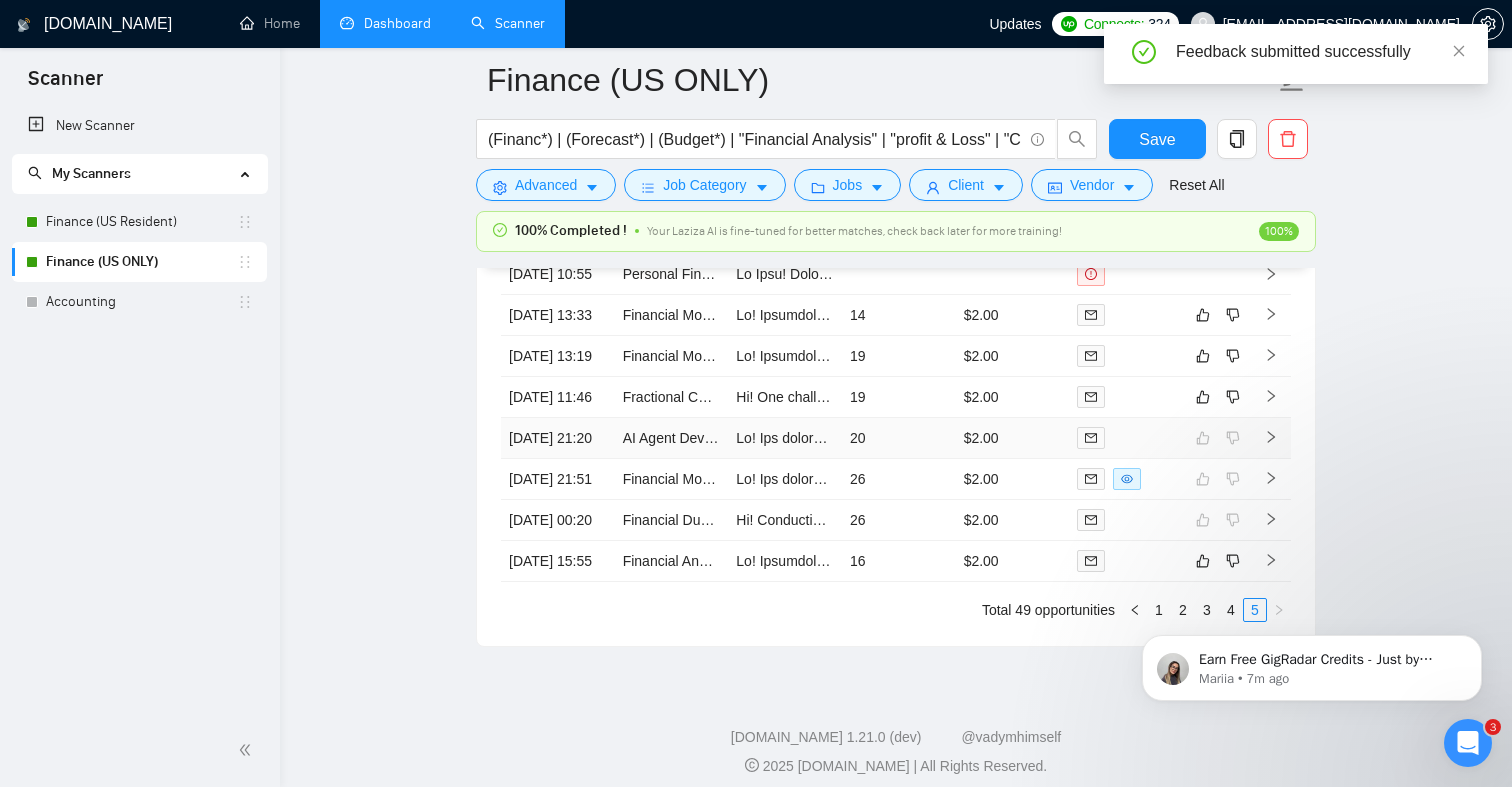 scroll, scrollTop: 4569, scrollLeft: 0, axis: vertical 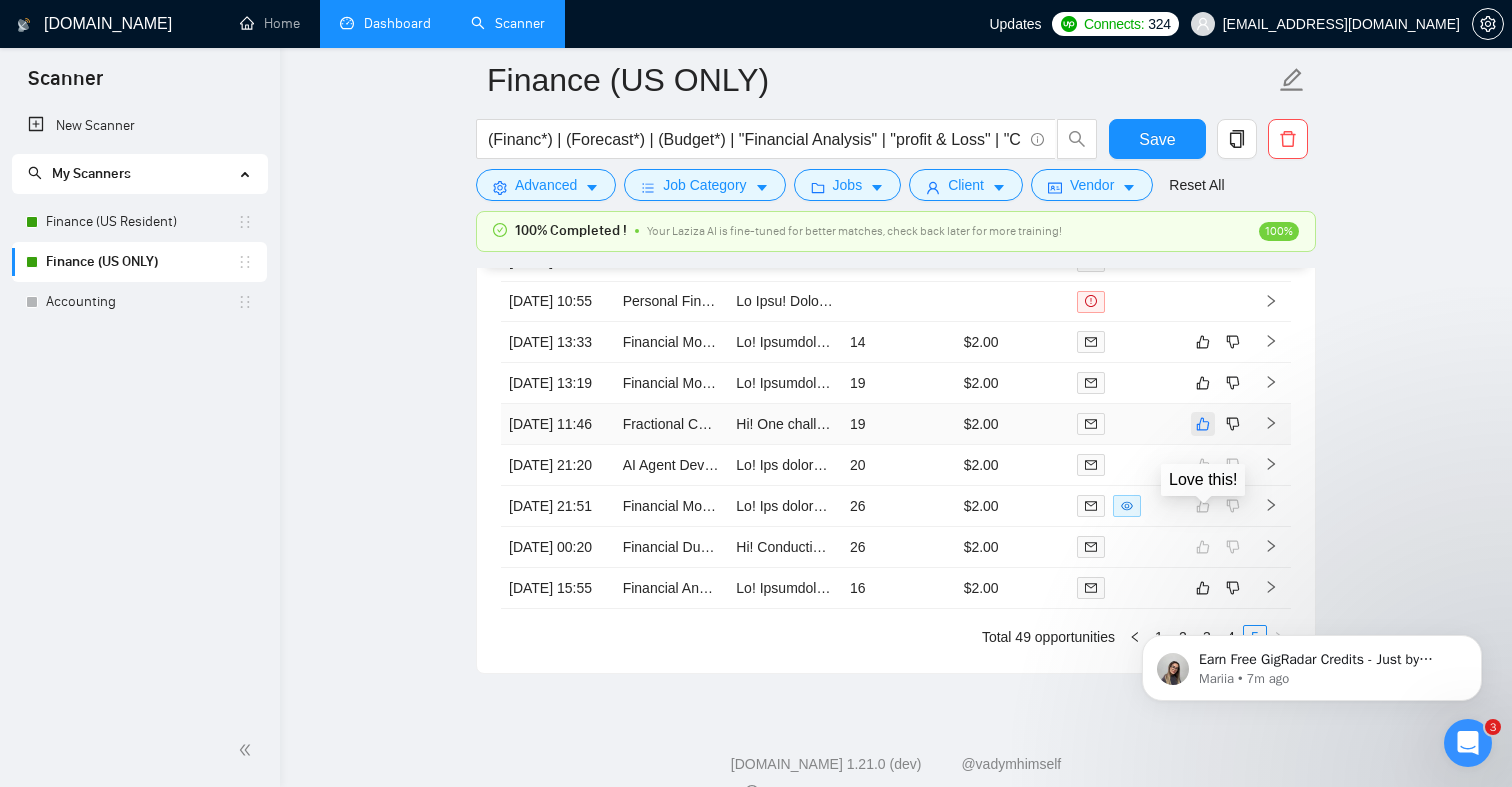 click 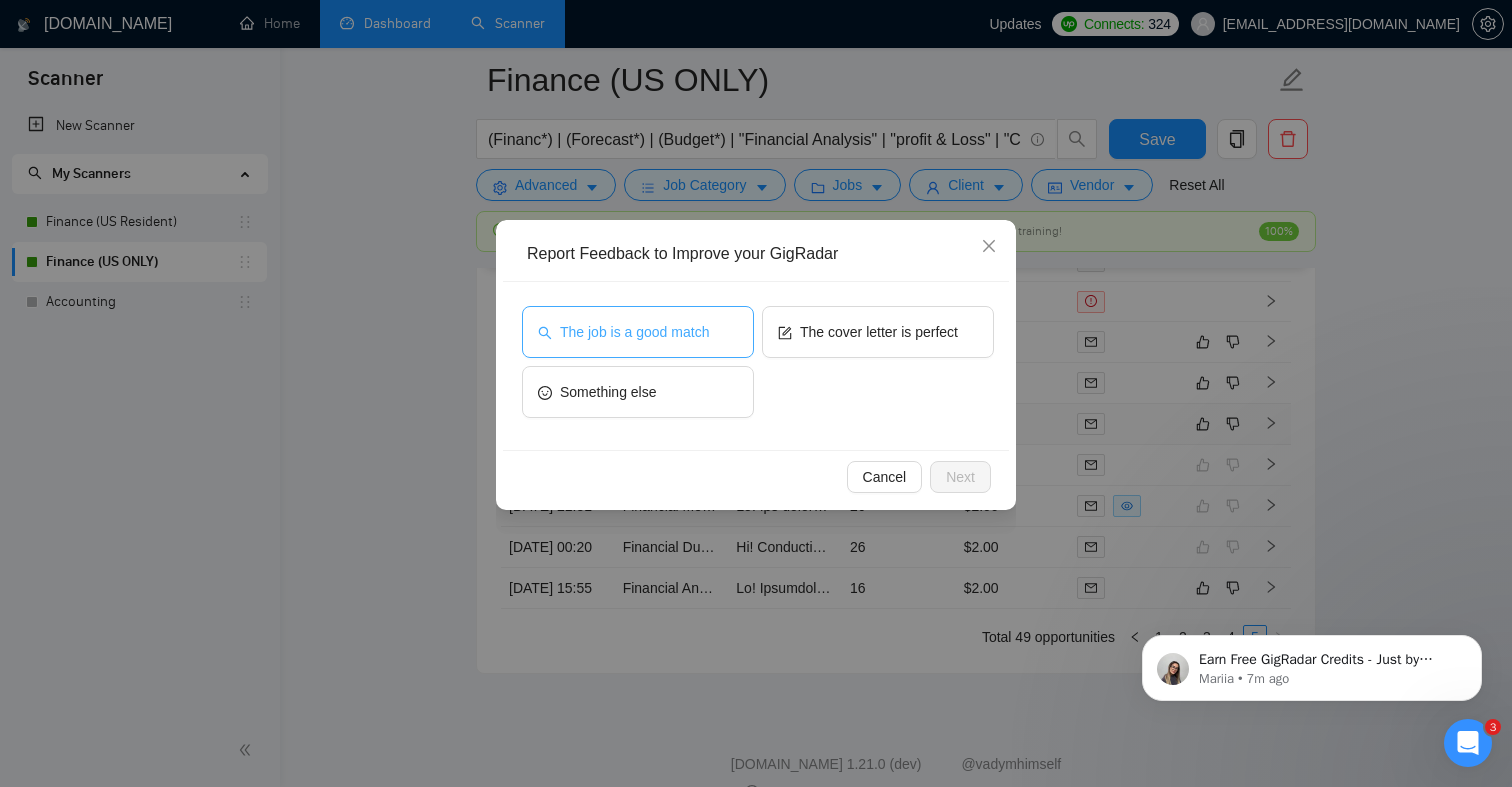 click on "The job is a good match" at bounding box center [634, 332] 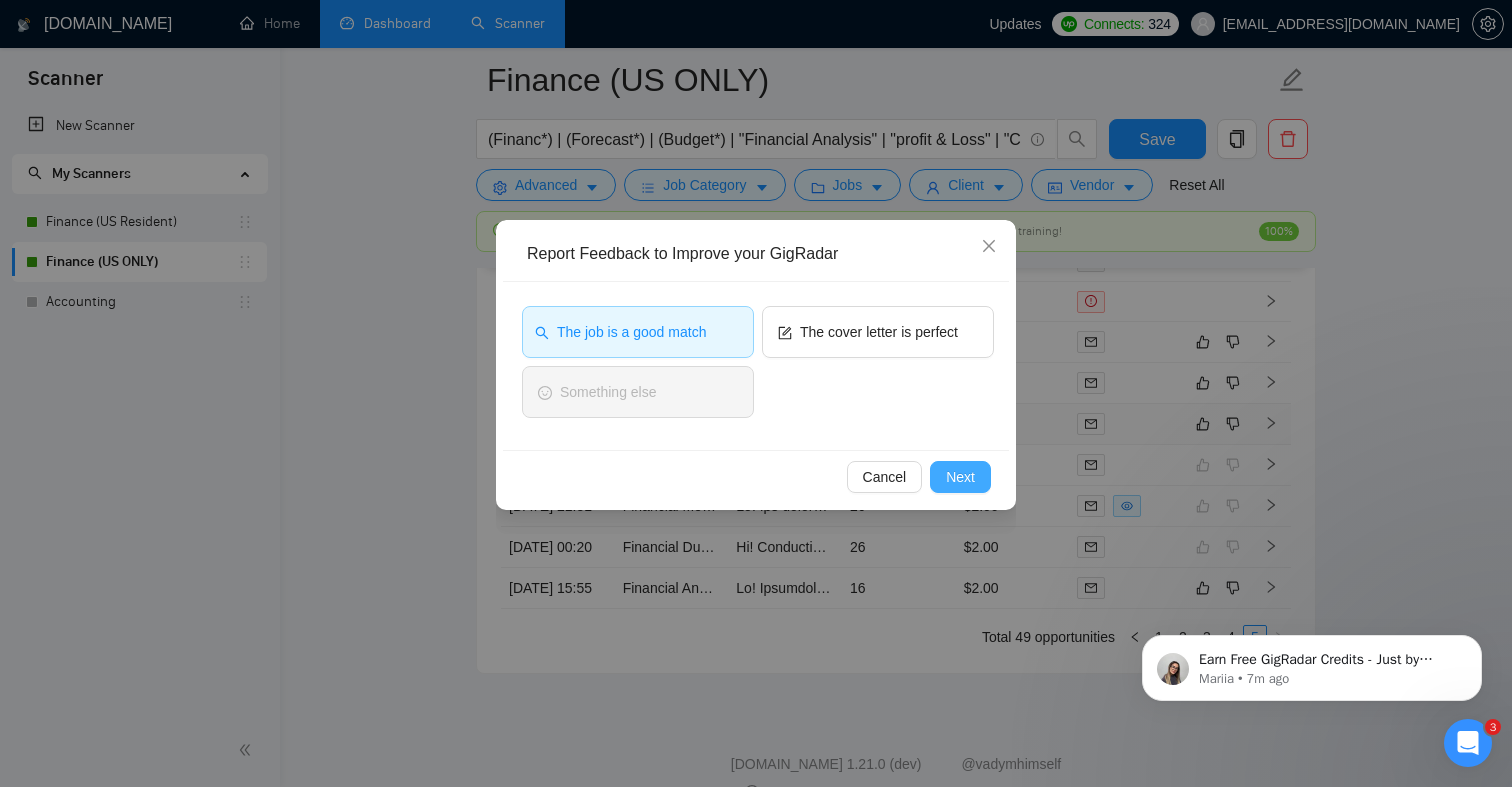 click on "Next" at bounding box center (960, 477) 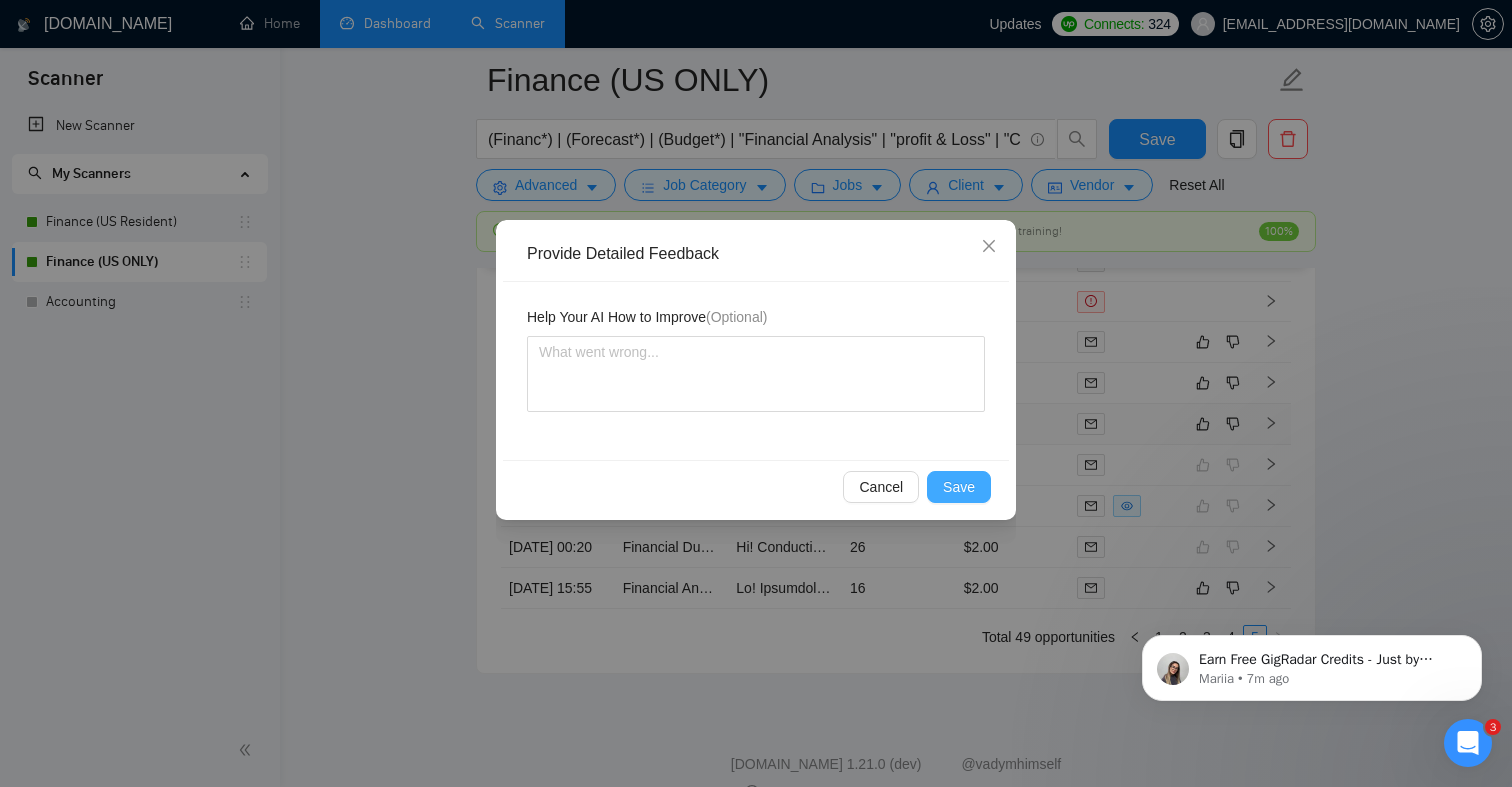 click on "Save" at bounding box center (959, 487) 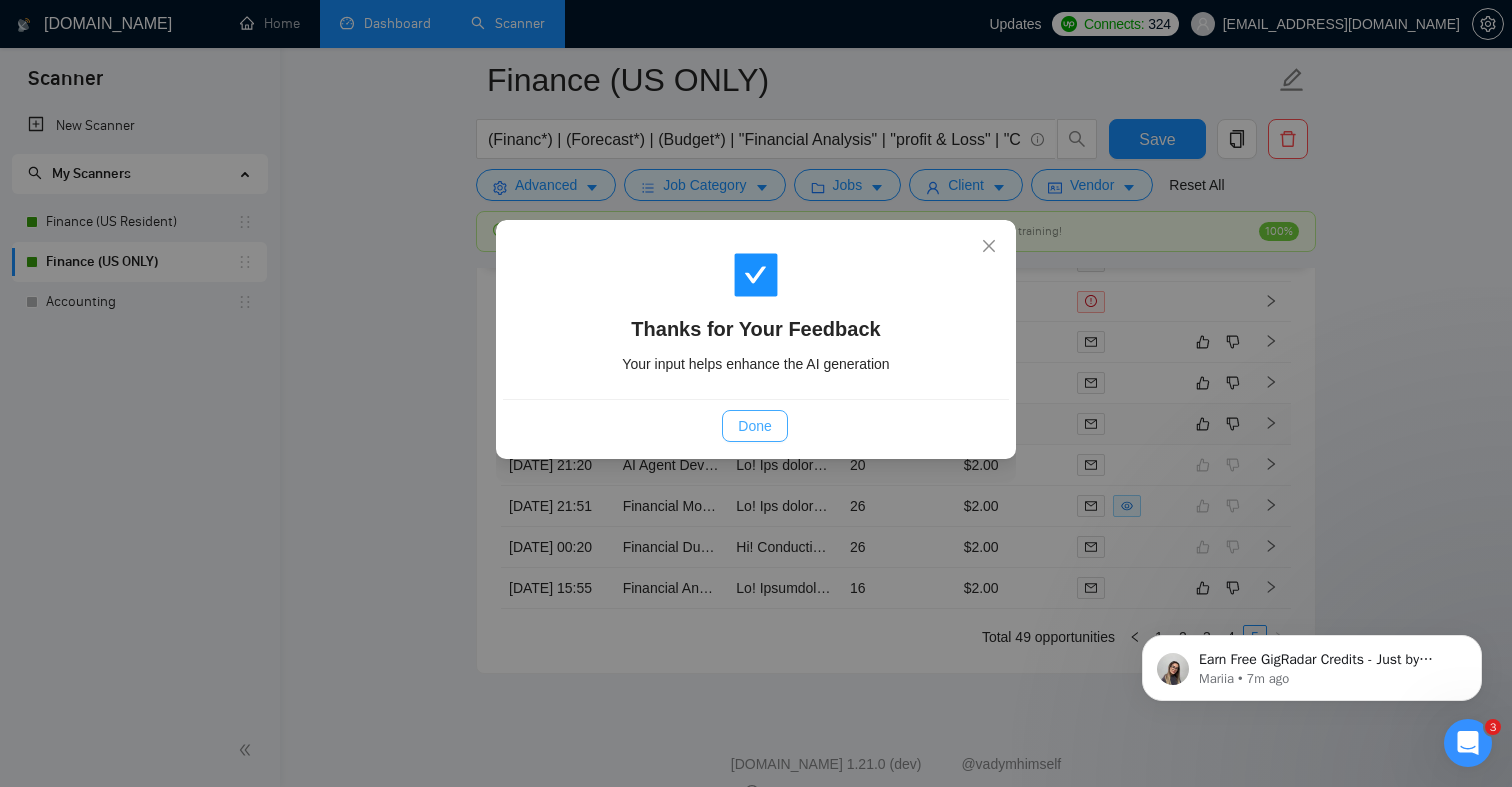 click on "Done" at bounding box center (754, 426) 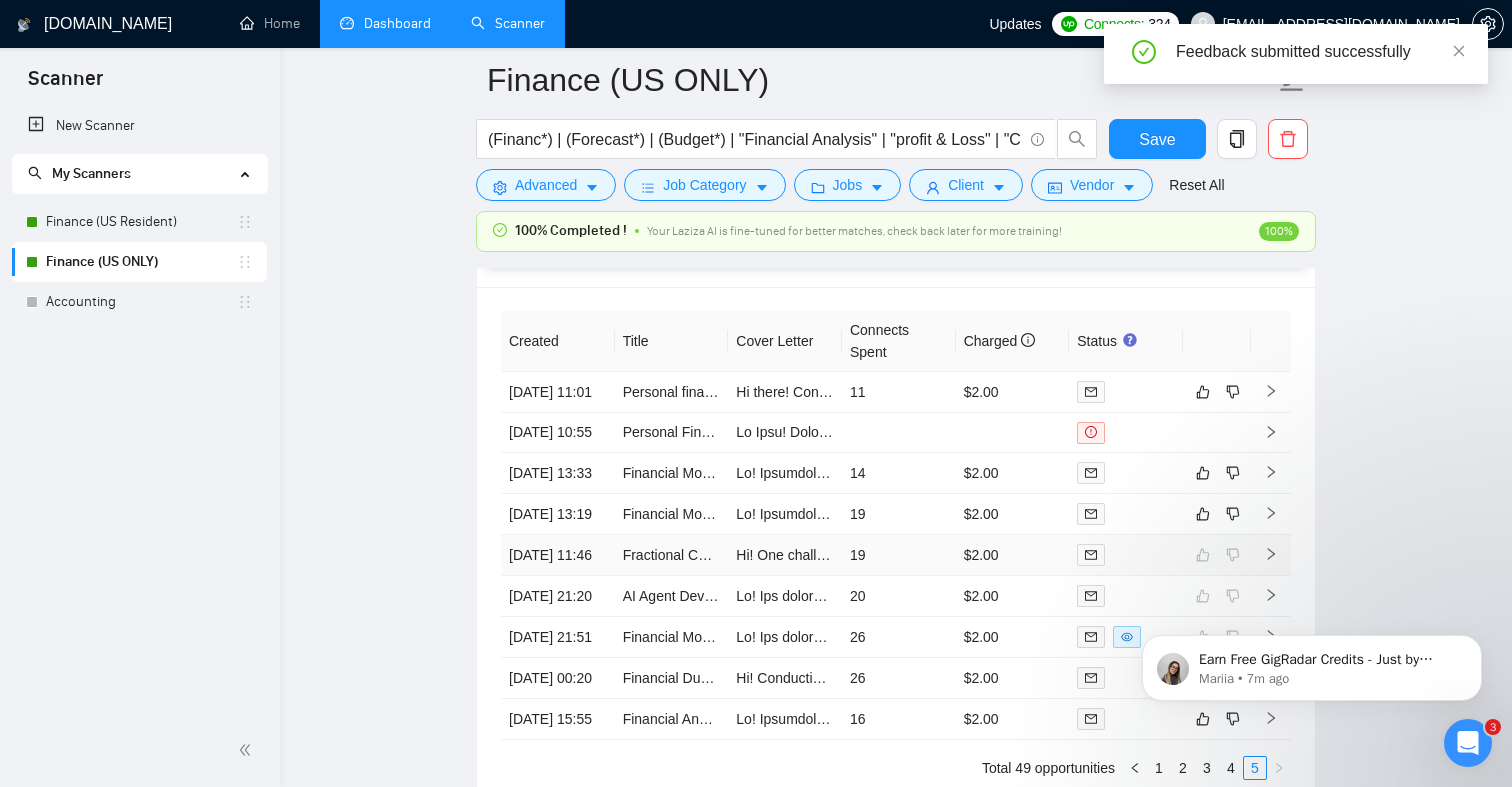 scroll, scrollTop: 4425, scrollLeft: 0, axis: vertical 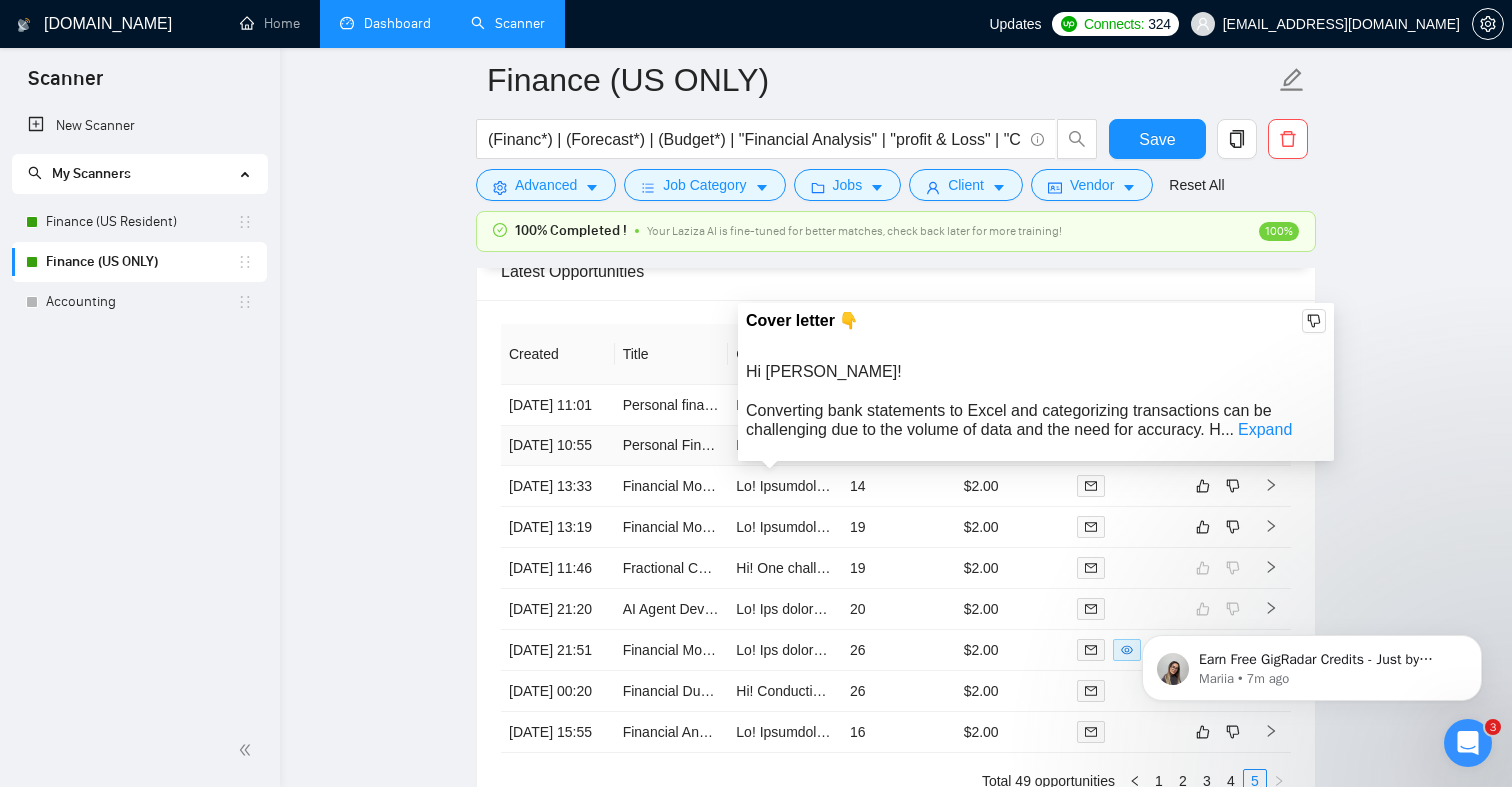 click at bounding box center (4108, 445) 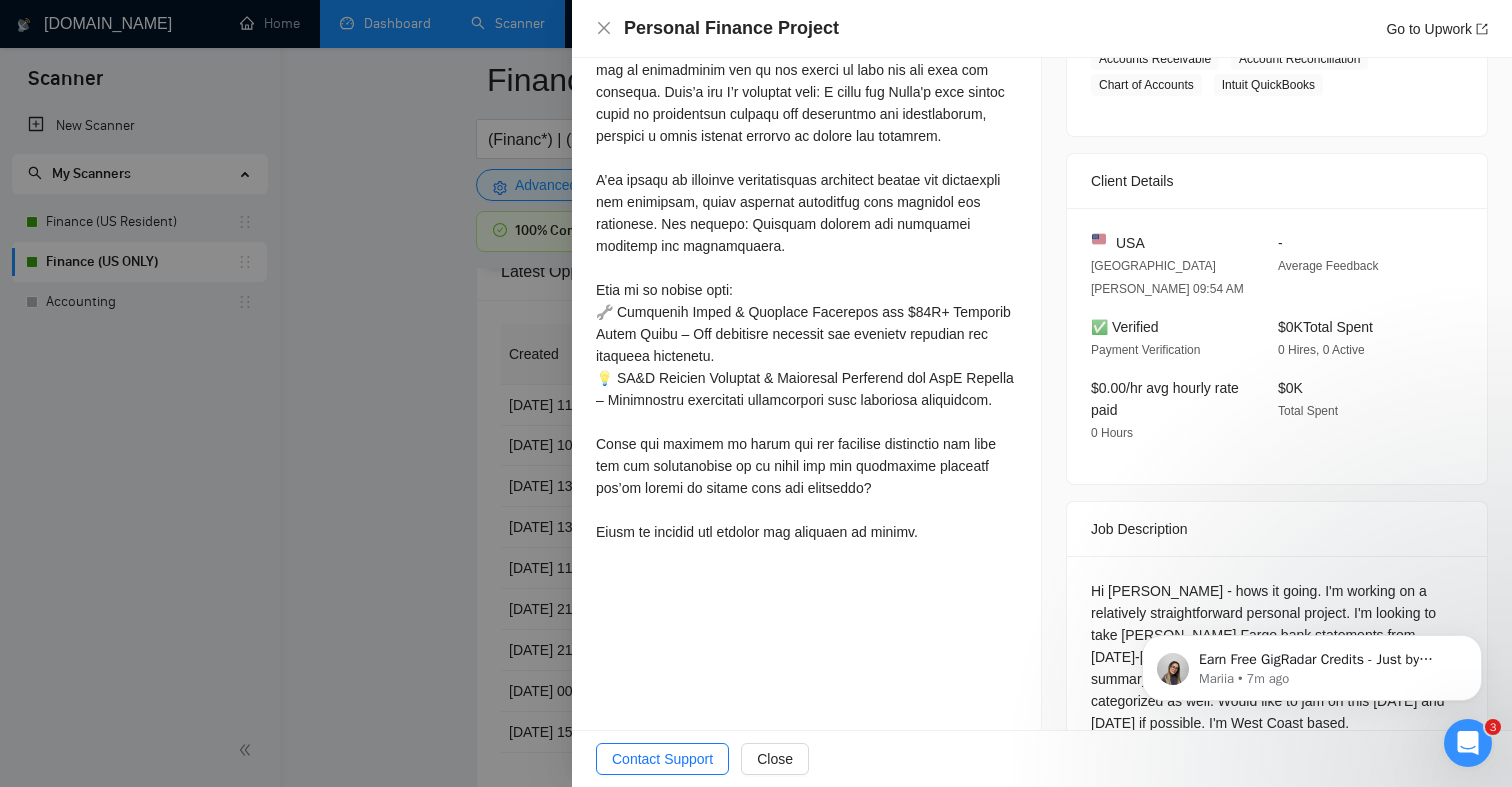 scroll, scrollTop: 620, scrollLeft: 0, axis: vertical 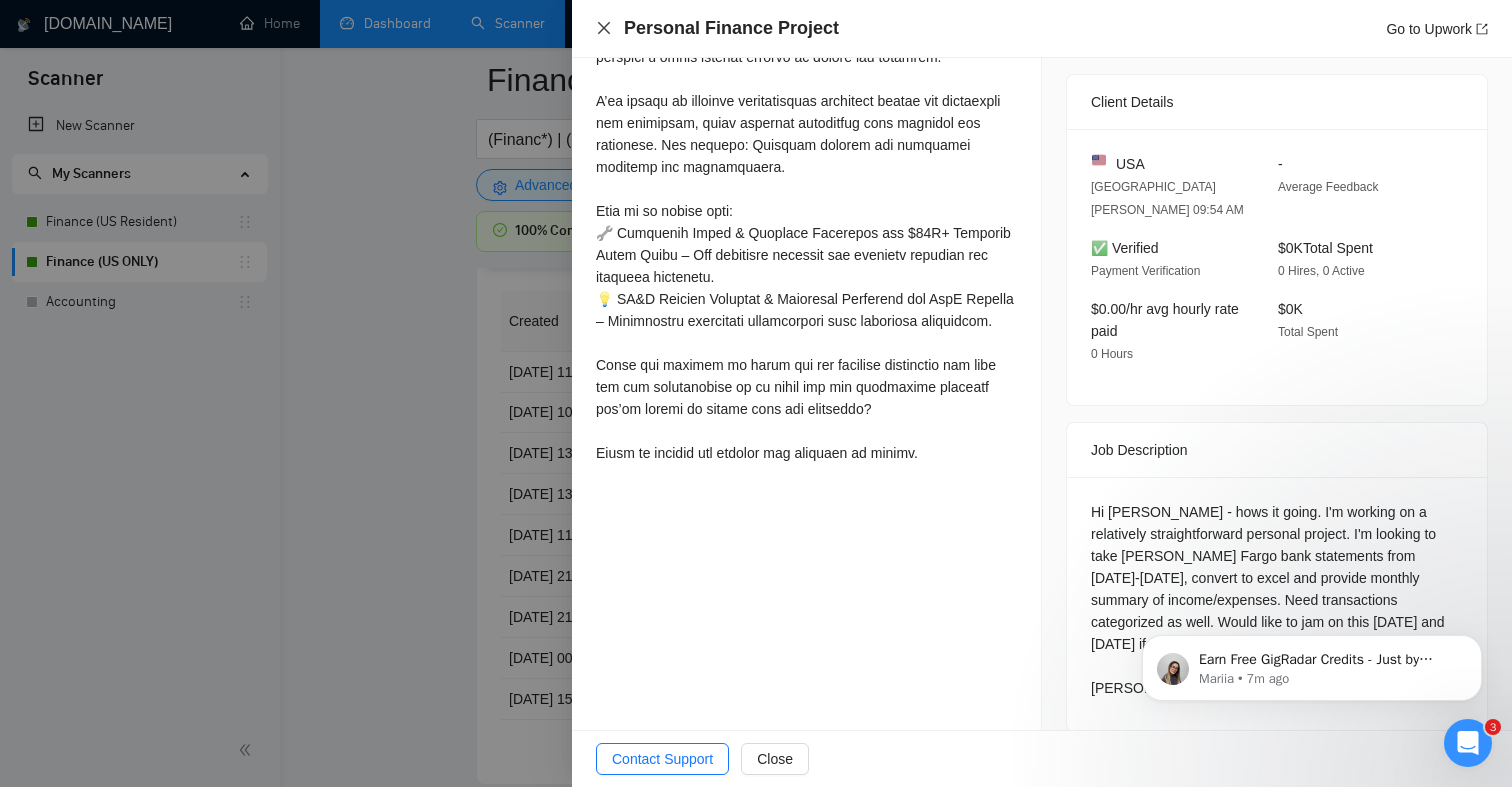 click 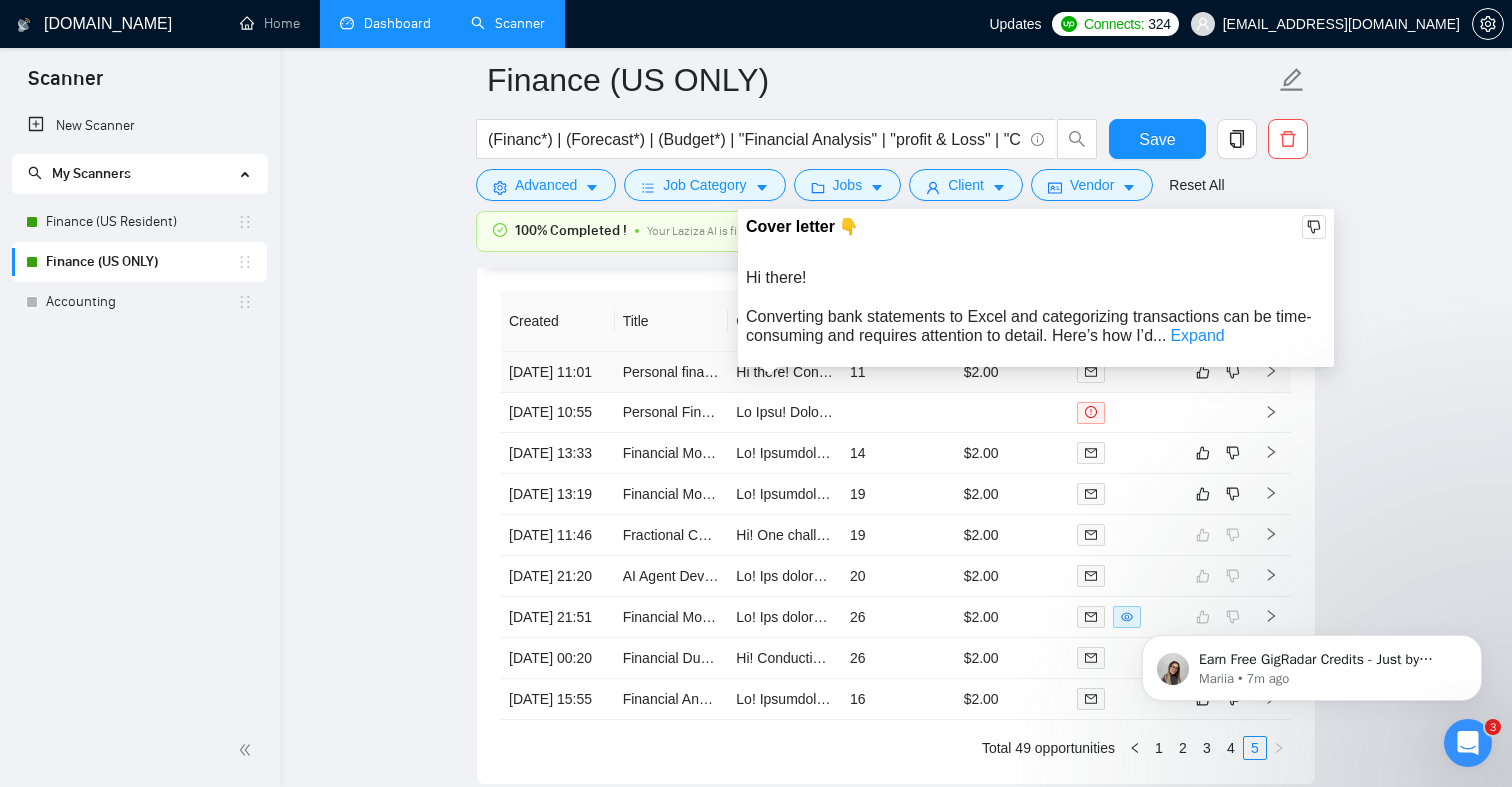 click on "Hi there!
Converting bank statements to Excel and categorizing transactions can be time-consuming and requires attention to detail. Here’s how I’d approach that: I would develop a structured Excel model to automate the categorization and summarization process, ensuring accuracy and efficiency.
I’ve worked on overhauling FP&A processes for SaaS companies, focusing on automated reporting and simplifying financial data. The outcome: transformed finance functions into strategic growth partners.
Here is my recent work:
🔧 FP&A Process Overhaul & Automated Reporting for SaaS Company – Streamlined financial processes, resulting in timely and accurate insights.
💡 Financial Model & Strategy Dashboard for $20M+ Consumer Goods Brand – Enhanced clarity on unit economics and profitability levers.
What specific criteria would you like to use for categorizing transactions?
Happy to connect and discuss the proposal in detail.undefined" at bounding box center [3678, 372] 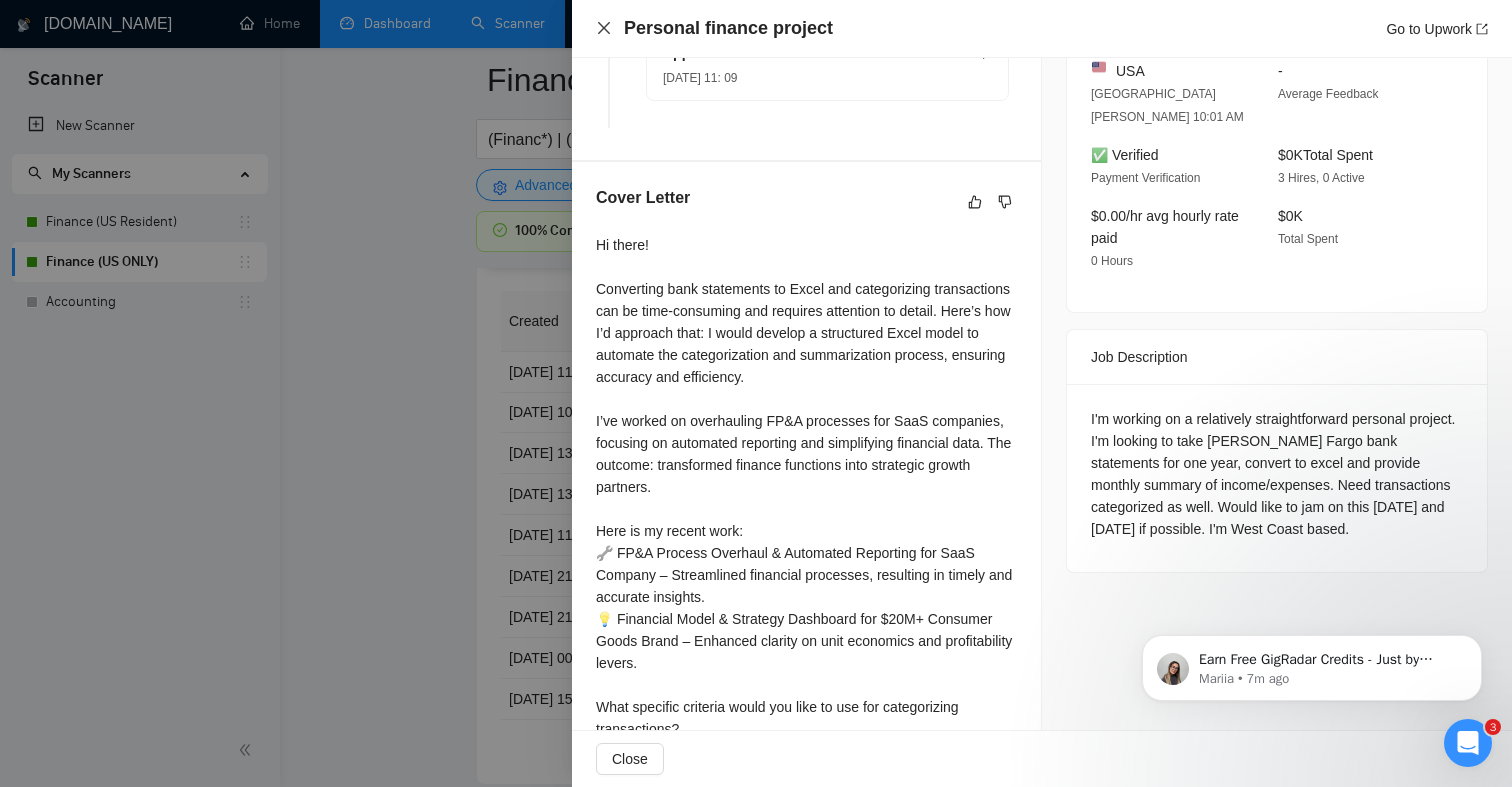 click 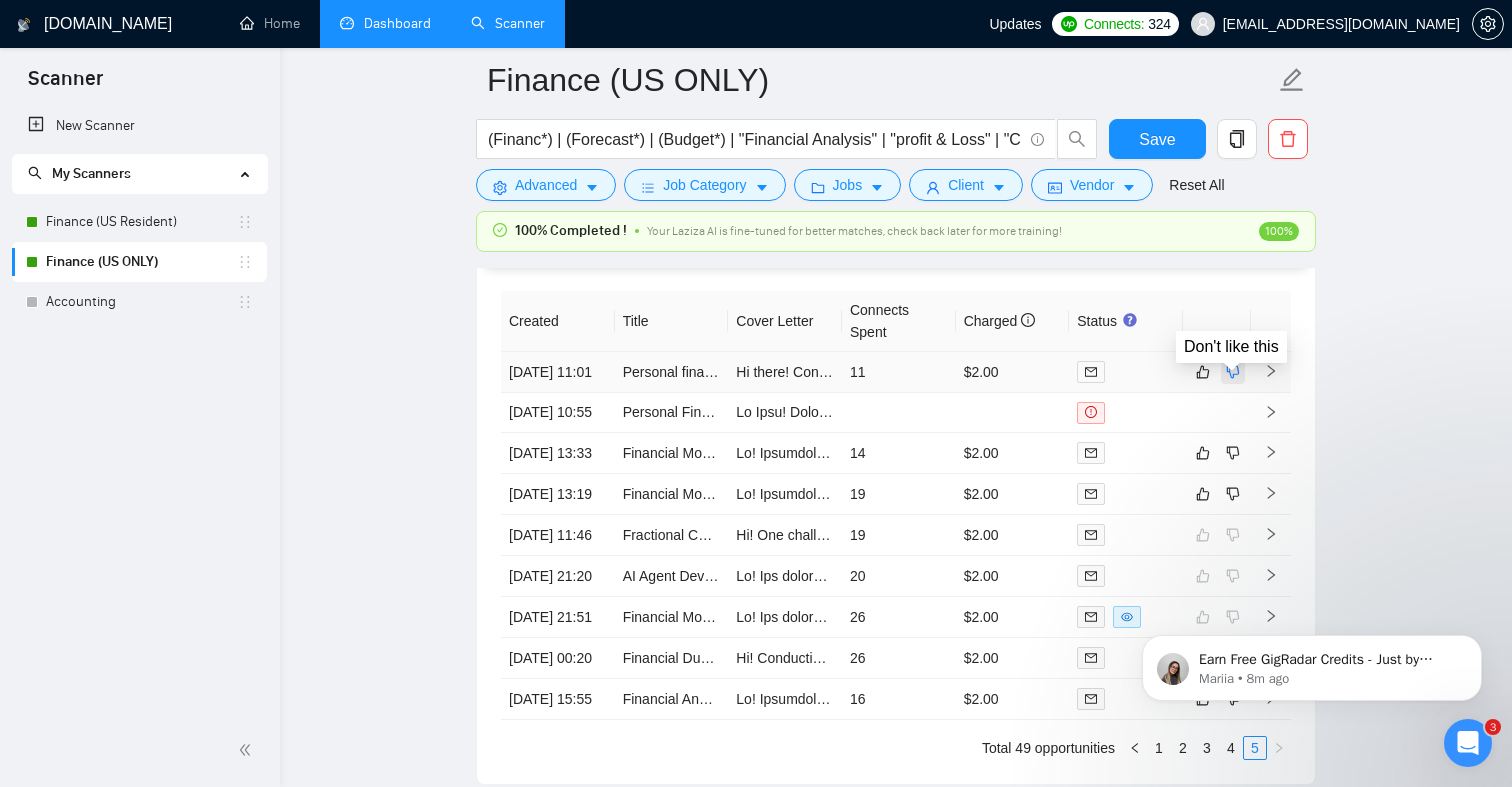 click 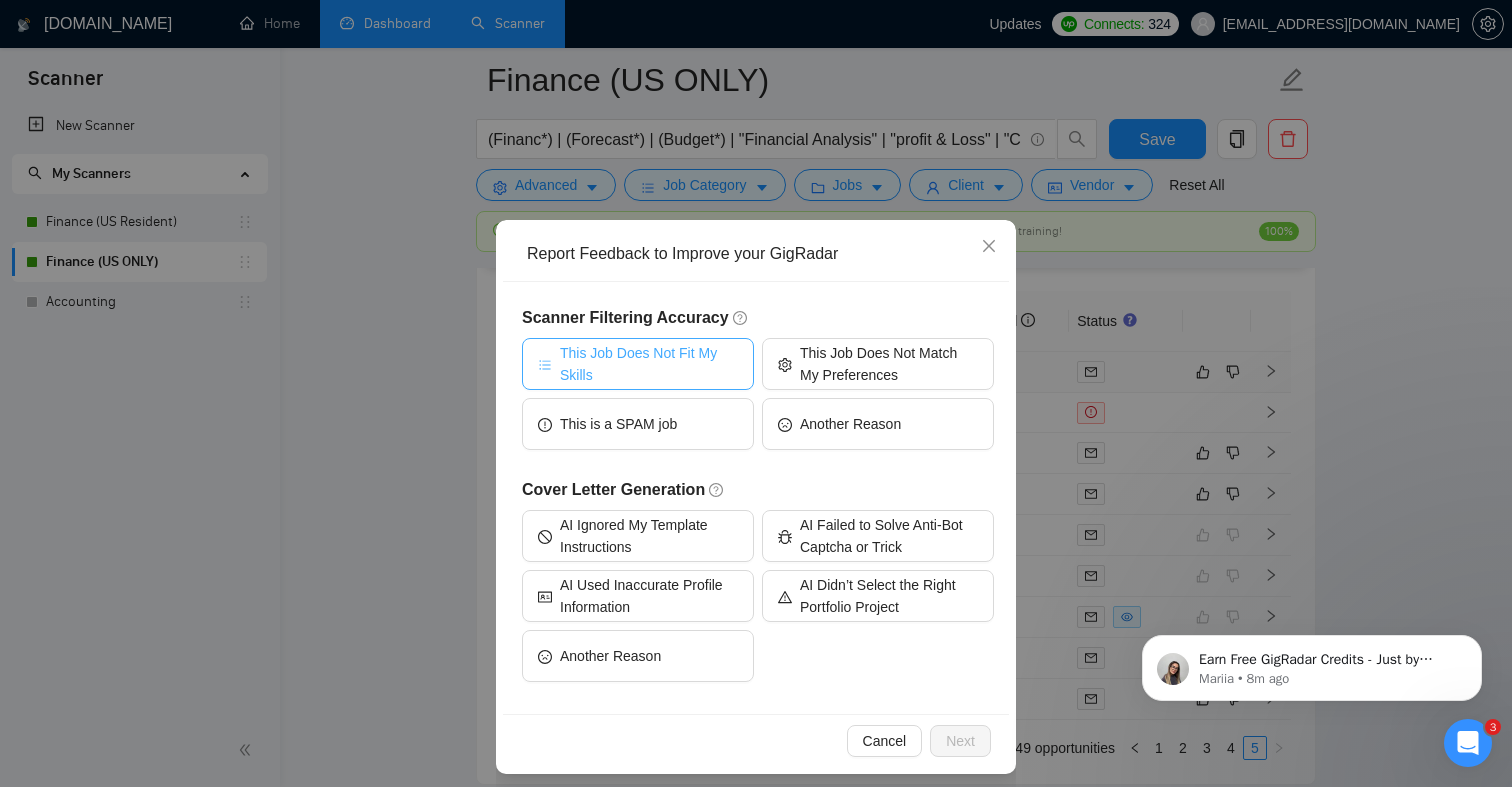 click on "This Job Does Not Fit My Skills" at bounding box center (649, 364) 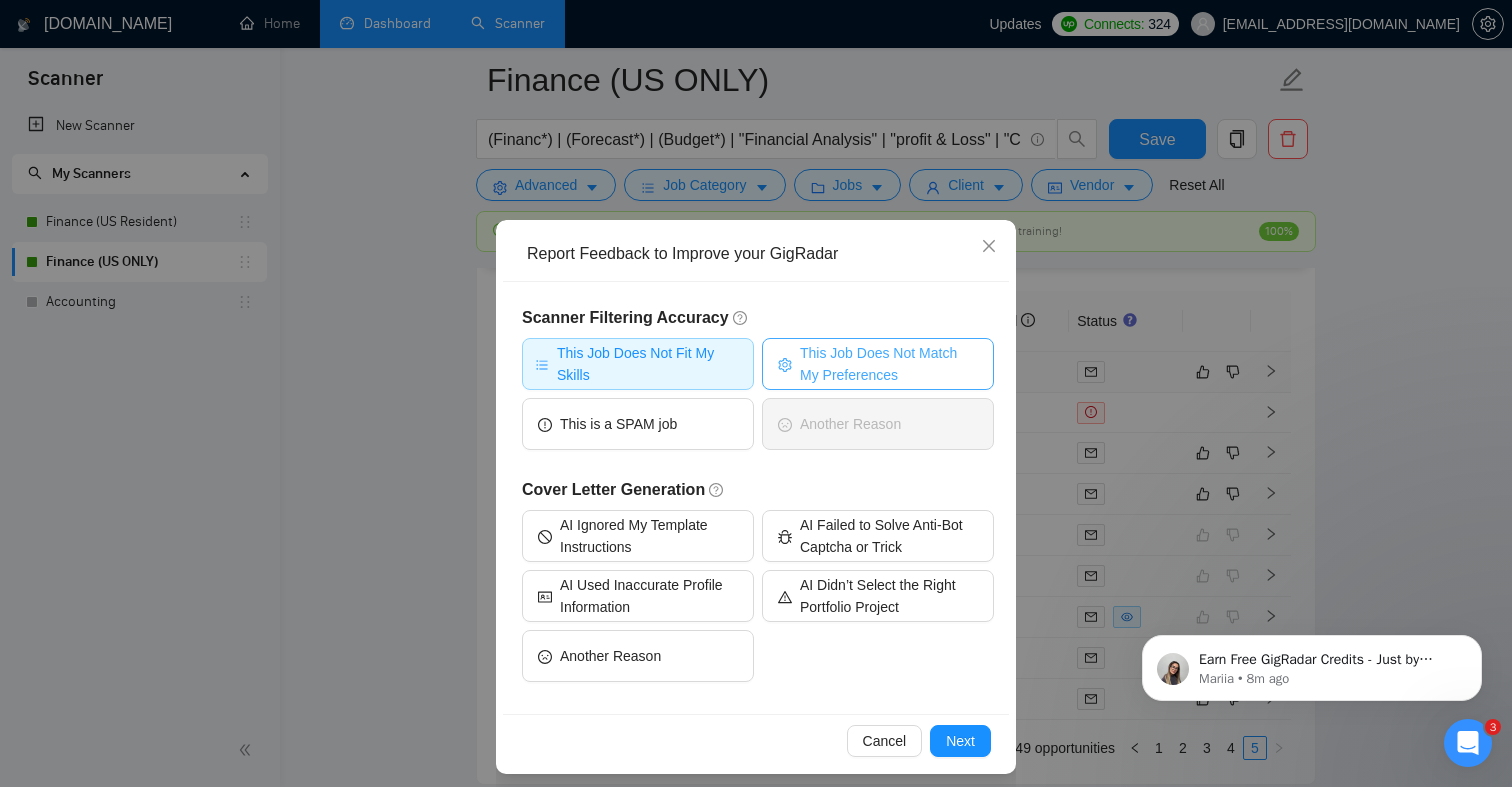 click on "This Job Does Not Match My Preferences" at bounding box center (889, 364) 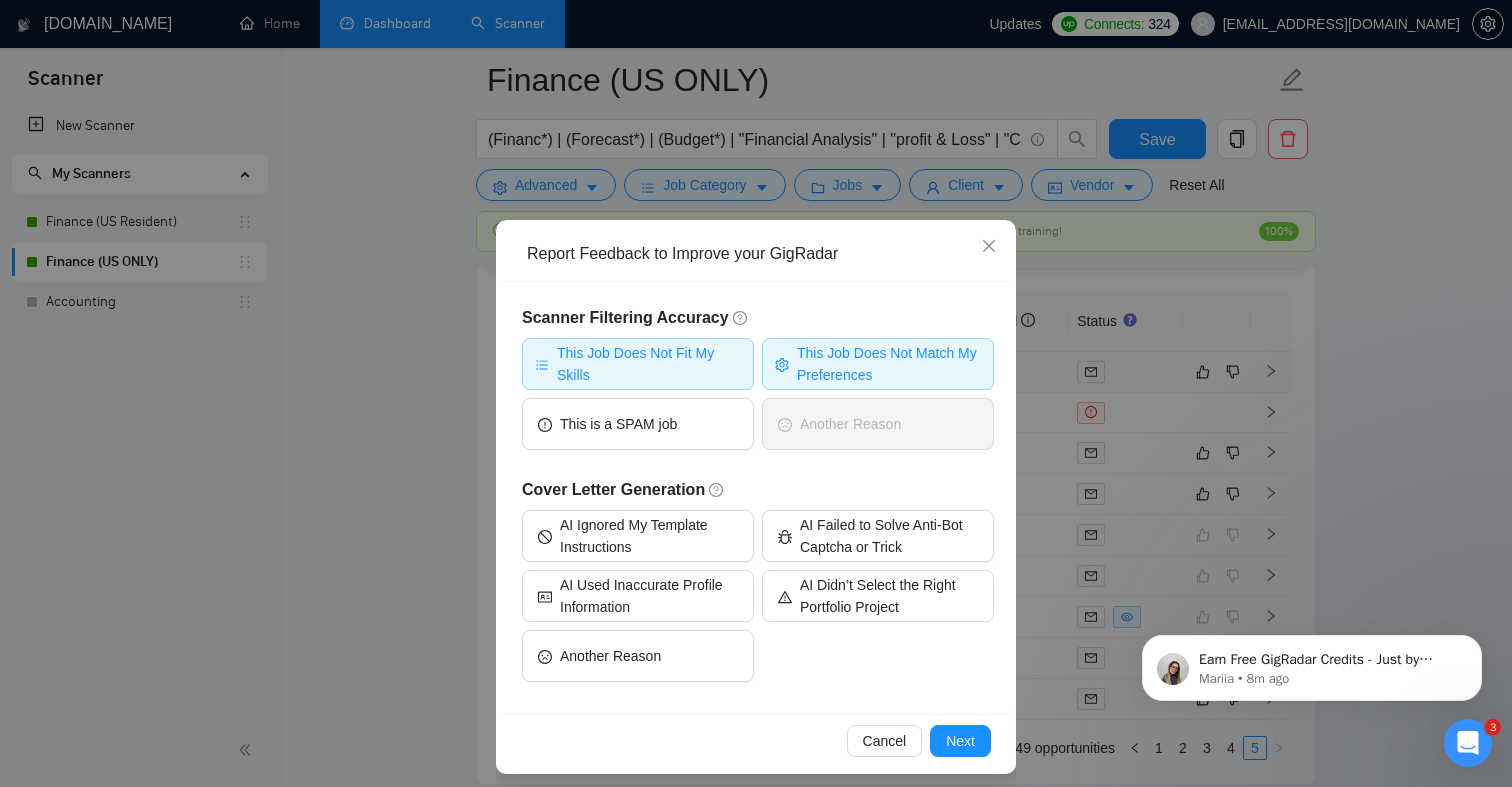 click on "This Job Does Not Fit My Skills" at bounding box center (649, 364) 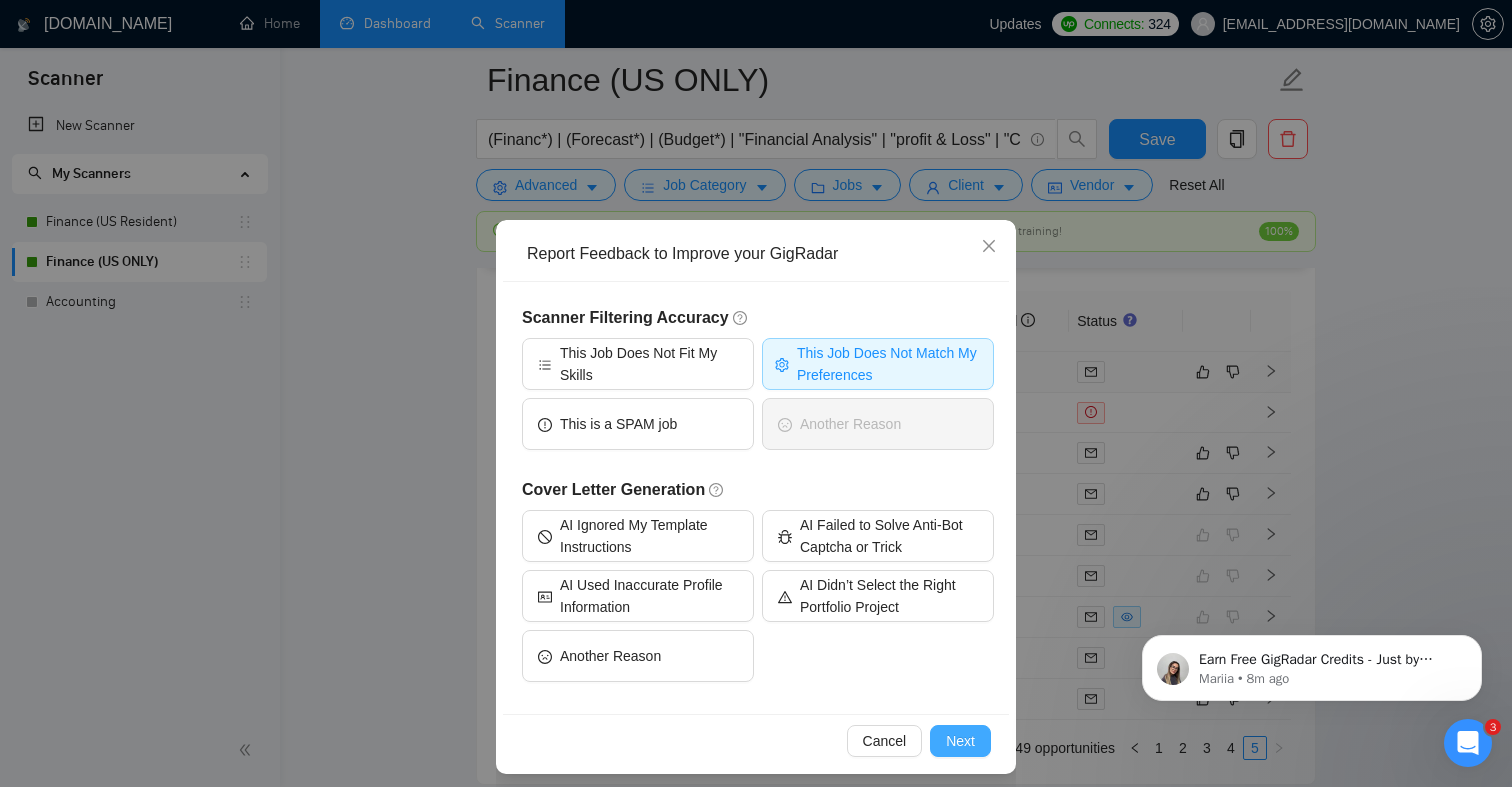 click on "Next" at bounding box center [960, 741] 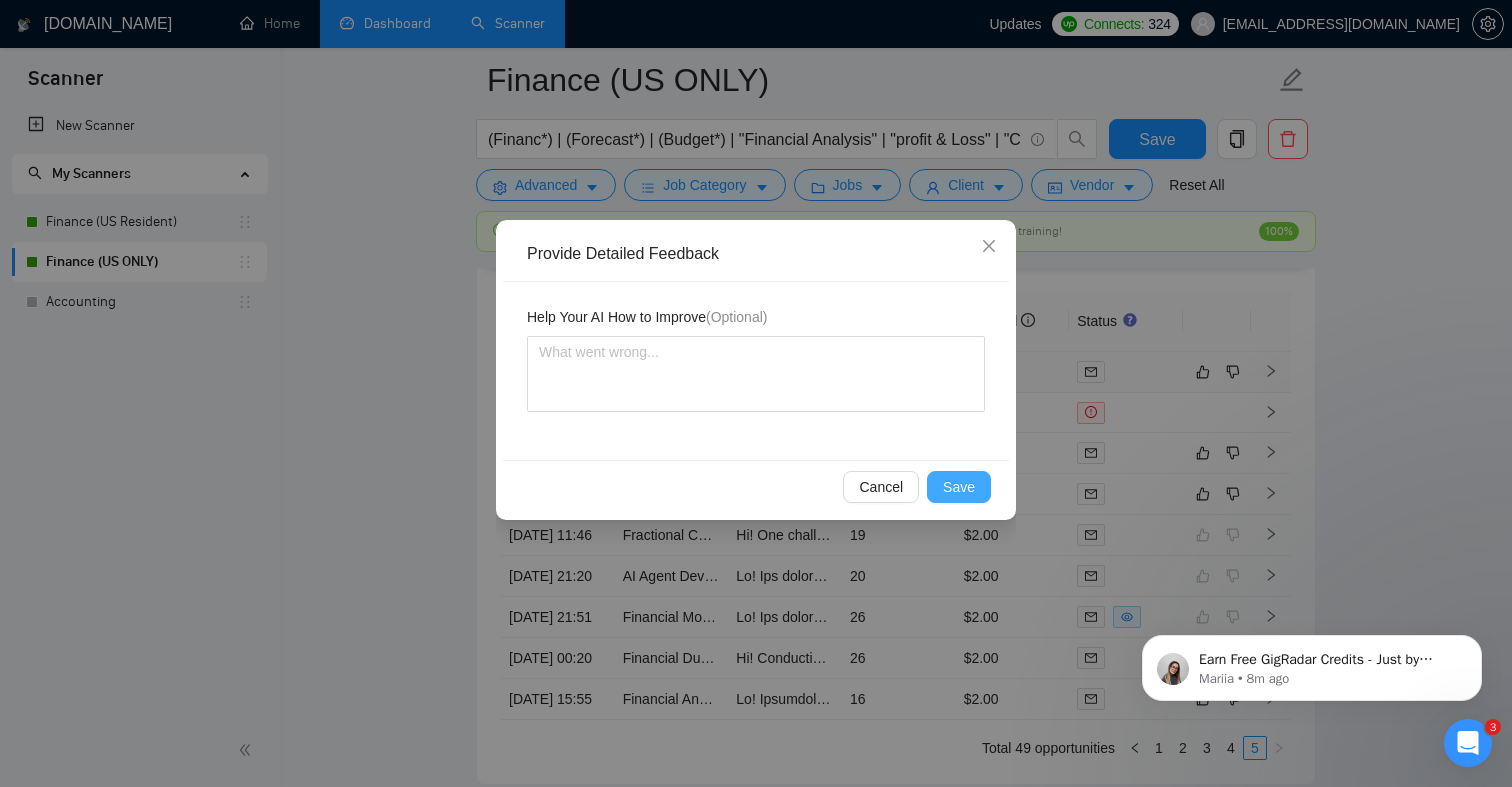 click on "Save" at bounding box center [959, 487] 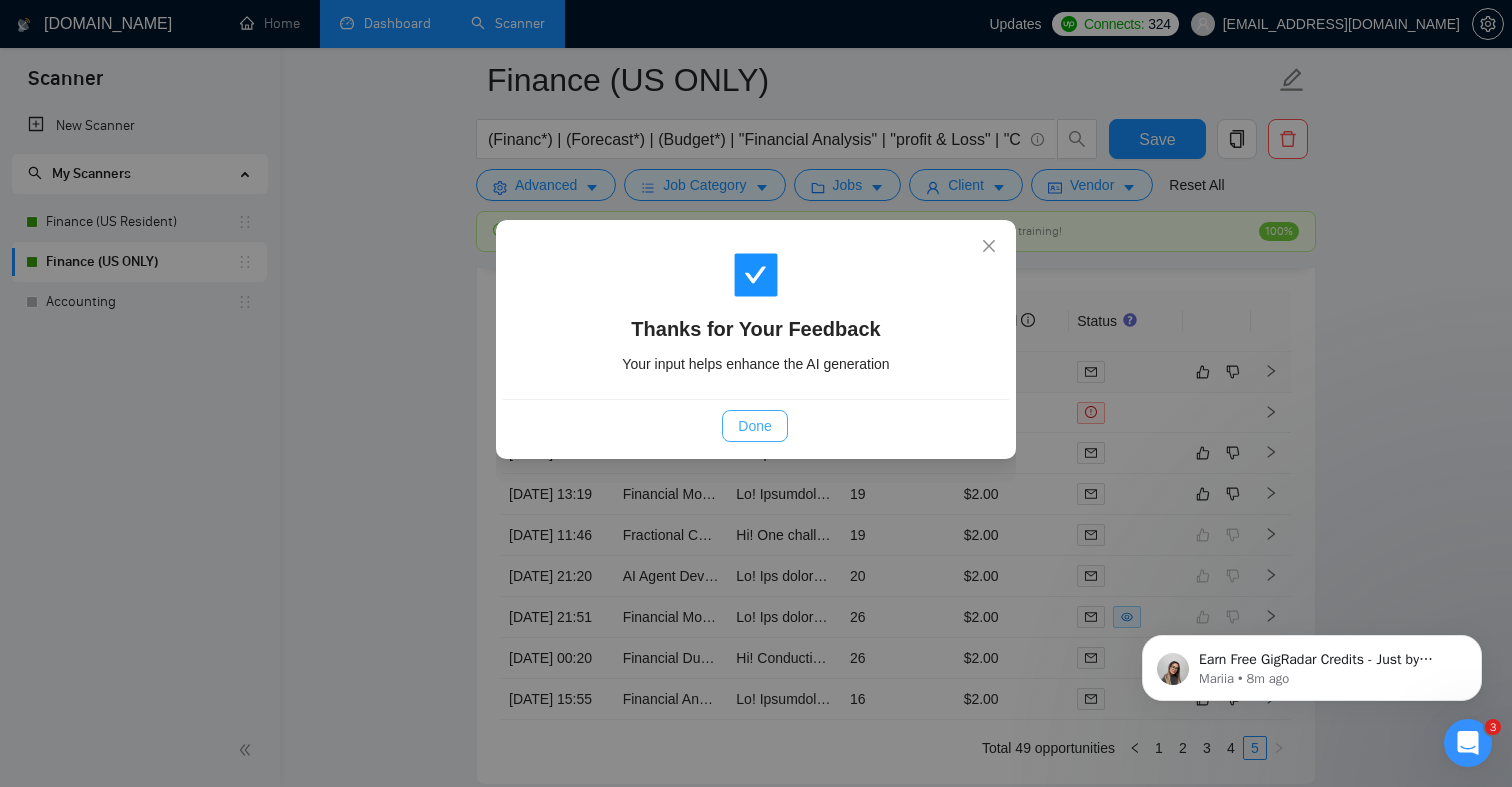 click on "Done" at bounding box center (754, 426) 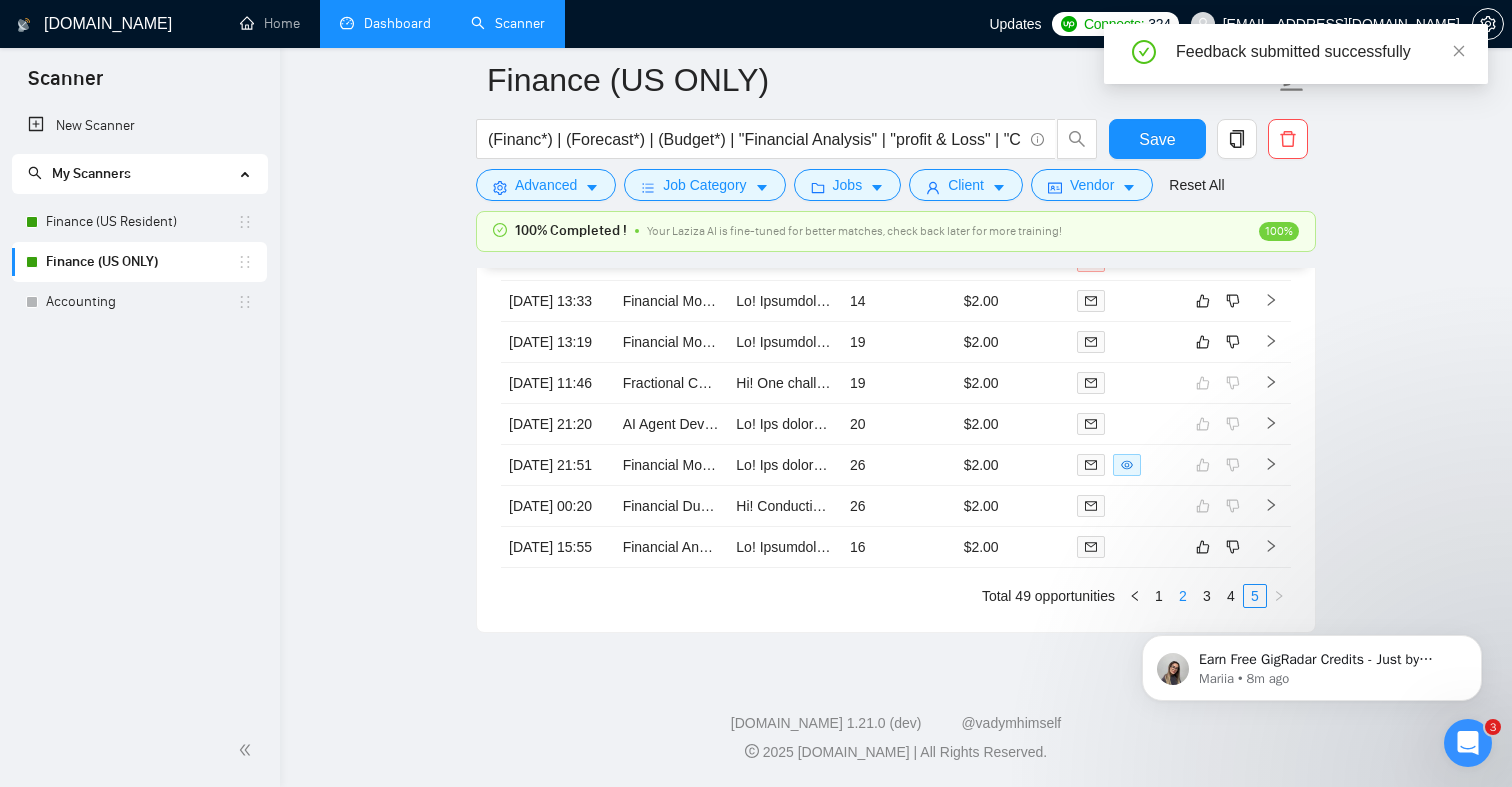 scroll, scrollTop: 4790, scrollLeft: 0, axis: vertical 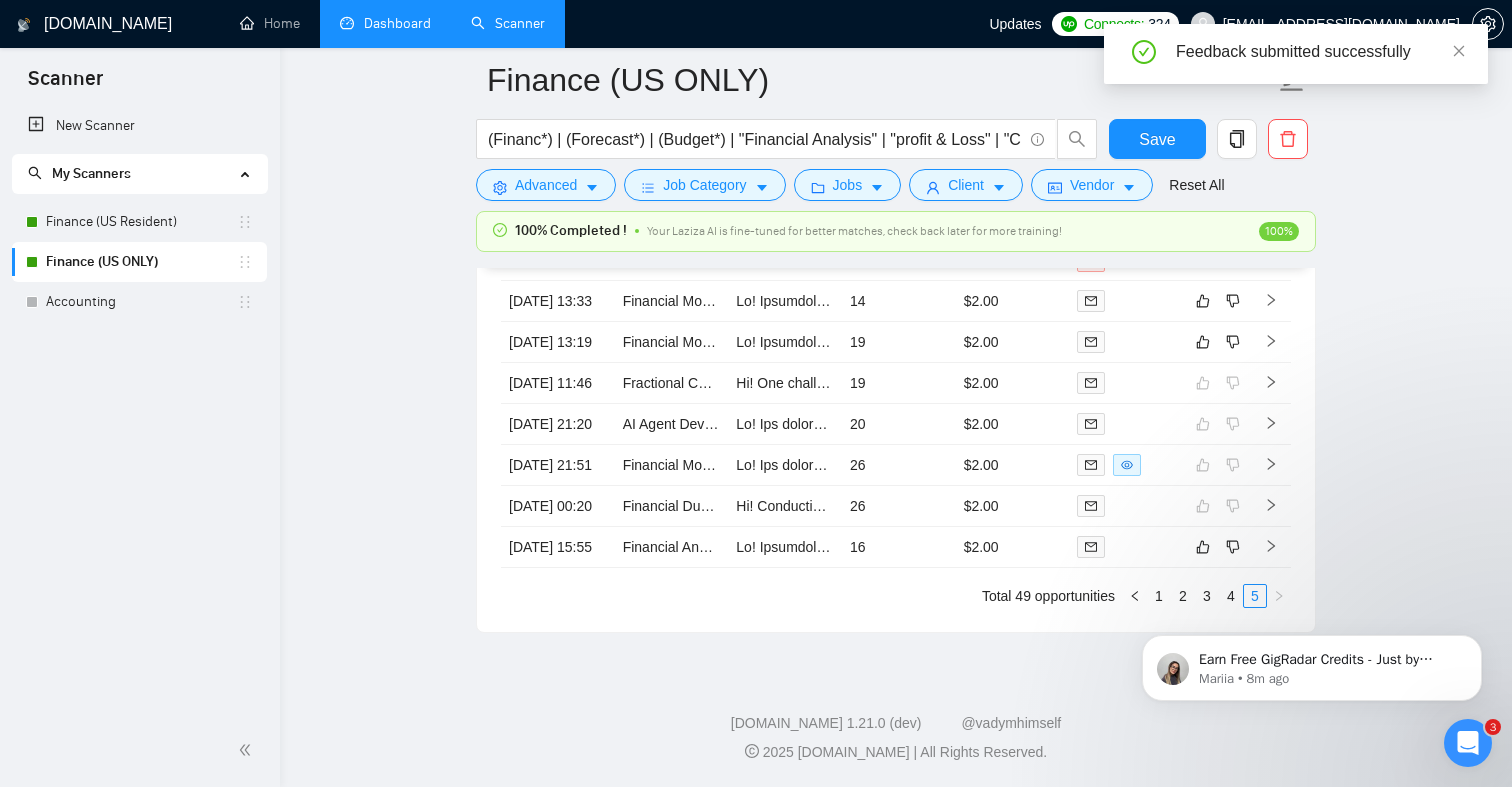 click on "Earn Free GigRadar Credits - Just by Sharing Your Story! 💬 Want more credits for sending proposals? It’s simple - share, inspire, and get rewarded! 🤫 Here’s how you can earn free credits: Introduce yourself in the #intros channel of the GigRadar Upwork Community and grab +20 credits for sending bids., Post your success story (closed projects, high LRR, etc.) in the #general channel and claim +50 credits for sending bids. Why? GigRadar is building a powerful network of freelancers and agencies. We want you to make valuable connections, showcase your wins, and inspire others while getting rewarded! 🚀 Not a member yet? Join our Slack community now 👉 Join Slack Community Claiming your credits is easy: Reply to this message with a screenshot of your post, and our Tech Support Team will instantly top up your credits! 💸 Mariia • 8m ago" 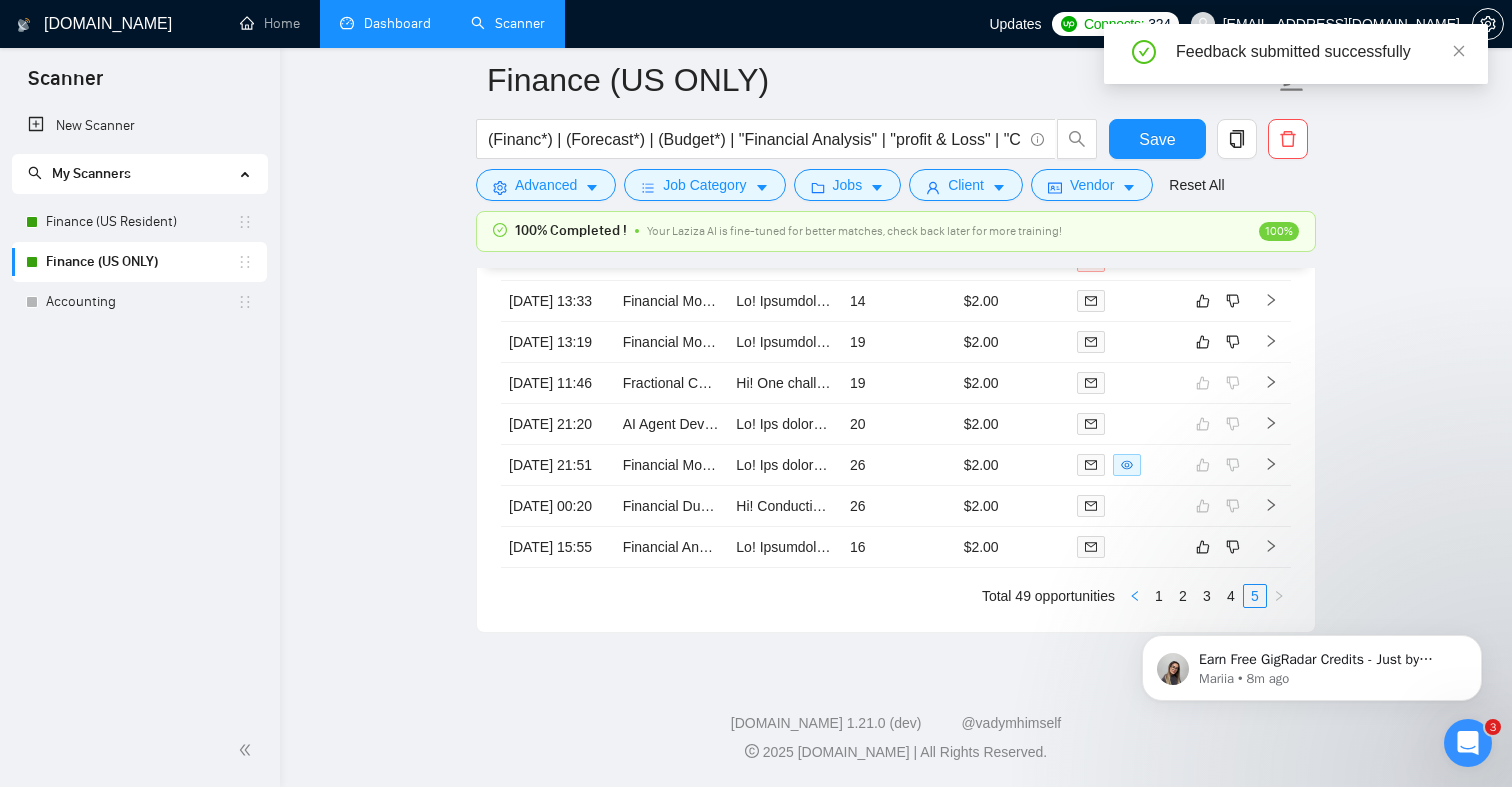 click at bounding box center [1135, 596] 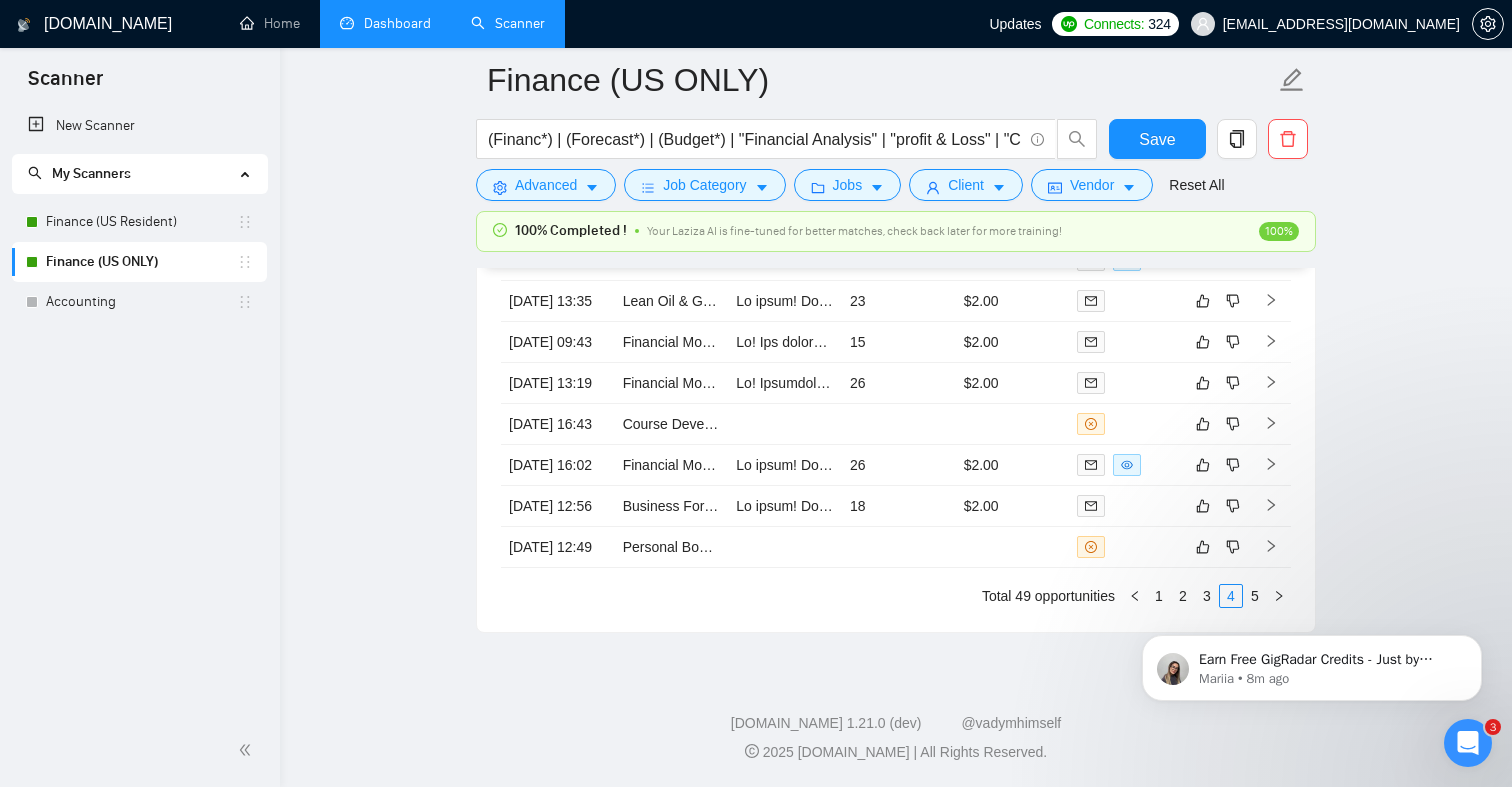 scroll, scrollTop: 4715, scrollLeft: 0, axis: vertical 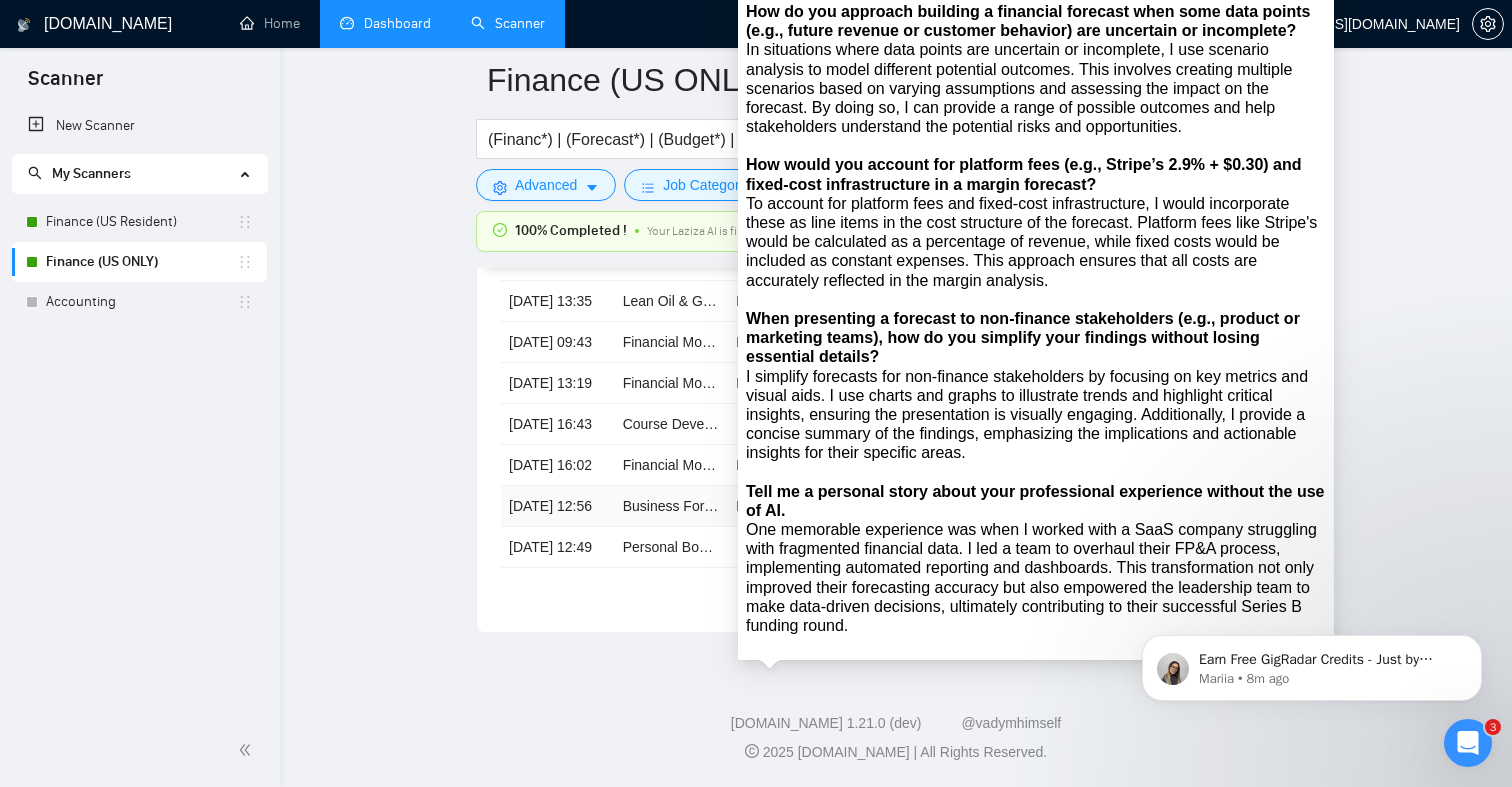 click at bounding box center [4258, 506] 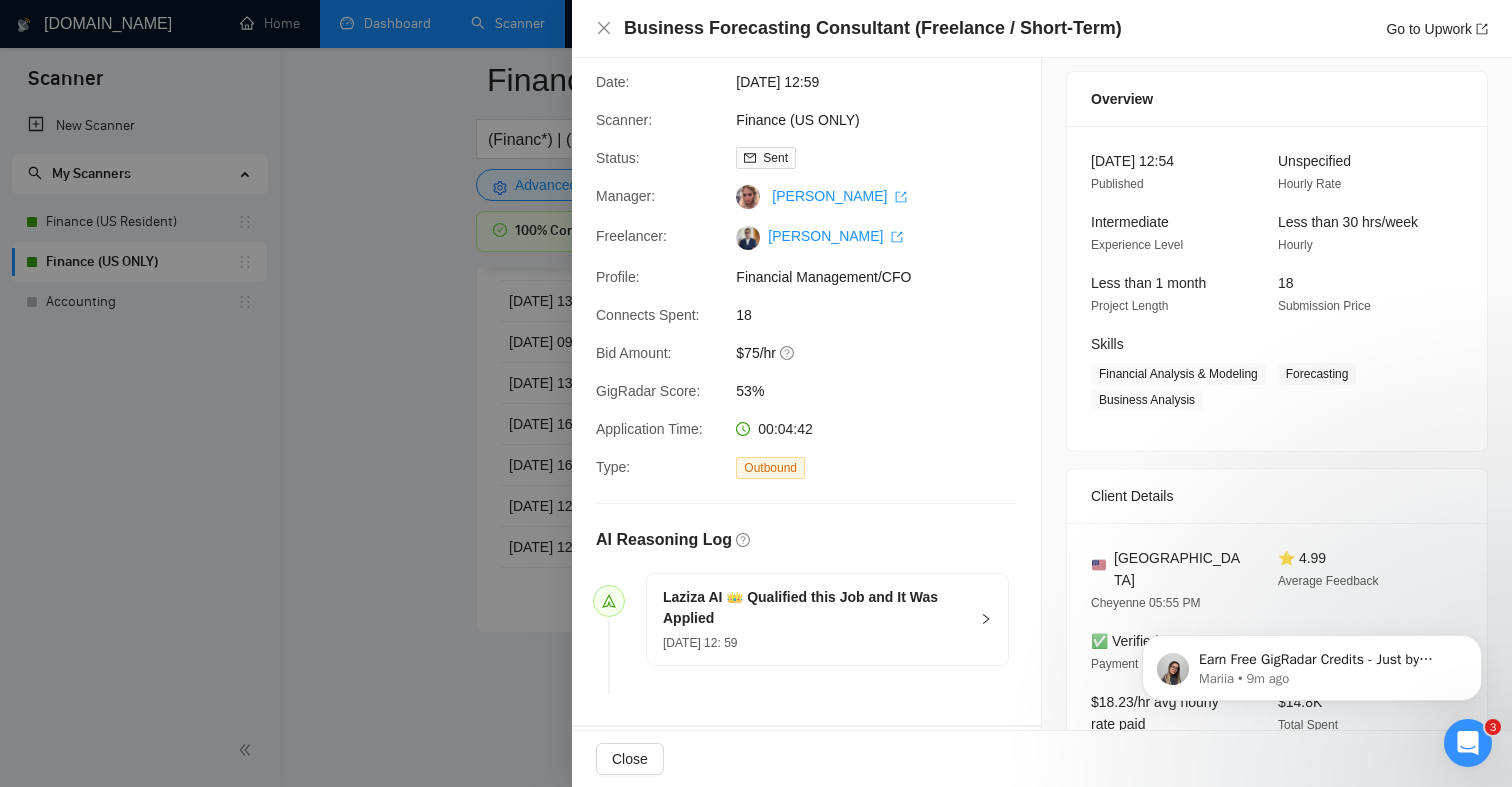 scroll, scrollTop: 0, scrollLeft: 0, axis: both 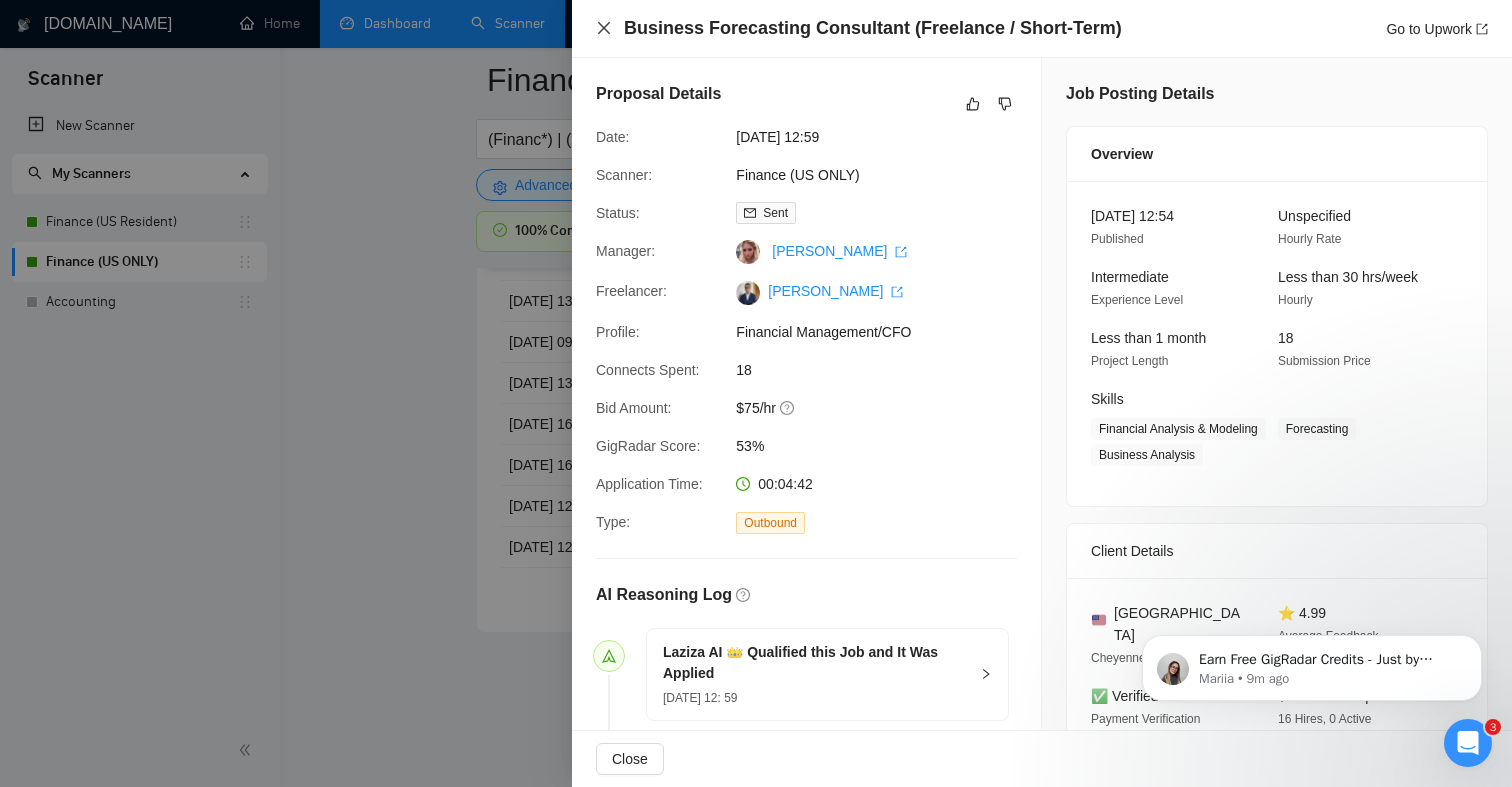 click 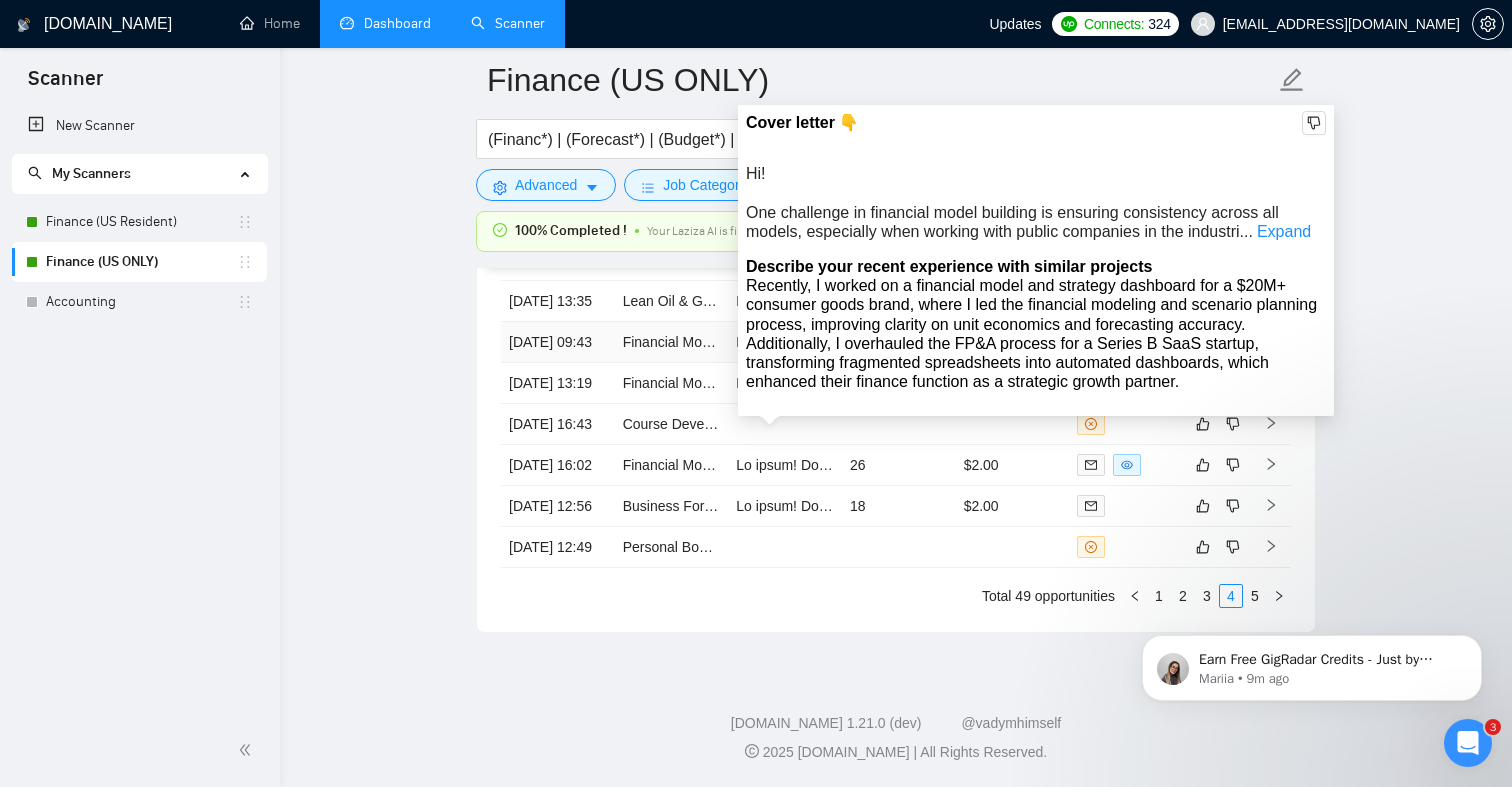 click at bounding box center [4639, 342] 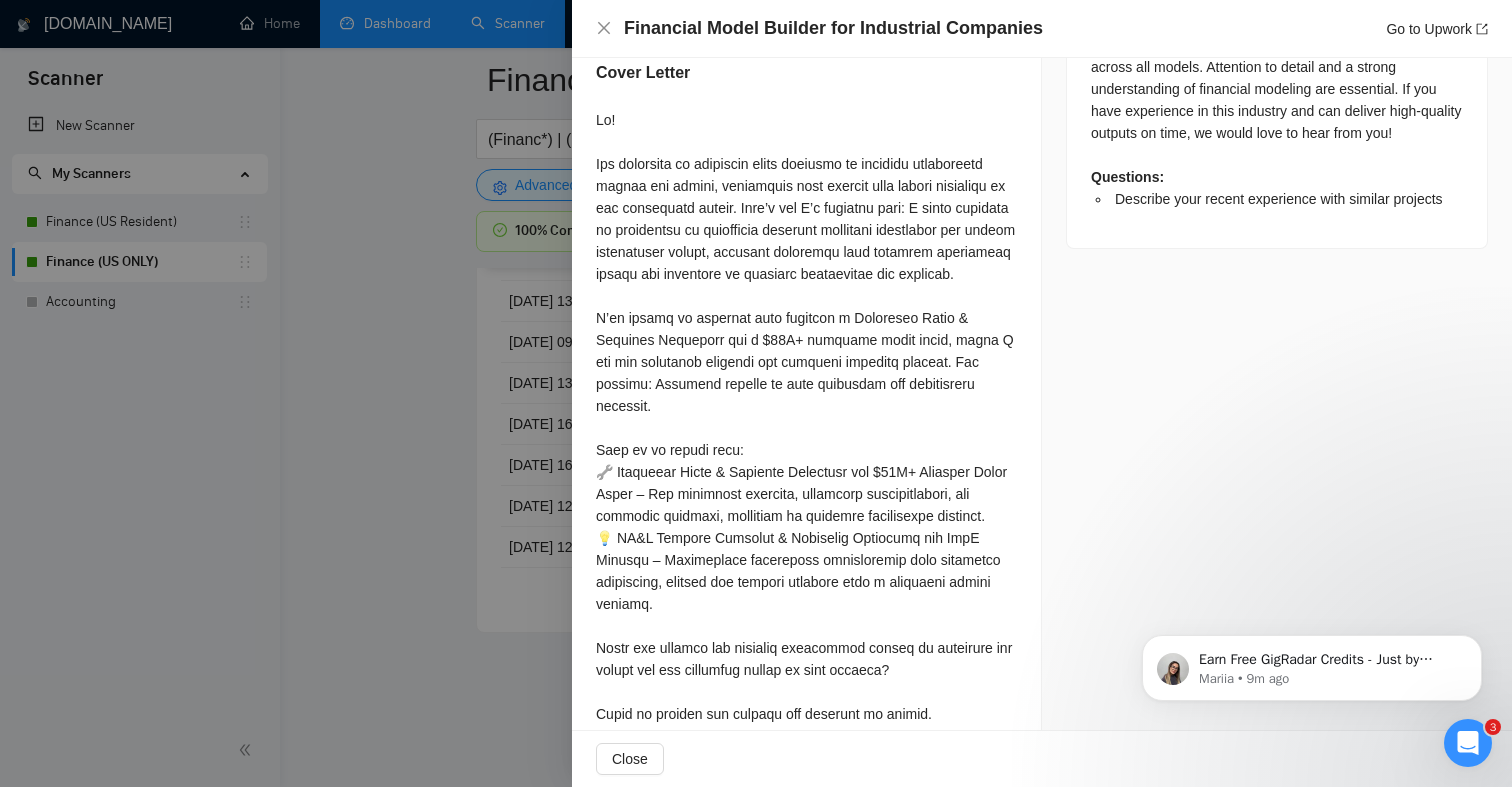 scroll, scrollTop: 1054, scrollLeft: 0, axis: vertical 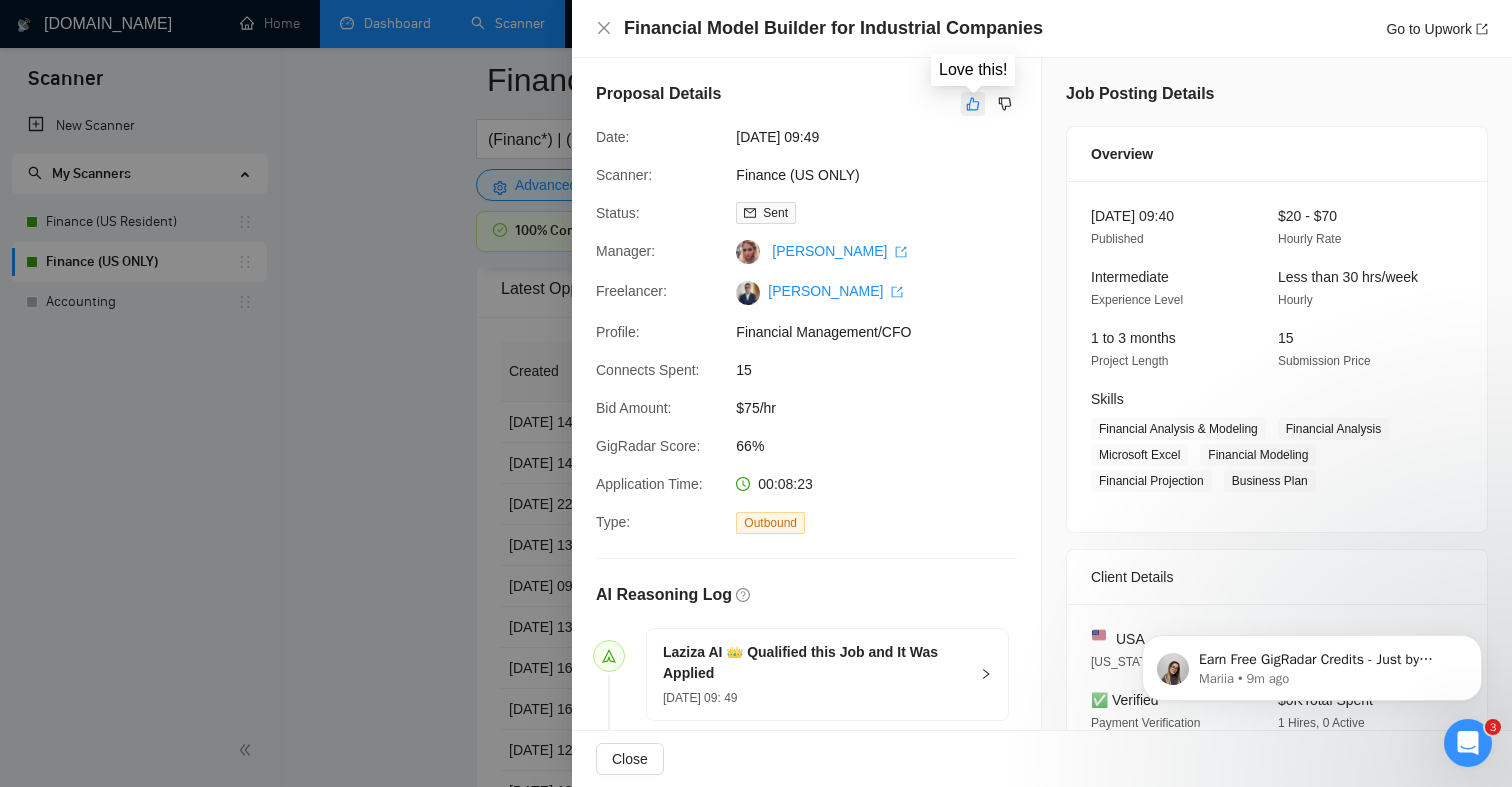 click 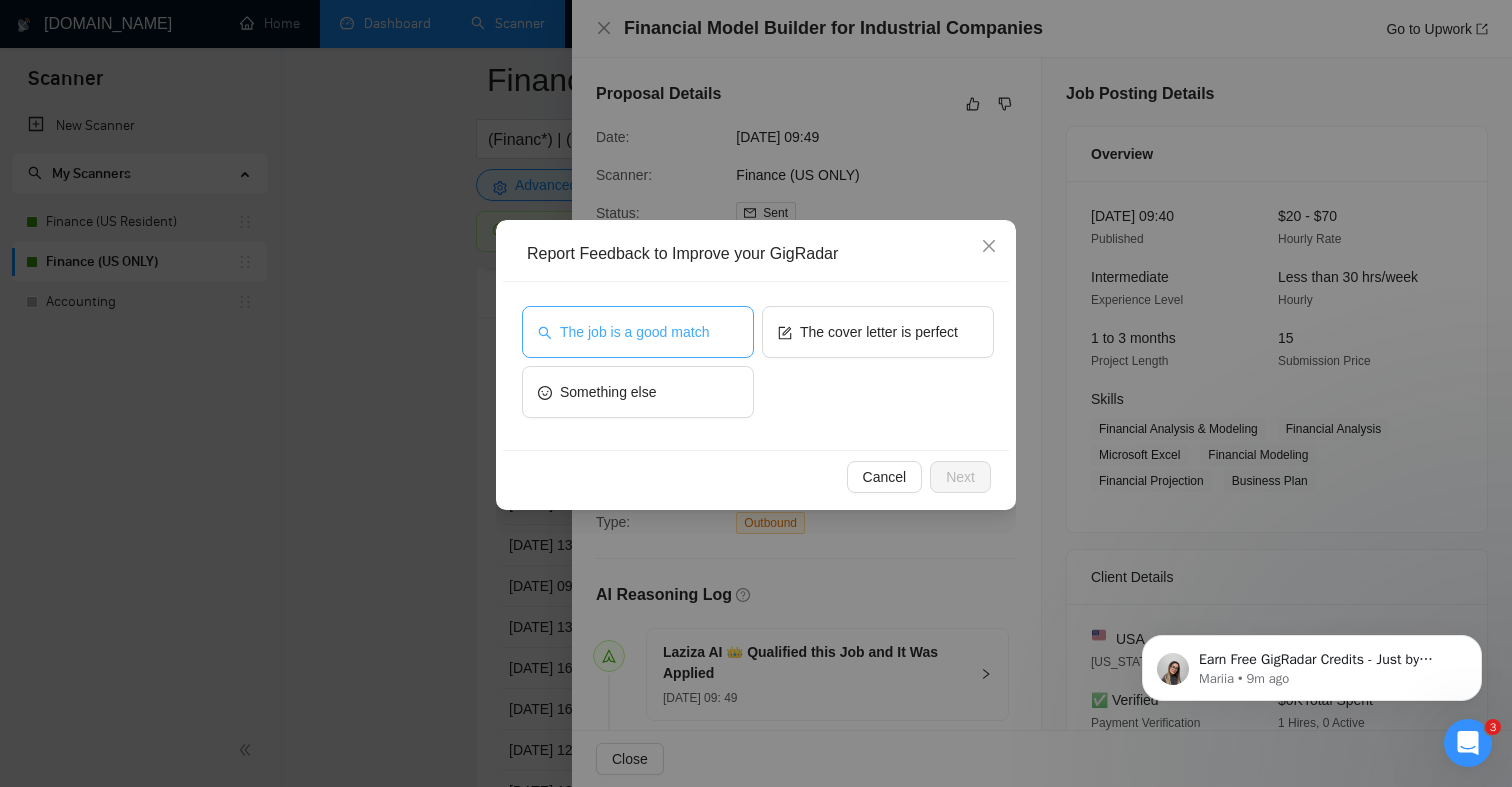 click on "The job is a good match" at bounding box center [634, 332] 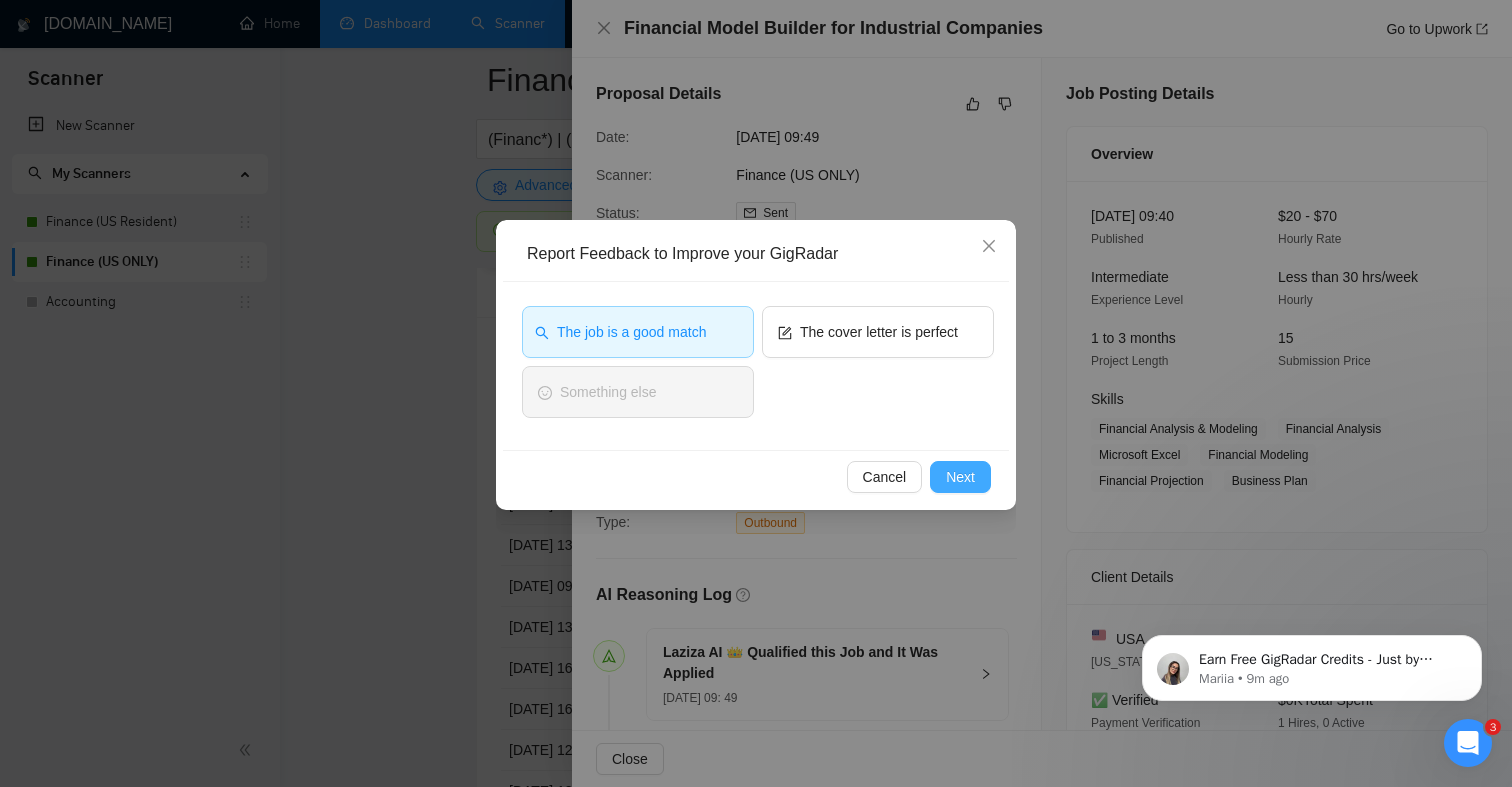 click on "Next" at bounding box center [960, 477] 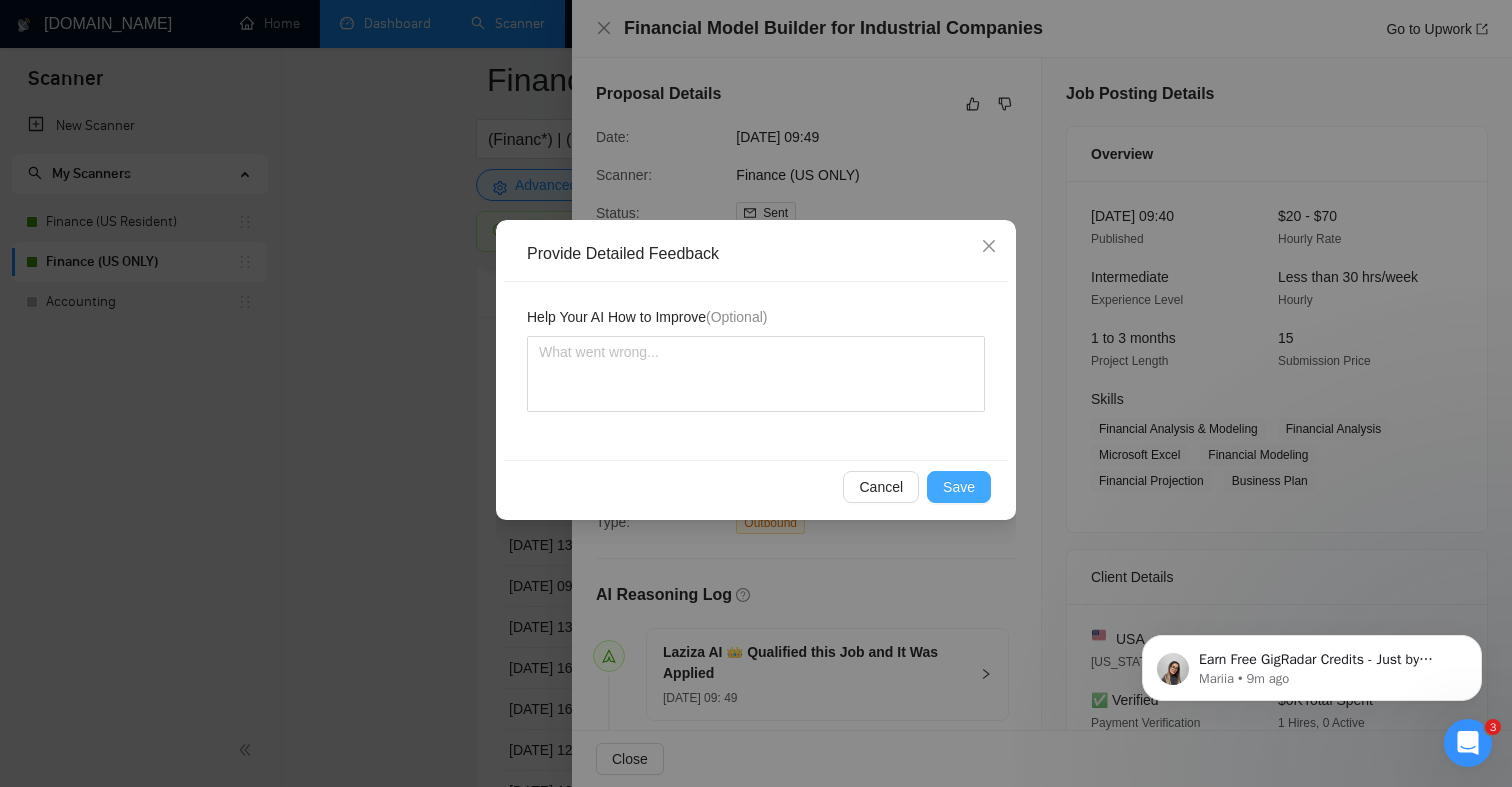 click on "Save" at bounding box center [959, 487] 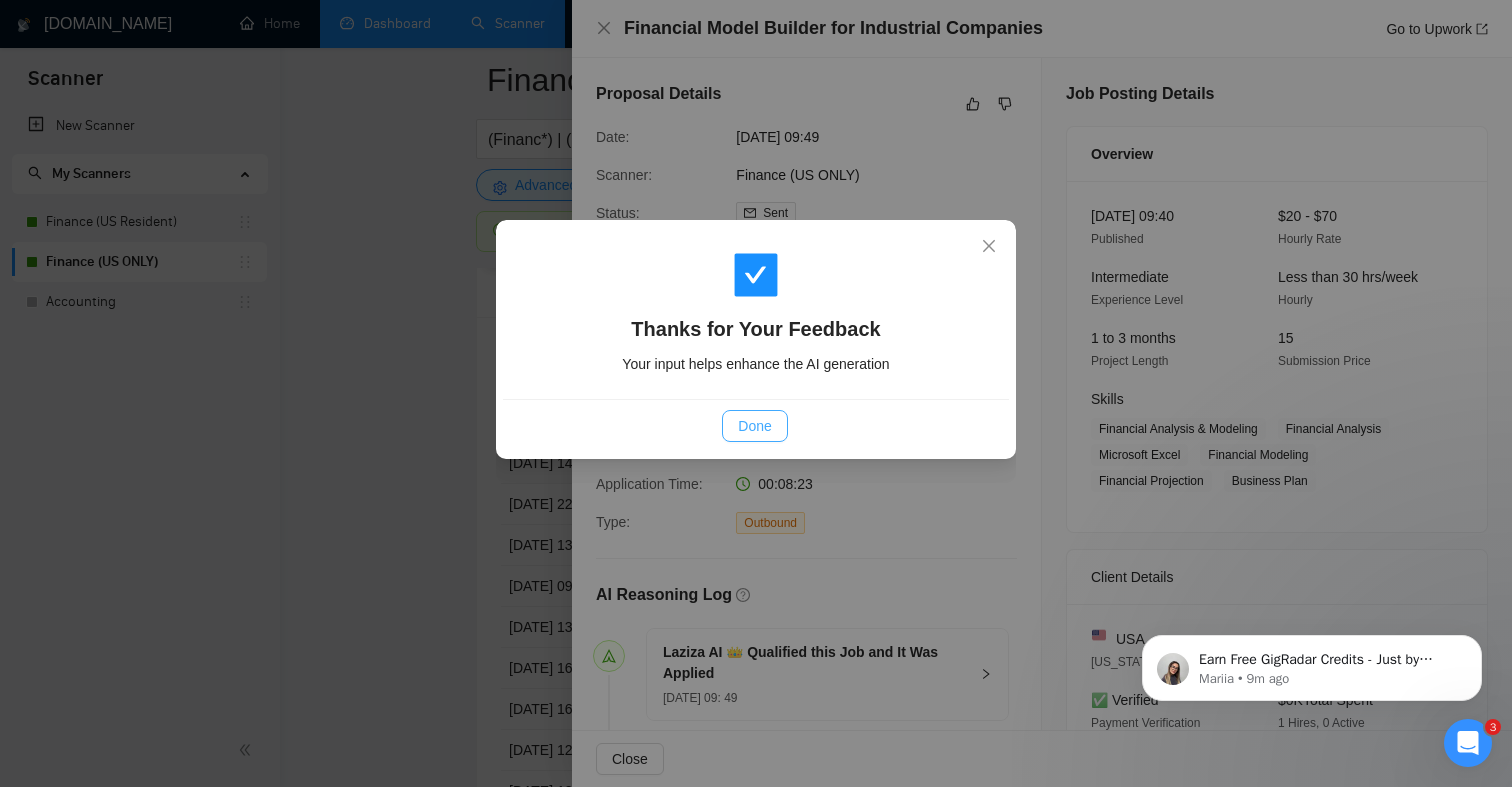 click on "Done" at bounding box center (754, 426) 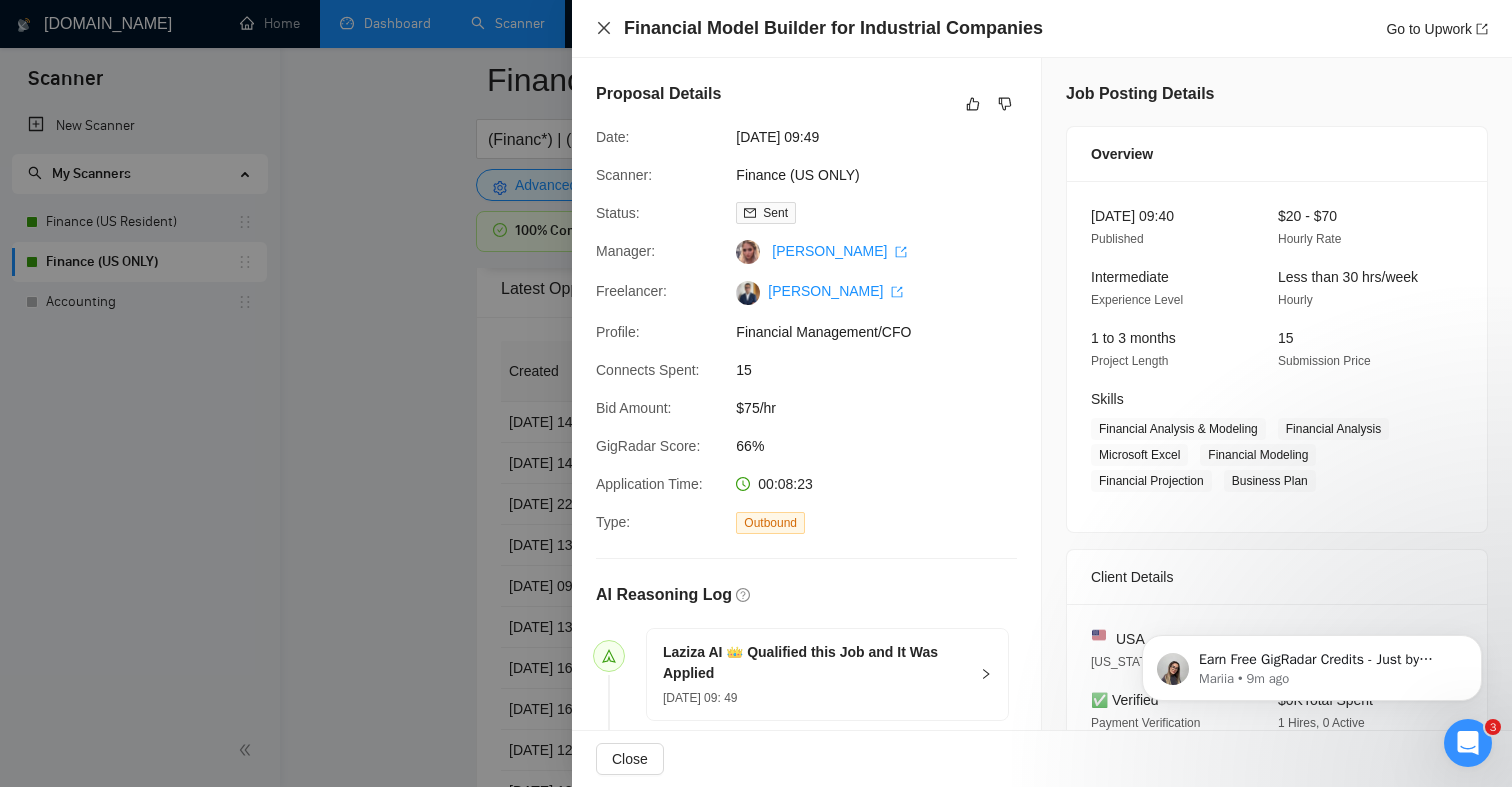 click 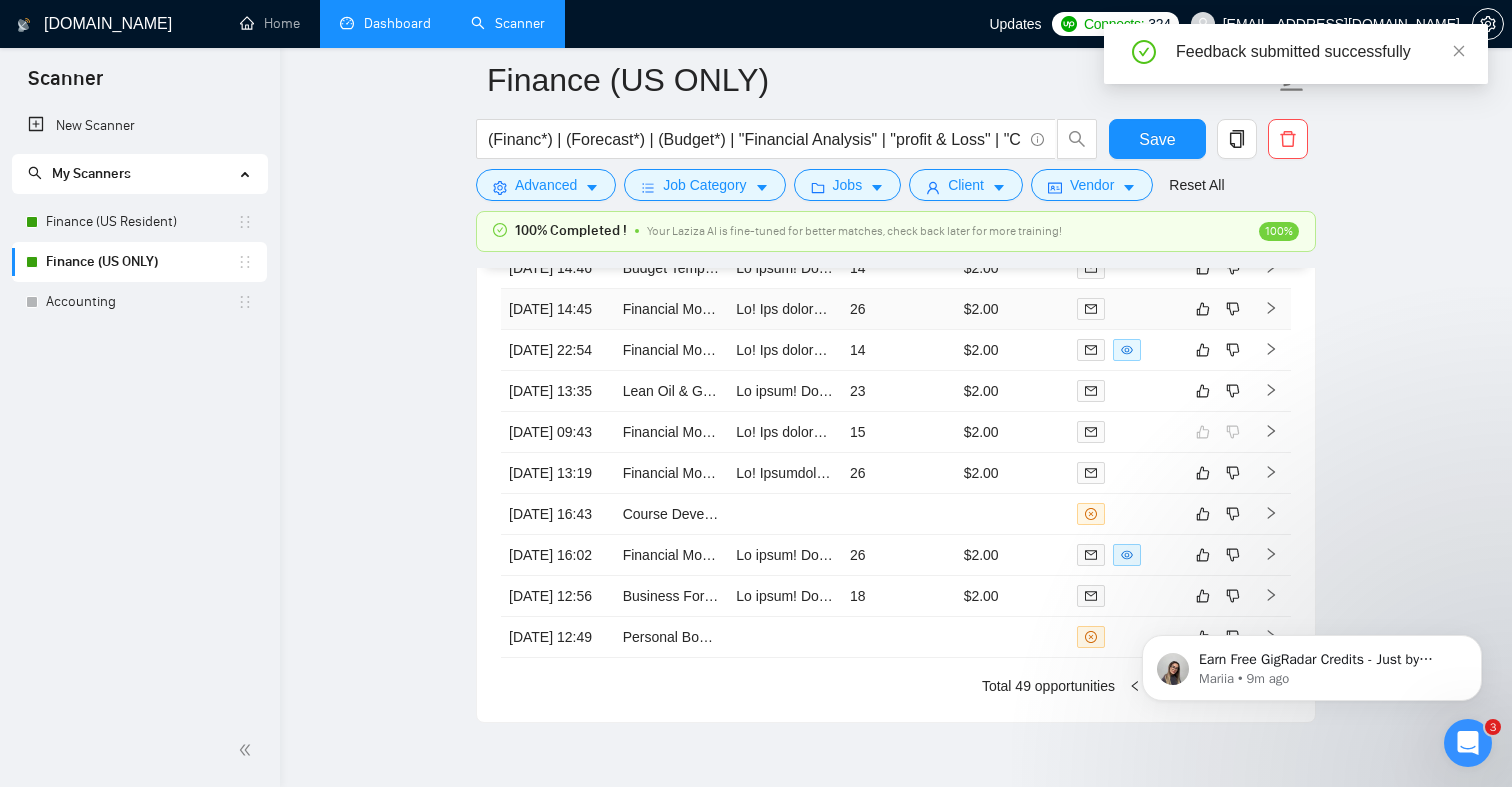 scroll, scrollTop: 4547, scrollLeft: 0, axis: vertical 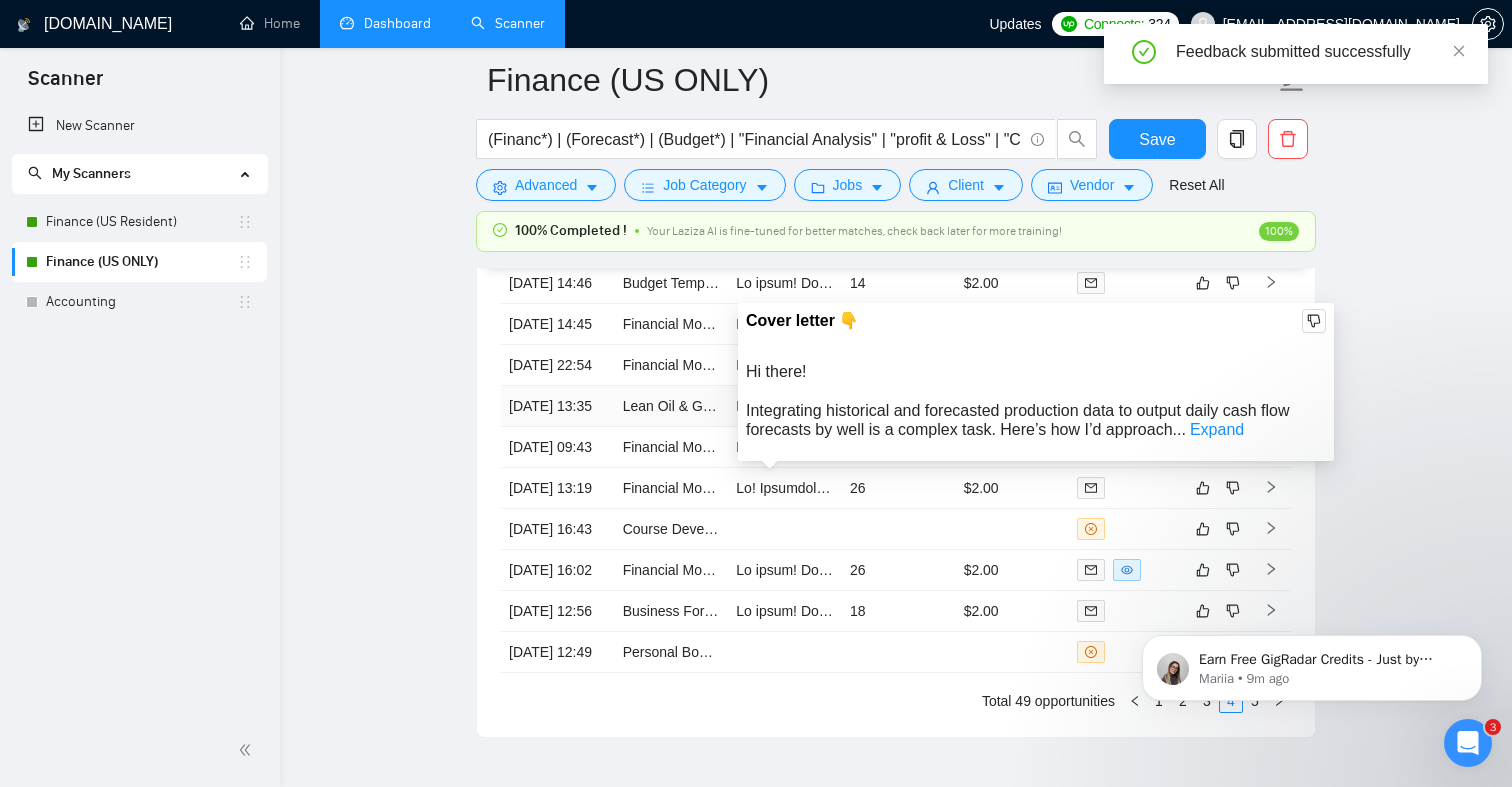 click at bounding box center [4347, 406] 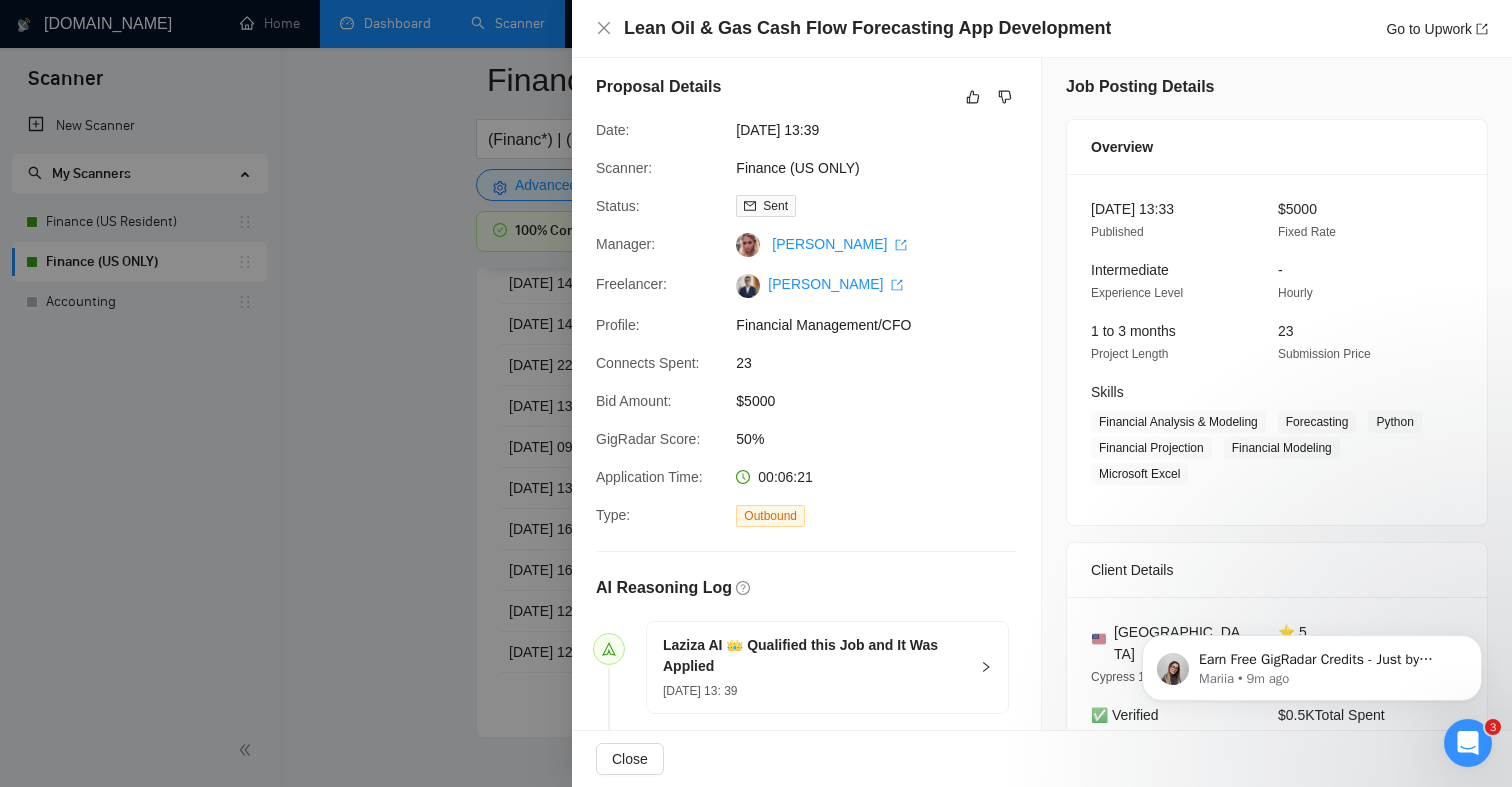 scroll, scrollTop: 0, scrollLeft: 0, axis: both 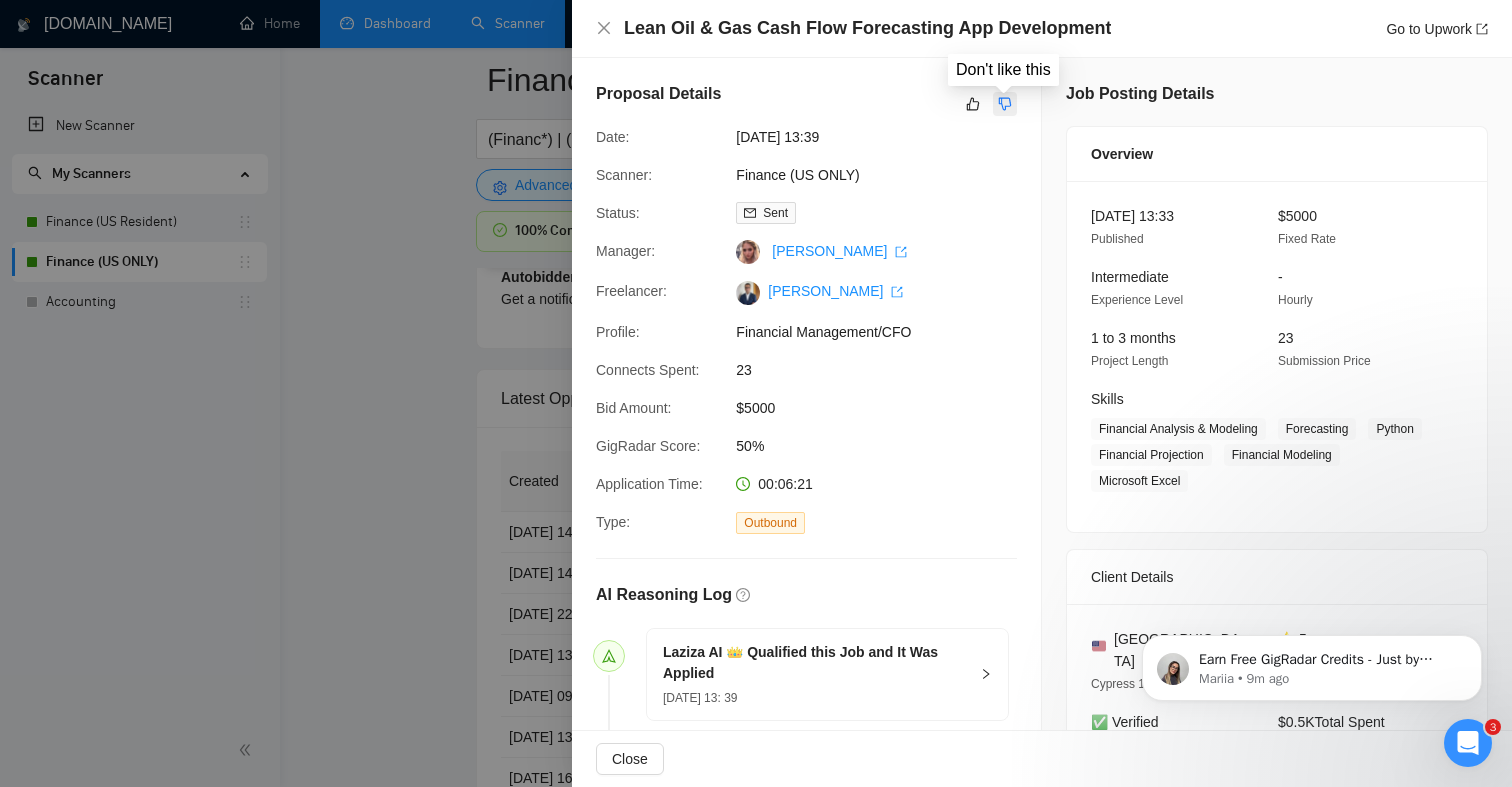 click 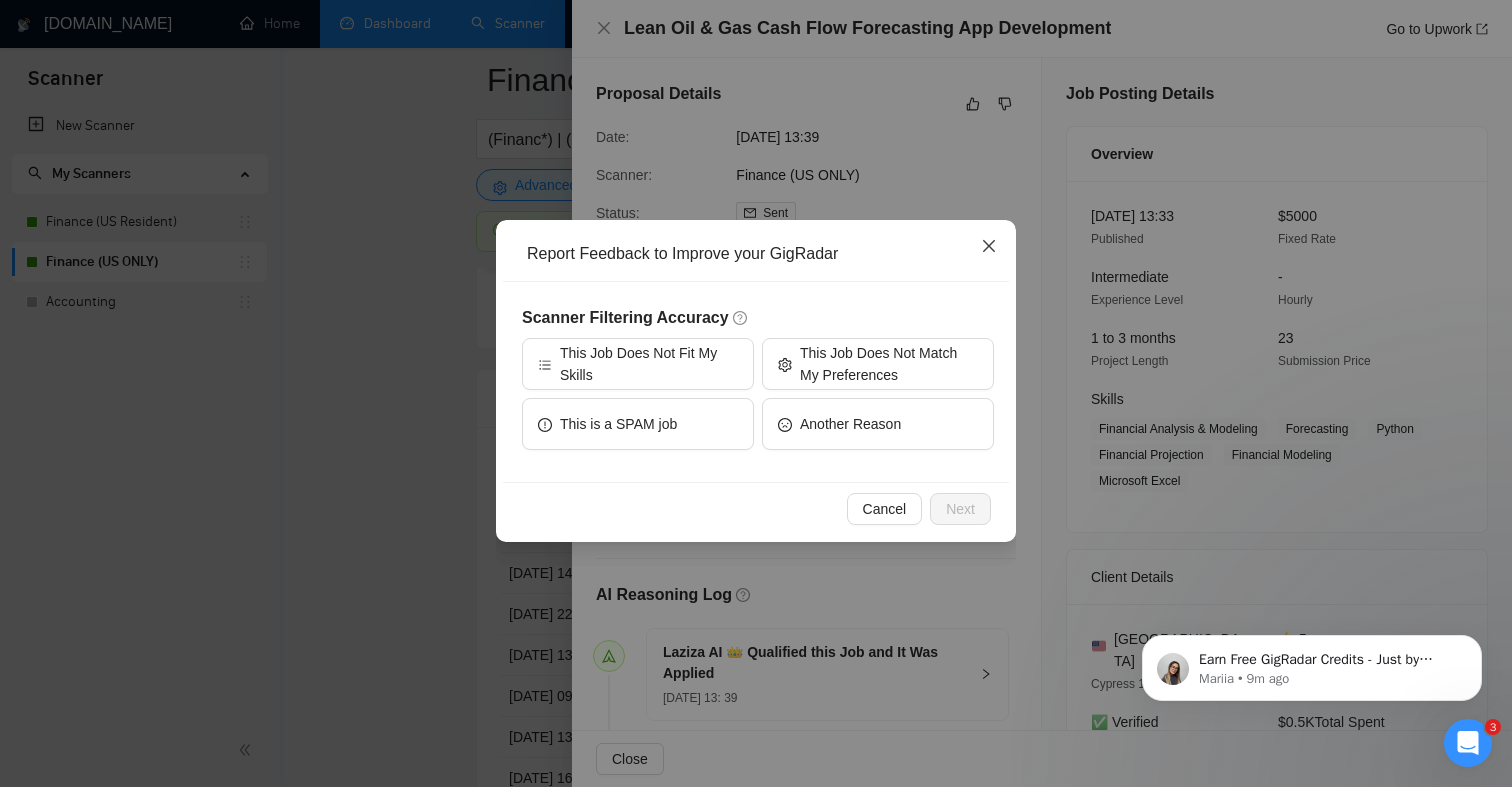 click 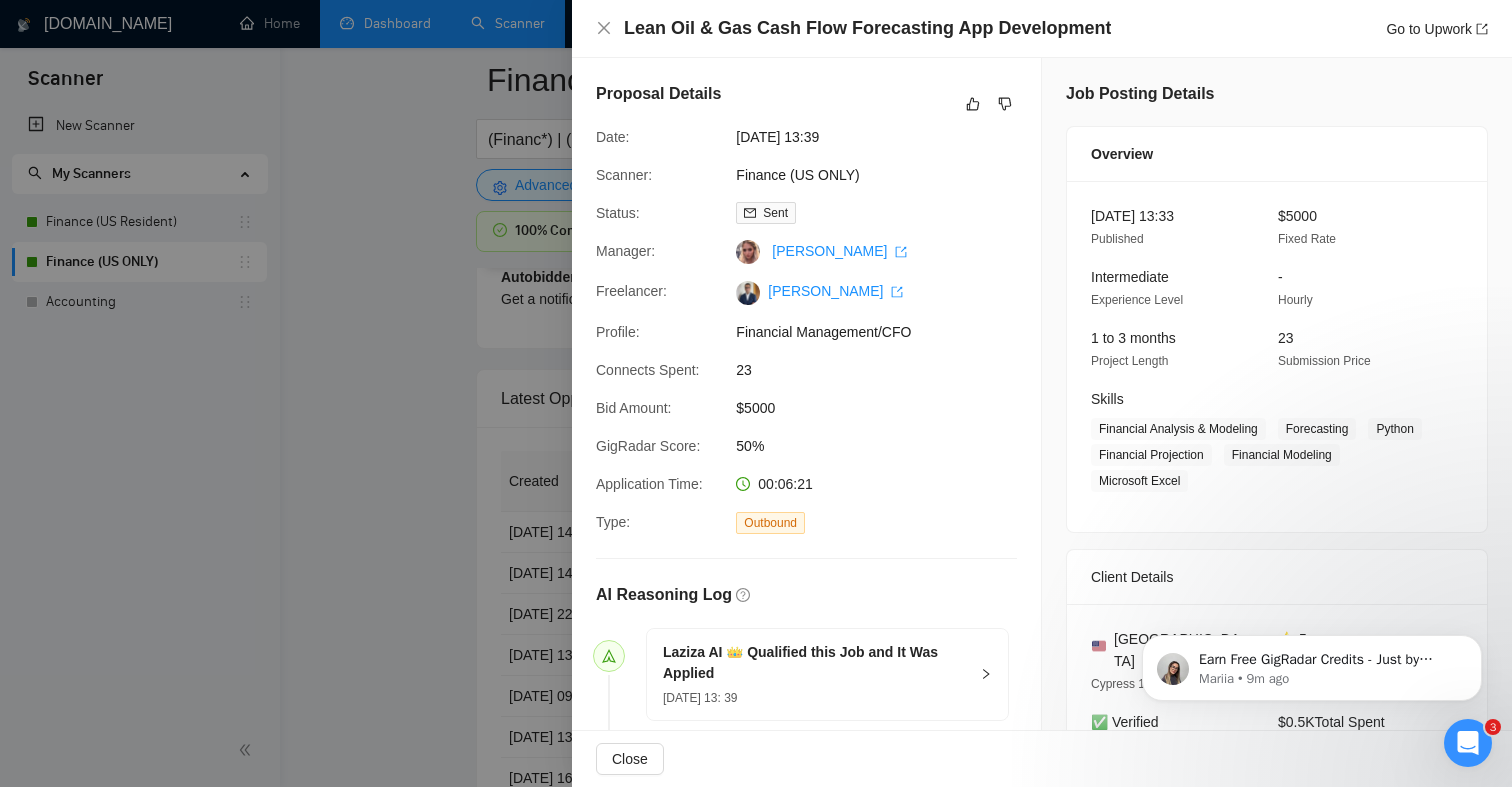 click on "Lean Oil & Gas Cash Flow Forecasting App Development Go to Upwork" at bounding box center [1042, 29] 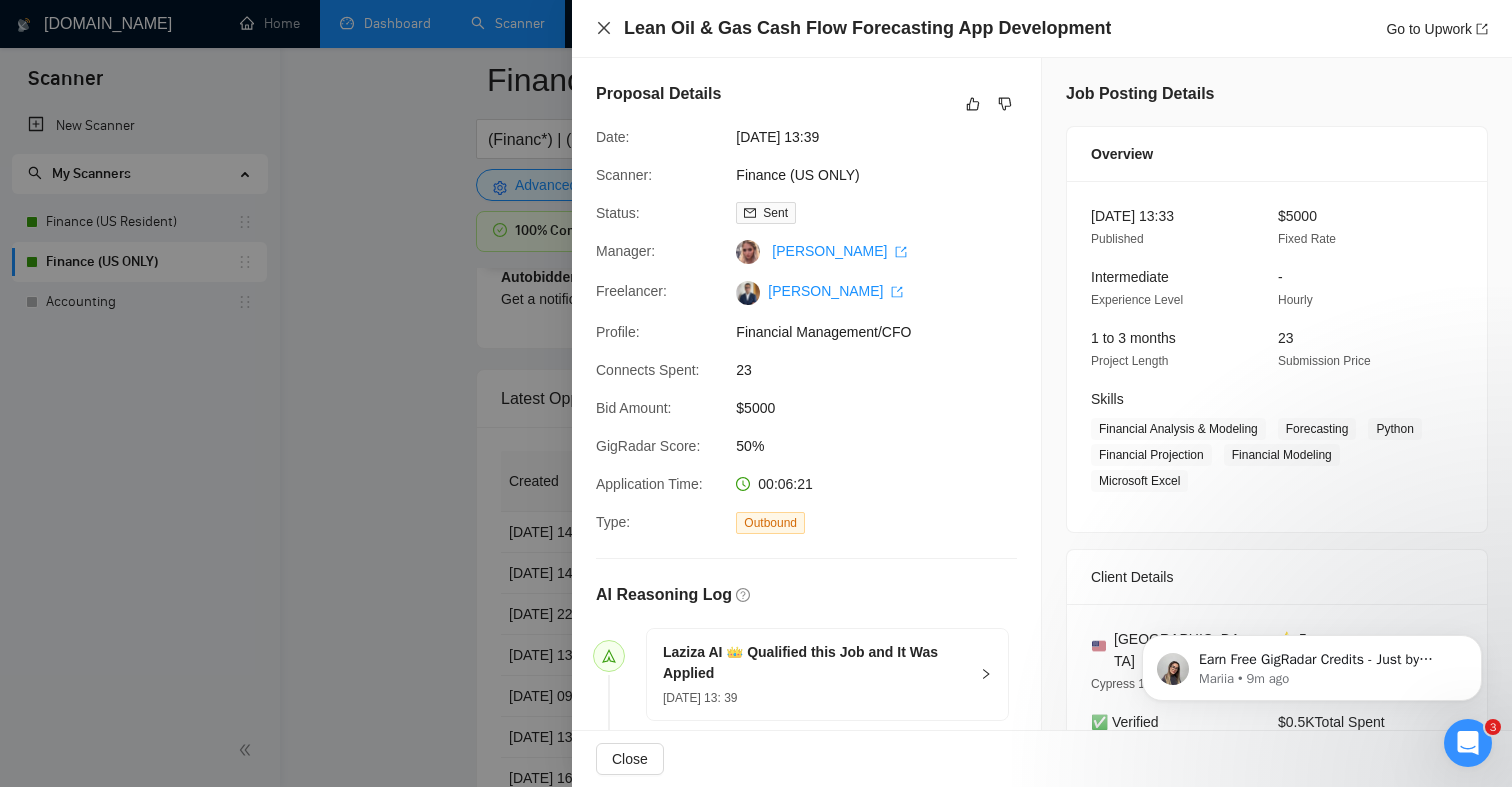 click 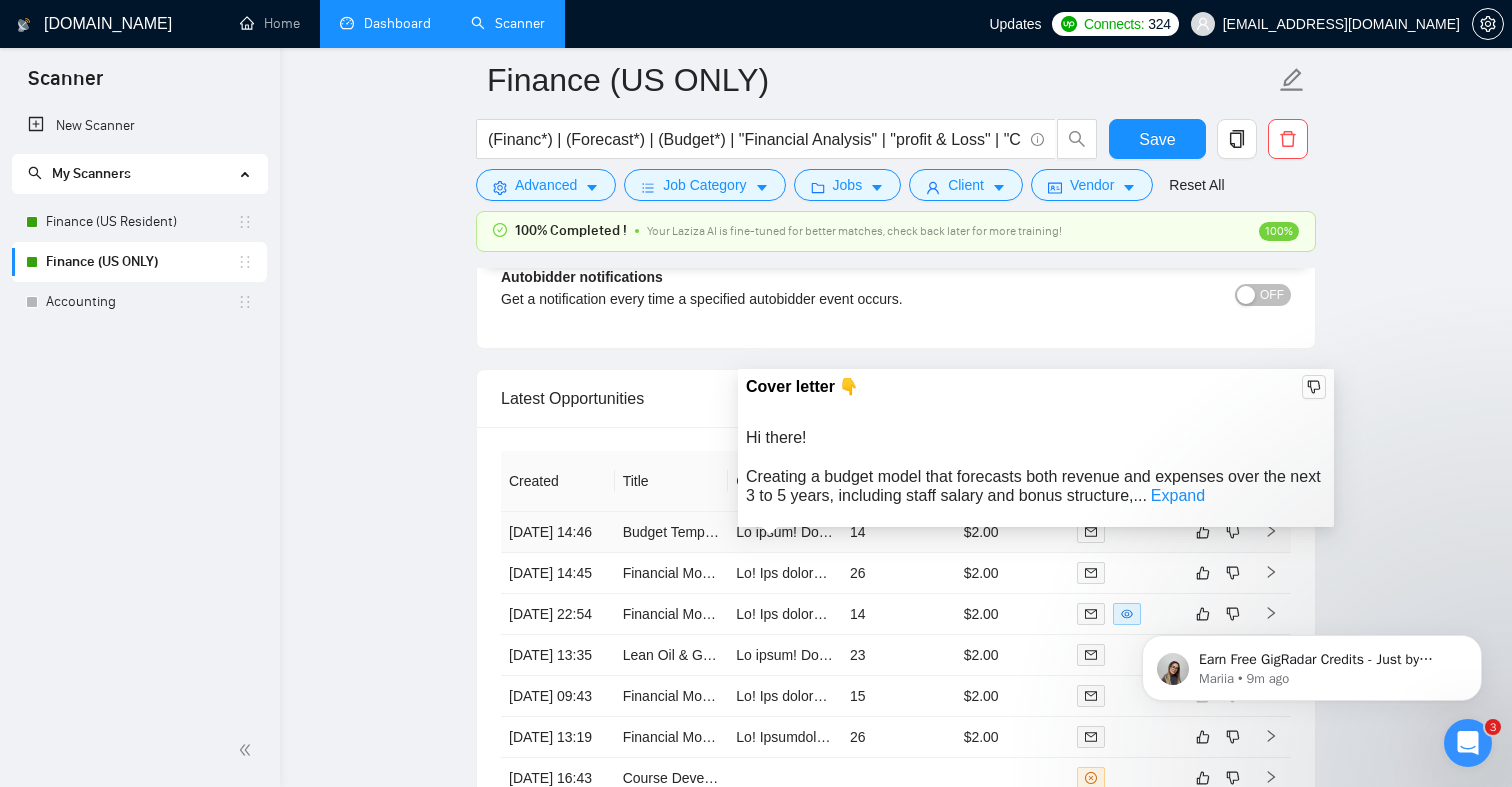 click at bounding box center (4211, 532) 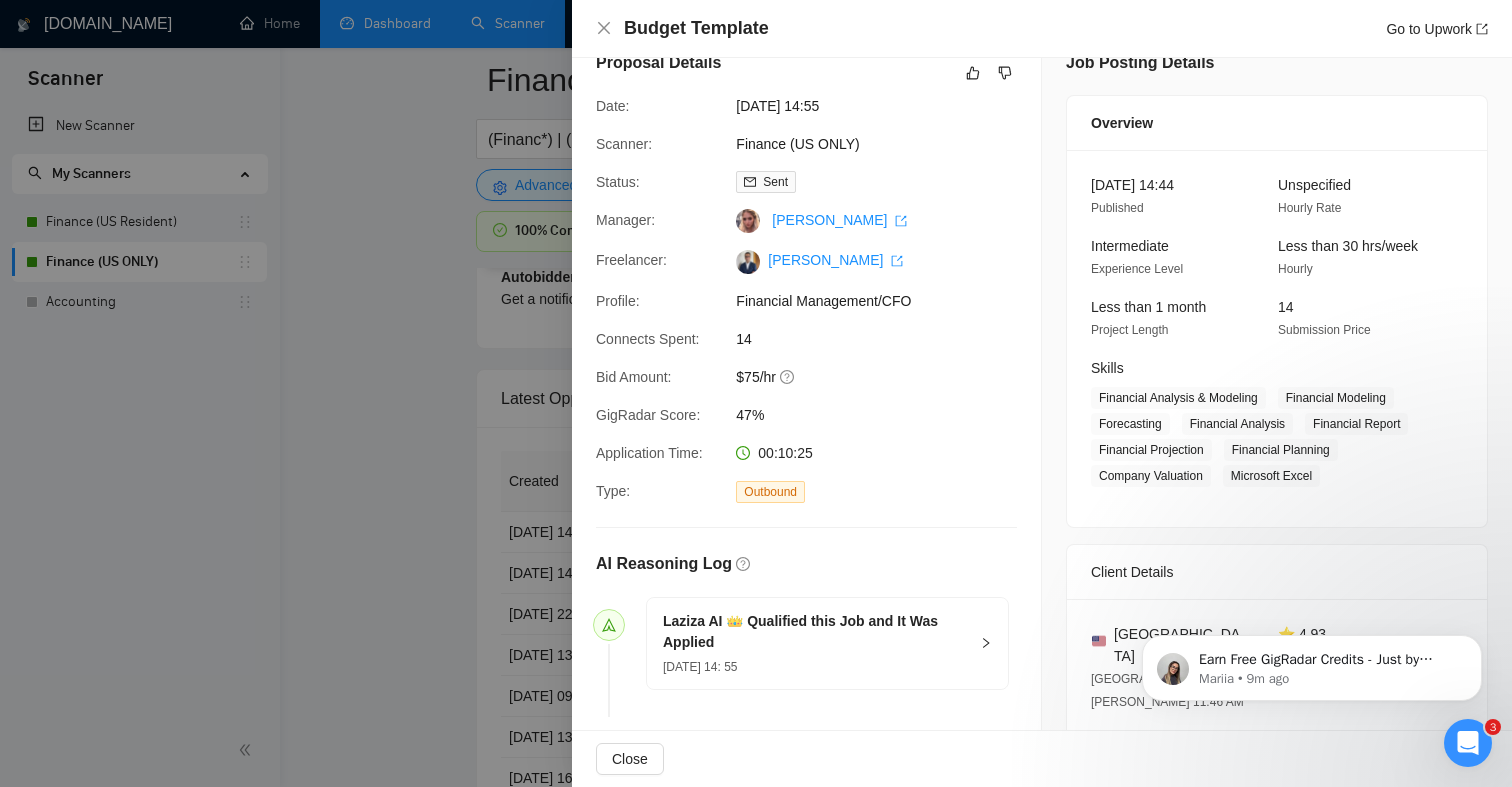 scroll, scrollTop: 0, scrollLeft: 0, axis: both 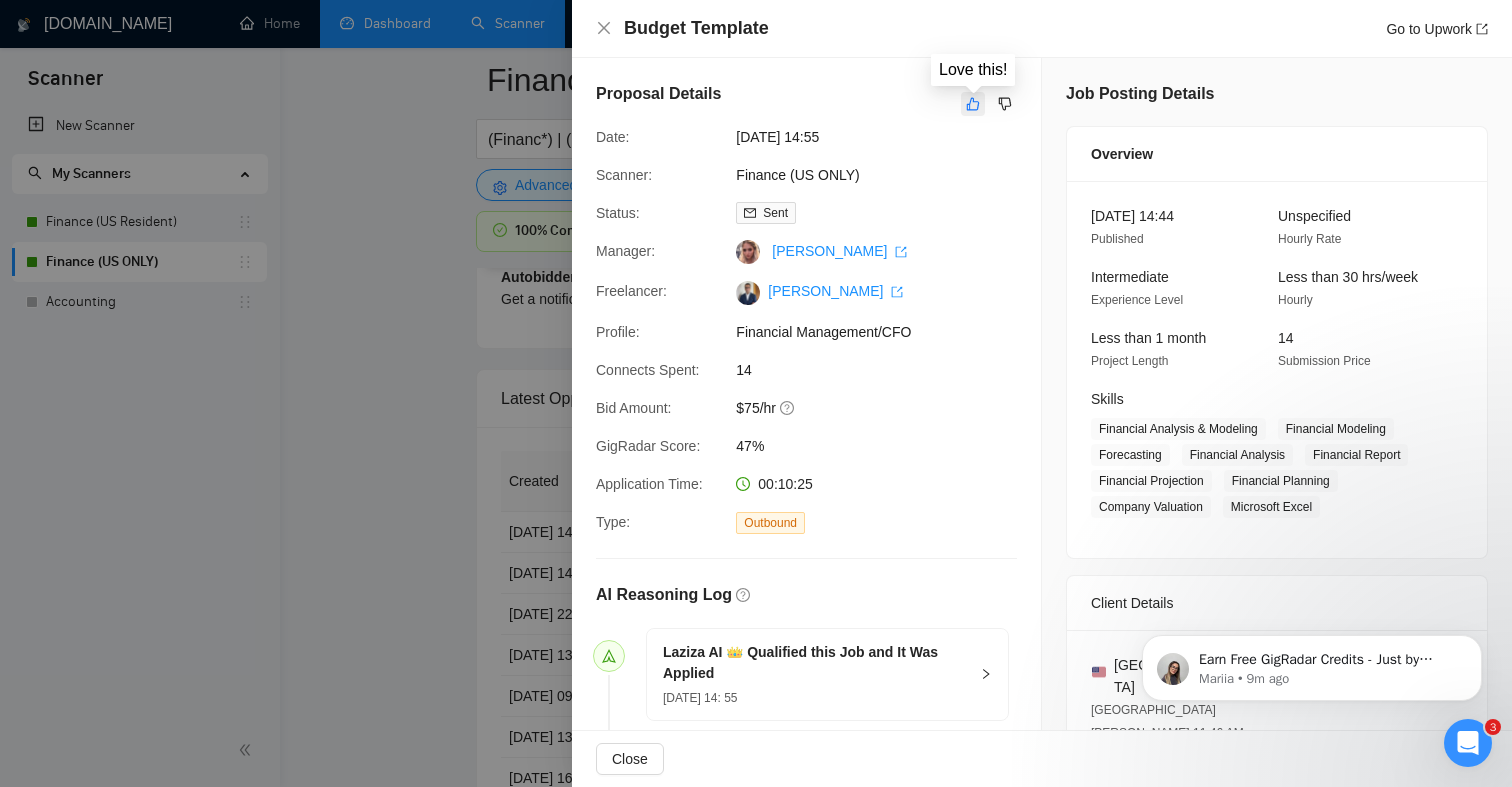 click 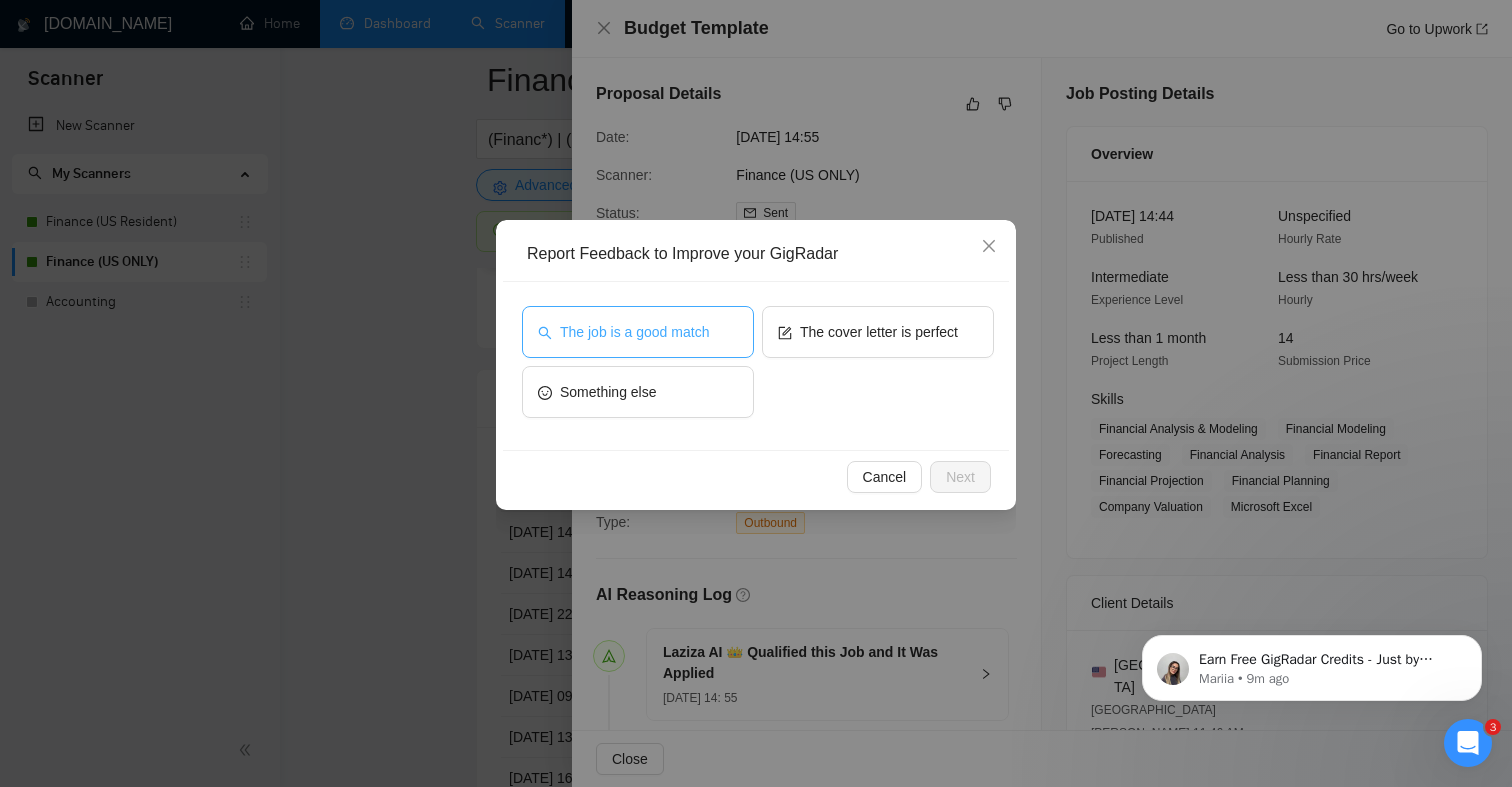 click on "The job is a good match" at bounding box center (638, 332) 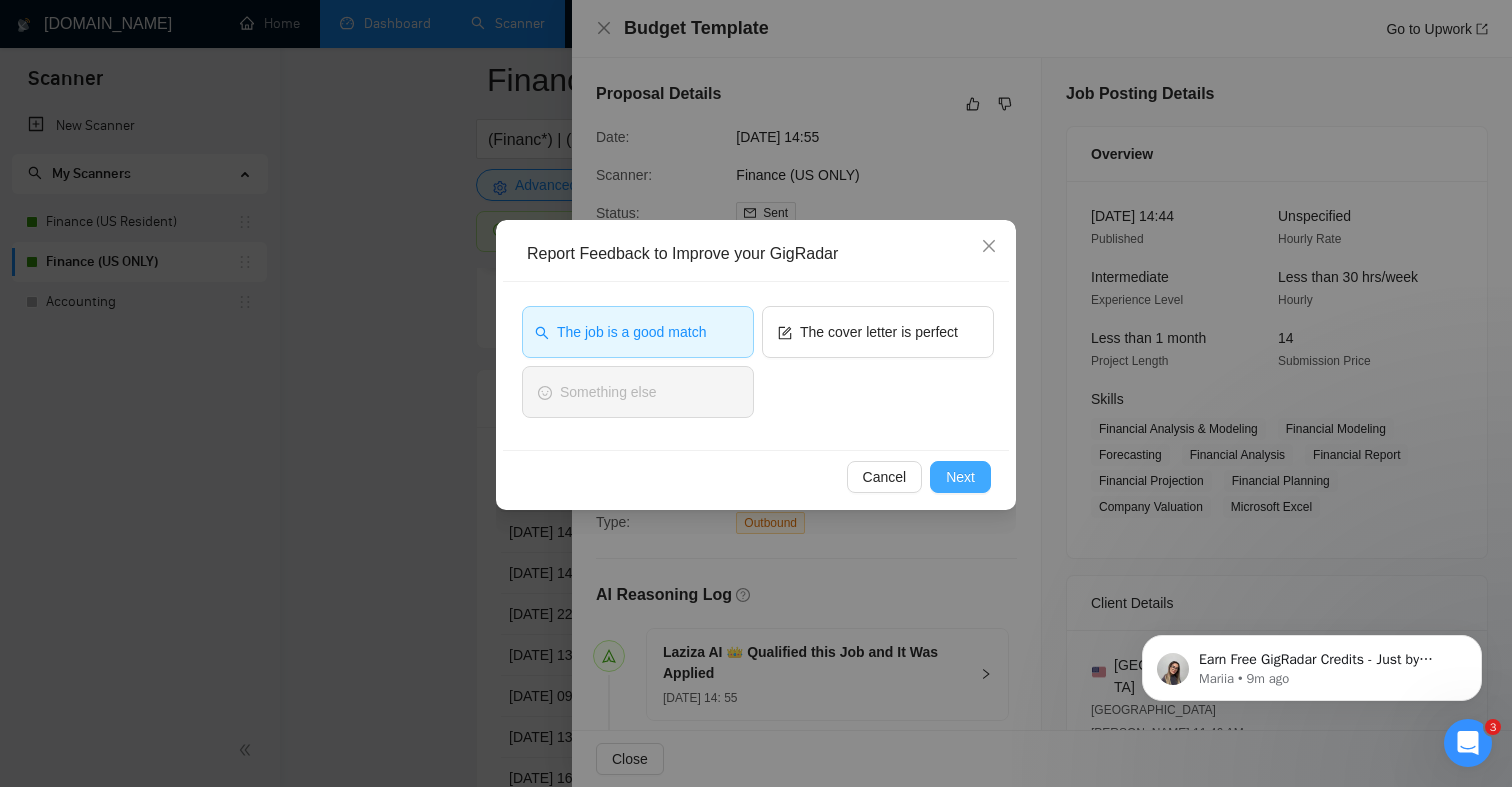 click on "Next" at bounding box center [960, 477] 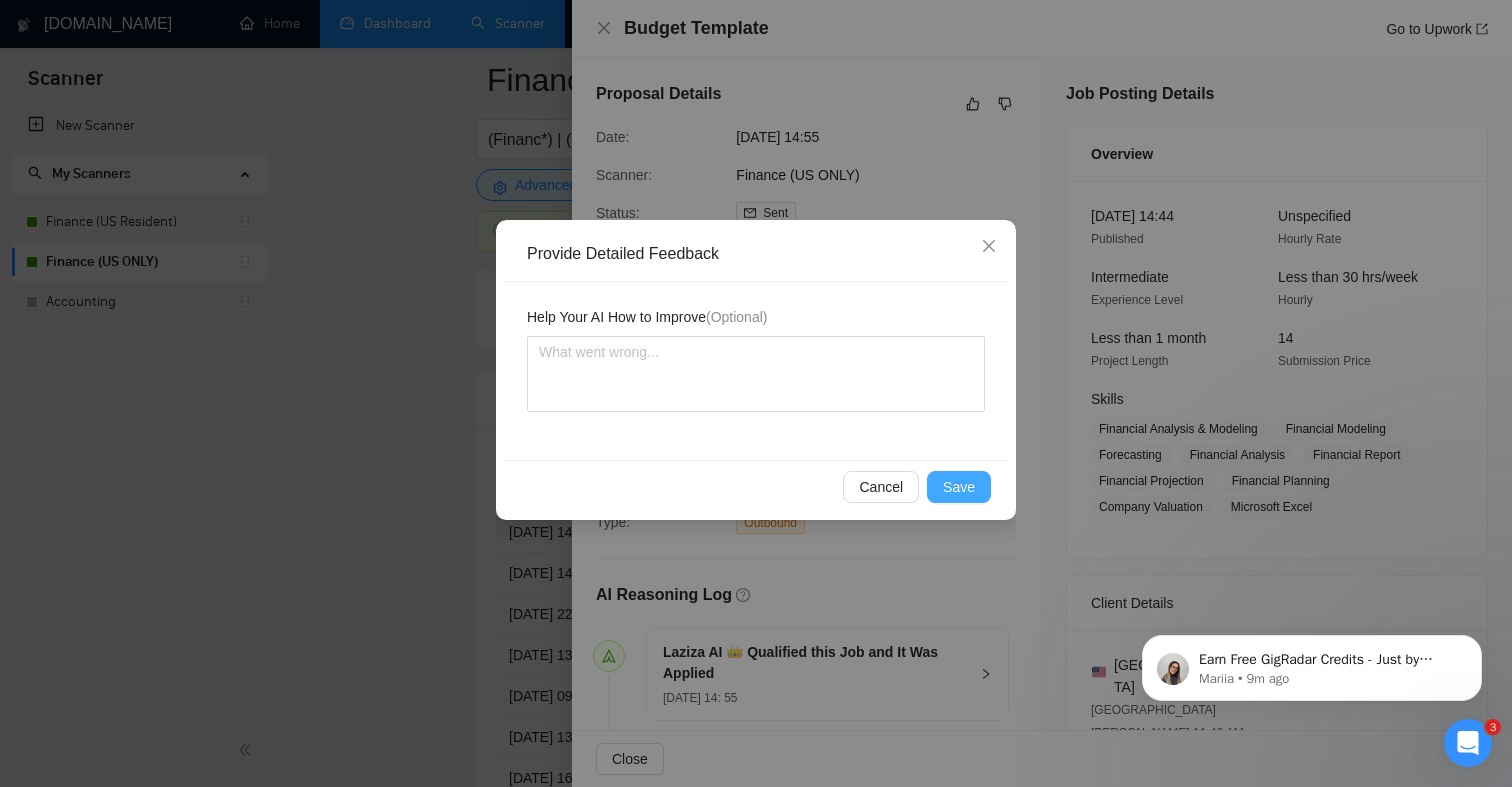 click on "Save" at bounding box center [959, 487] 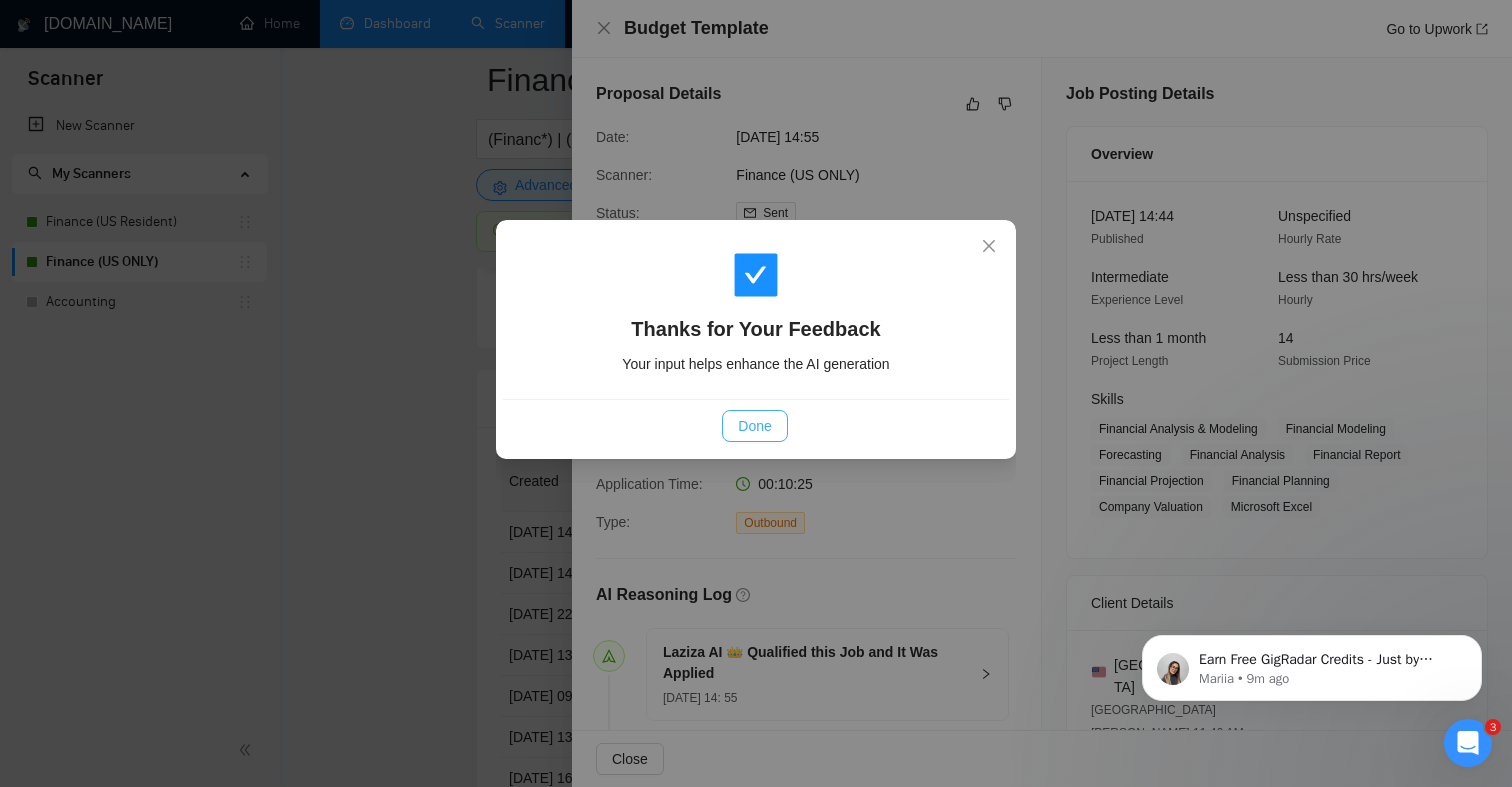click on "Done" at bounding box center [754, 426] 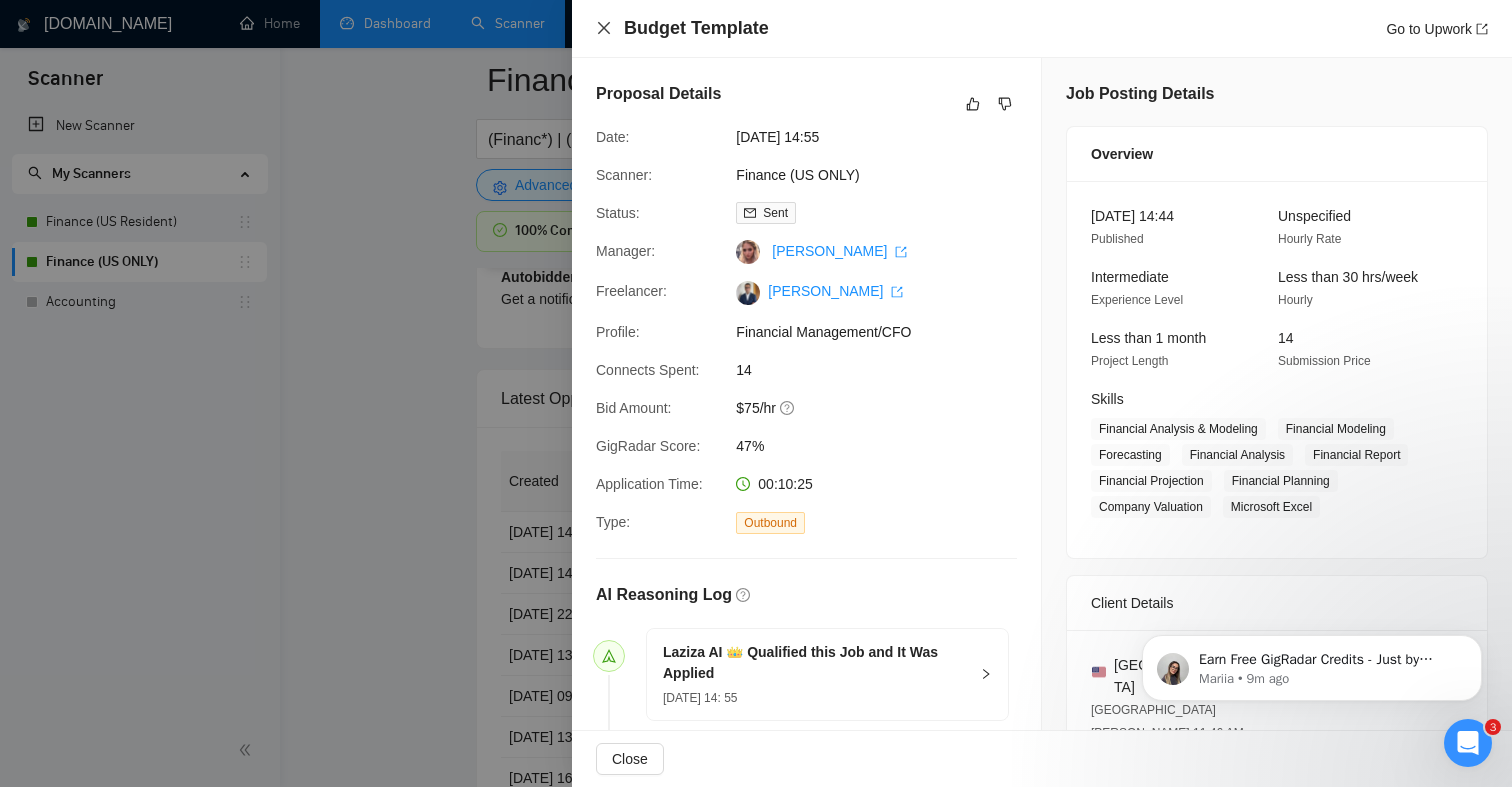 click 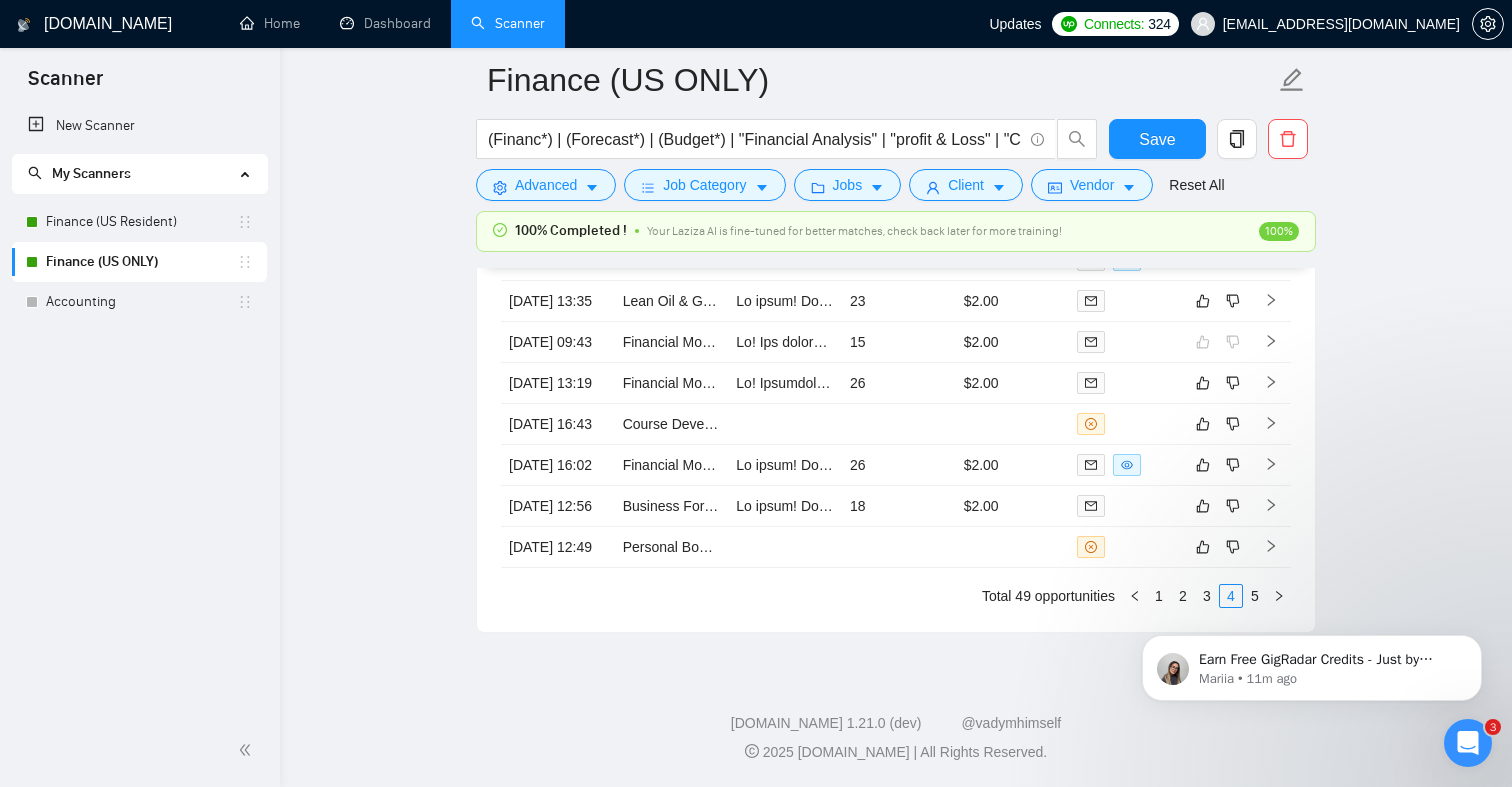 scroll, scrollTop: 4851, scrollLeft: 0, axis: vertical 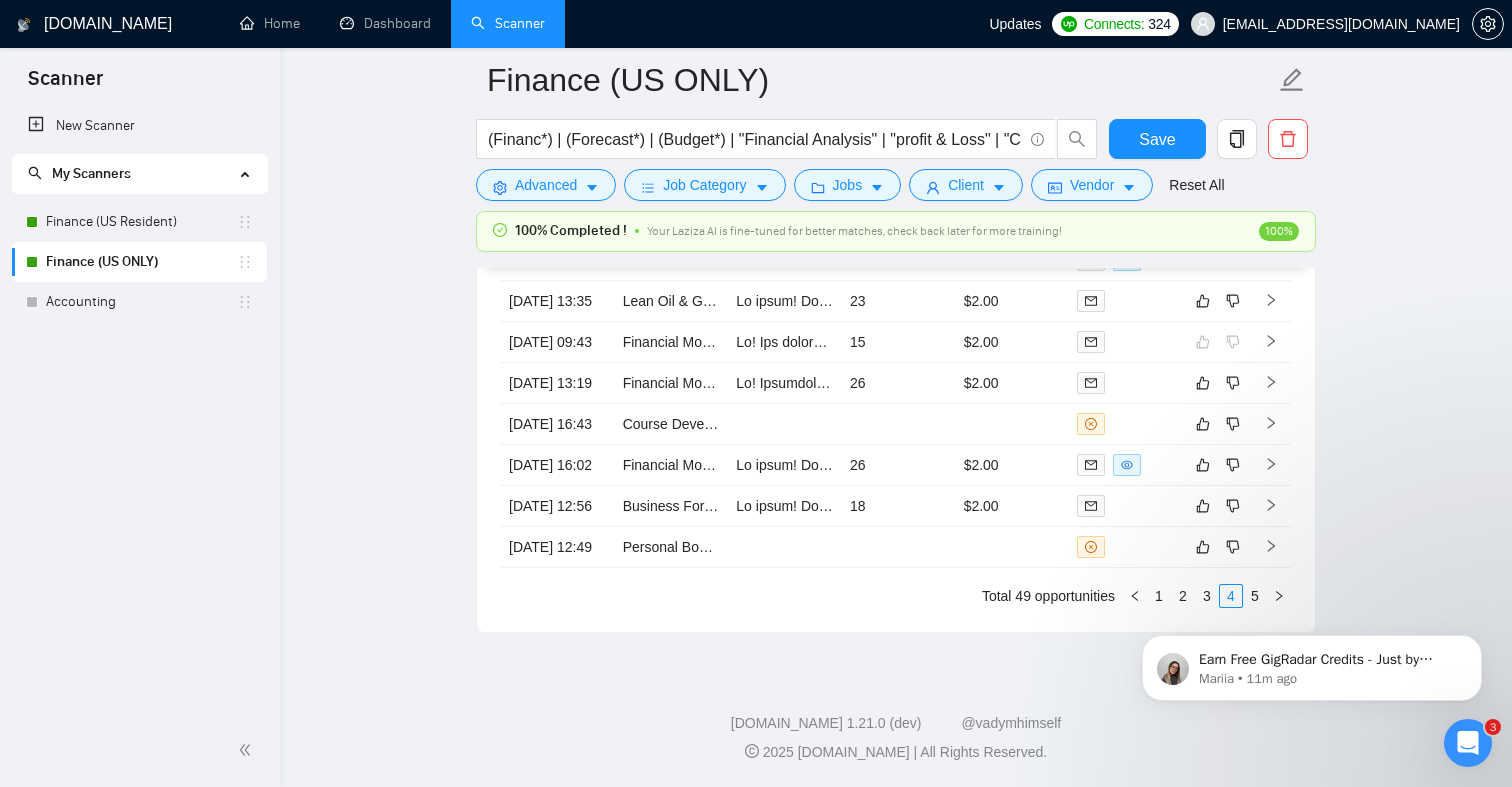 click on "Earn Free GigRadar Credits - Just by Sharing Your Story! 💬 Want more credits for sending proposals? It’s simple - share, inspire, and get rewarded! 🤫 Here’s how you can earn free credits: Introduce yourself in the #intros channel of the GigRadar Upwork Community and grab +20 credits for sending bids., Post your success story (closed projects, high LRR, etc.) in the #general channel and claim +50 credits for sending bids. Why? GigRadar is building a powerful network of freelancers and agencies. We want you to make valuable connections, showcase your wins, and inspire others while getting rewarded! 🚀 Not a member yet? Join our Slack community now 👉 Join Slack Community Claiming your credits is easy: Reply to this message with a screenshot of your post, and our Tech Support Team will instantly top up your credits! 💸 Mariia • 11m ago" 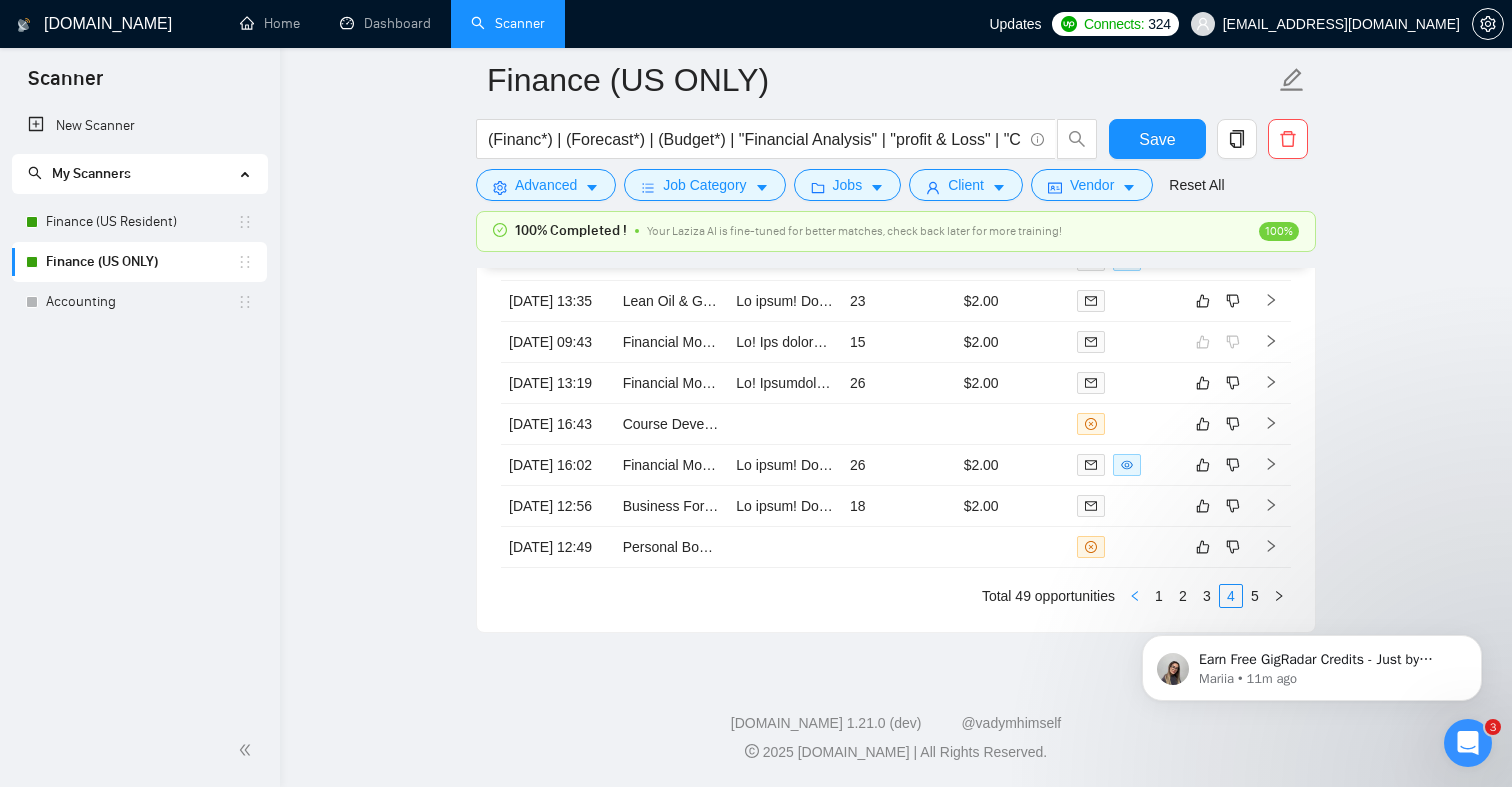 click at bounding box center [1135, 596] 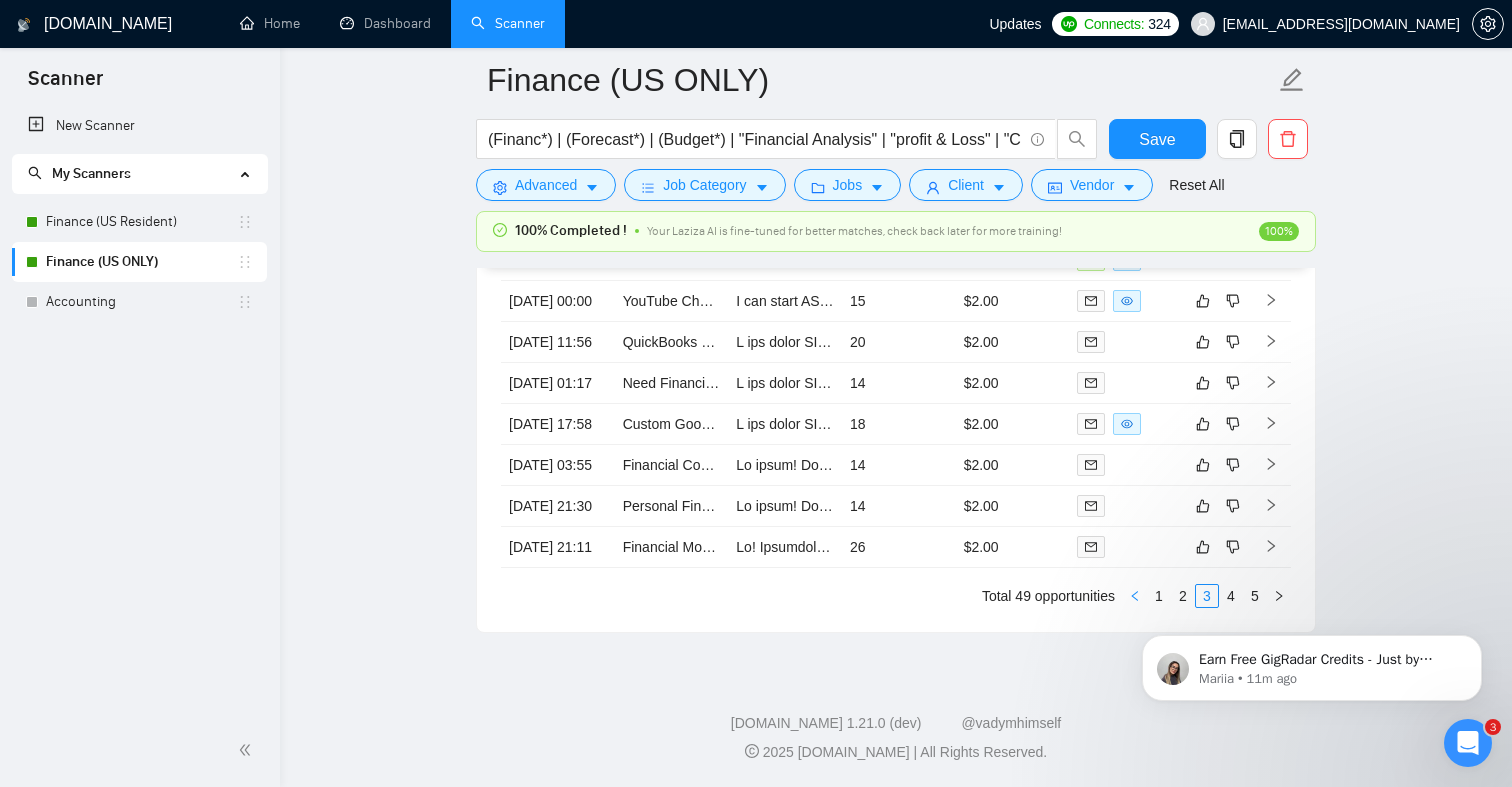 click at bounding box center [1135, 596] 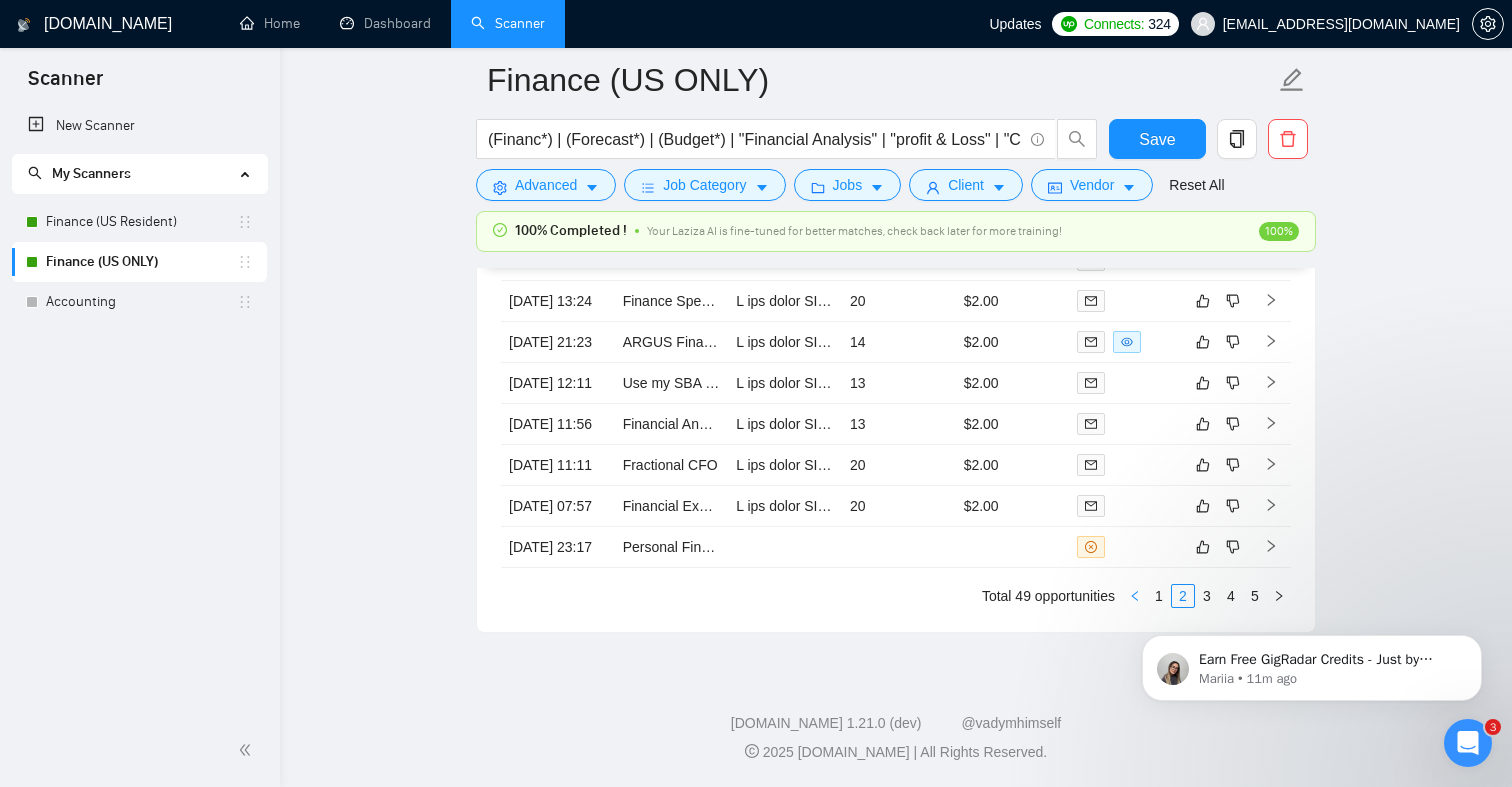 click at bounding box center (1135, 596) 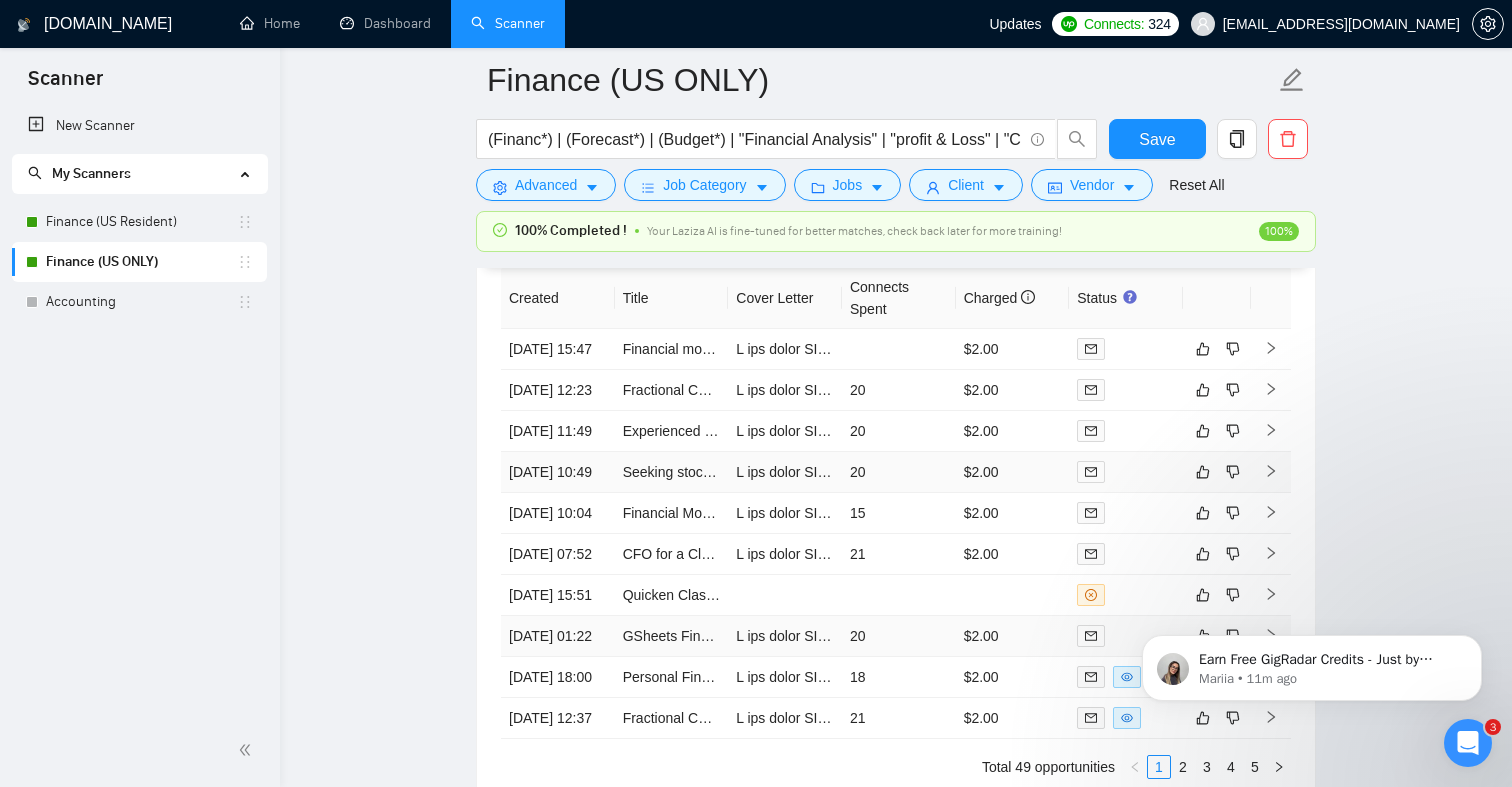 scroll, scrollTop: 4480, scrollLeft: 0, axis: vertical 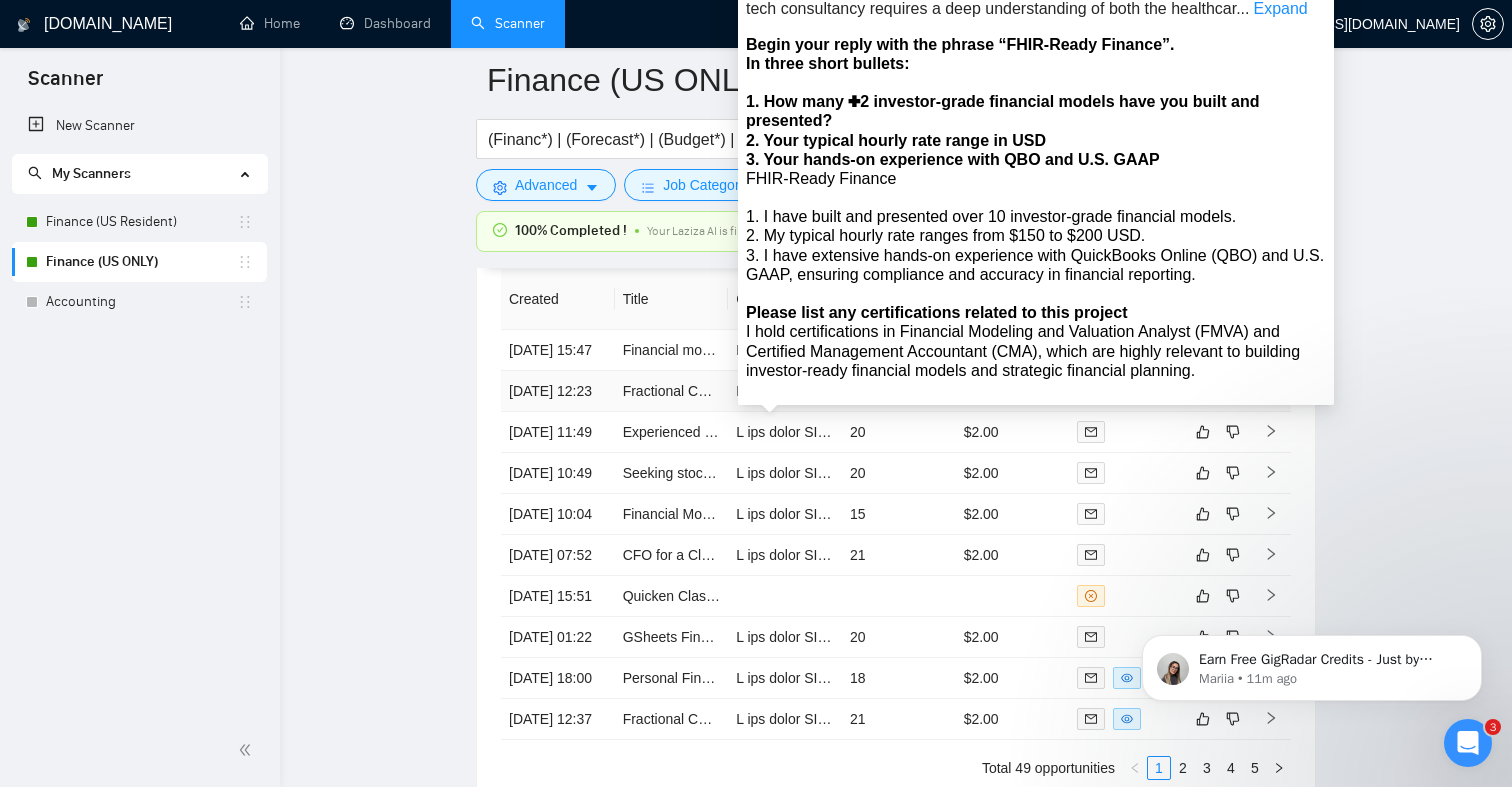click at bounding box center [4711, 391] 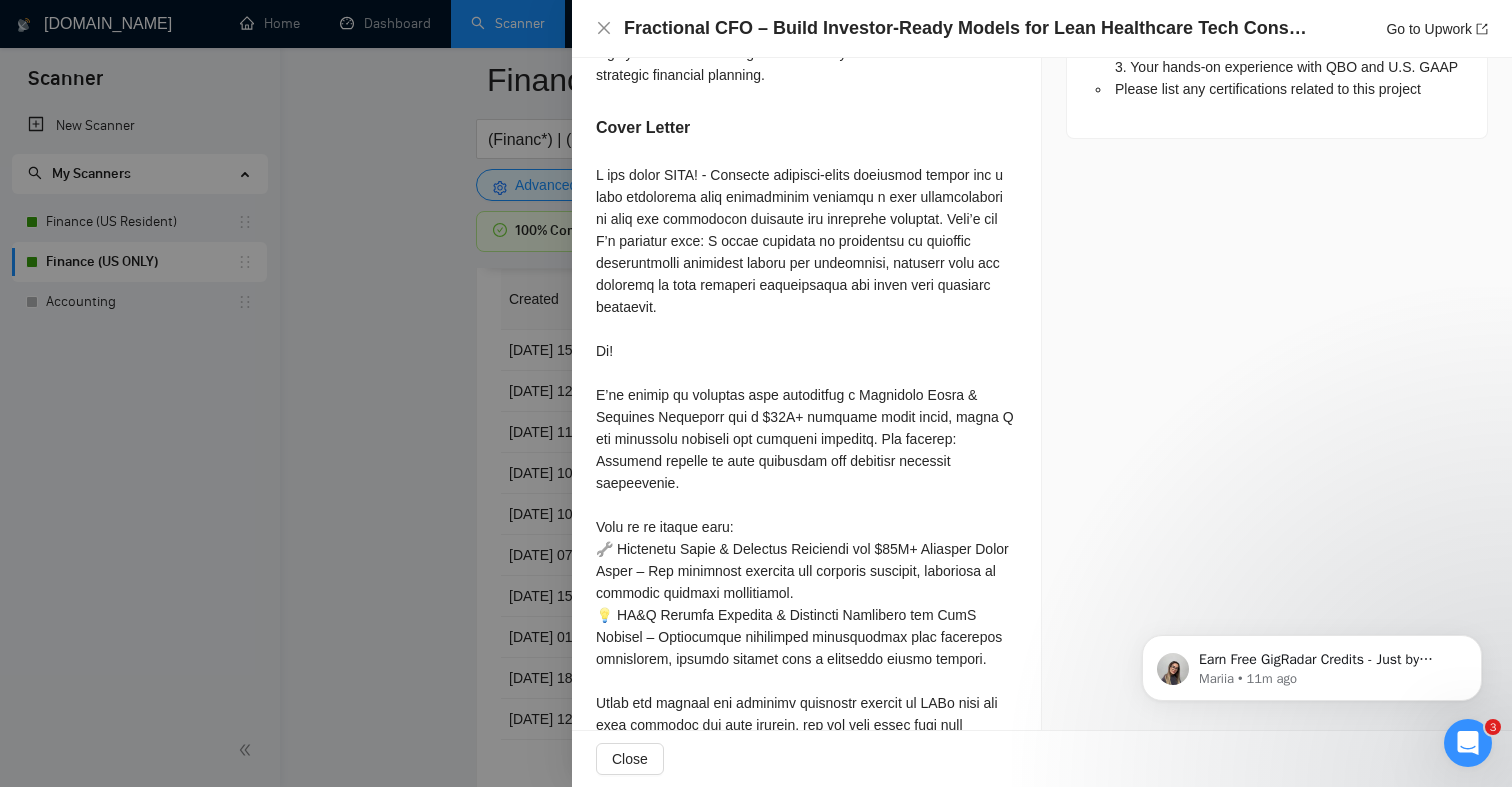 scroll, scrollTop: 1330, scrollLeft: 0, axis: vertical 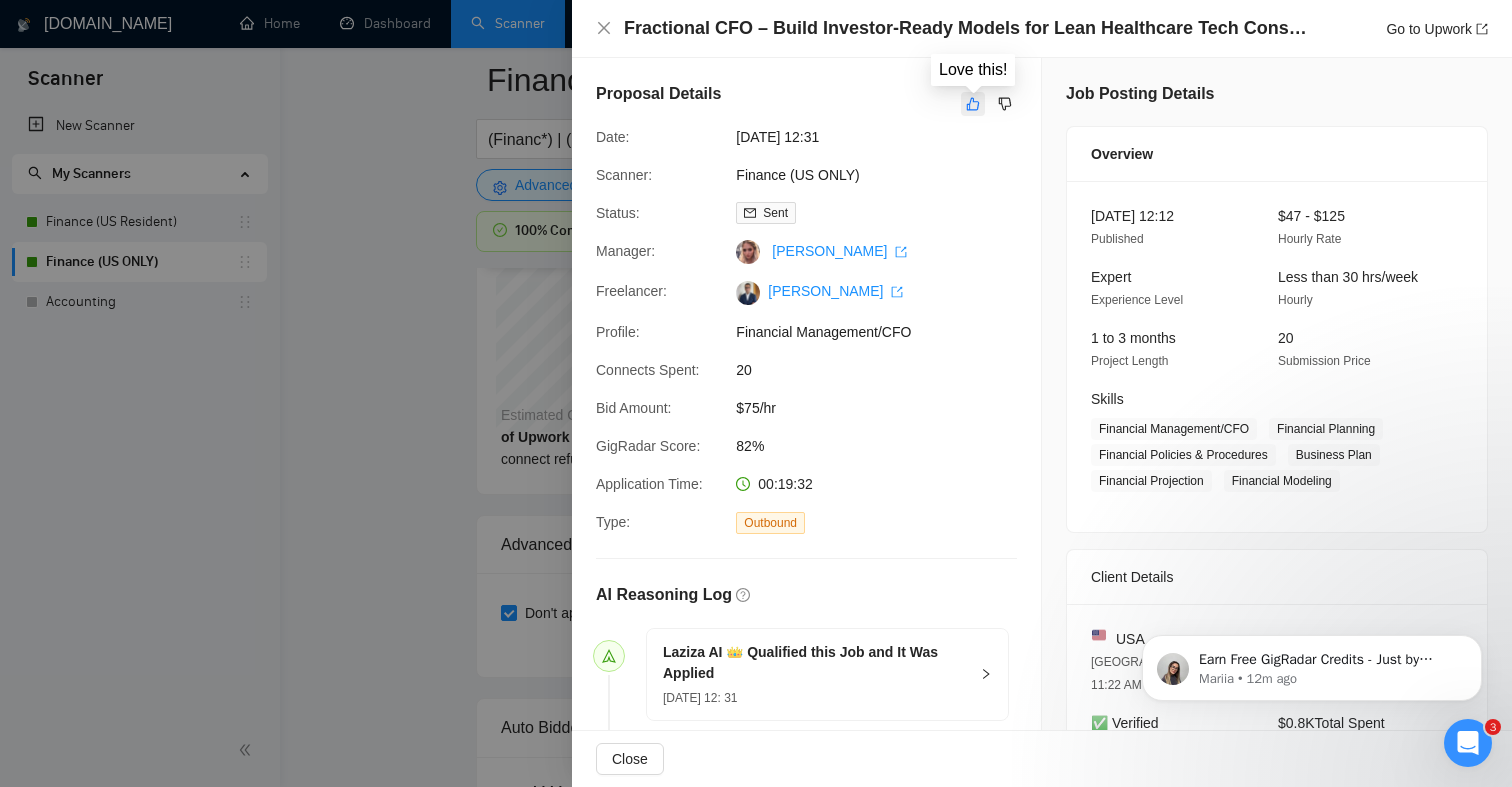 click 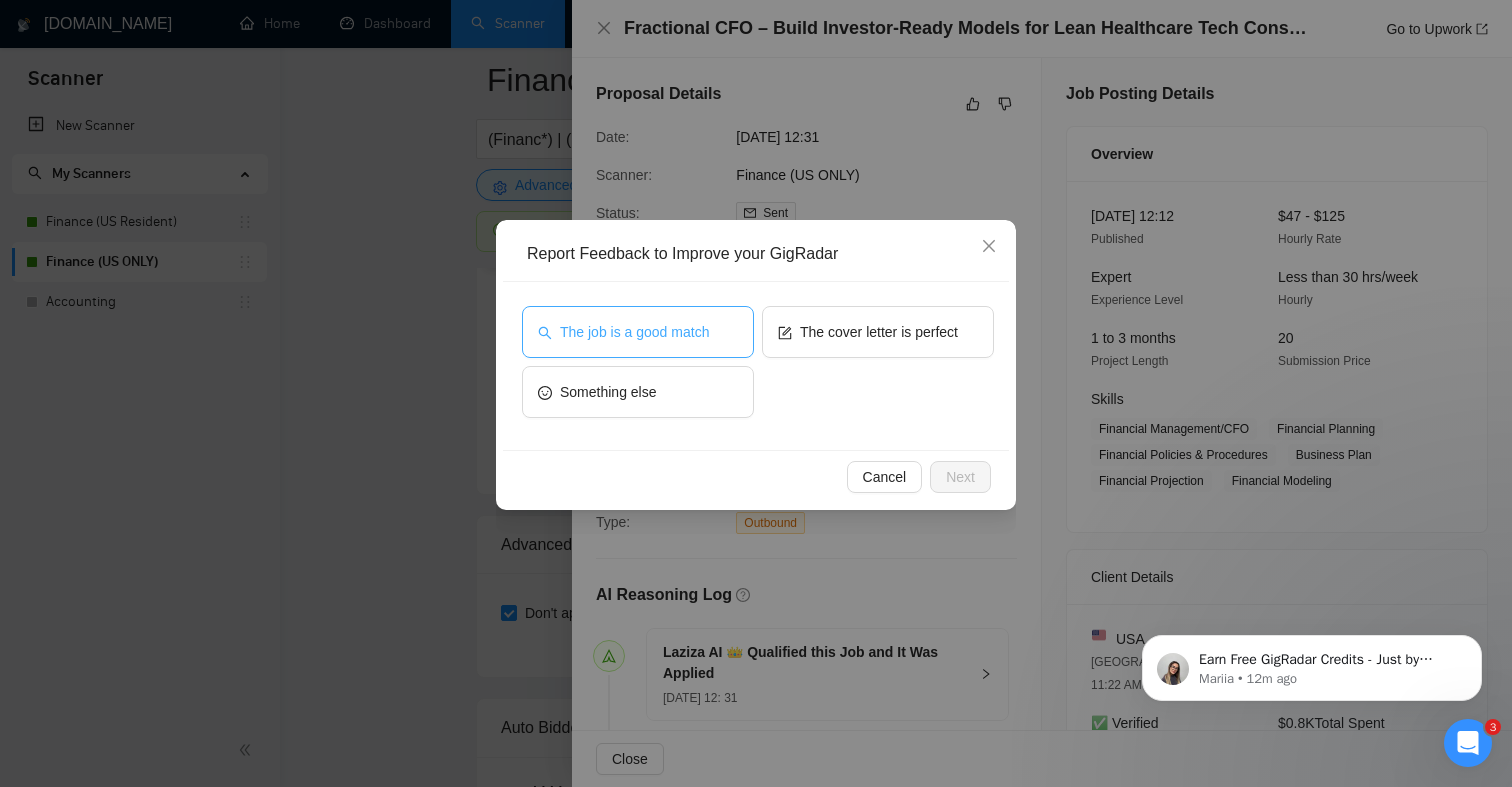 click on "The job is a good match" at bounding box center (634, 332) 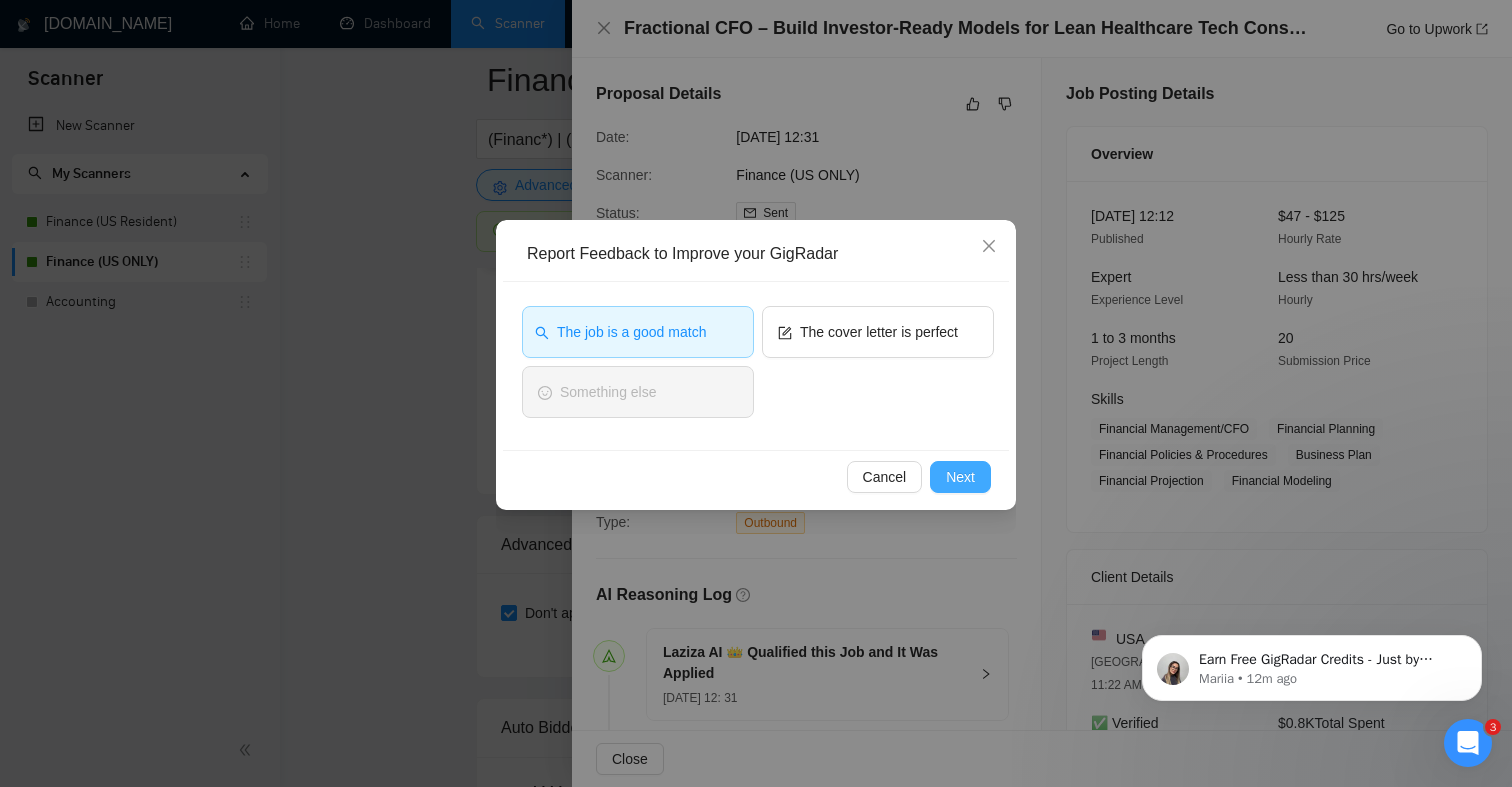click on "Next" at bounding box center [960, 477] 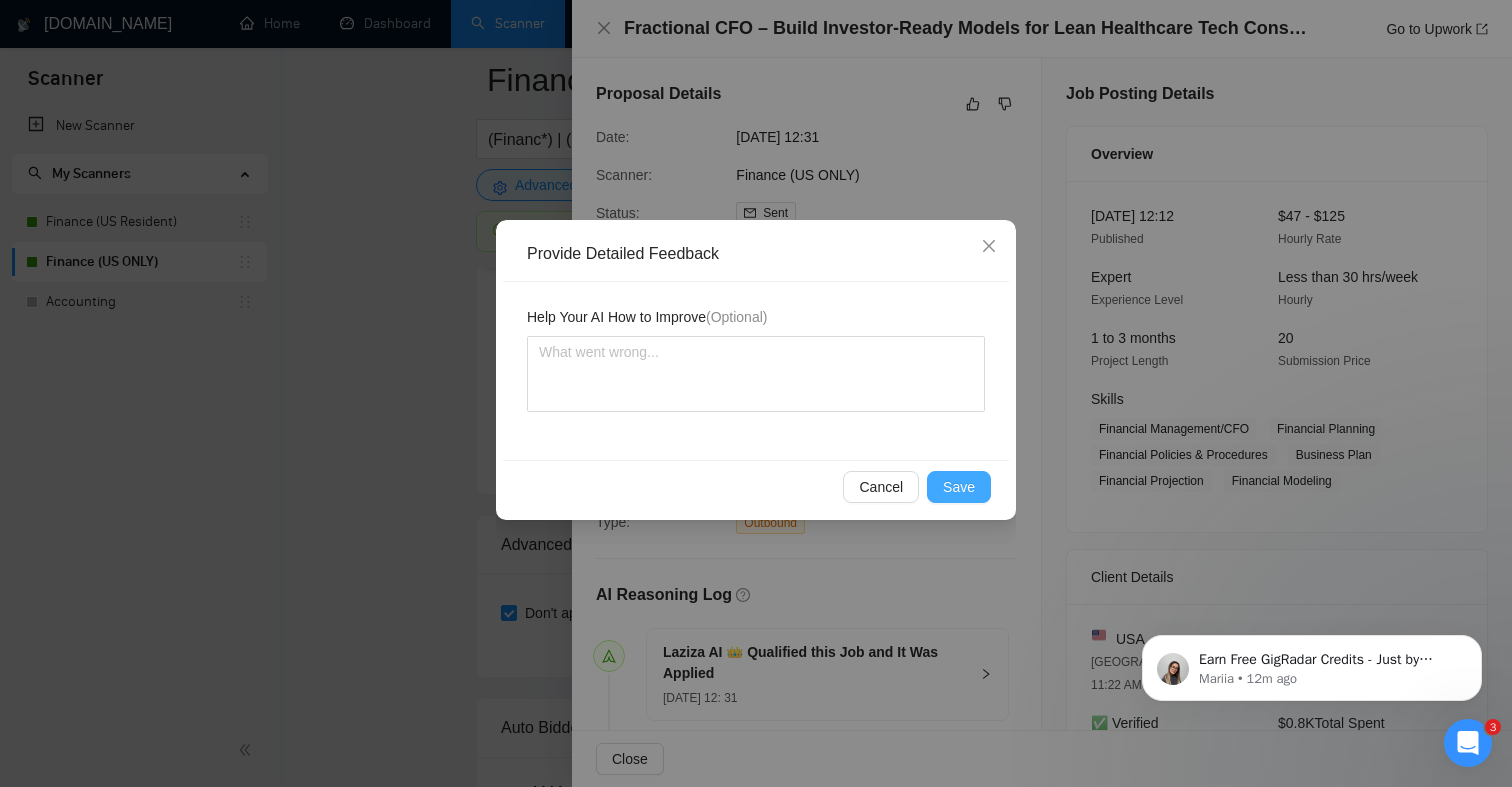 click on "Save" at bounding box center [959, 487] 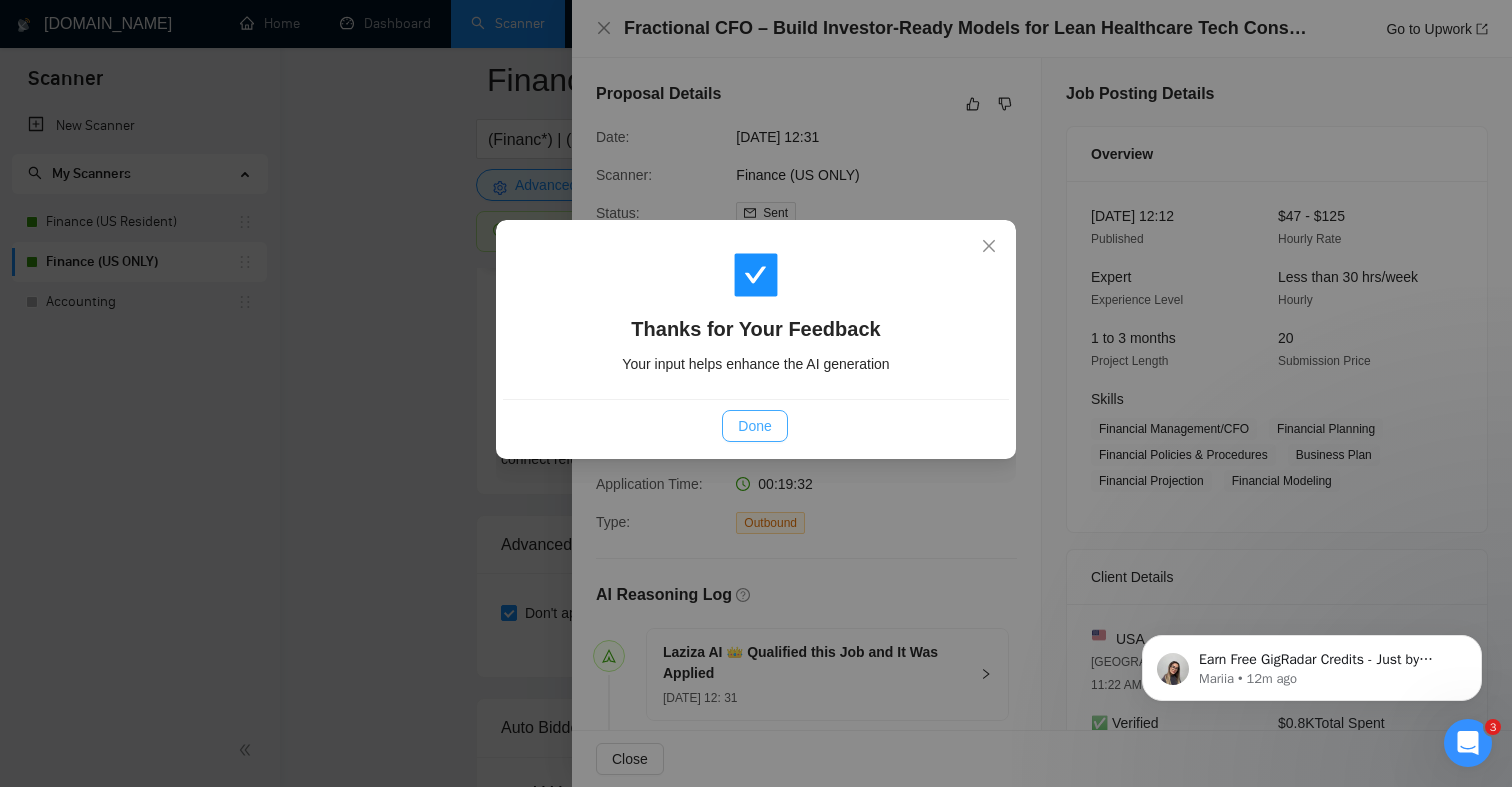 click on "Done" at bounding box center (754, 426) 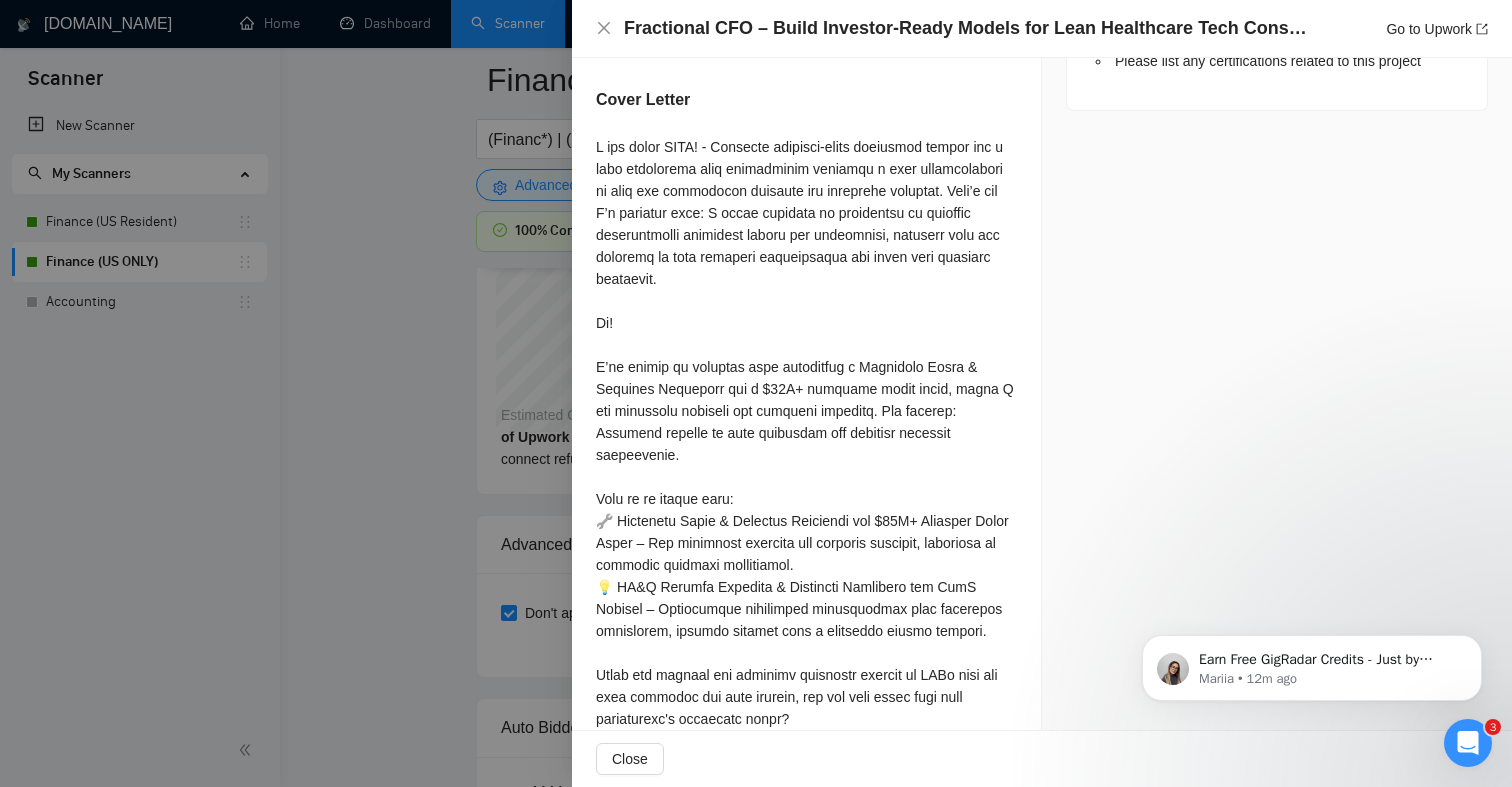 scroll, scrollTop: 1330, scrollLeft: 0, axis: vertical 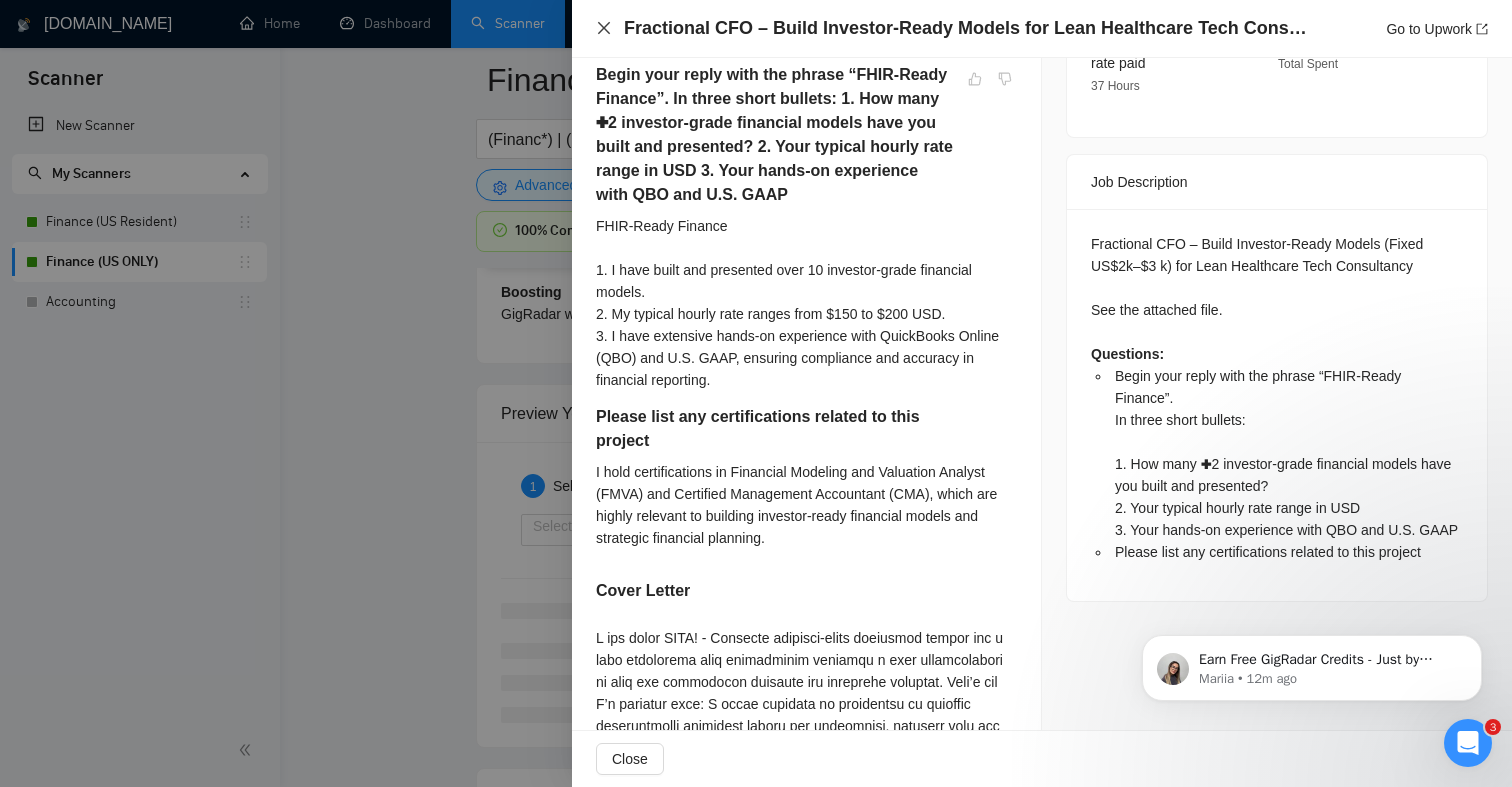 click 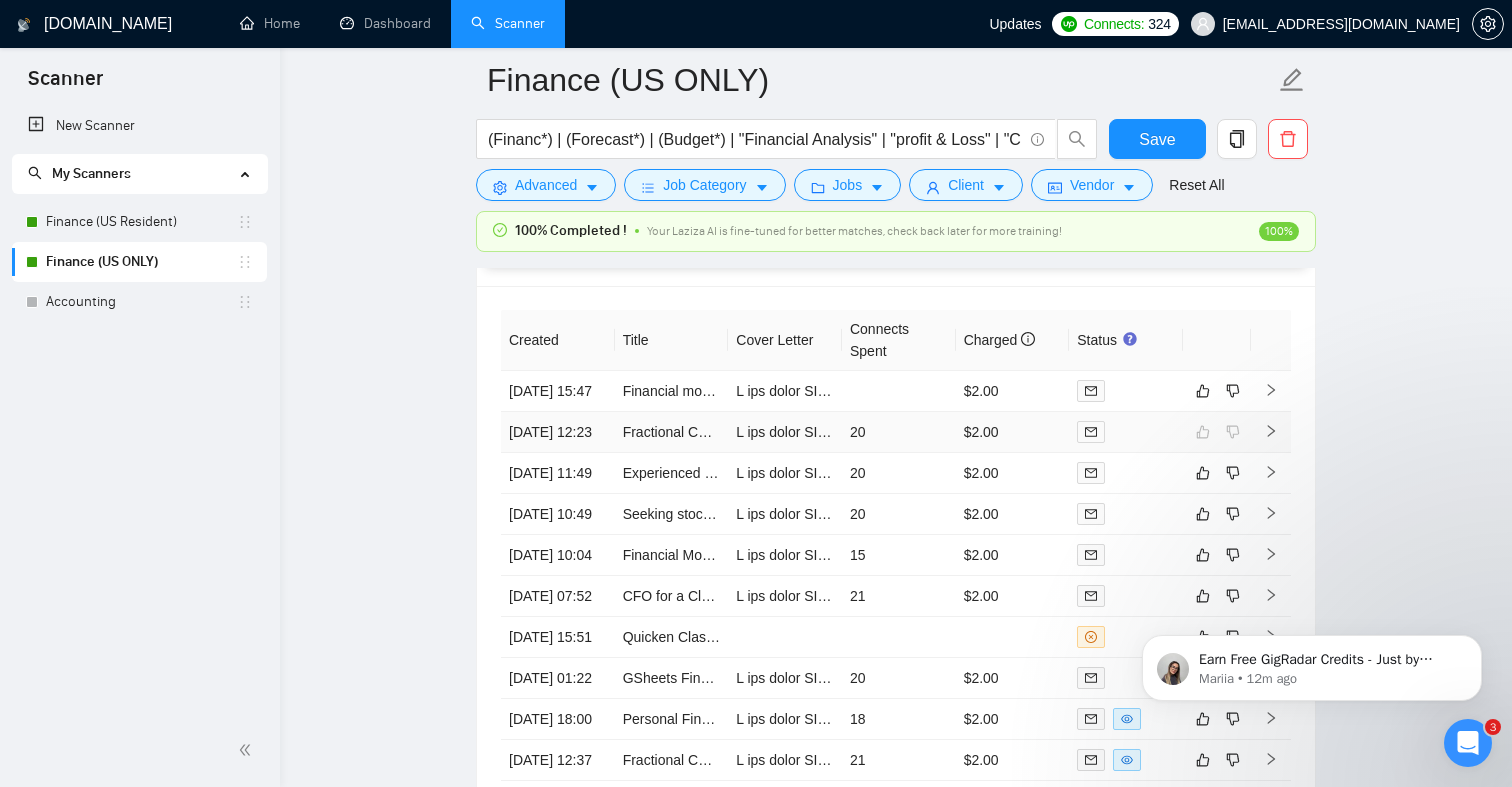 scroll, scrollTop: 4443, scrollLeft: 0, axis: vertical 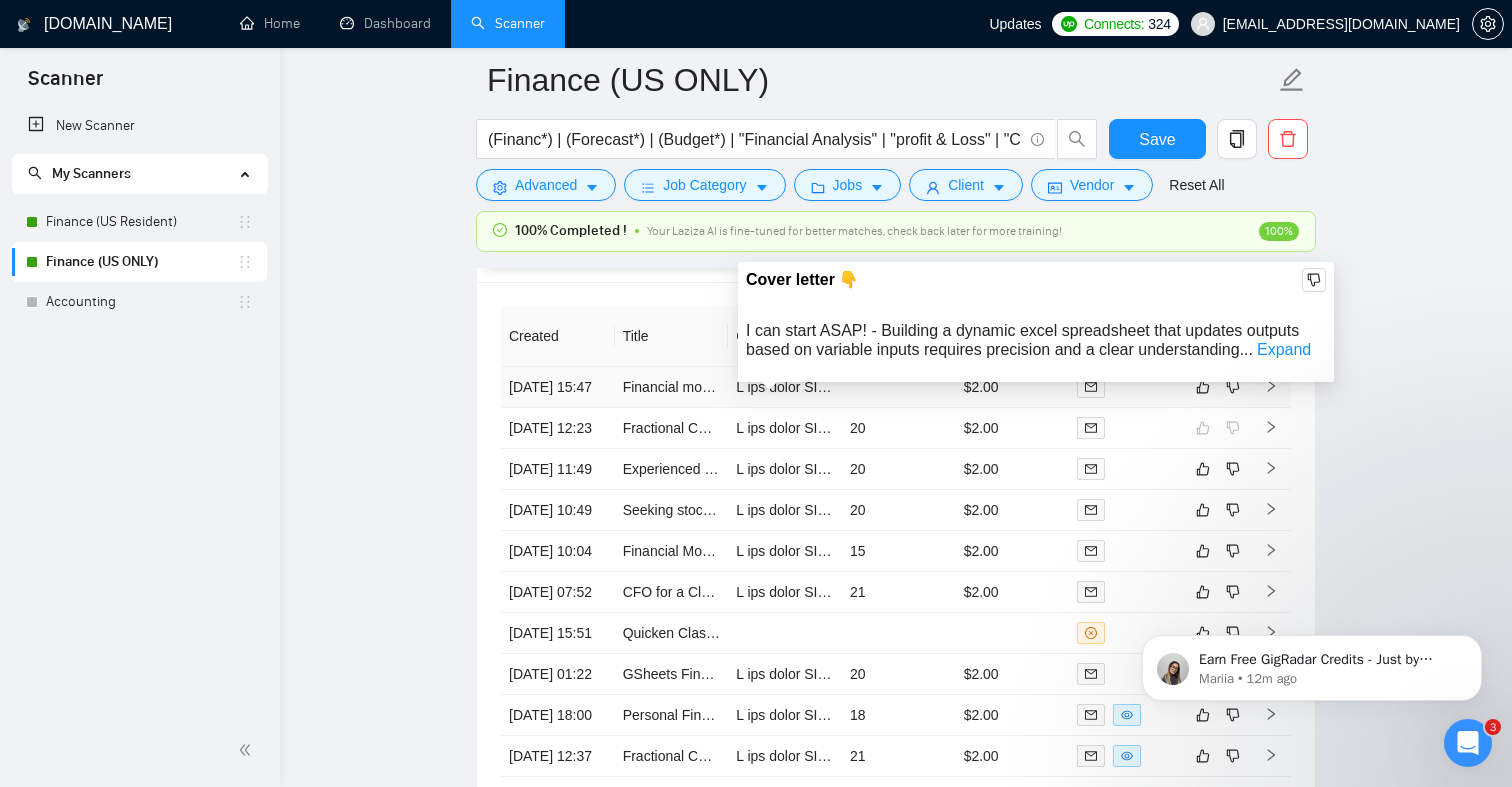 click at bounding box center (4415, 387) 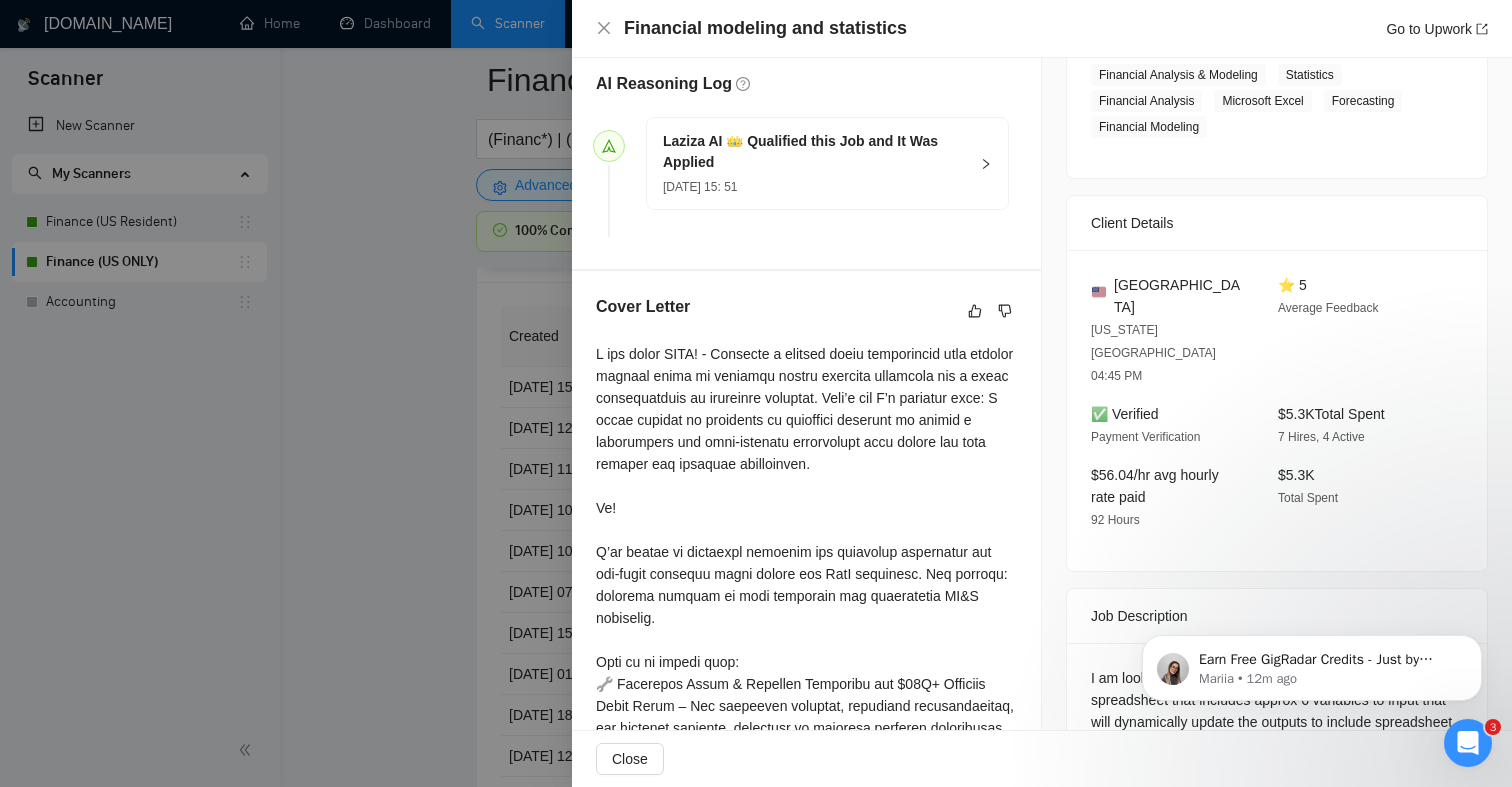 scroll, scrollTop: 0, scrollLeft: 0, axis: both 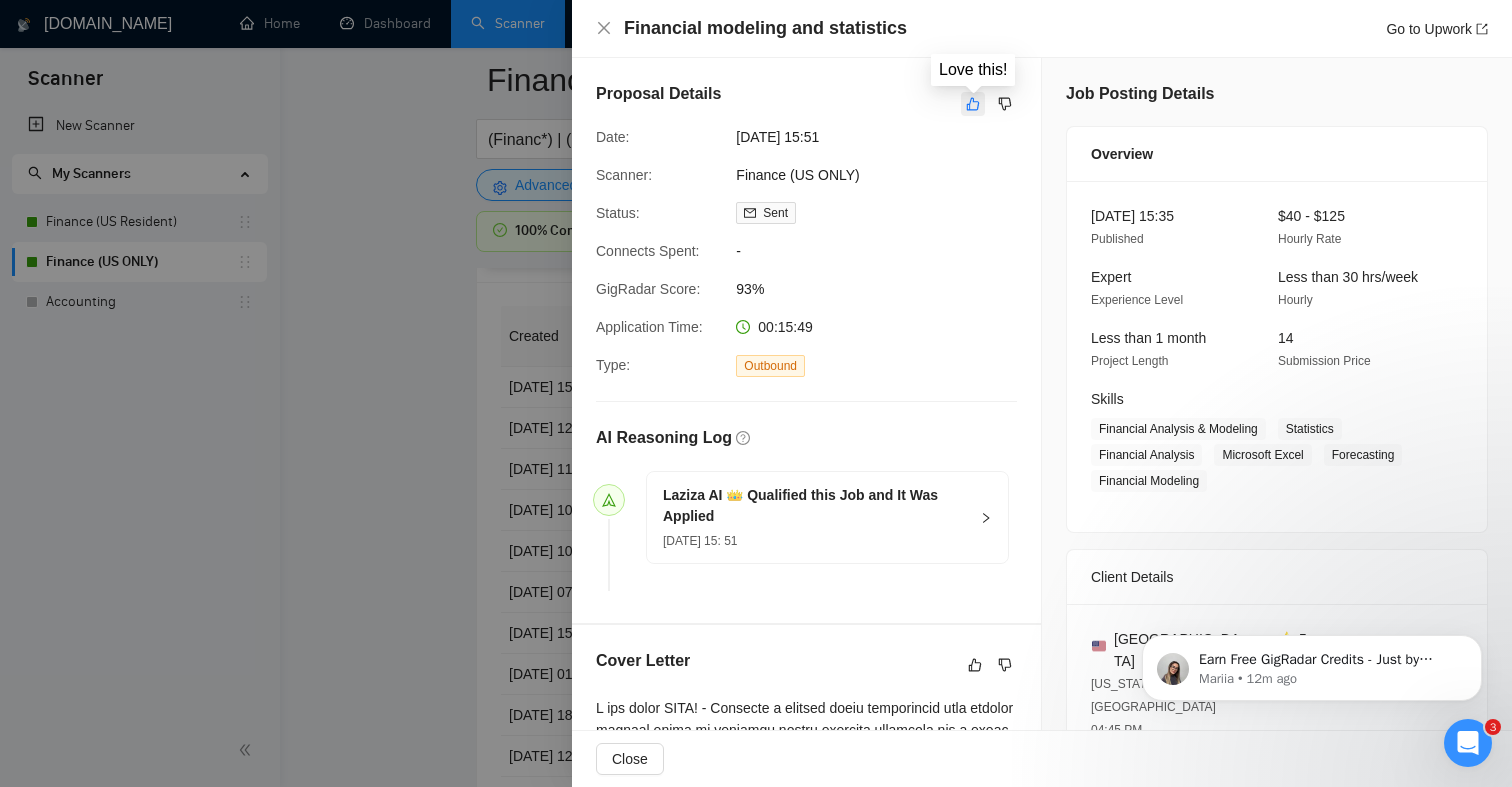 click 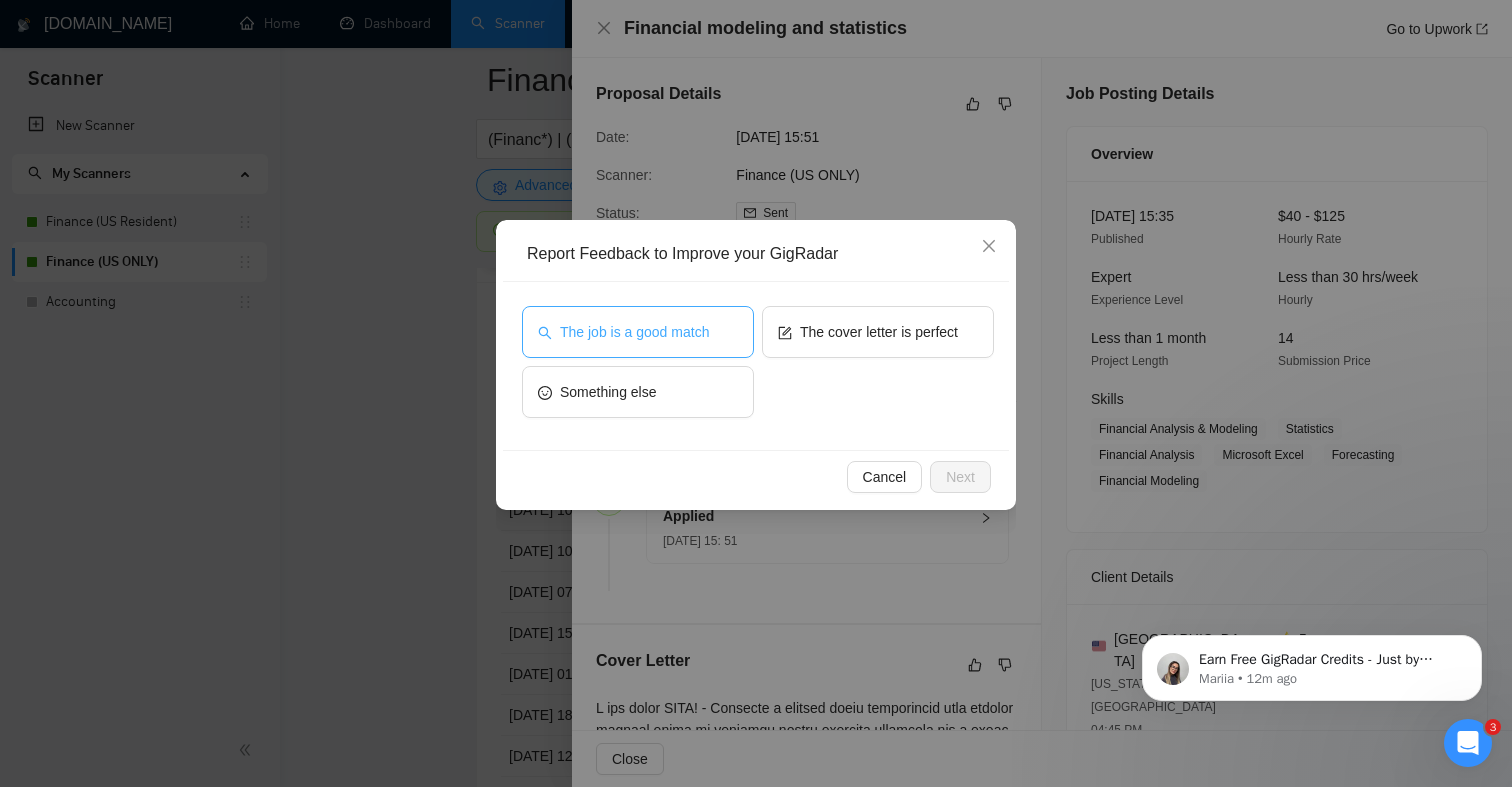 click on "The job is a good match" at bounding box center (638, 332) 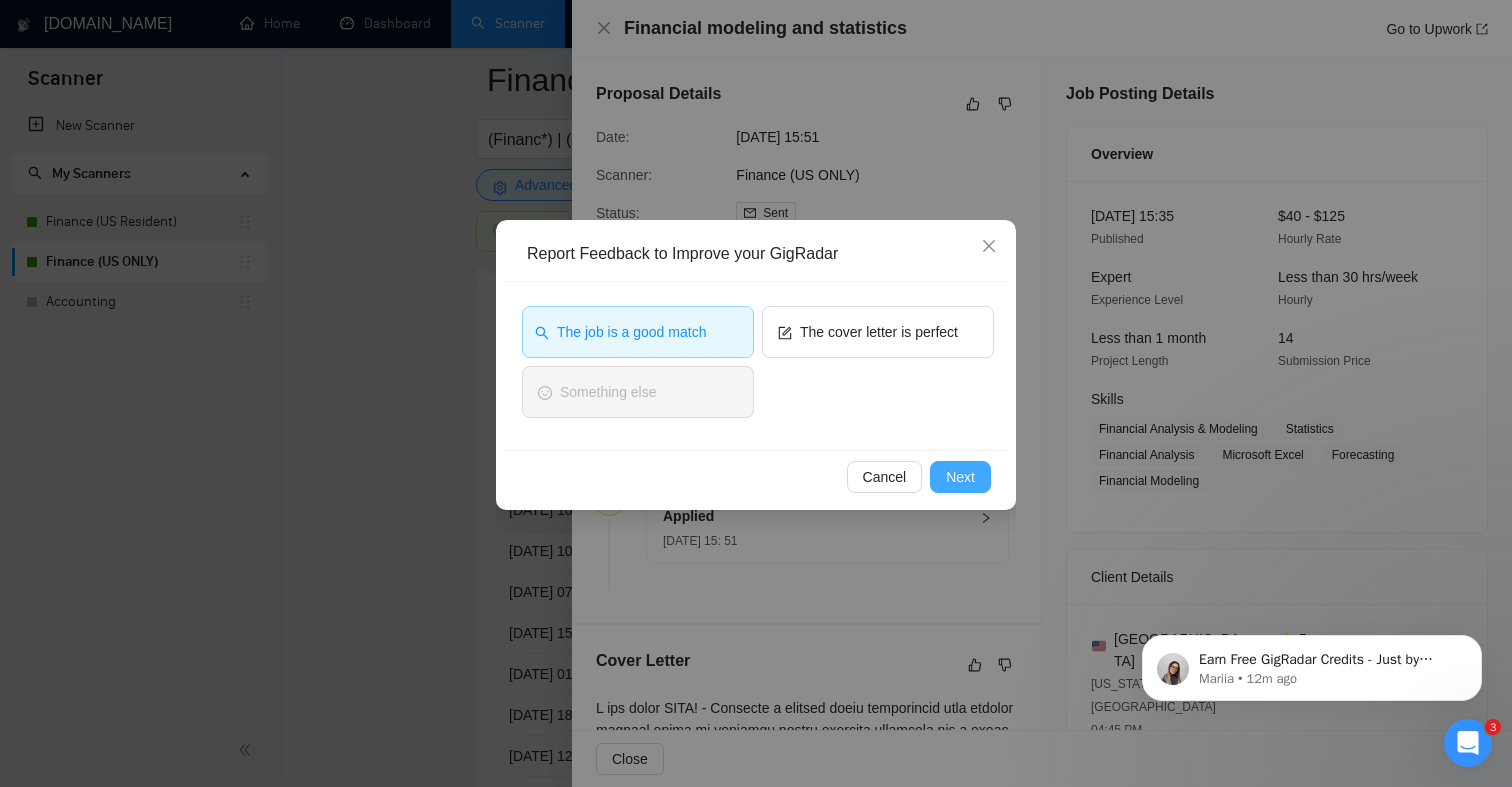 click on "Next" at bounding box center [960, 477] 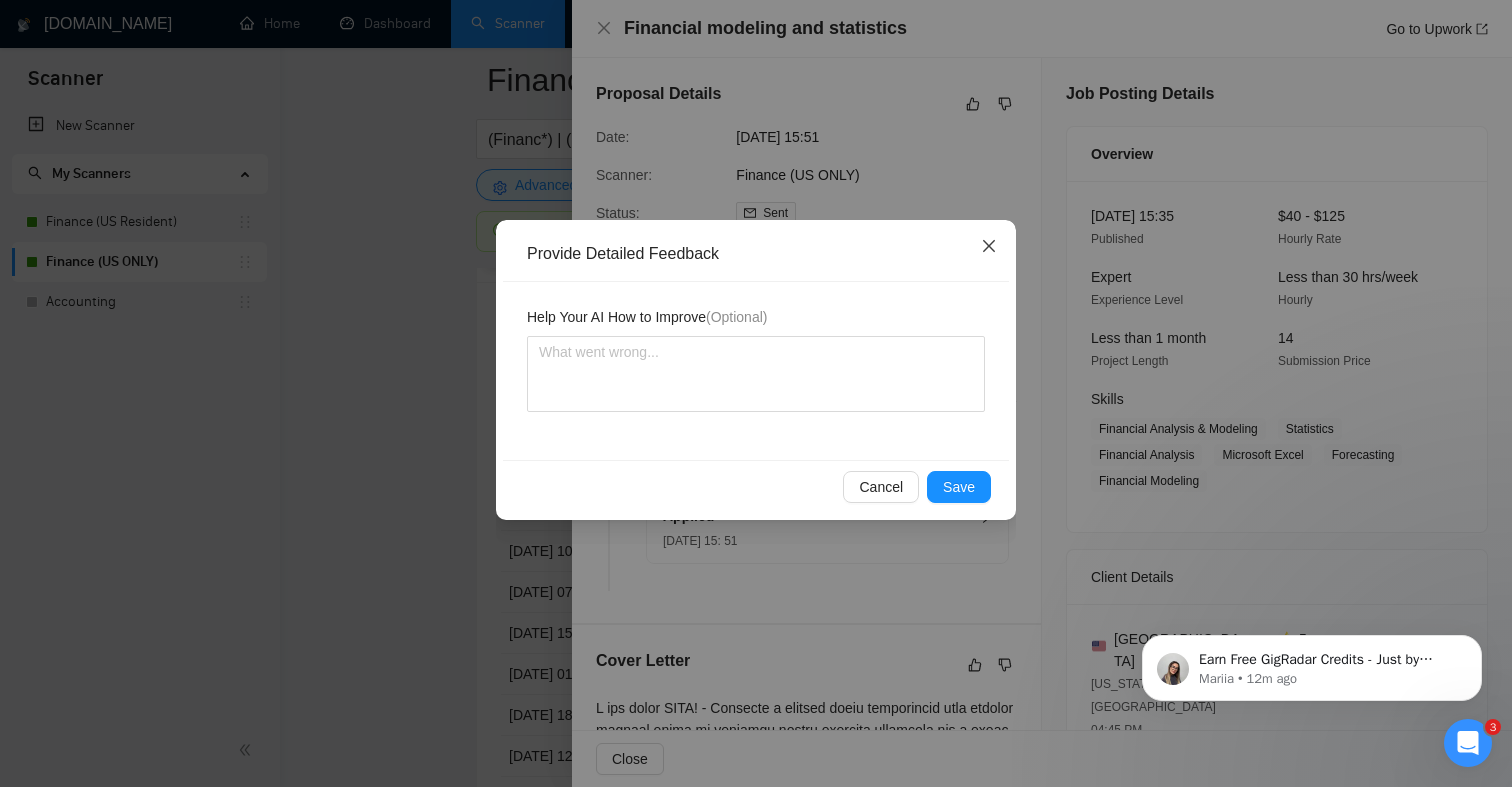 click 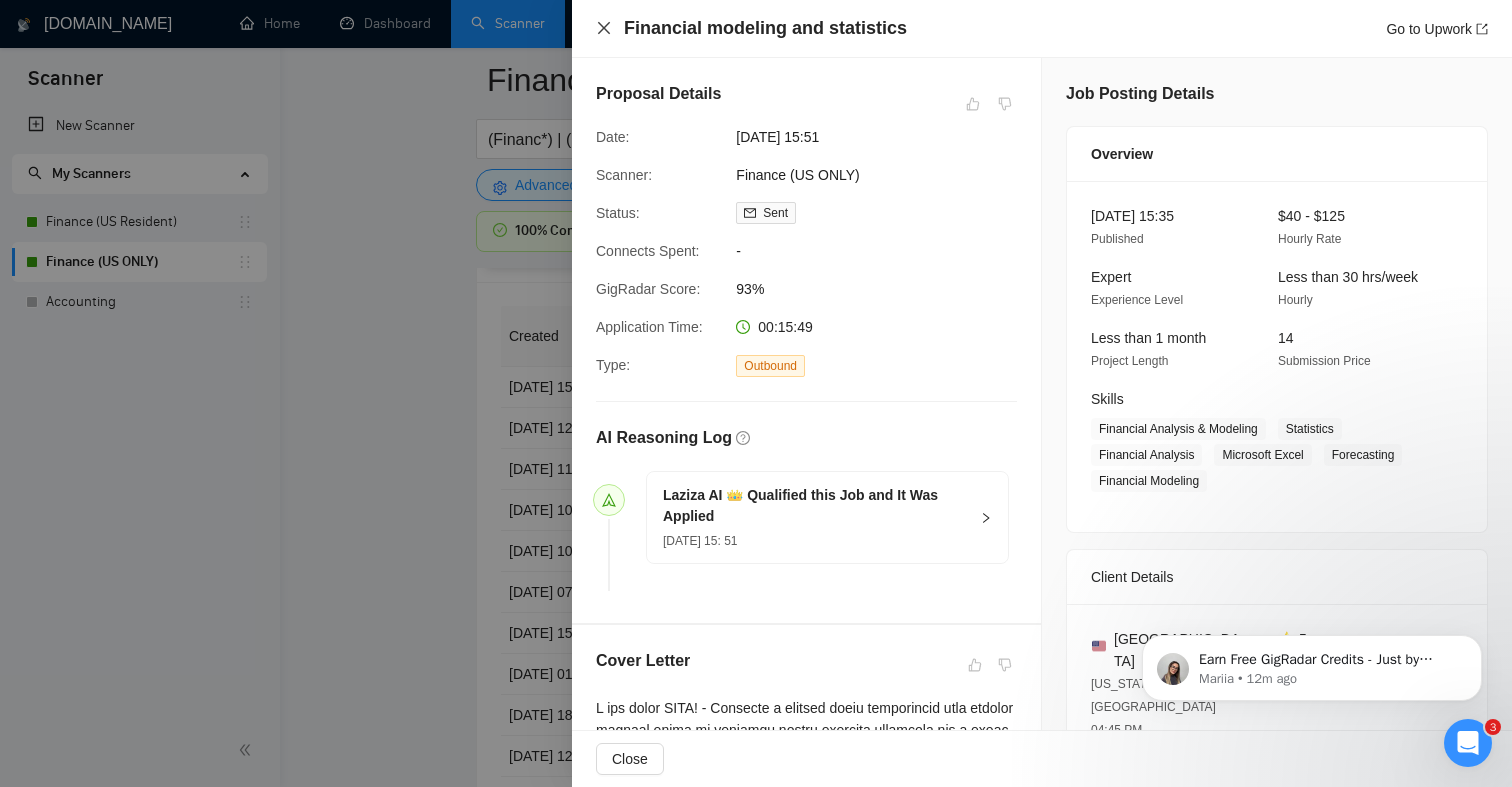 click 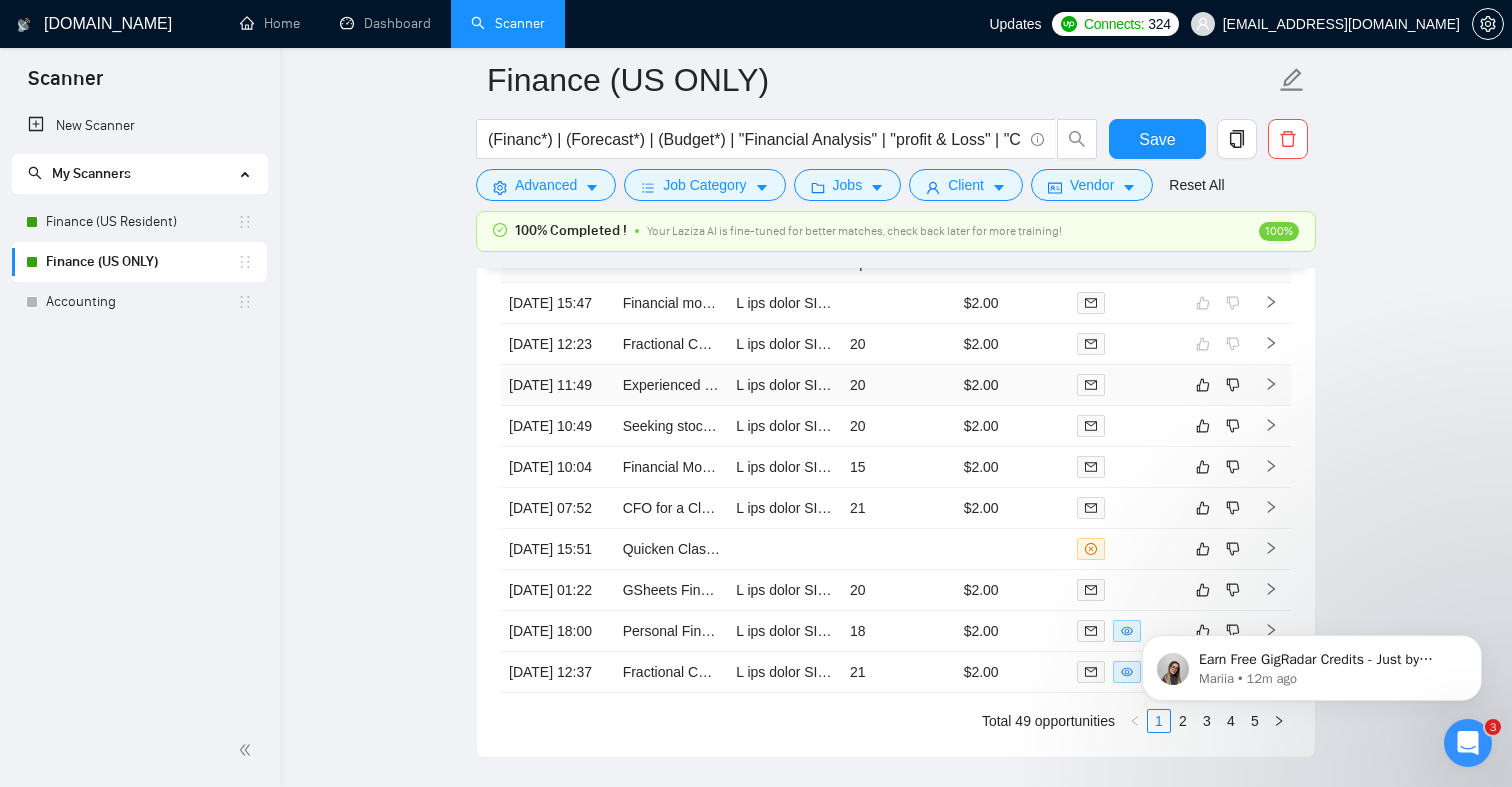 scroll, scrollTop: 4537, scrollLeft: 0, axis: vertical 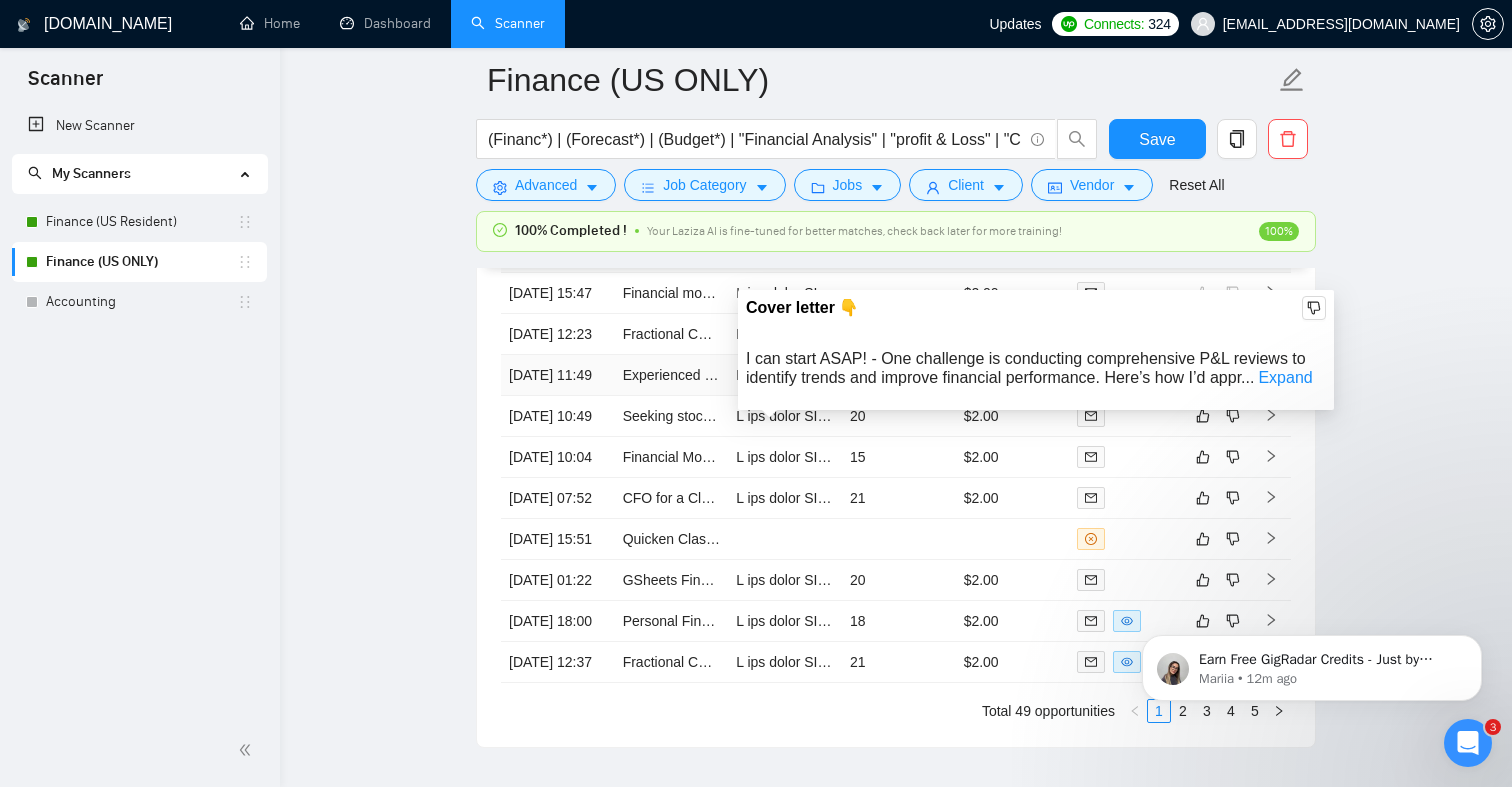 click at bounding box center [4283, 375] 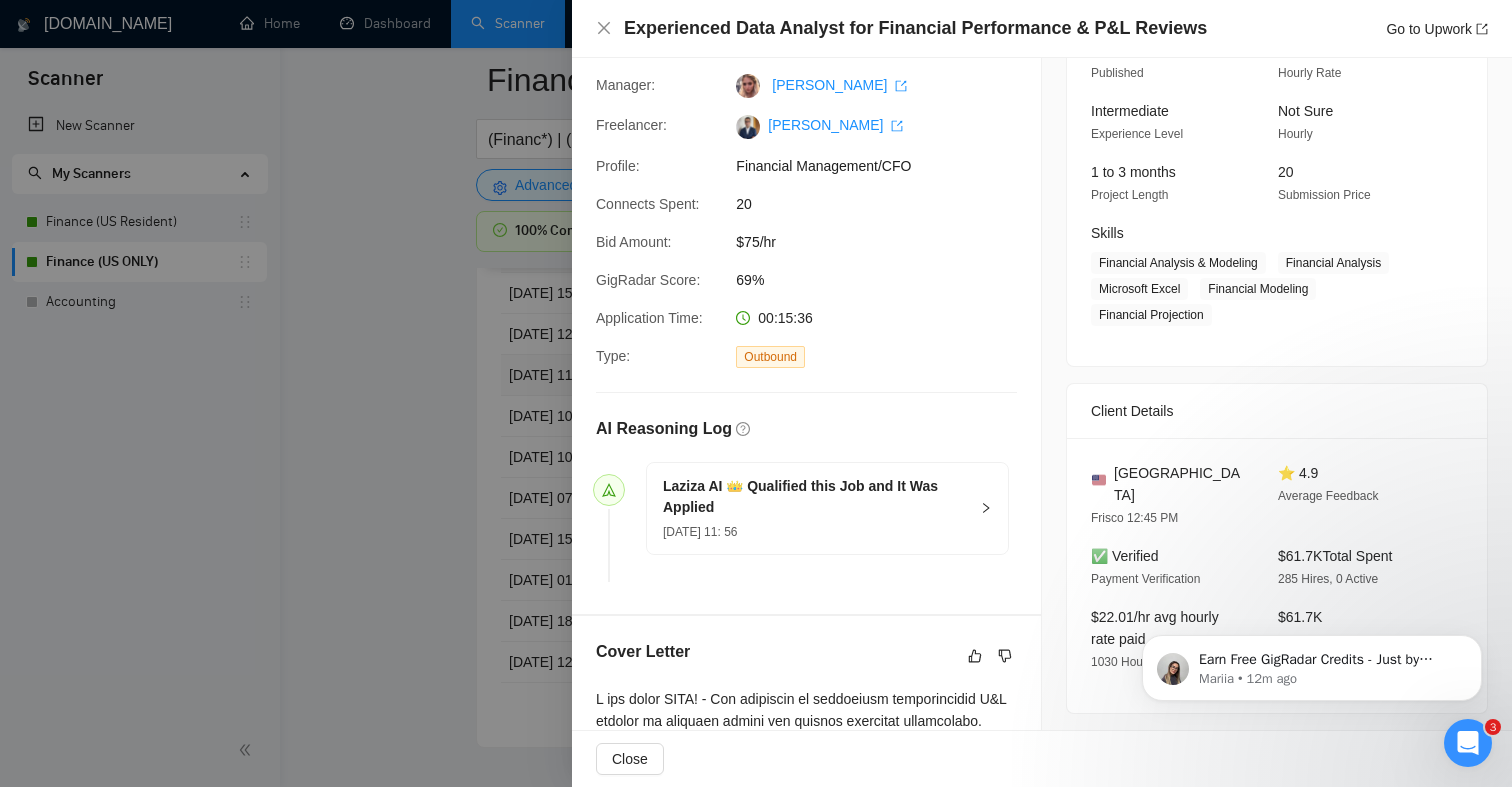 scroll, scrollTop: 0, scrollLeft: 0, axis: both 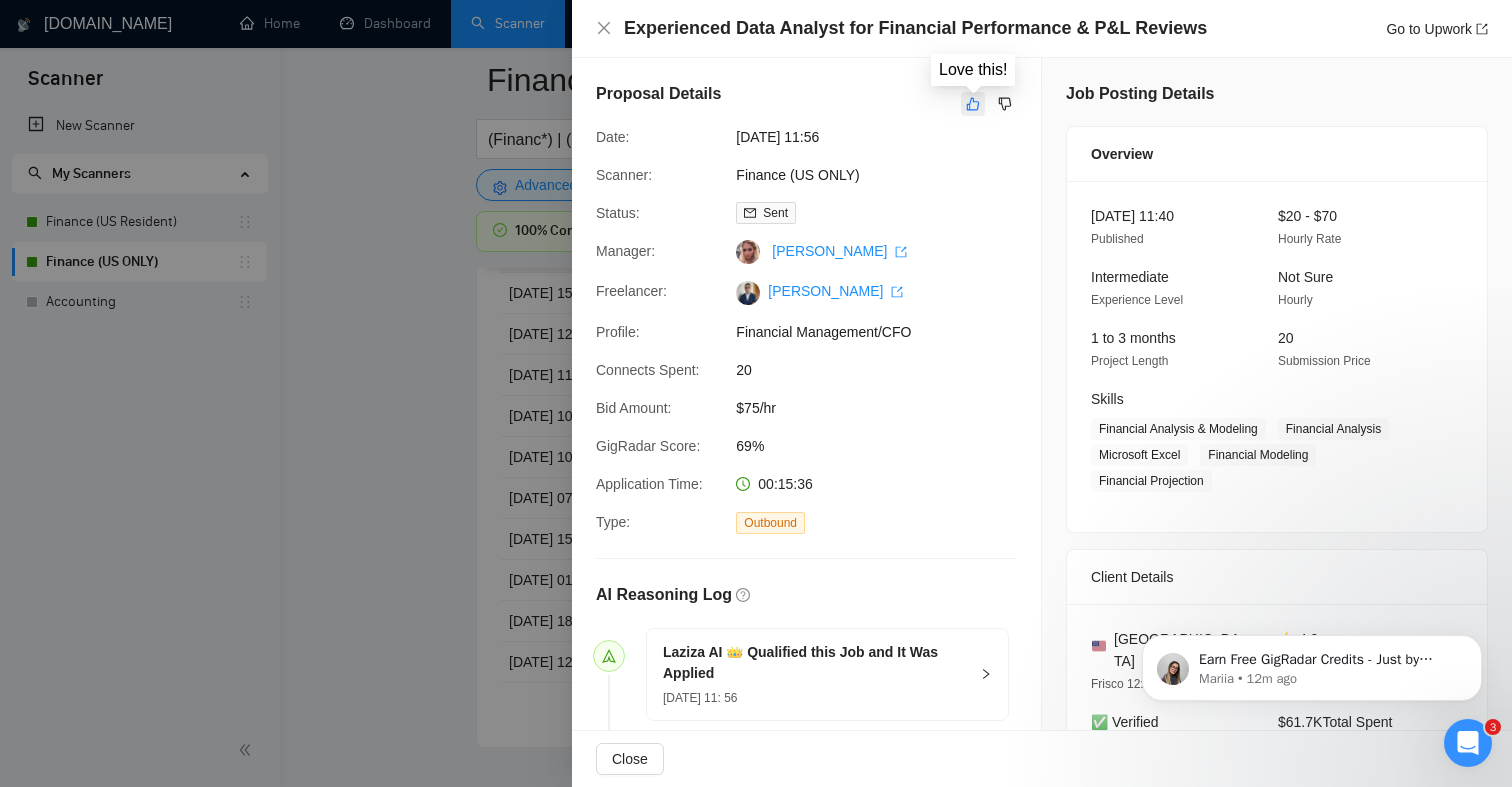 click 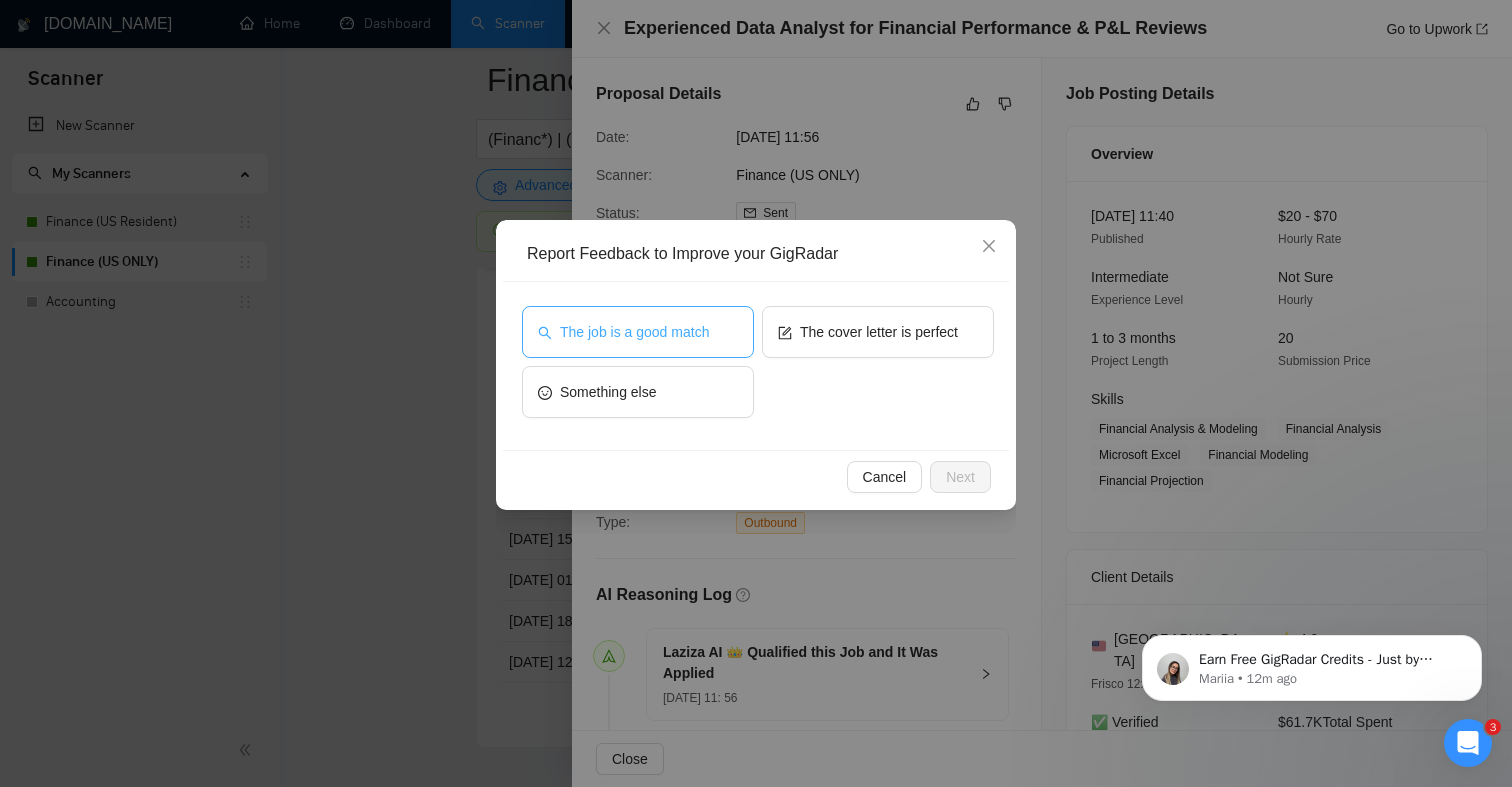 click on "The job is a good match" at bounding box center [634, 332] 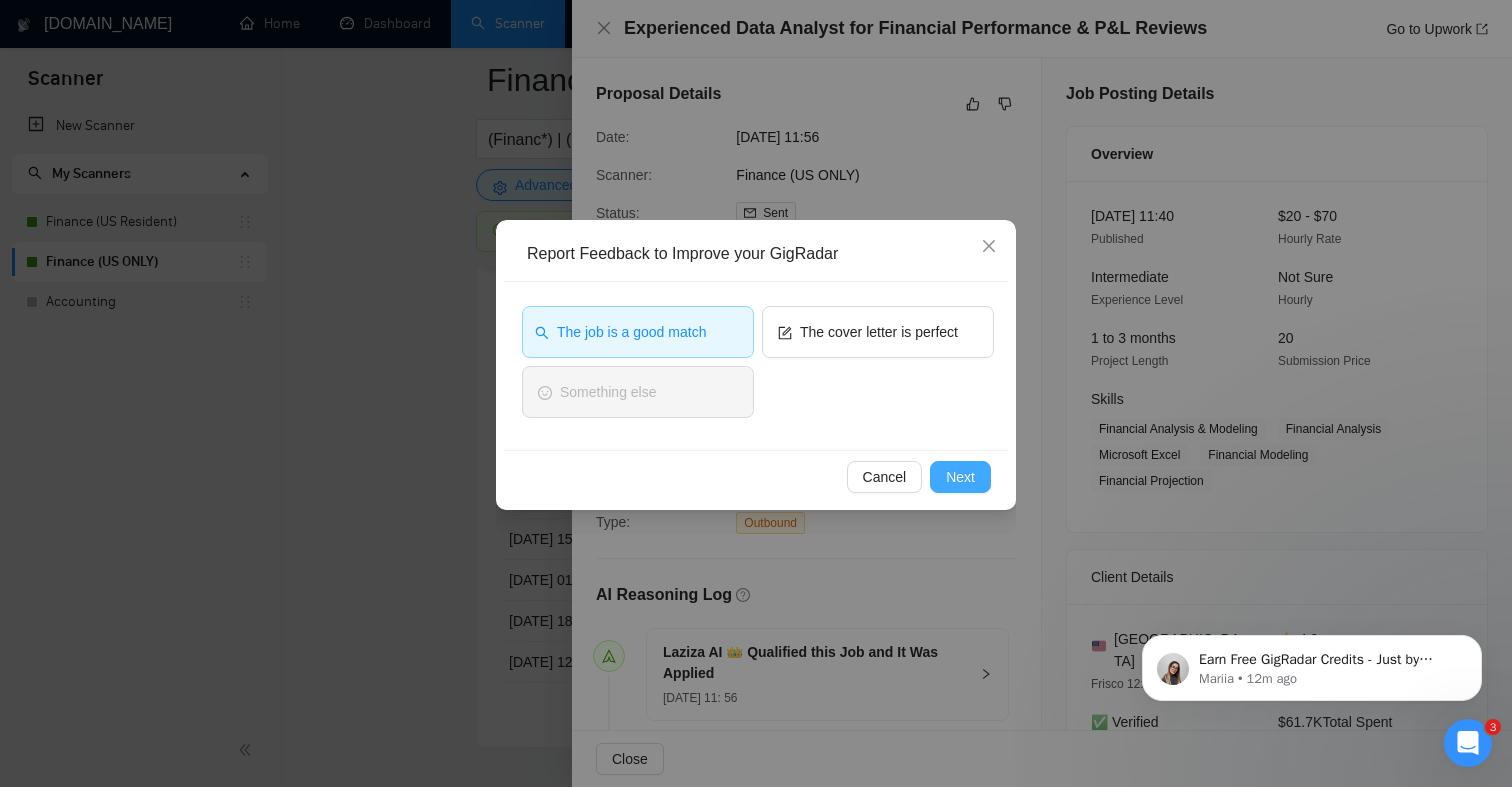 click on "Next" at bounding box center [960, 477] 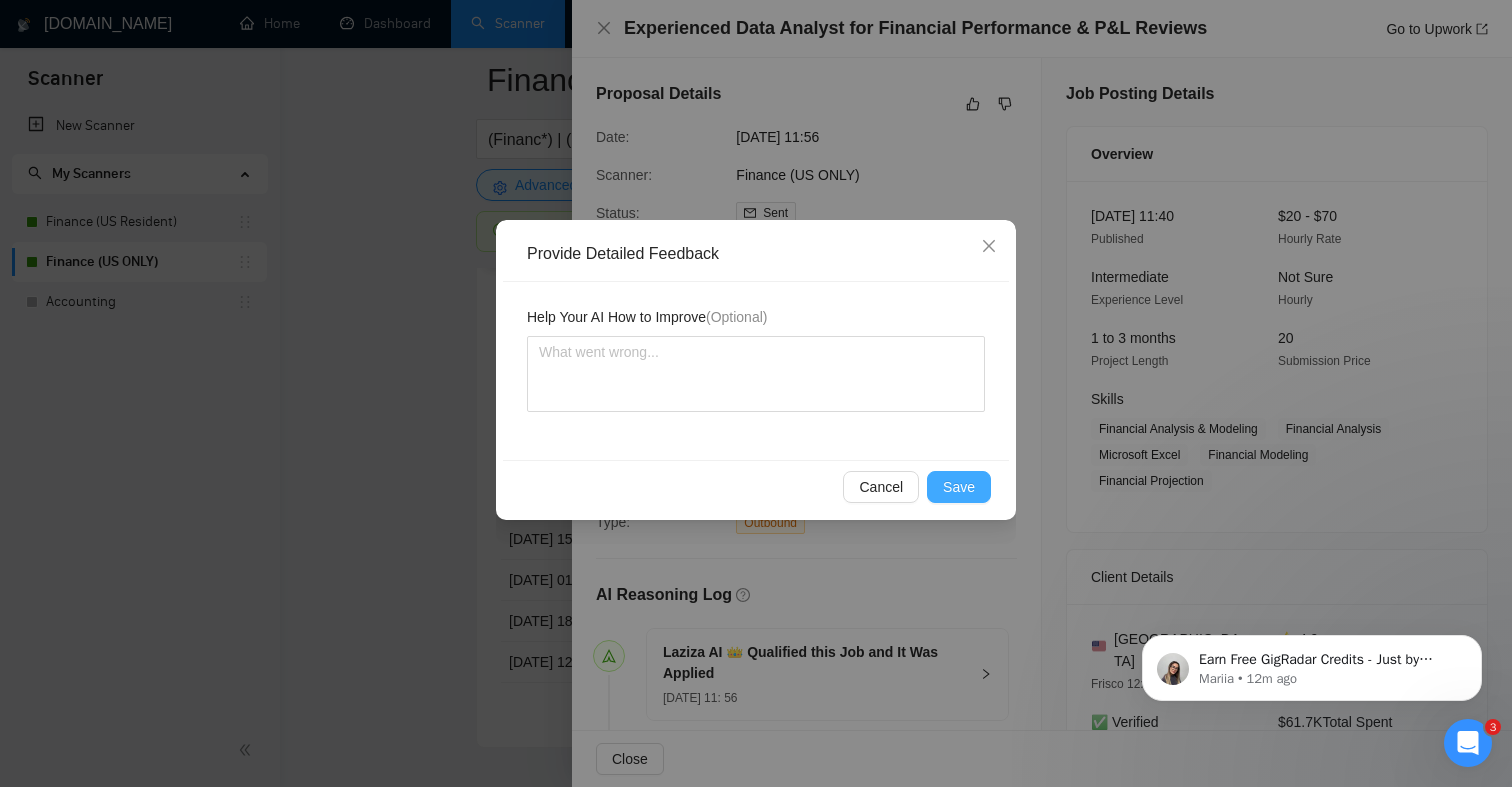 click on "Save" at bounding box center [959, 487] 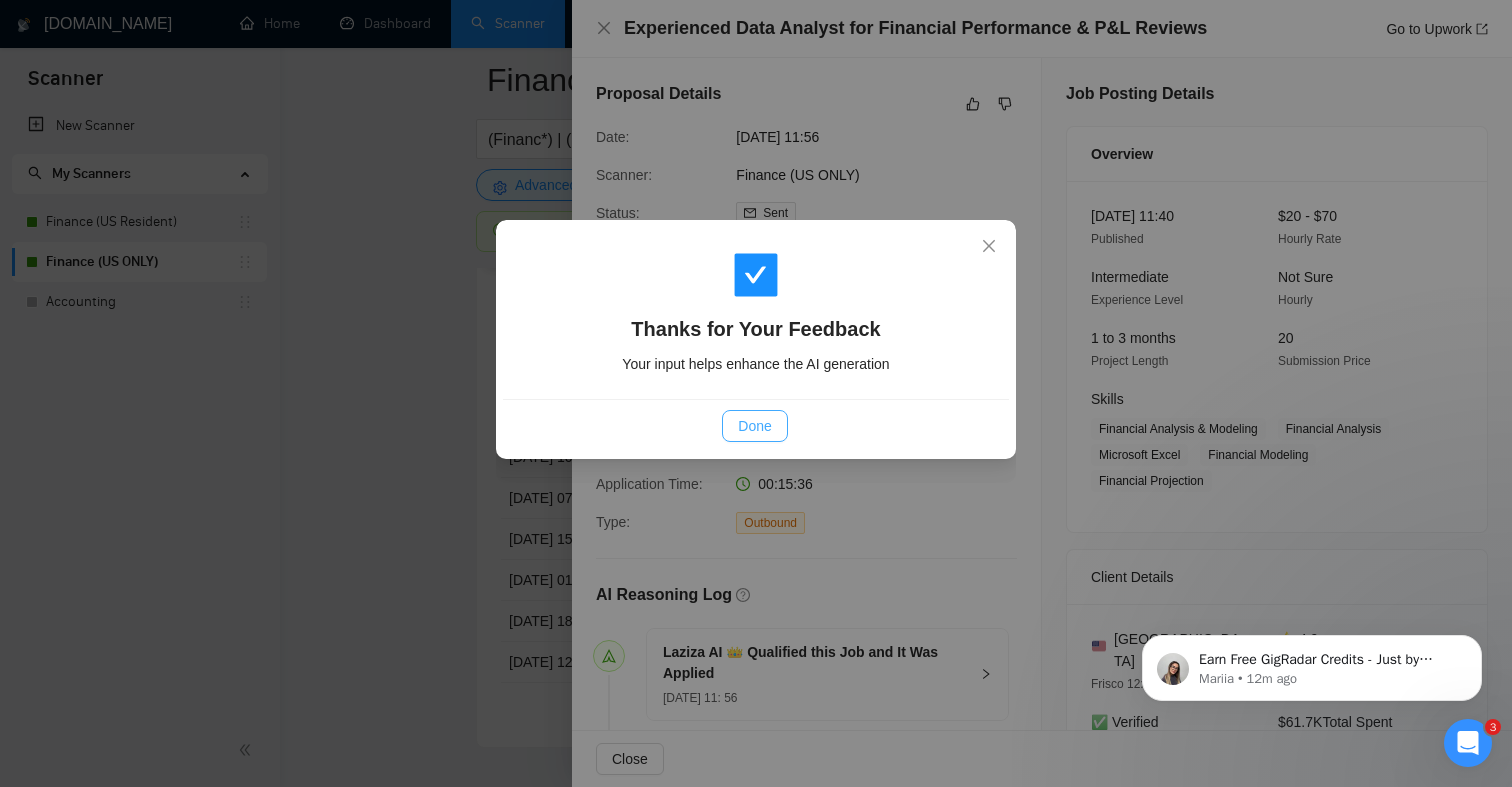 click on "Done" at bounding box center (754, 426) 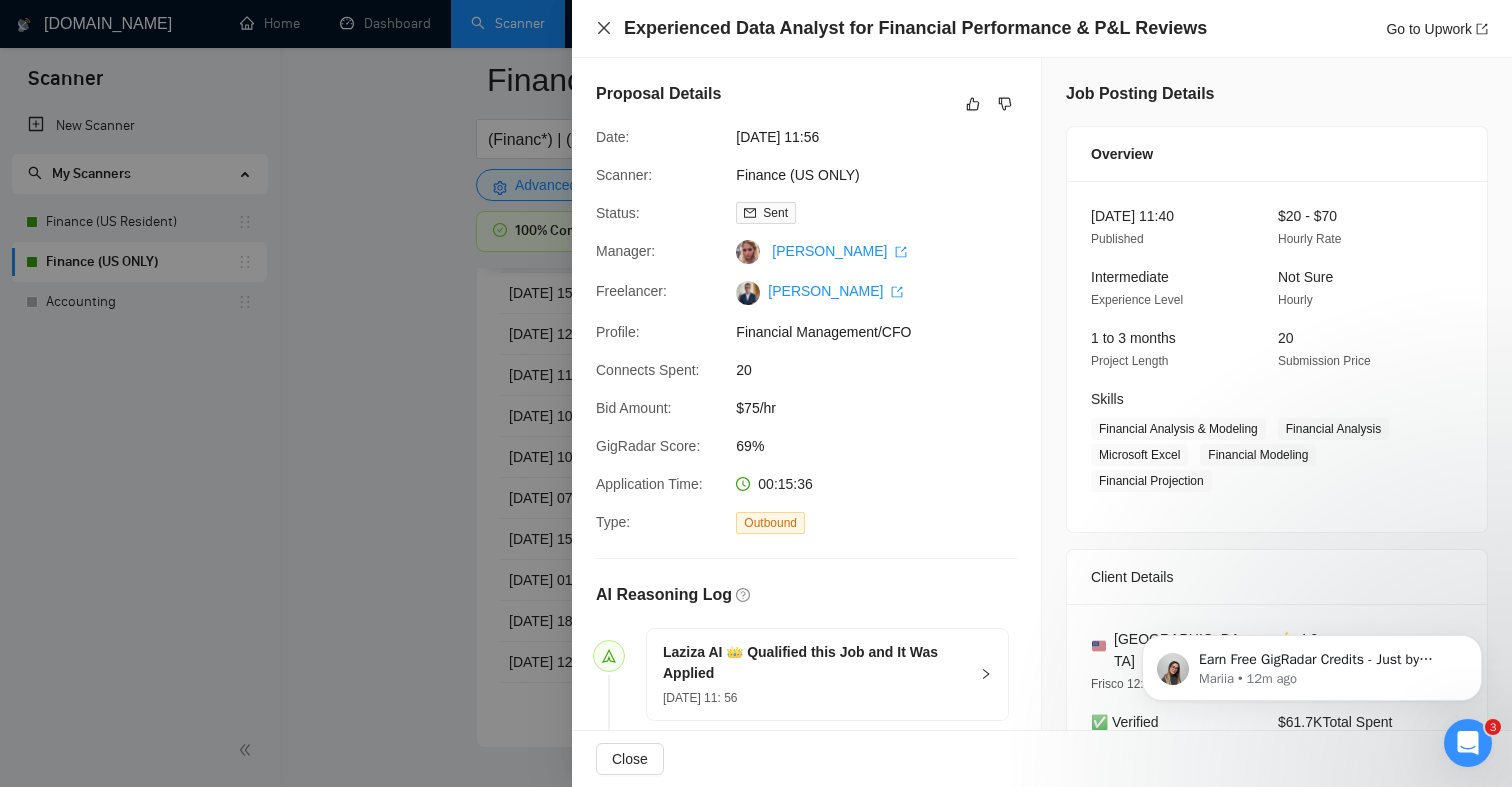 click 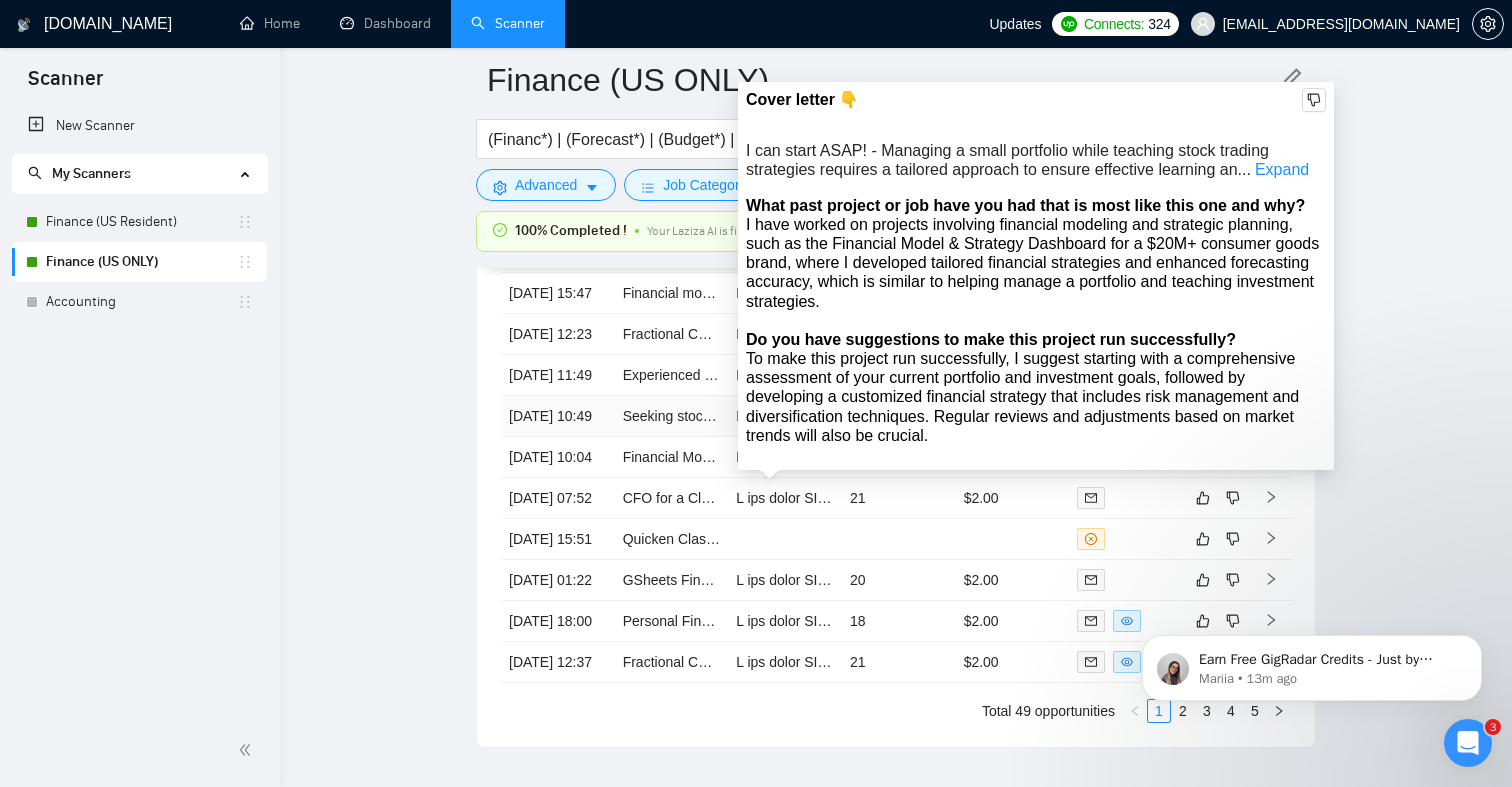 click at bounding box center (4331, 416) 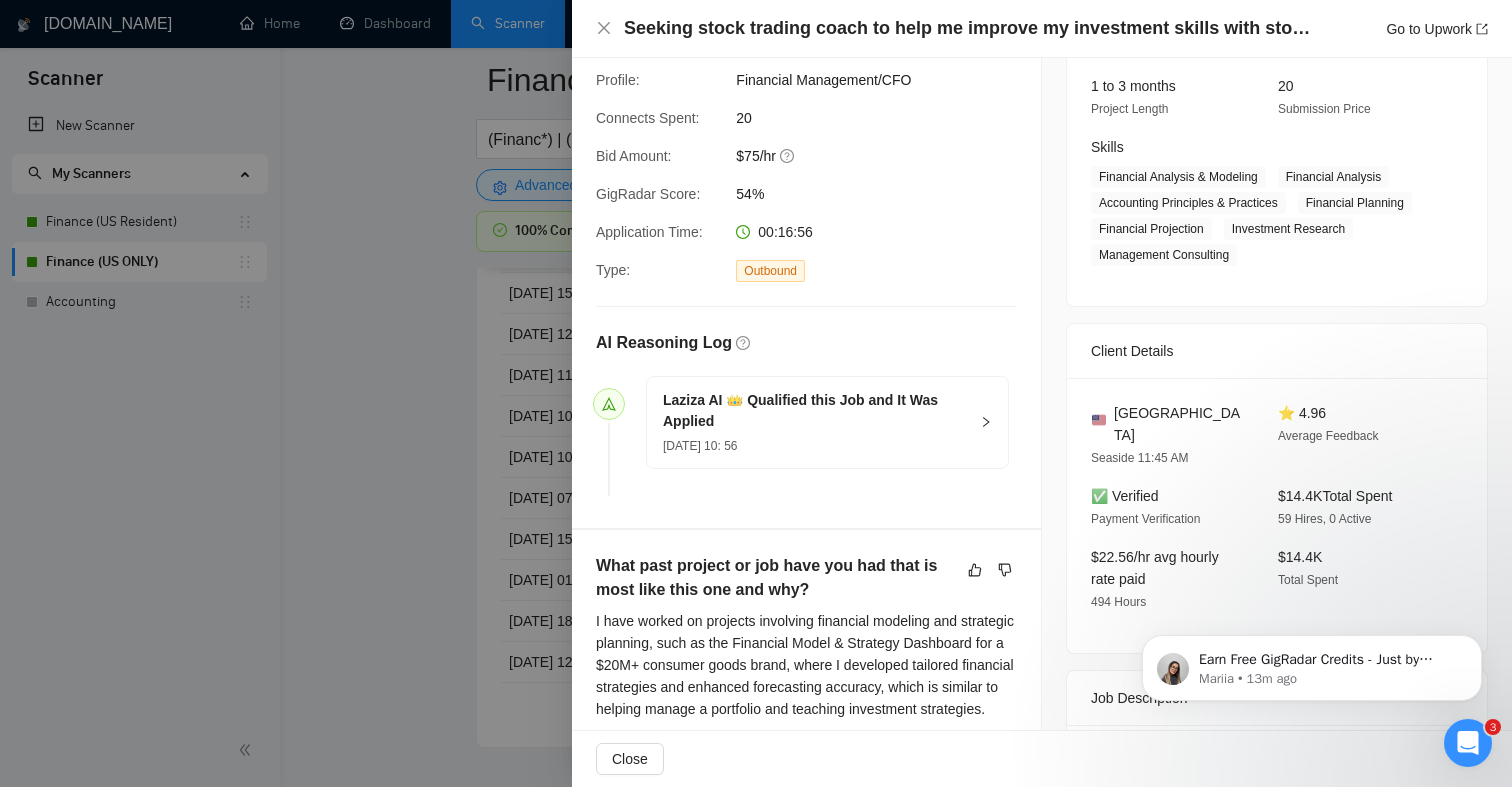 scroll, scrollTop: 0, scrollLeft: 0, axis: both 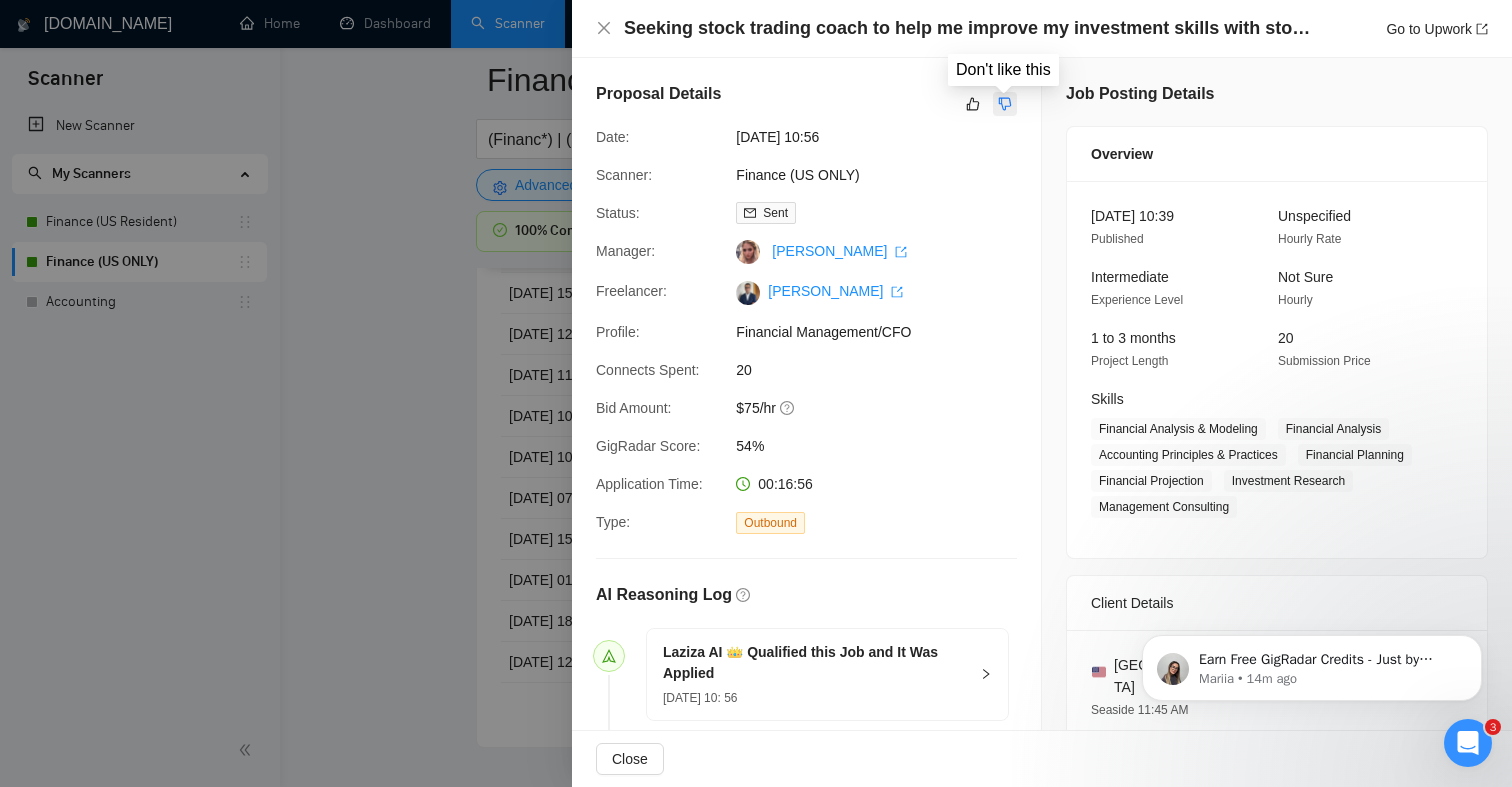 click 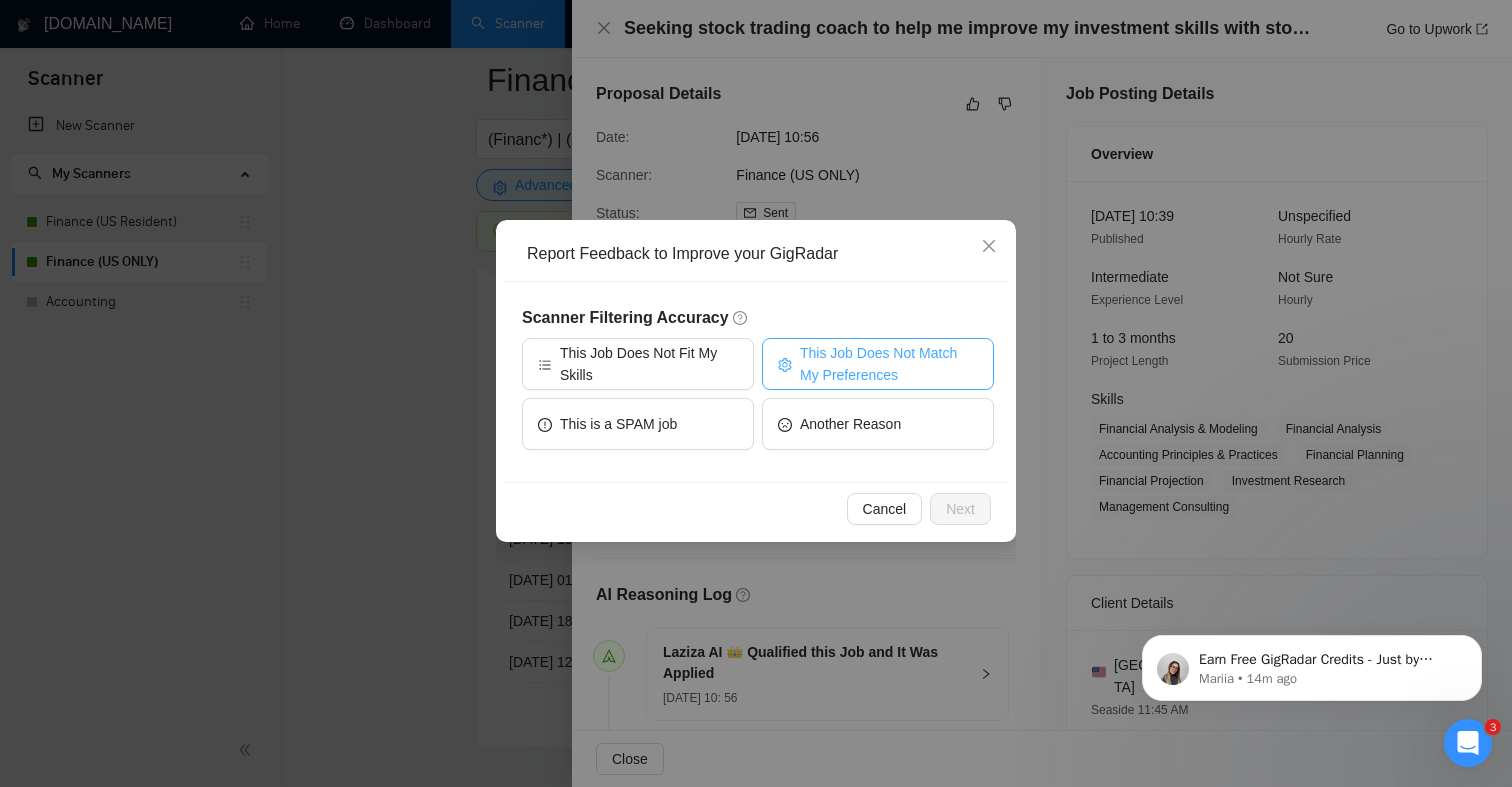 click on "This Job Does Not Match My Preferences" at bounding box center [889, 364] 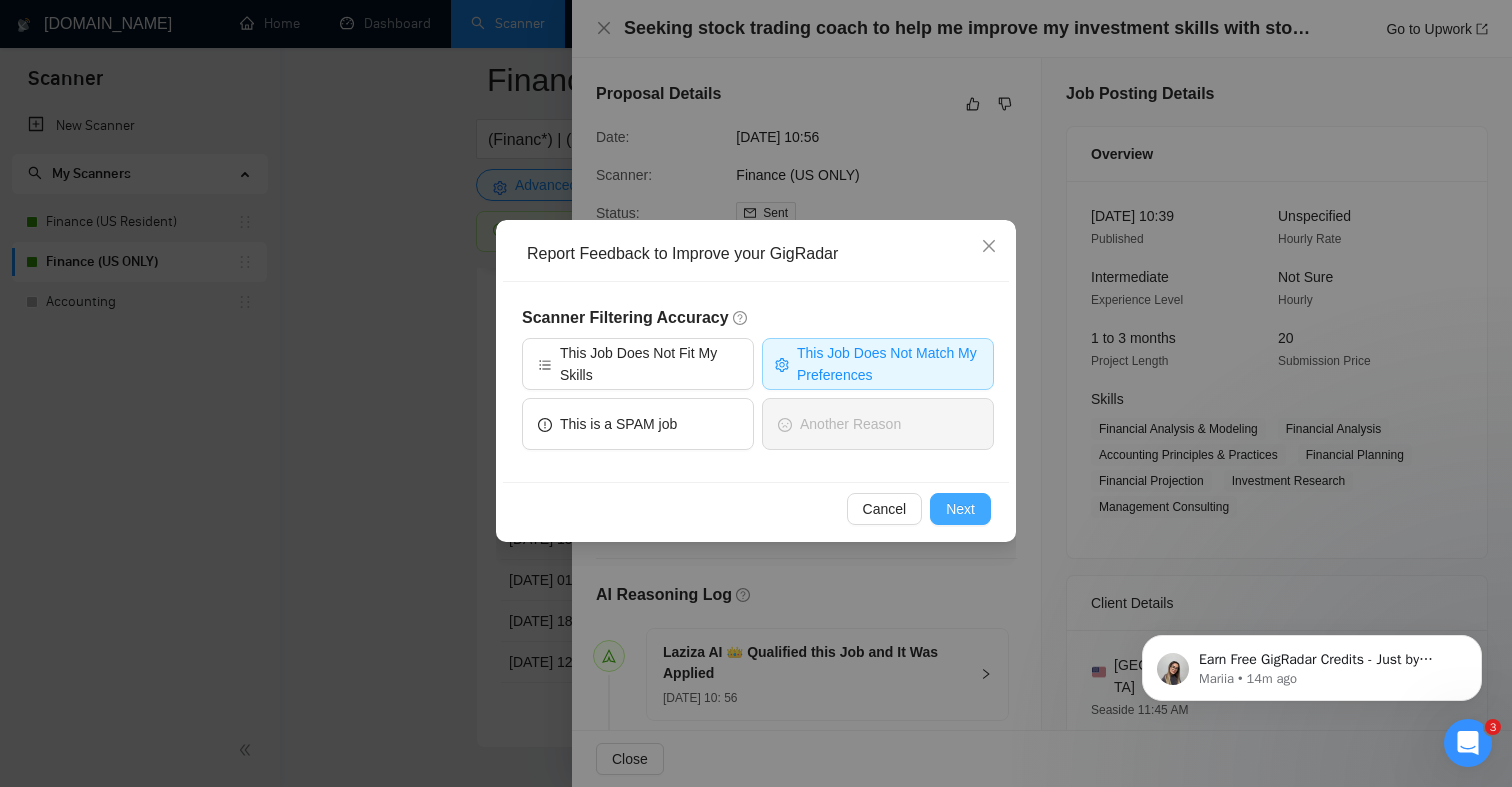 click on "Next" at bounding box center [960, 509] 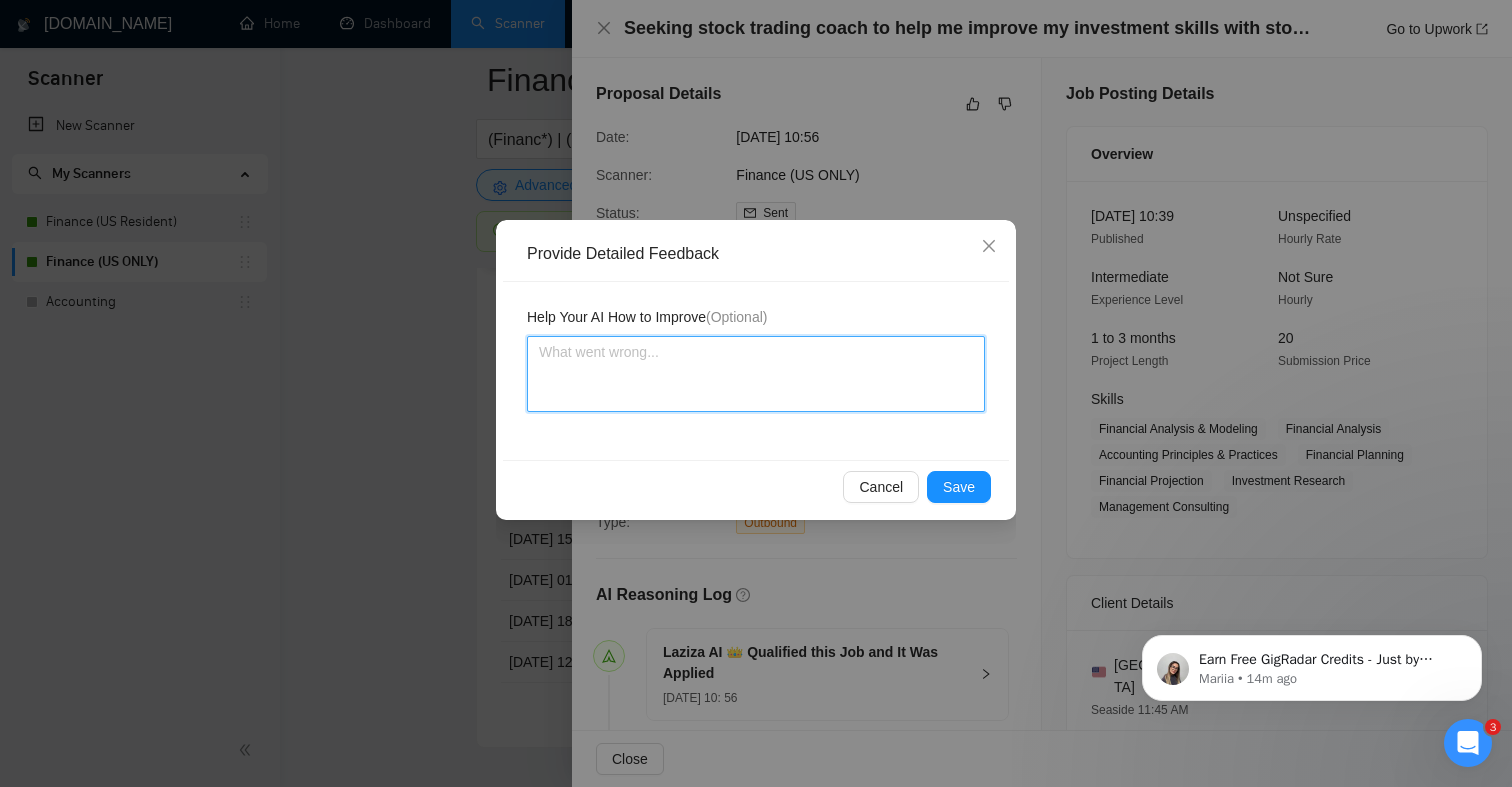 click at bounding box center [756, 374] 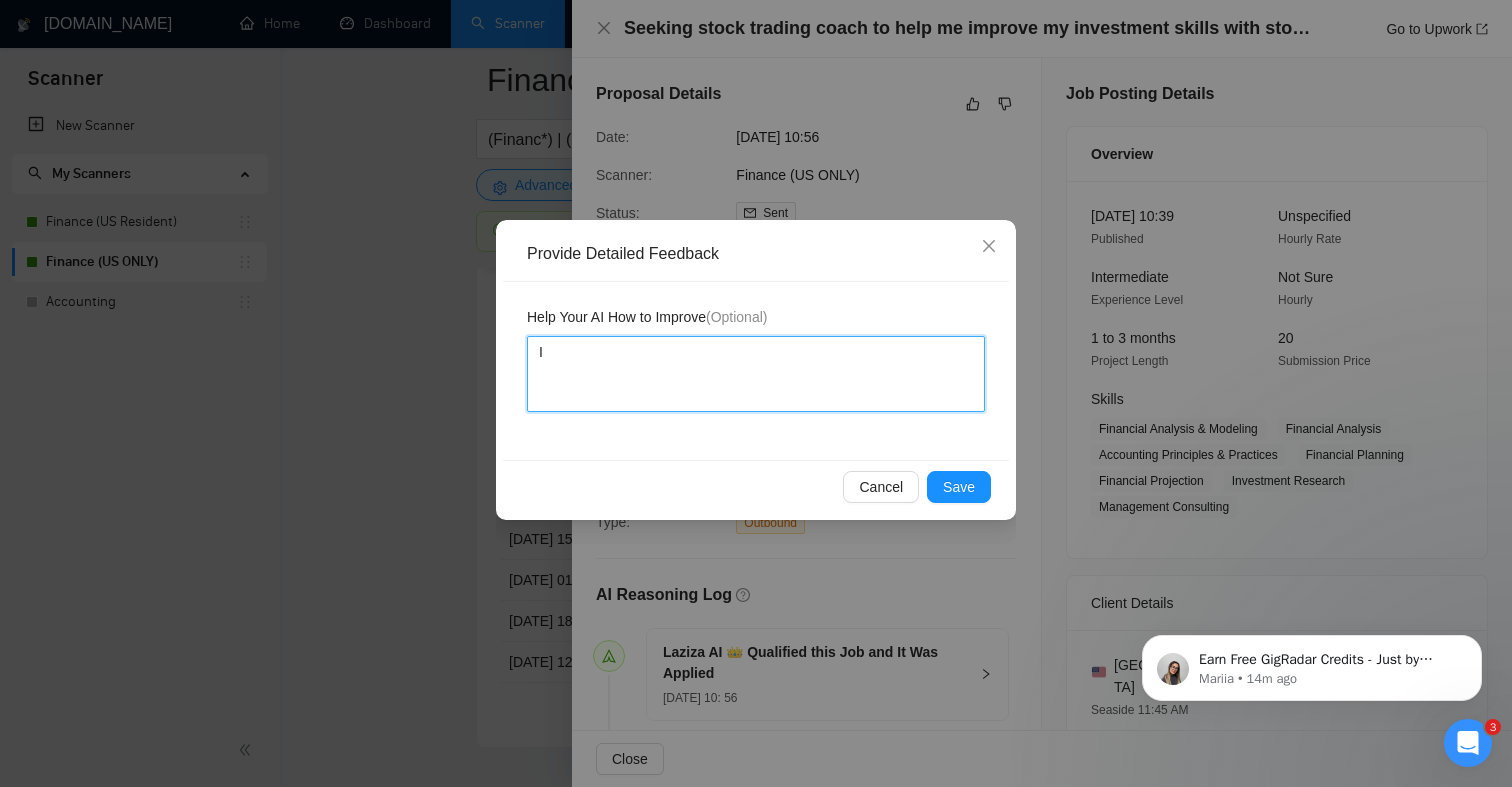 type 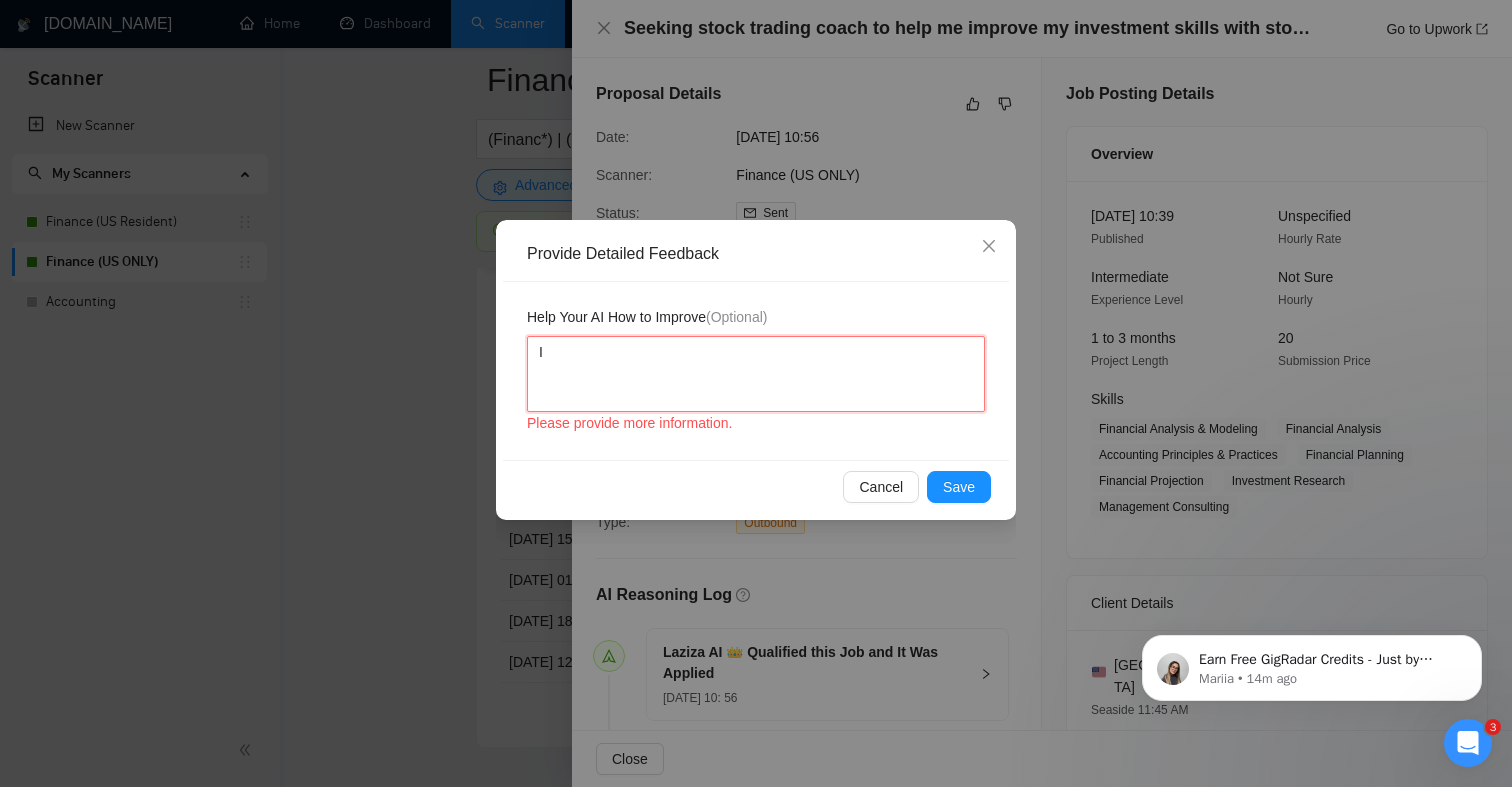 type 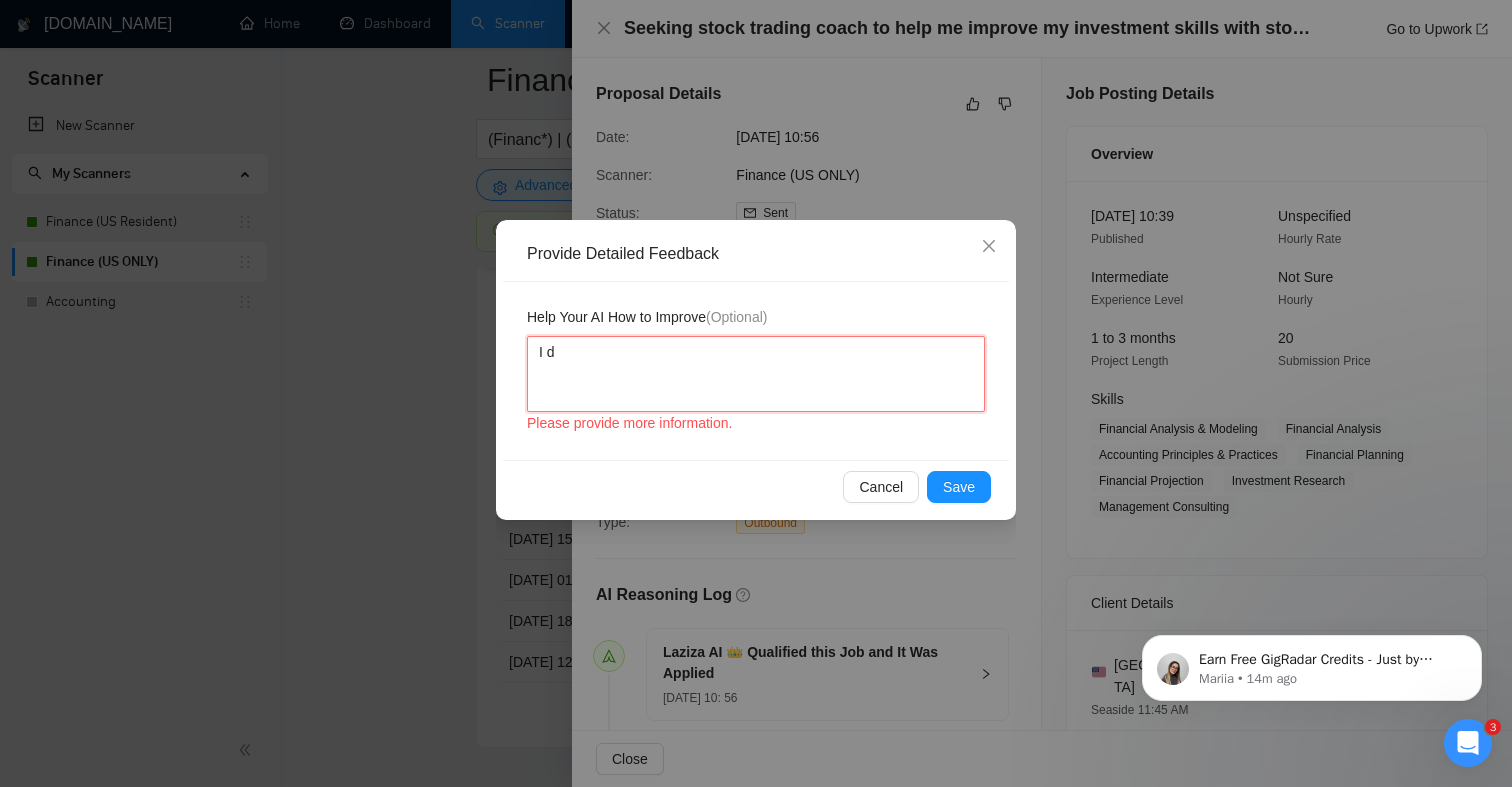 type 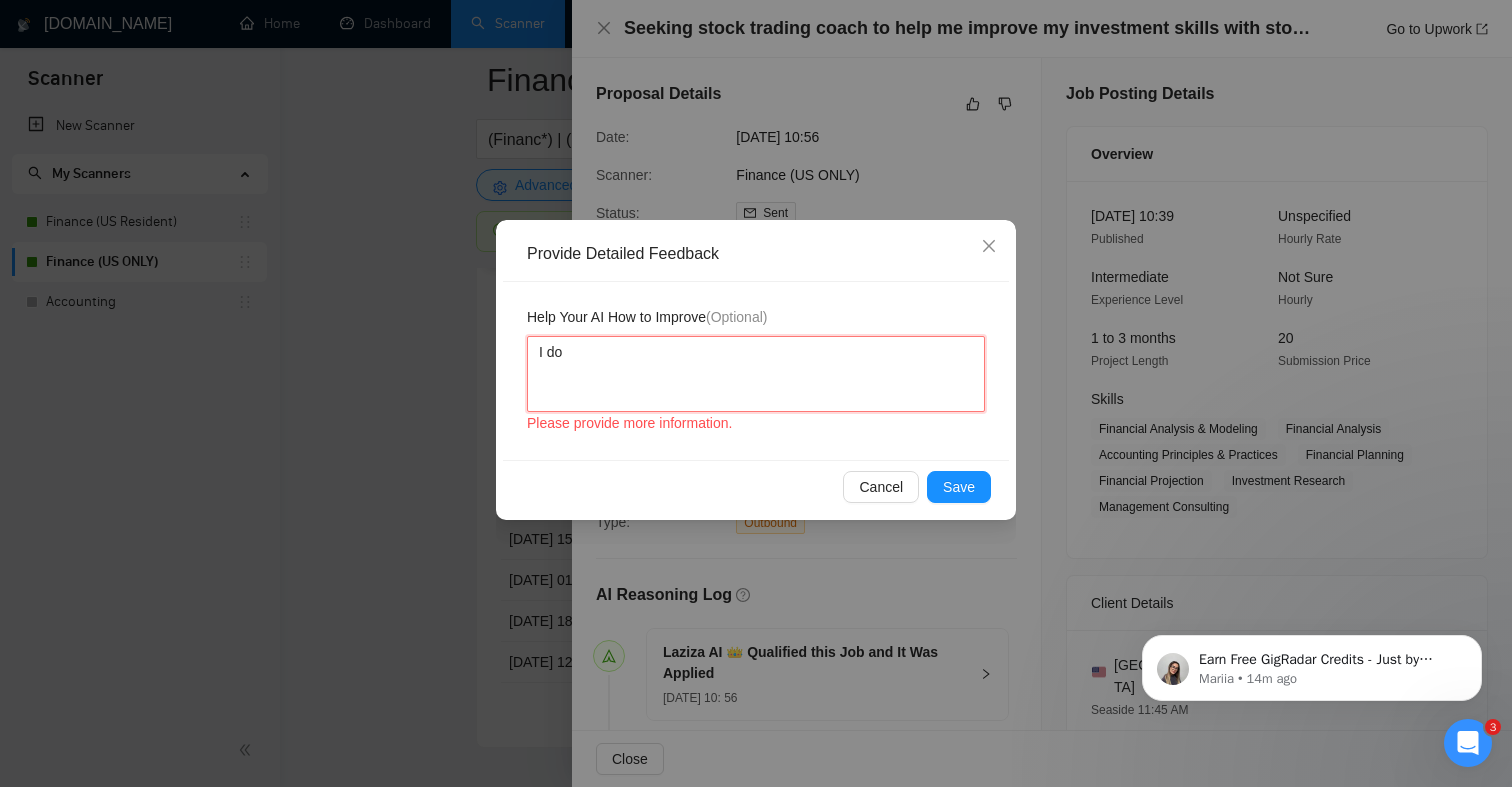 type on "I don" 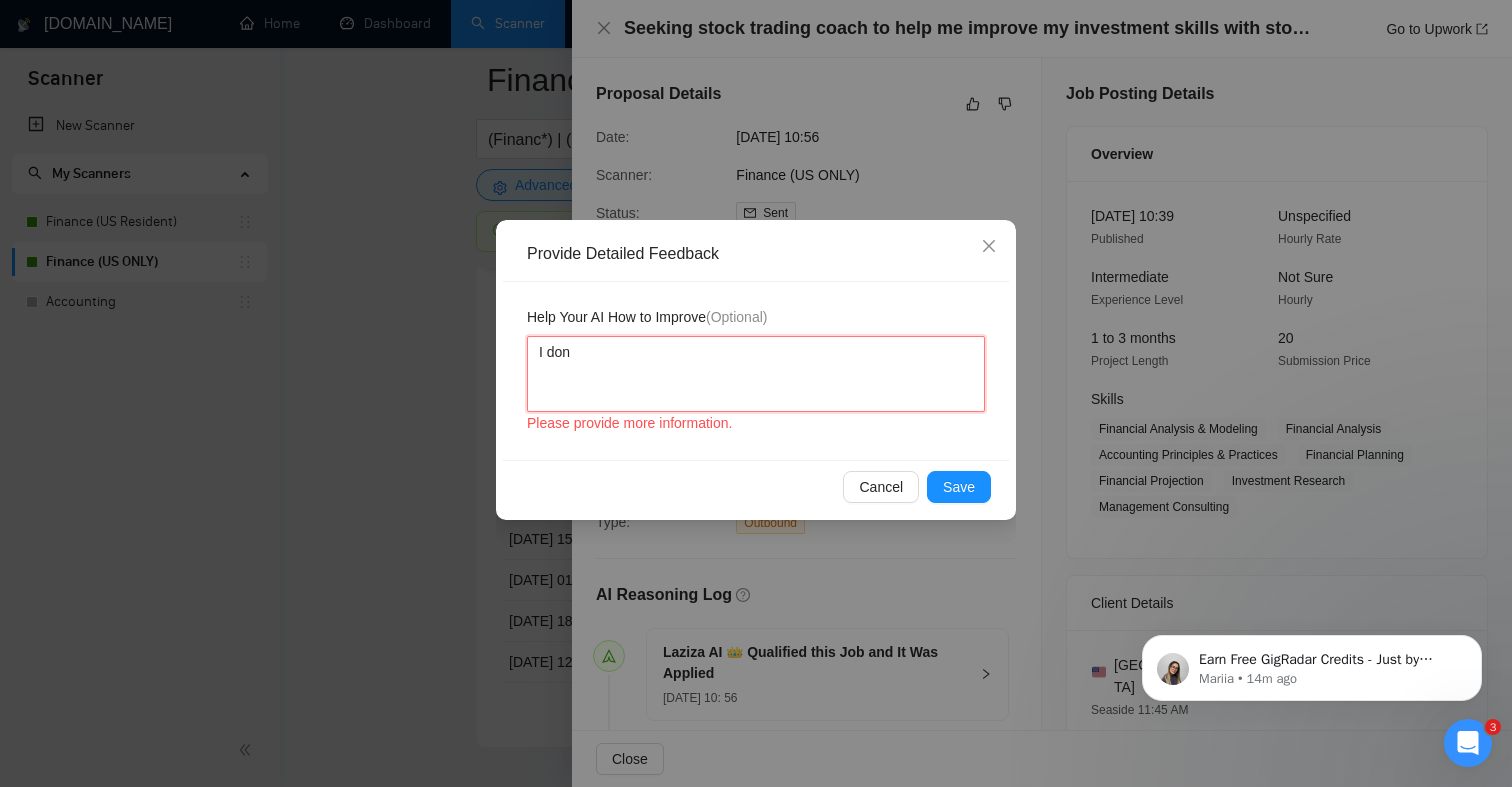 type 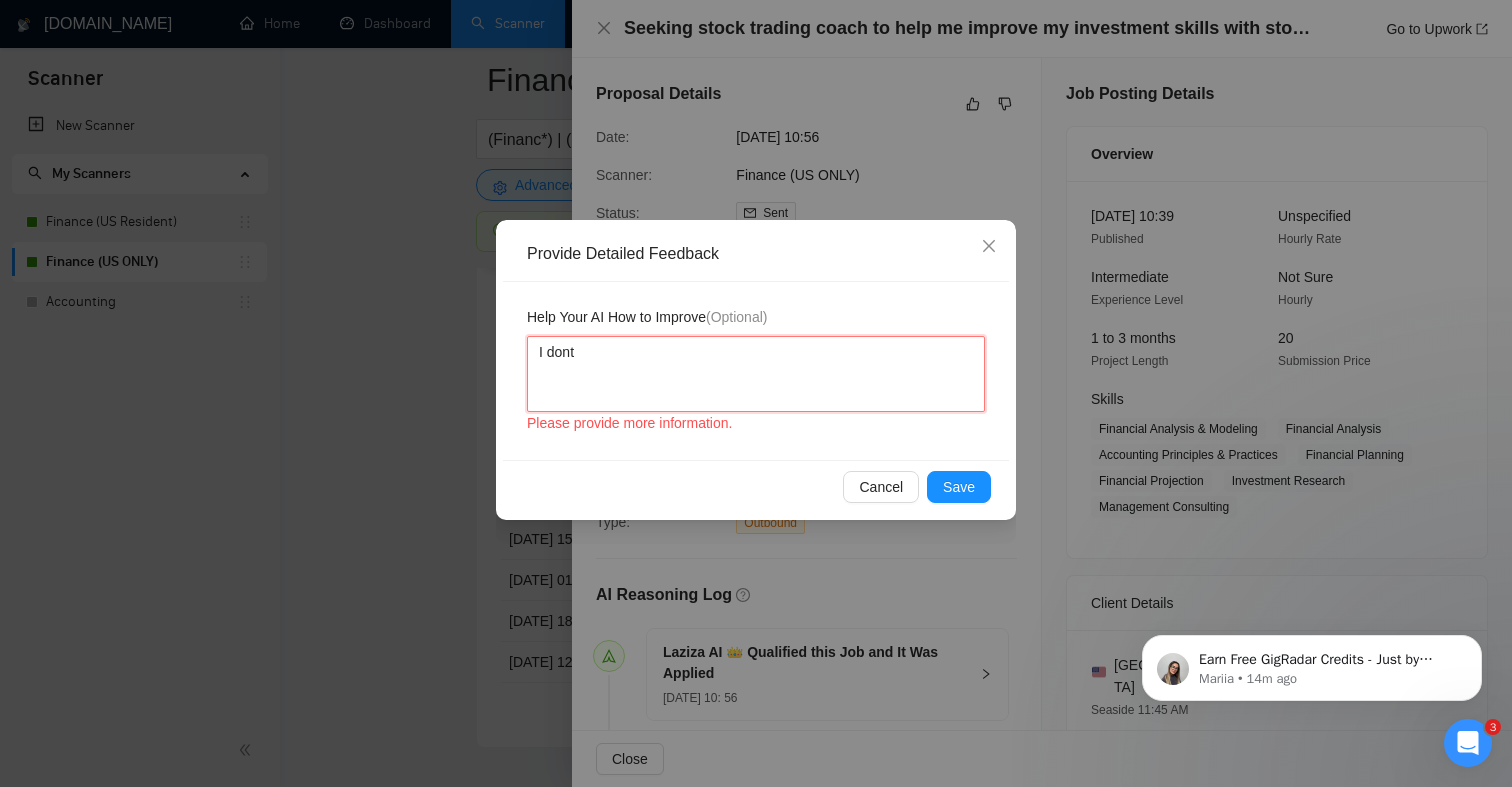 type 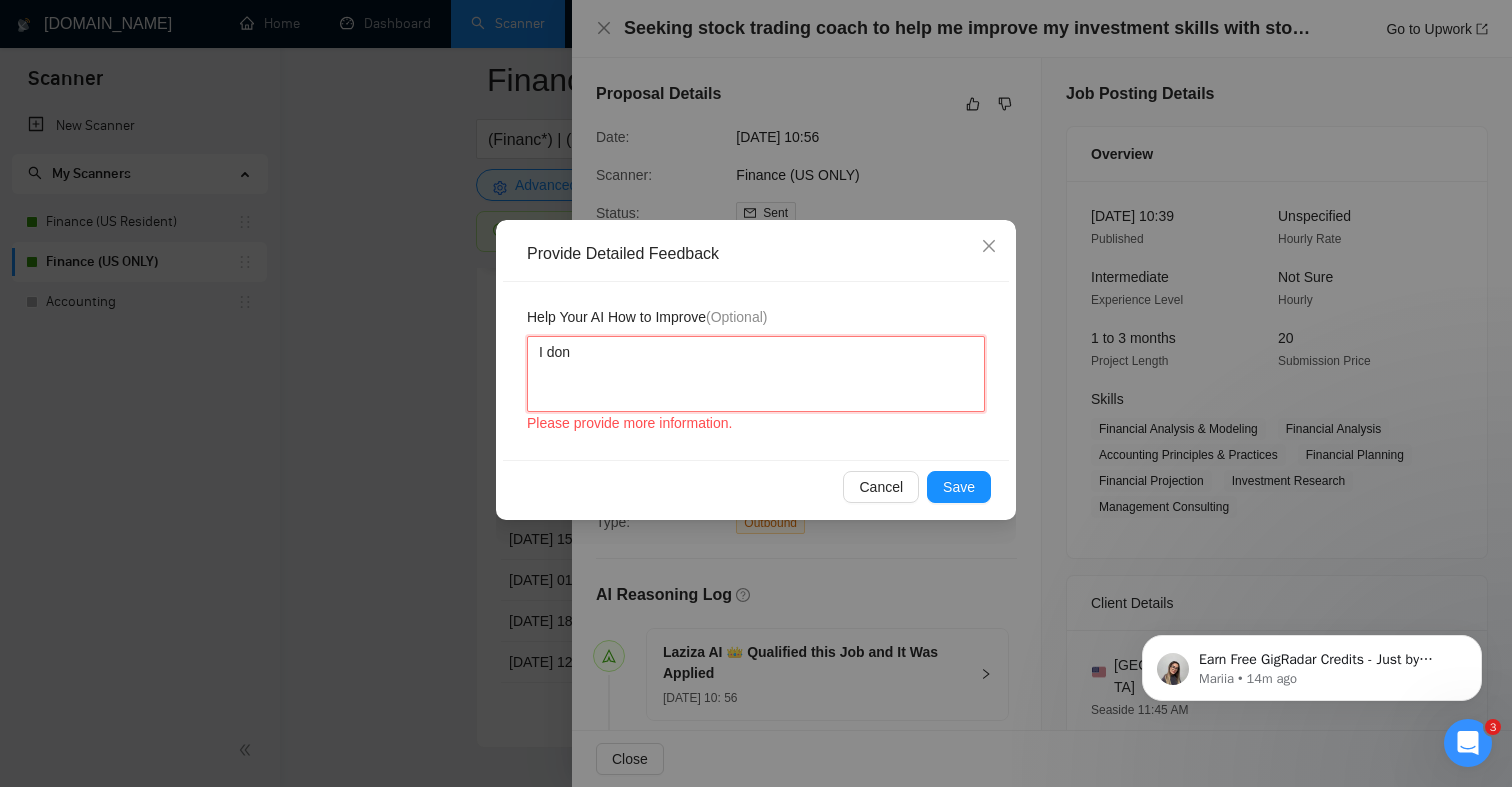 type 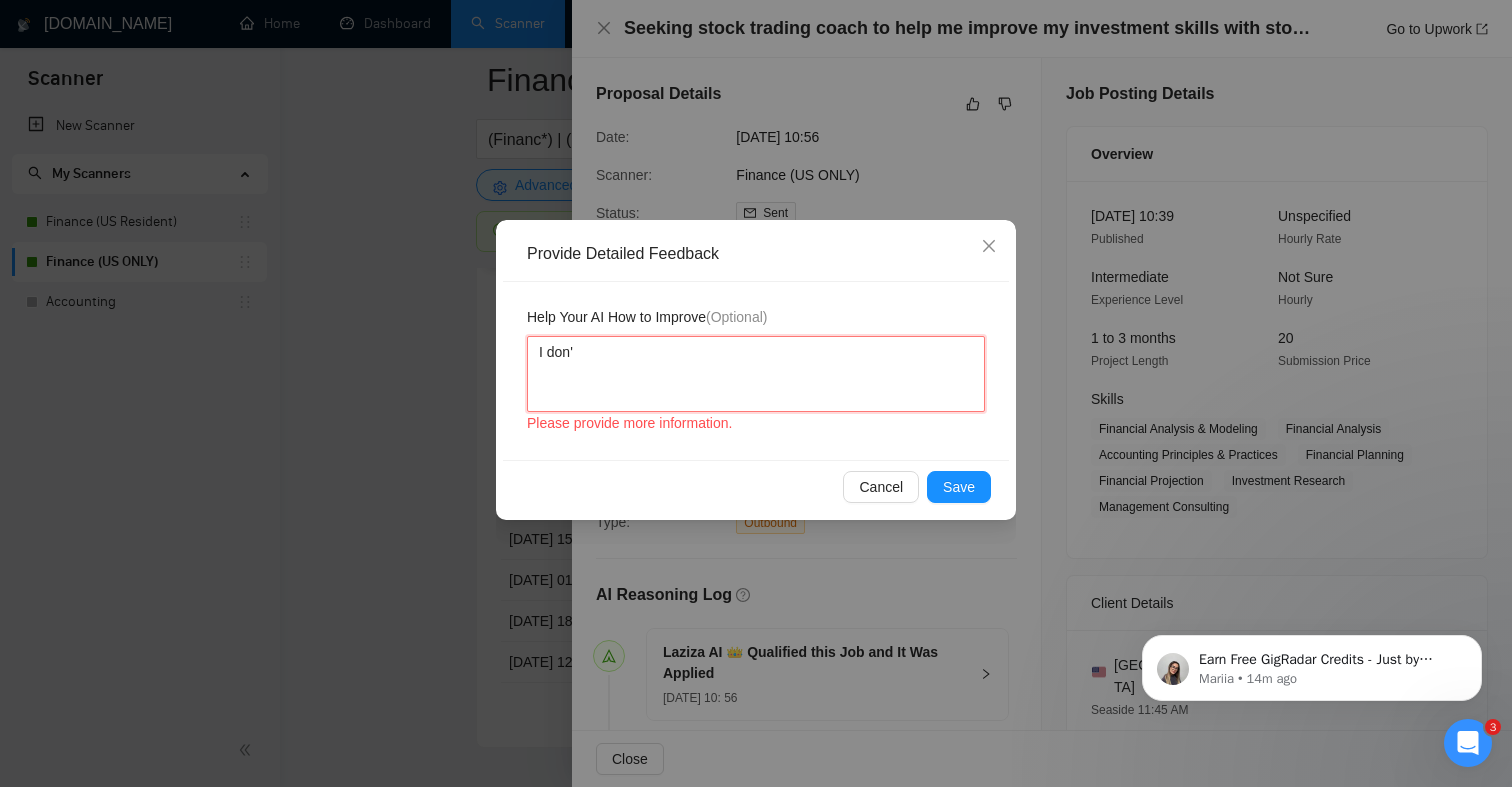 type 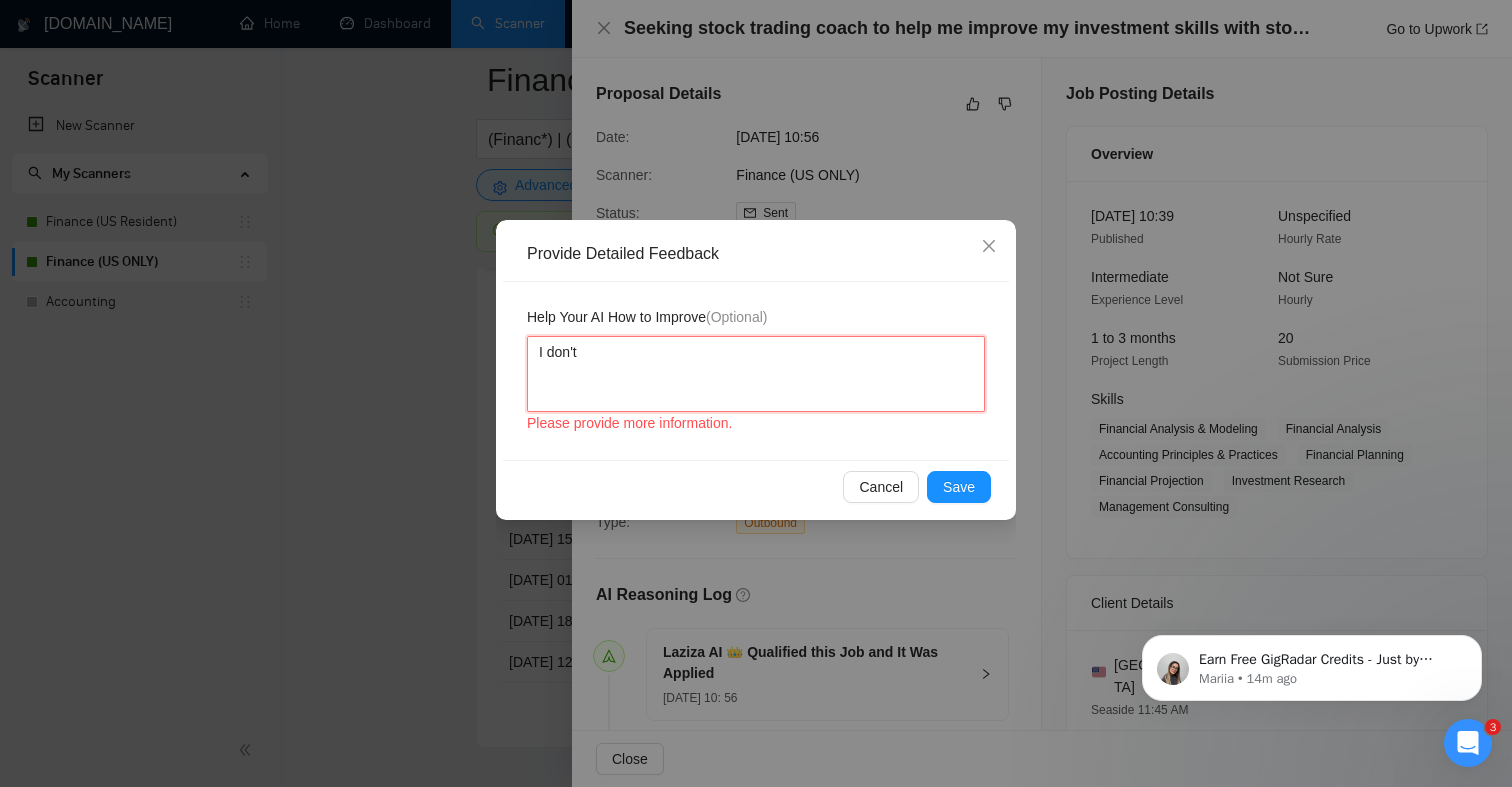 type 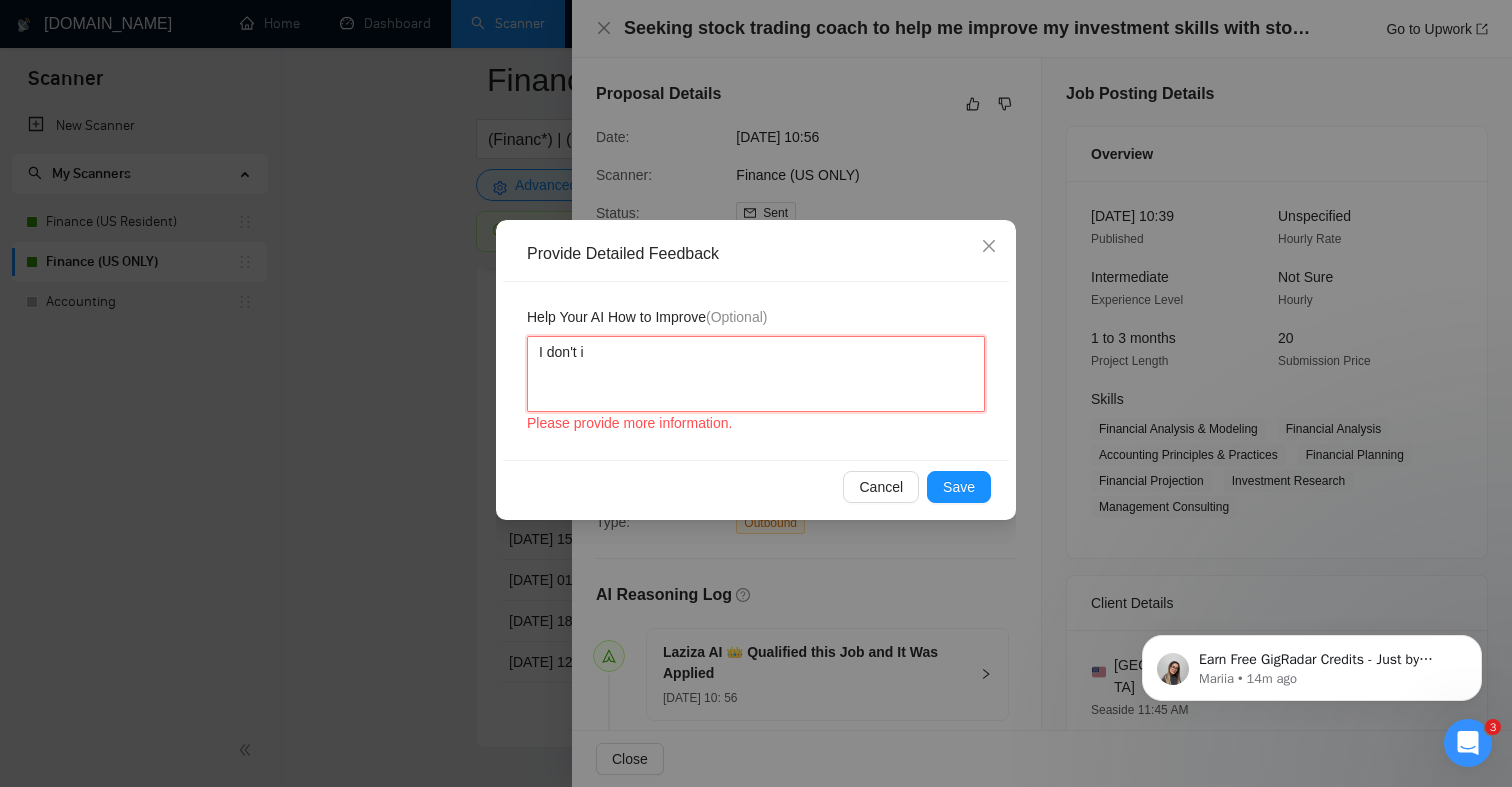 type 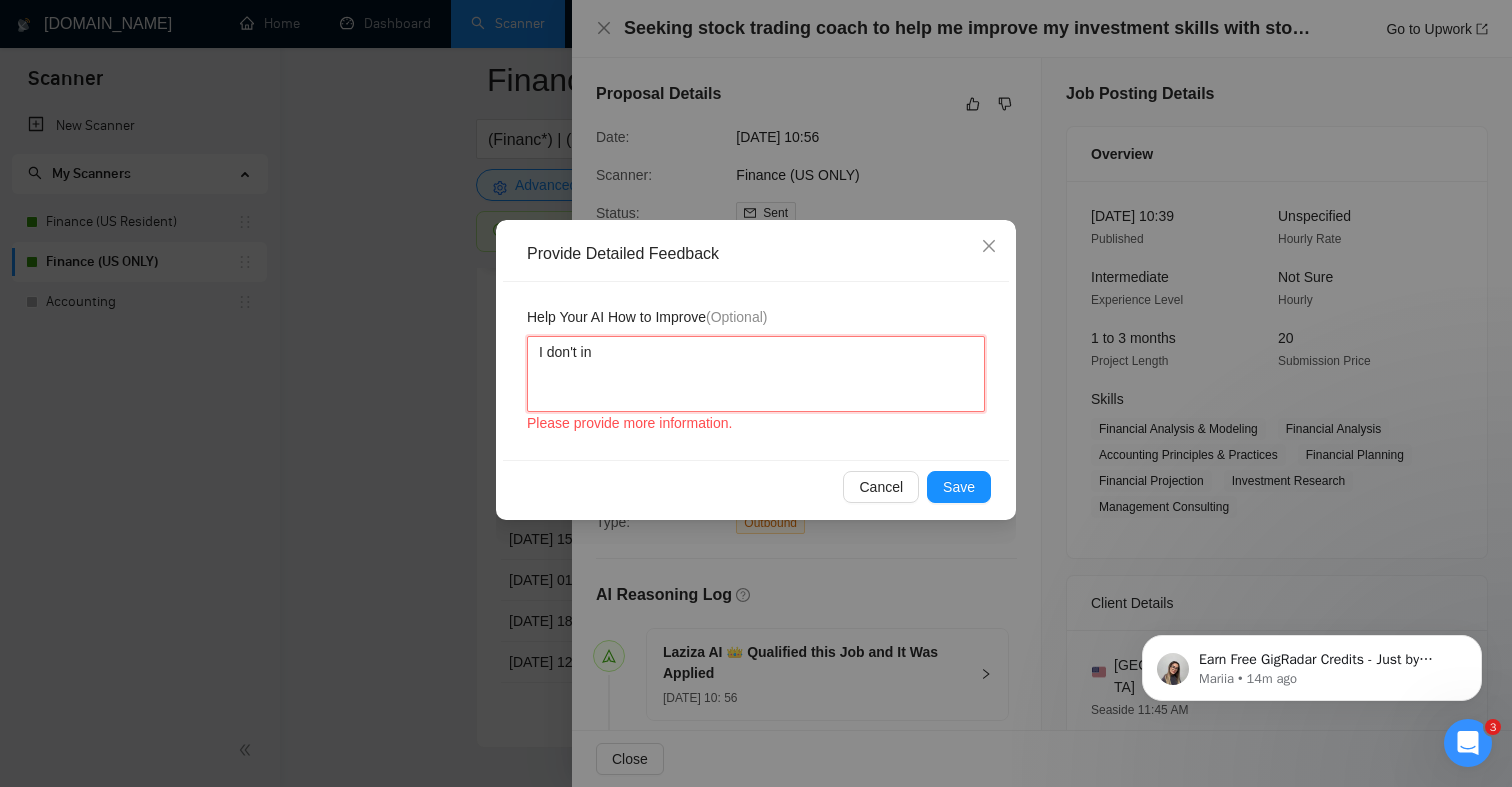 type 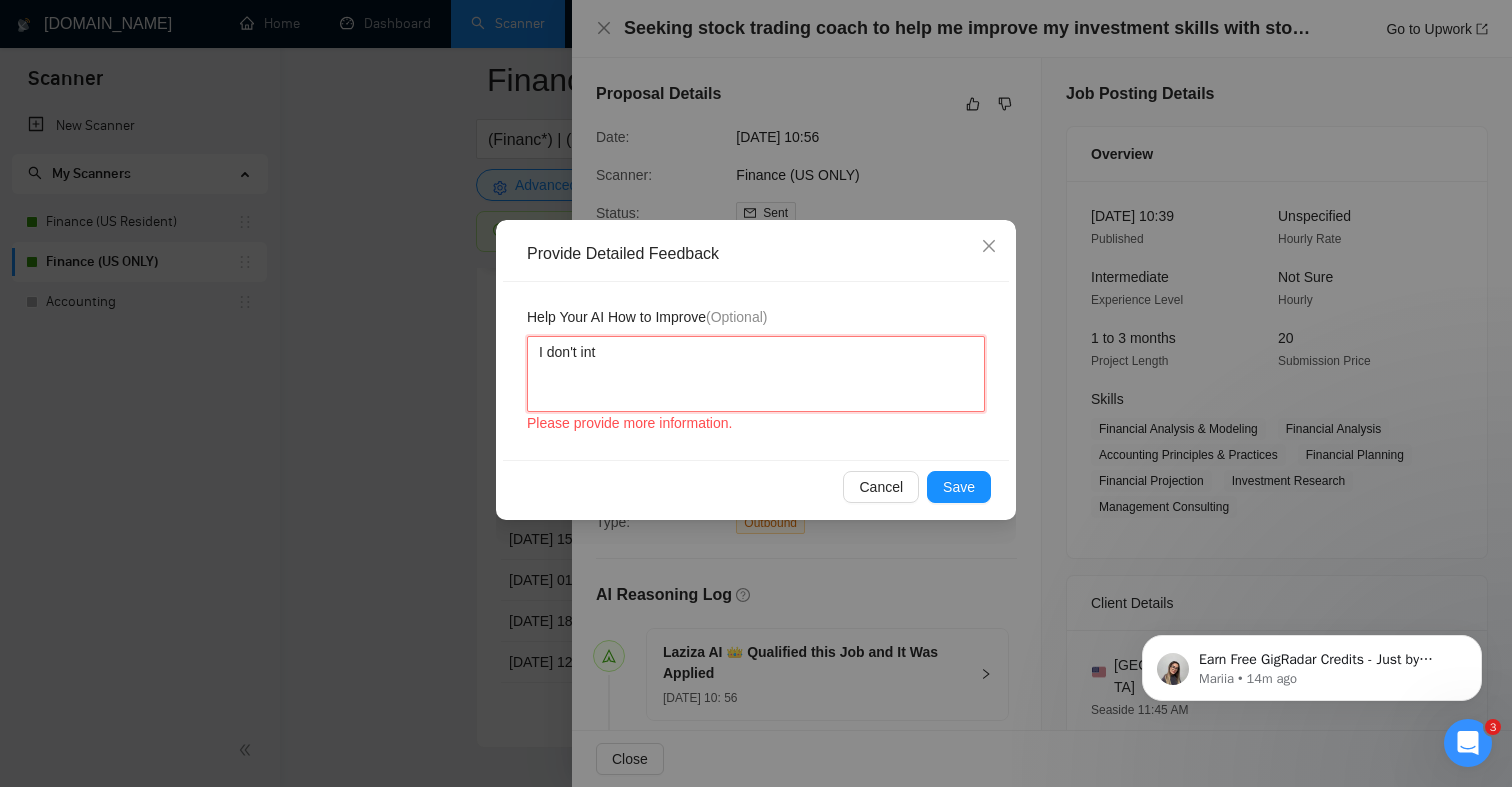 type 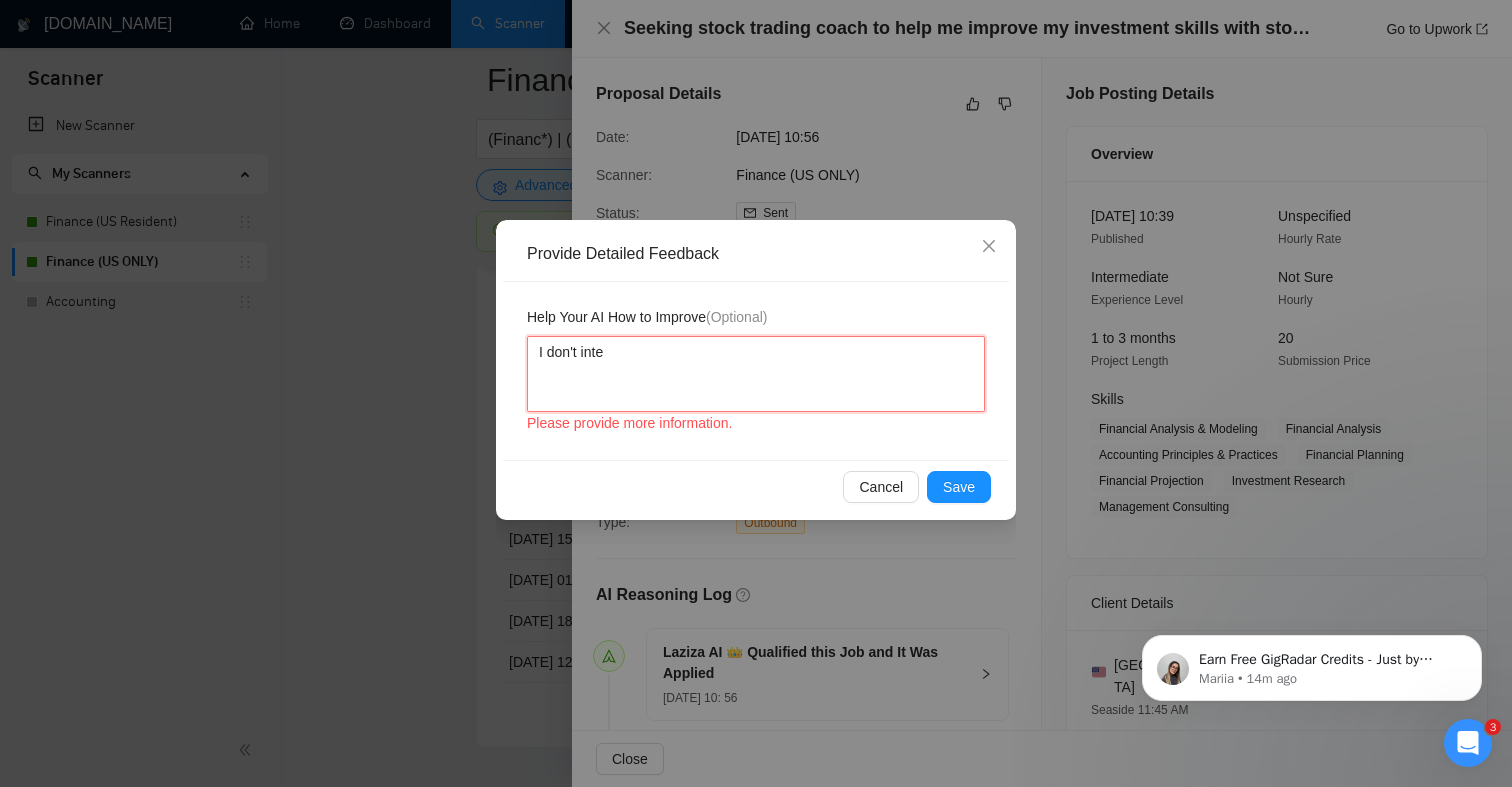 type 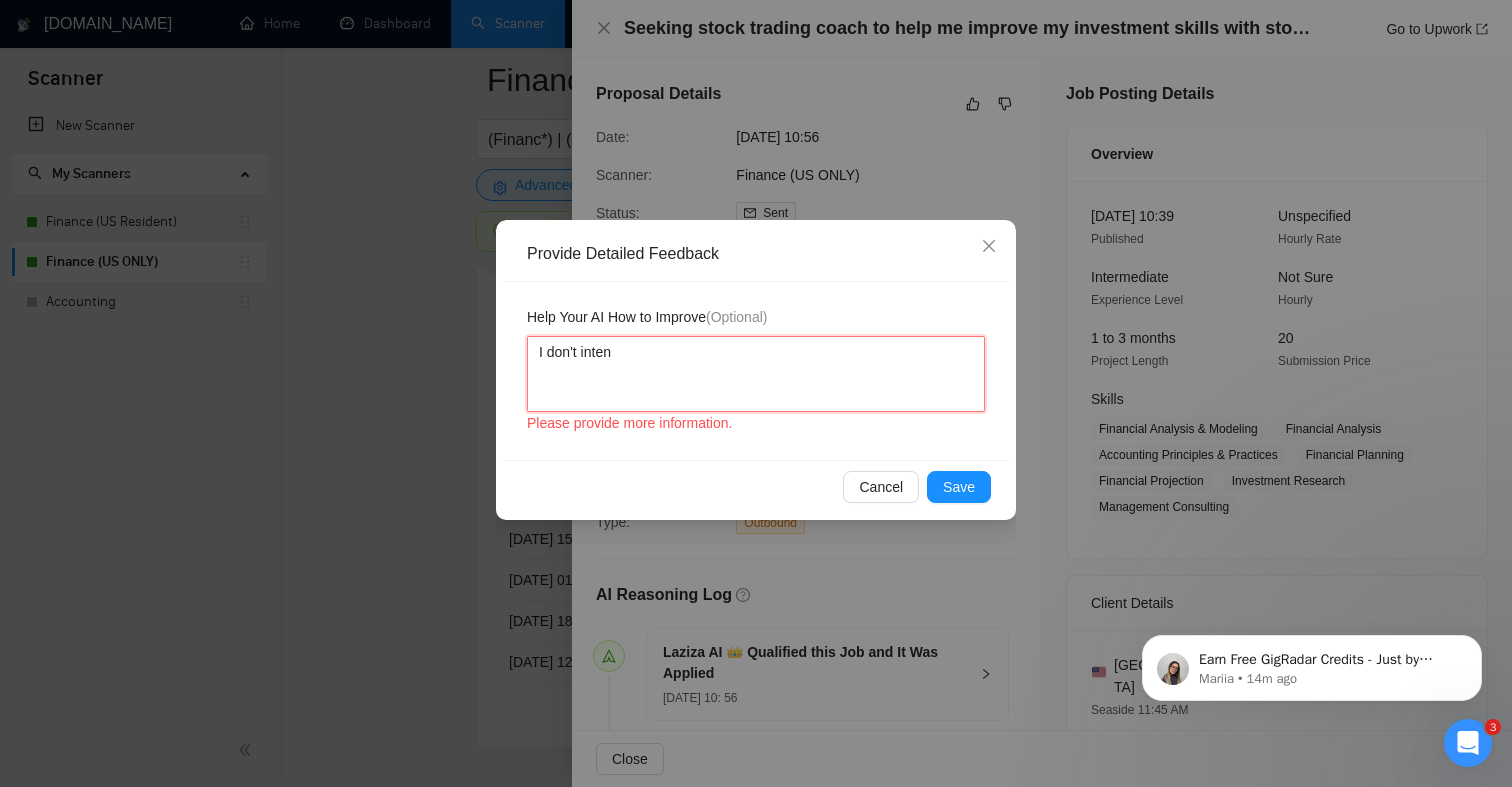 type 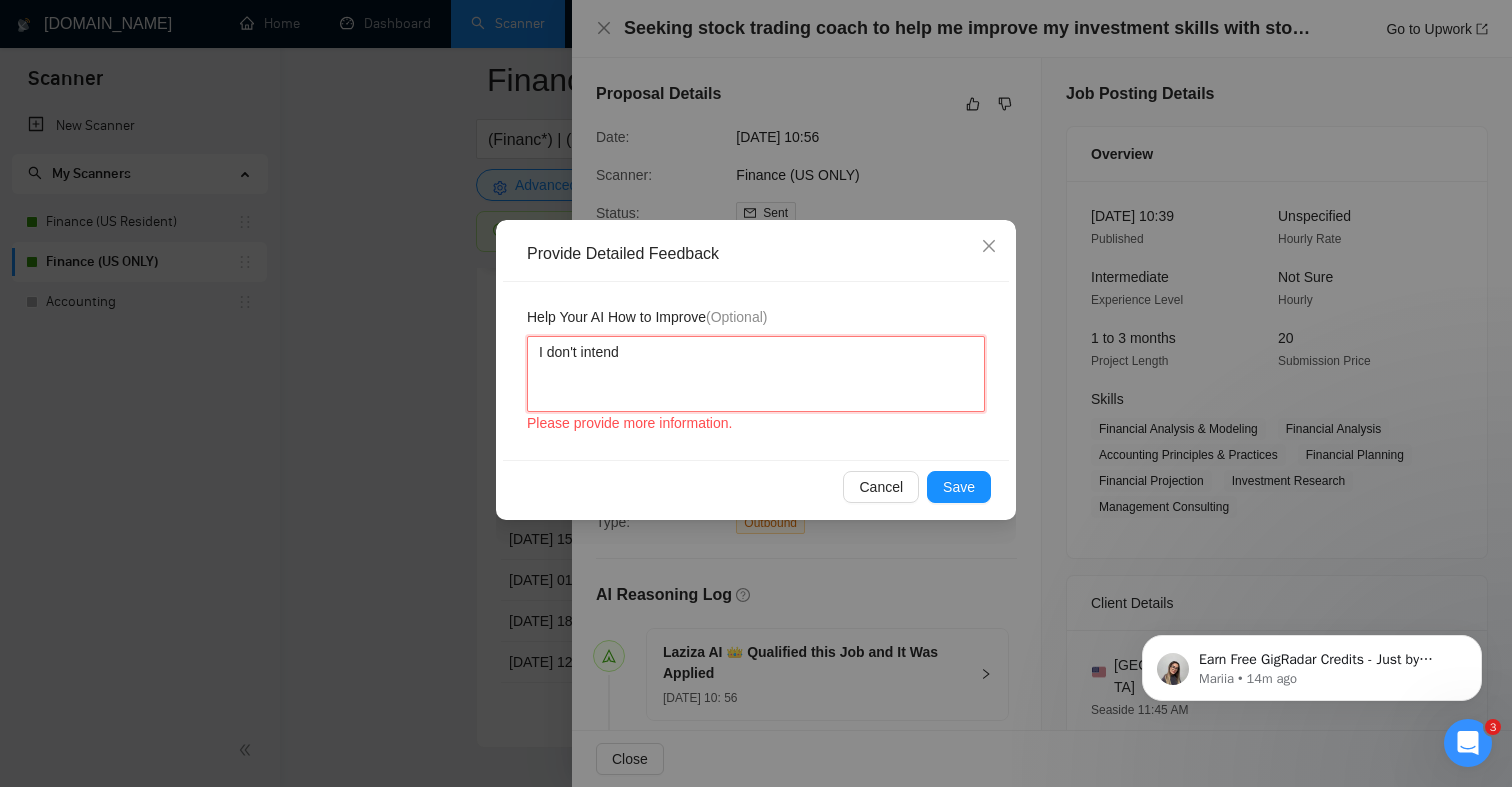 type 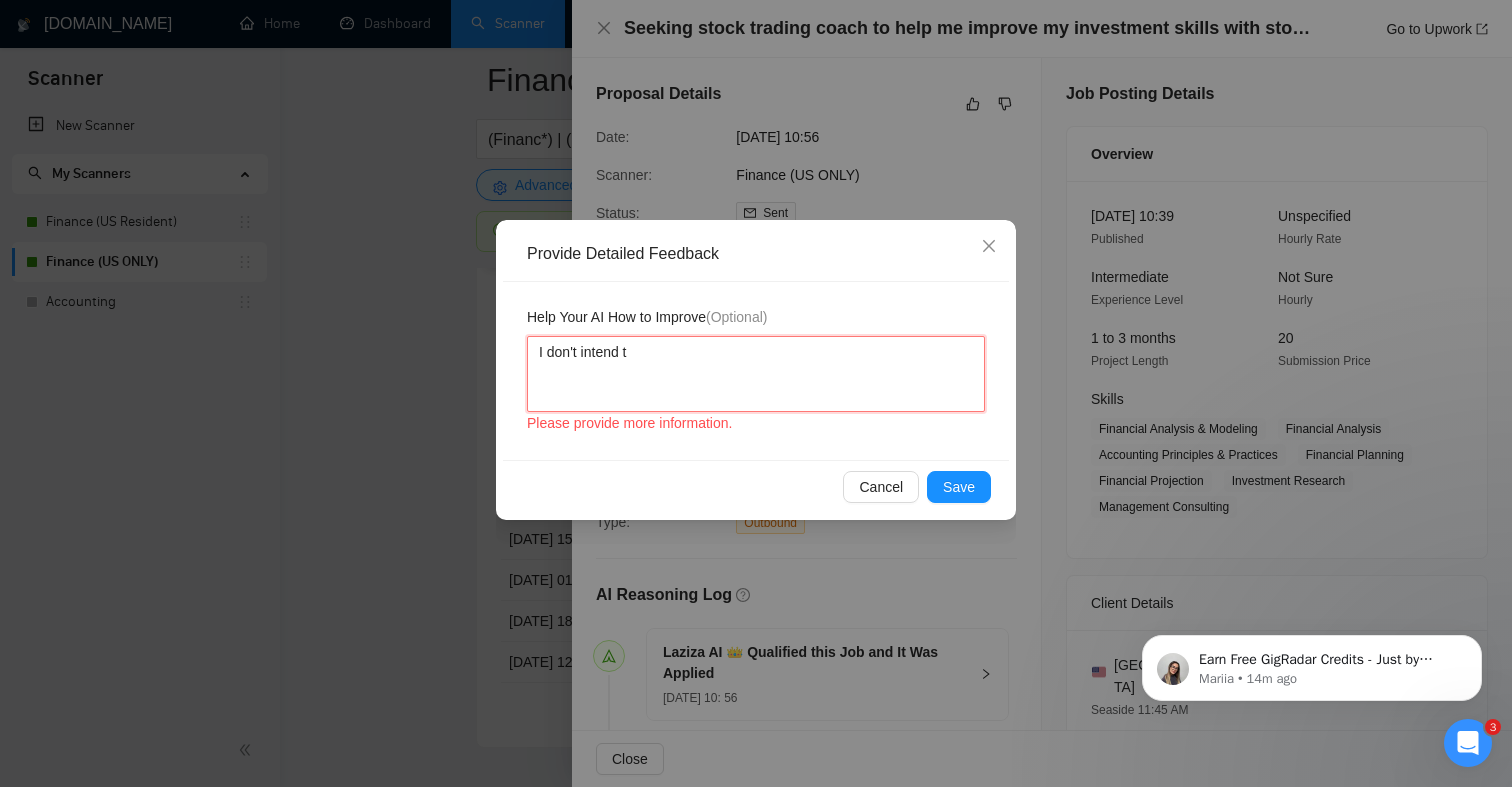 type 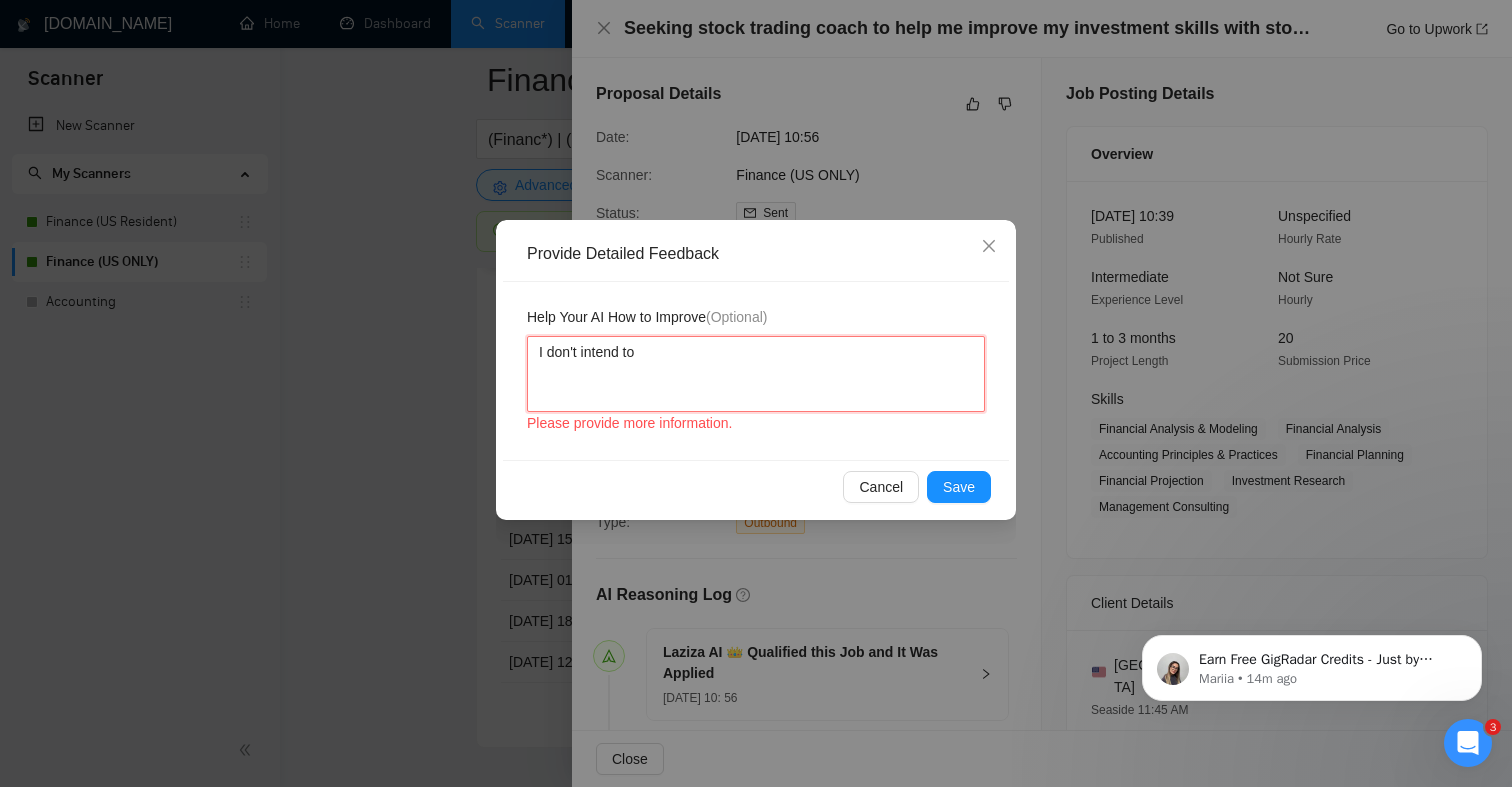 type 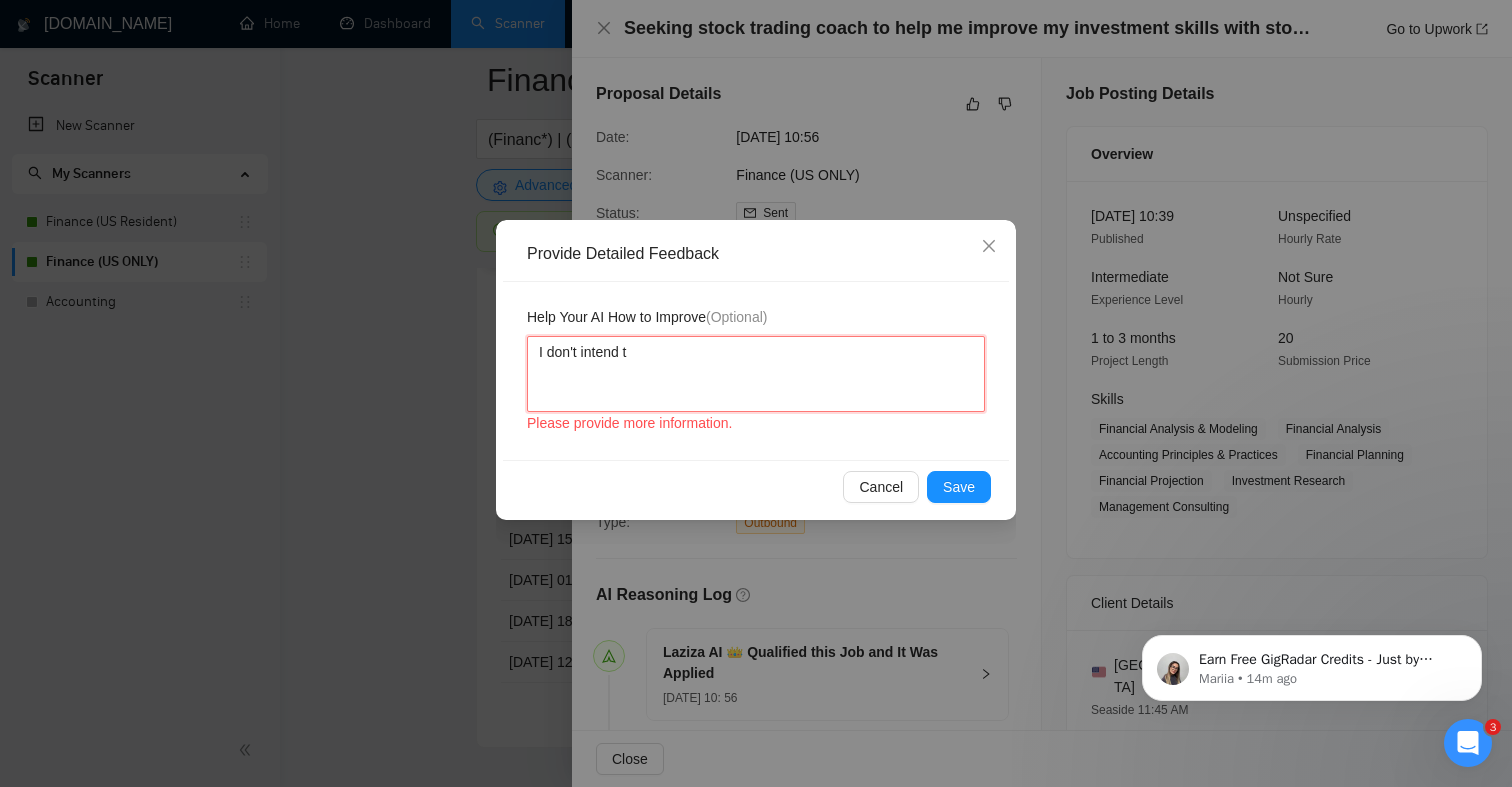 type 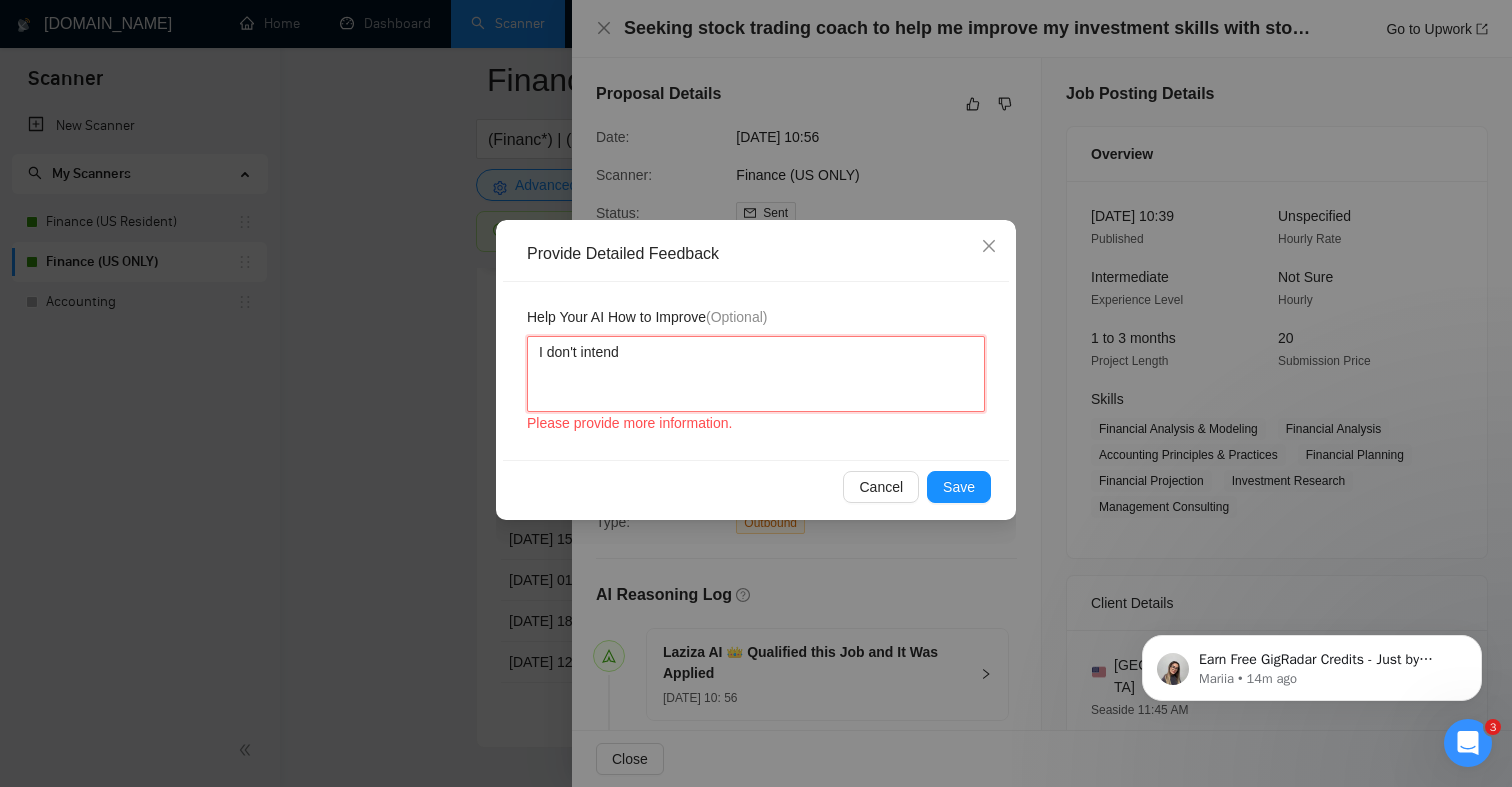 type 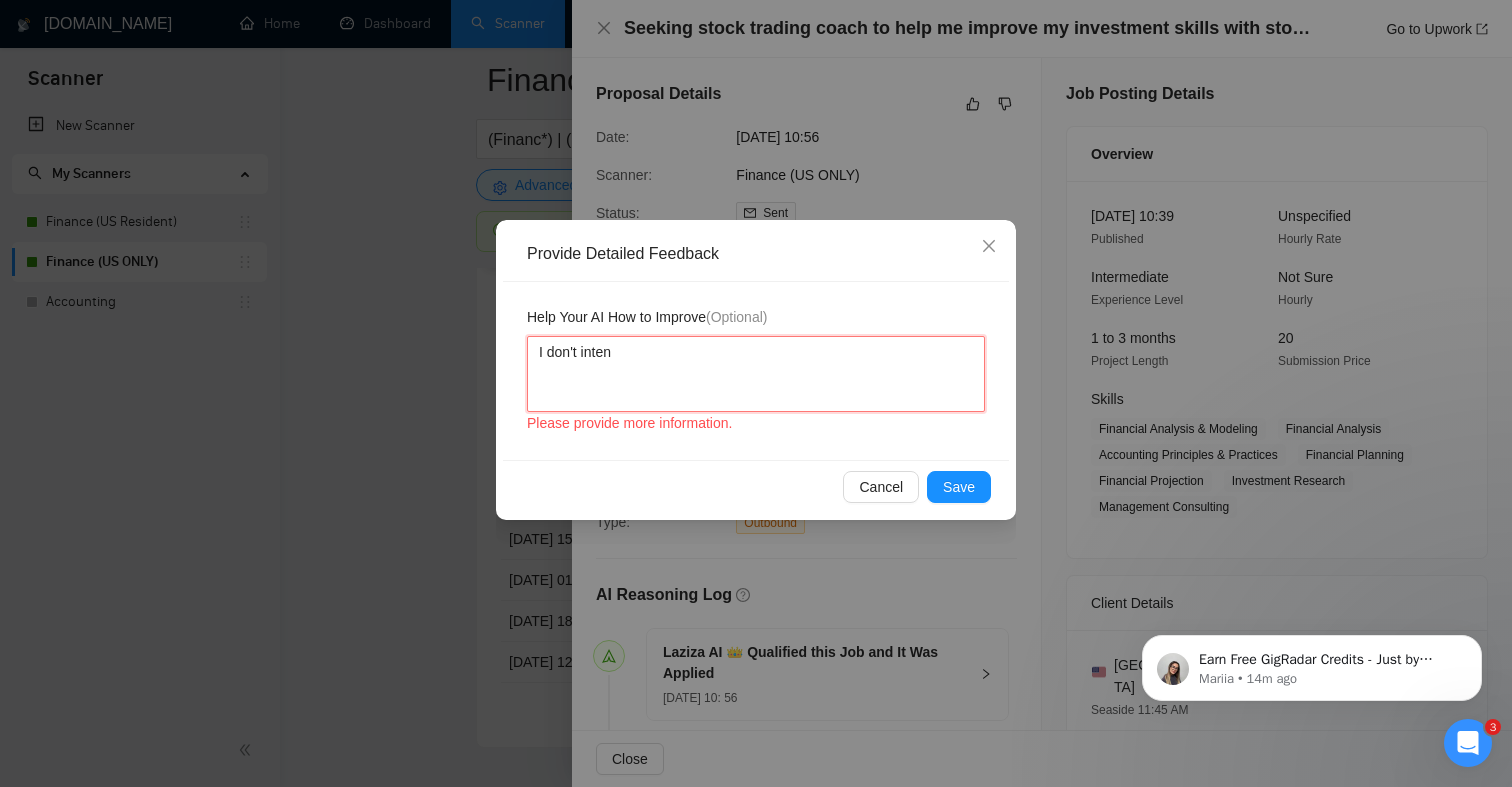 type 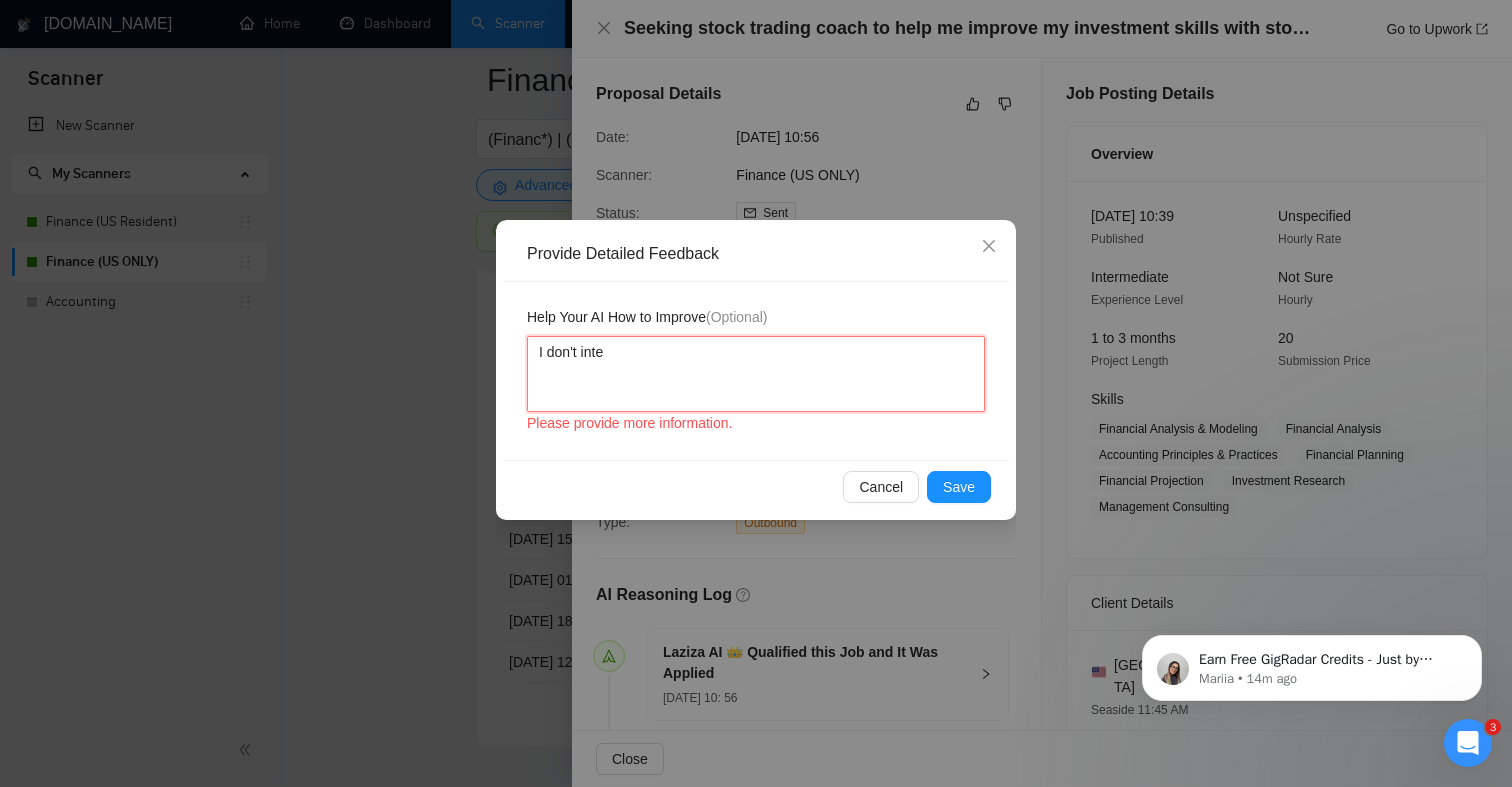 type 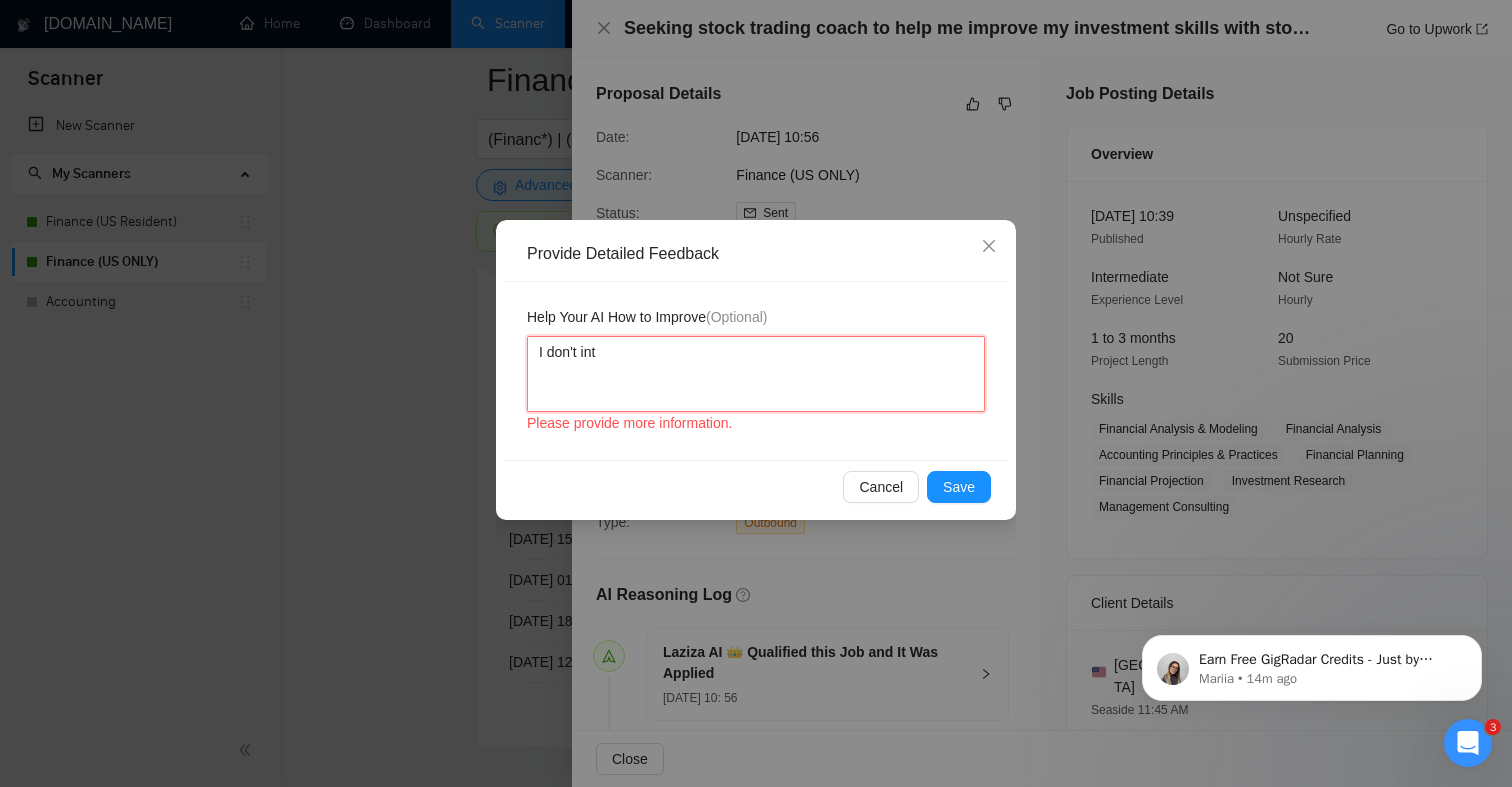 type 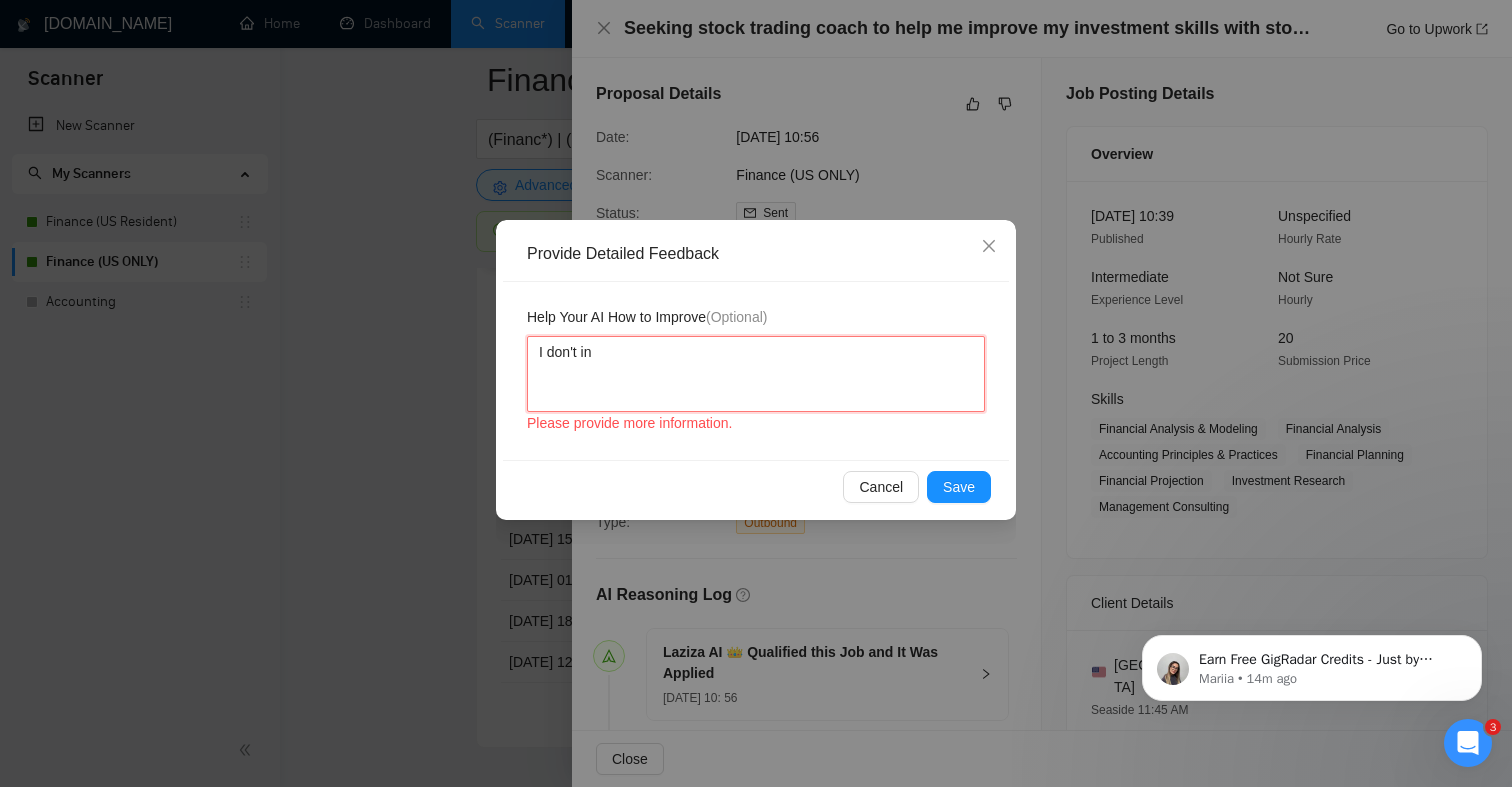 type 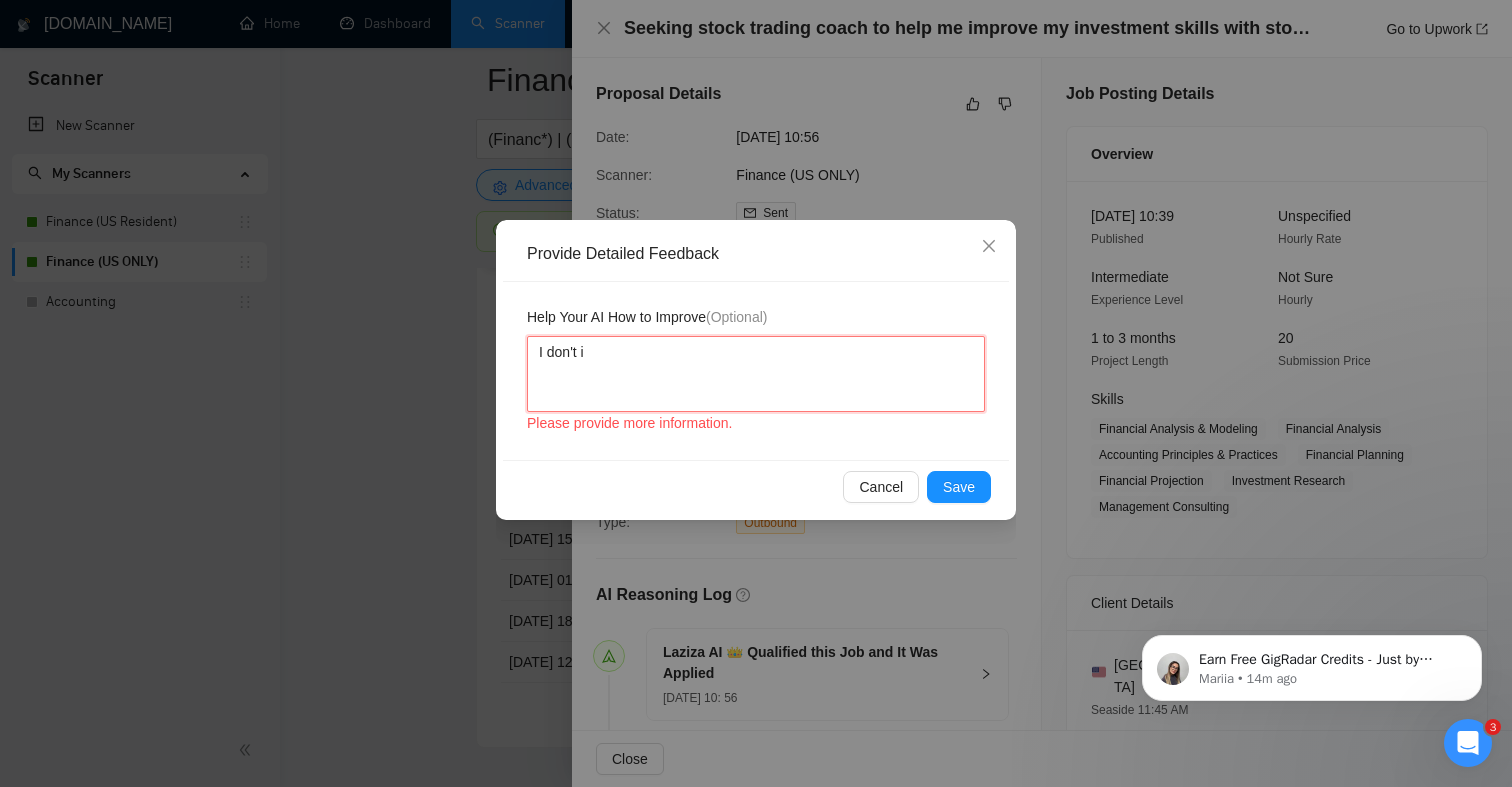 type 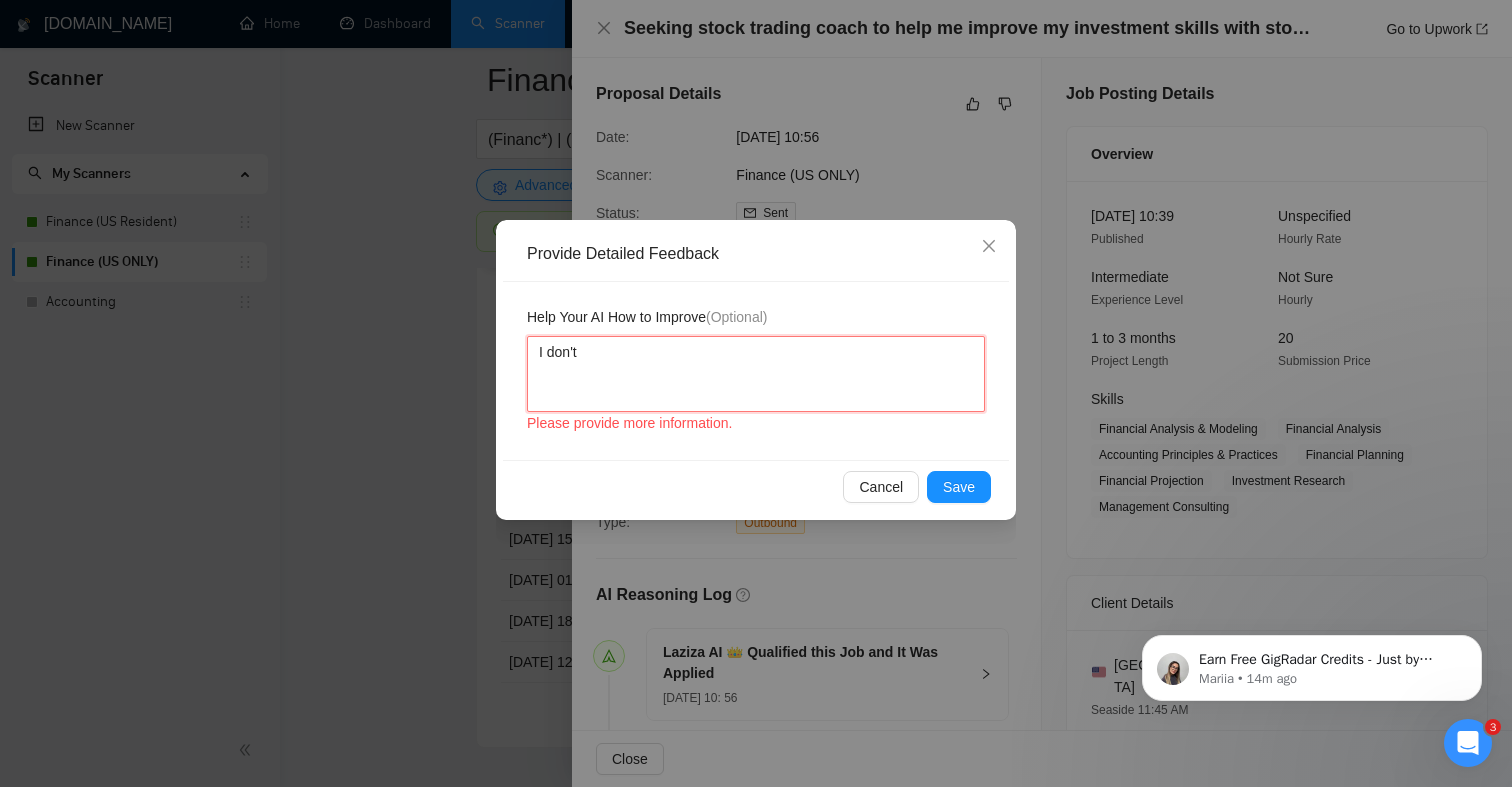 type 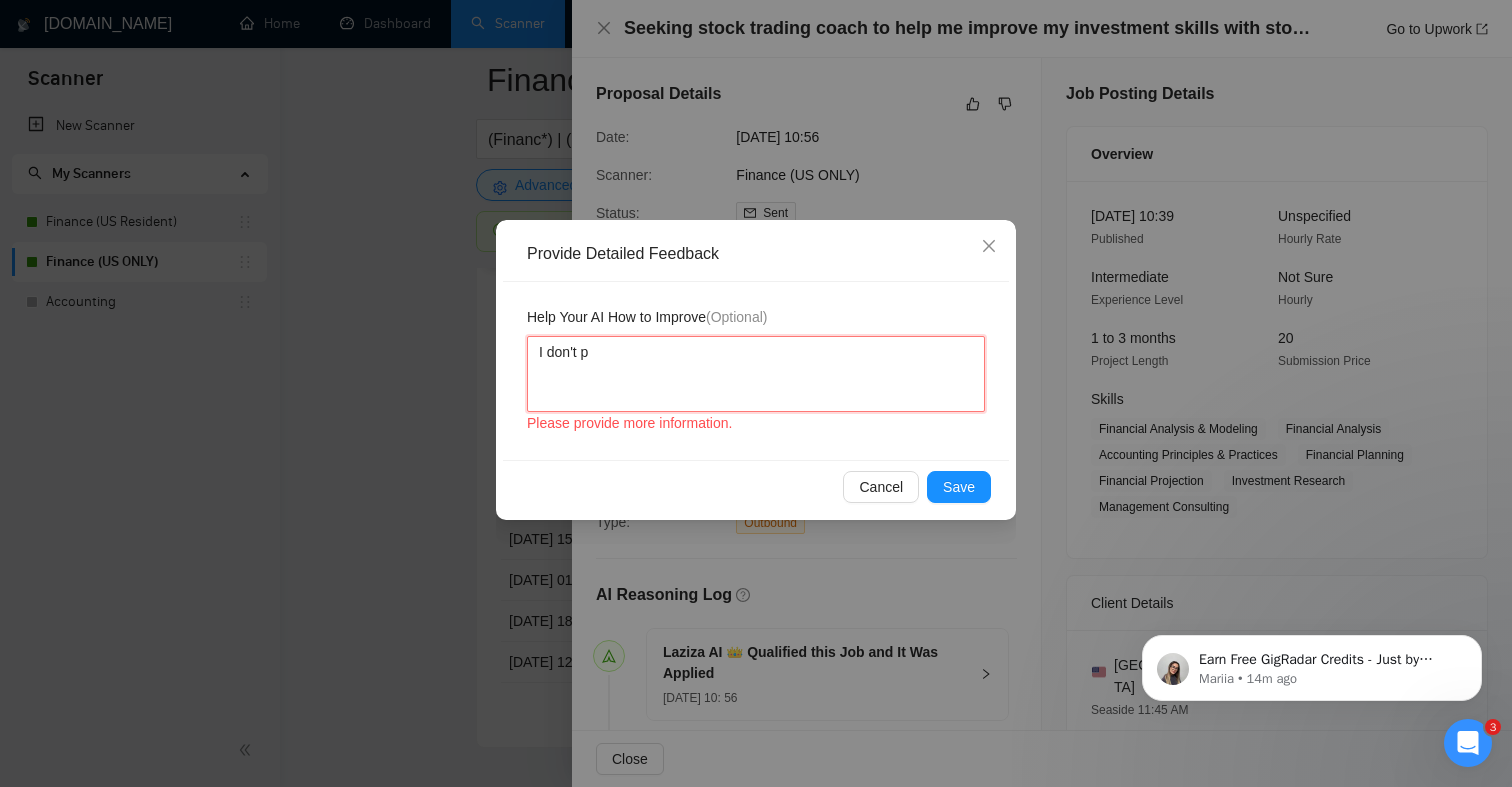 type 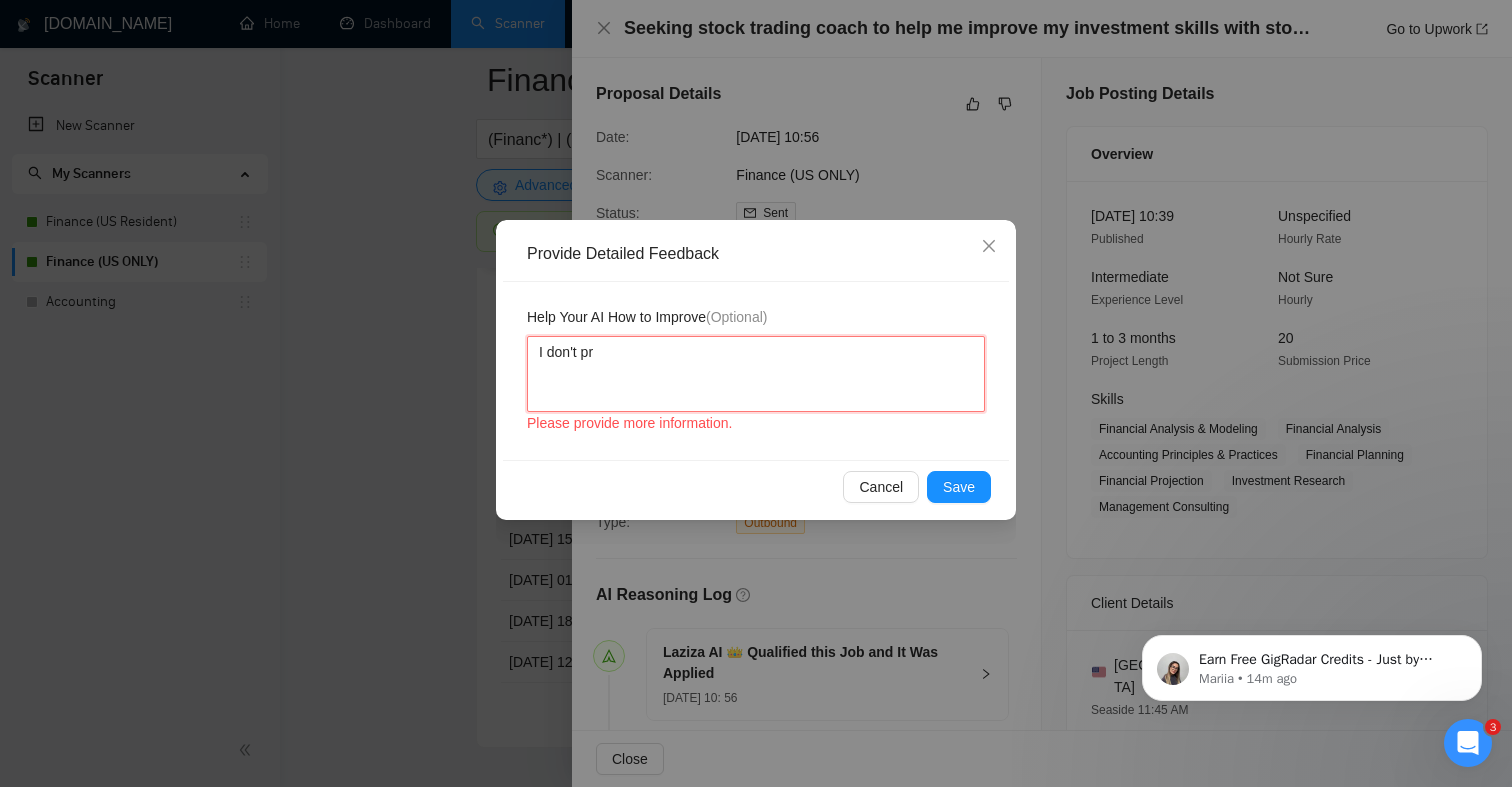 type 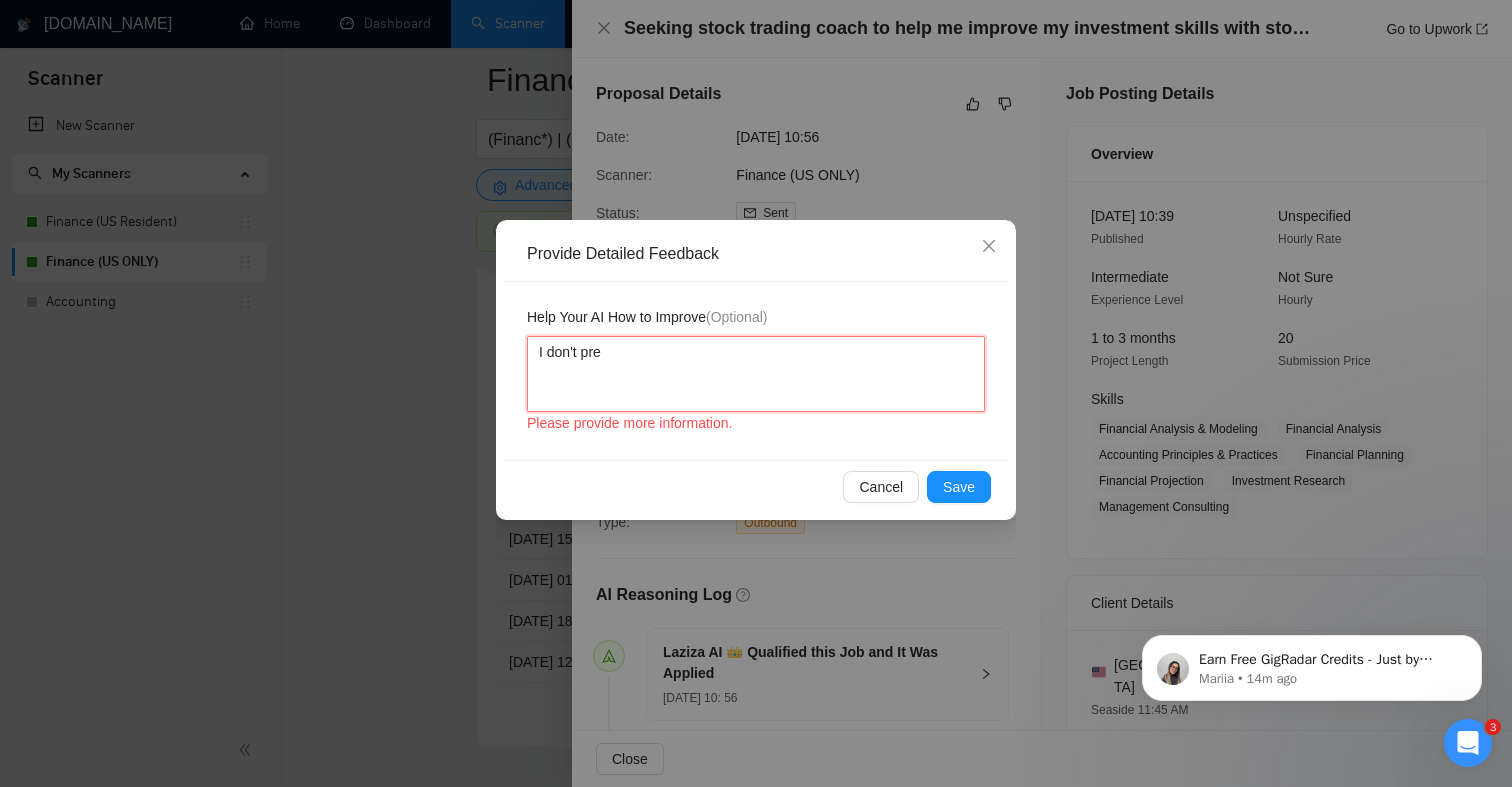 type 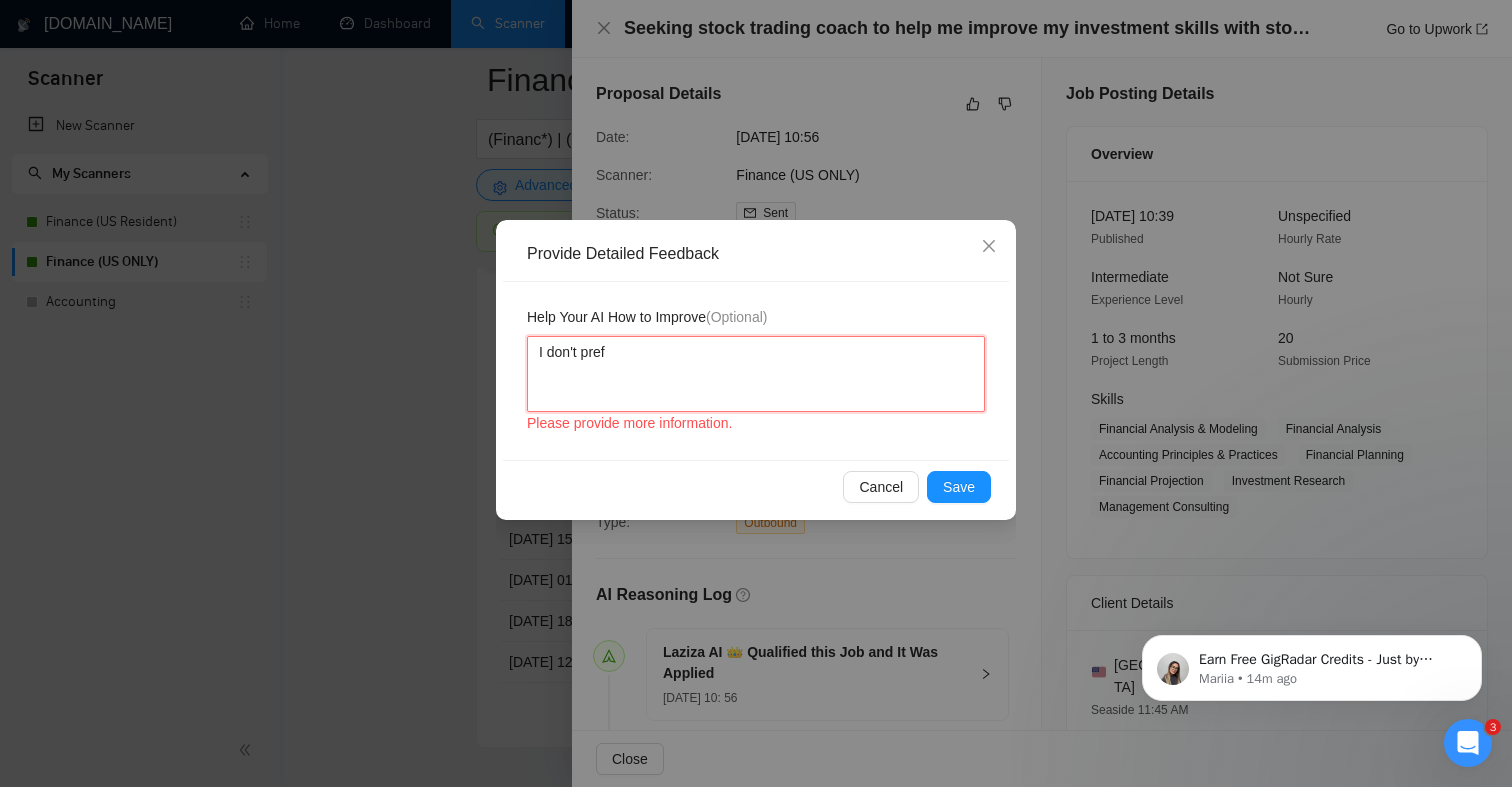type 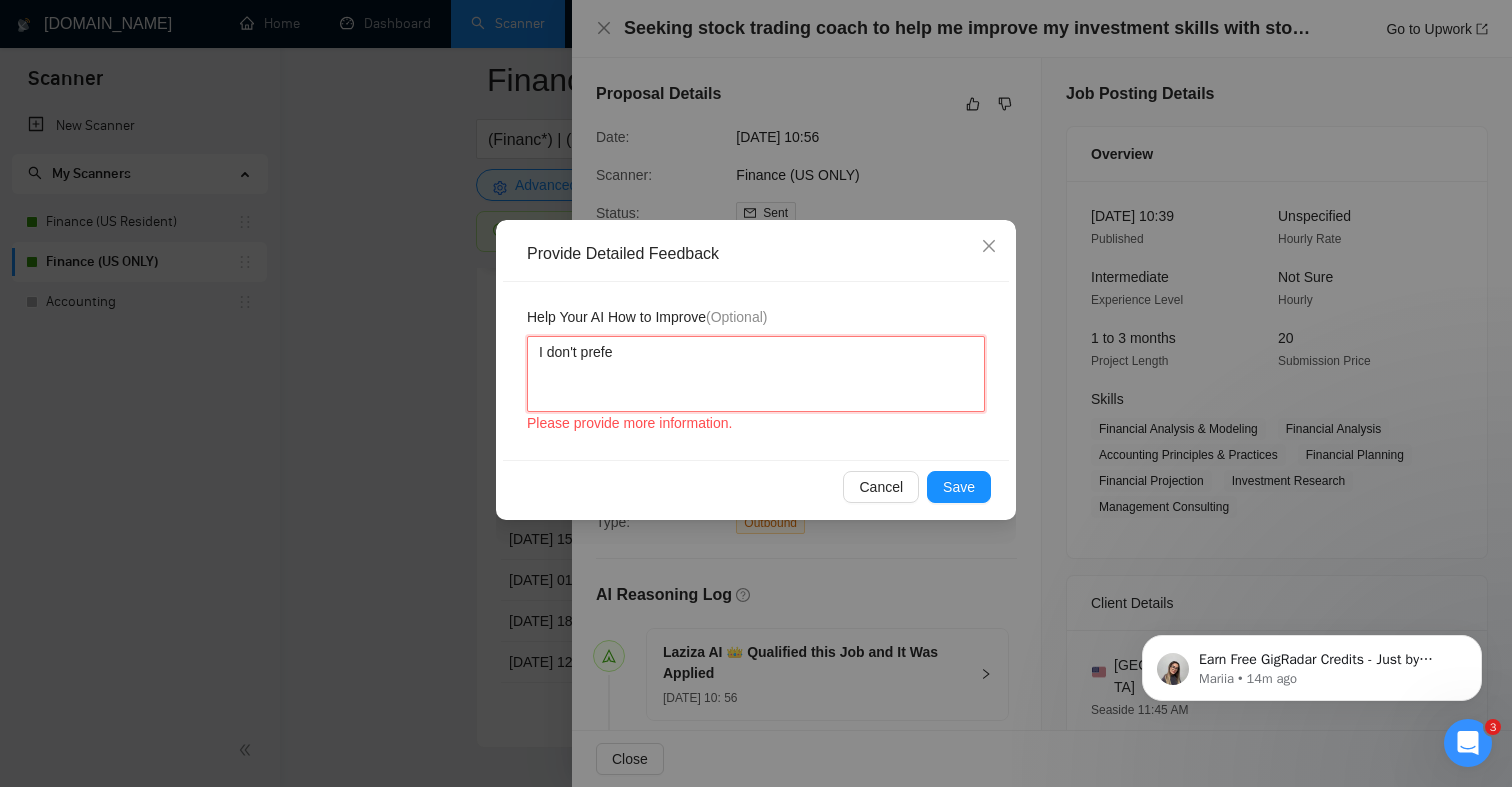 type 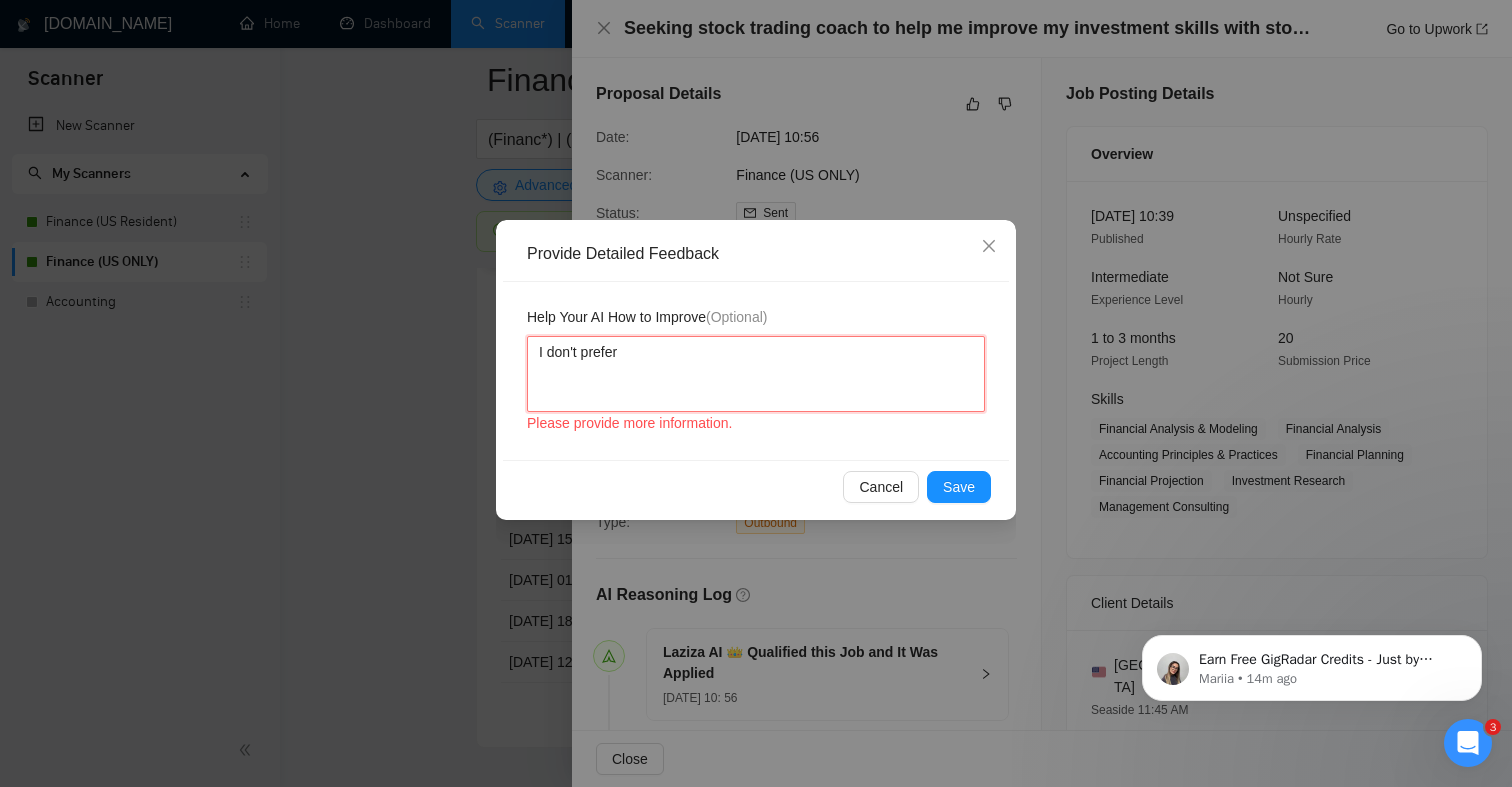 type 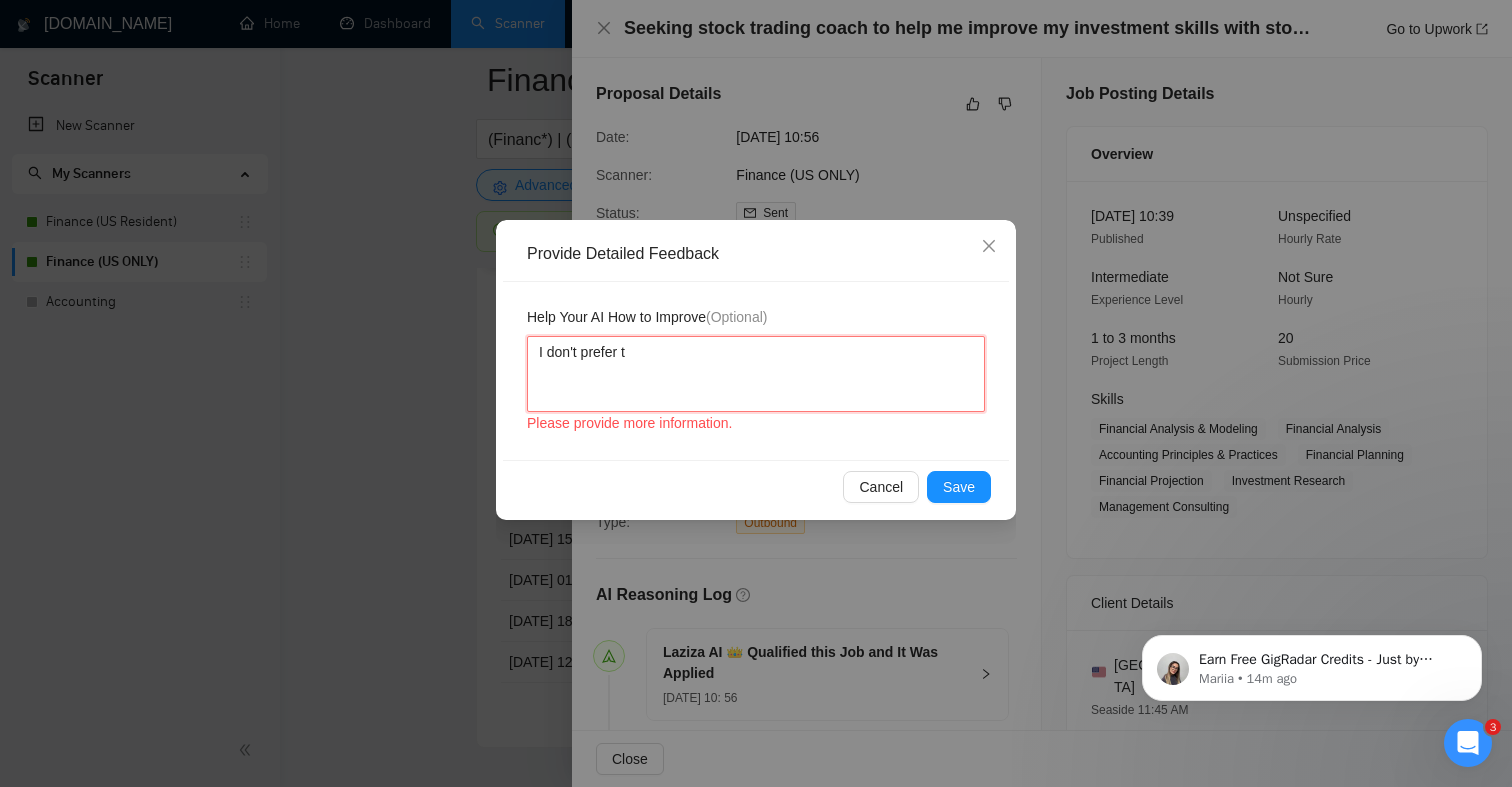 type on "I don't prefer to" 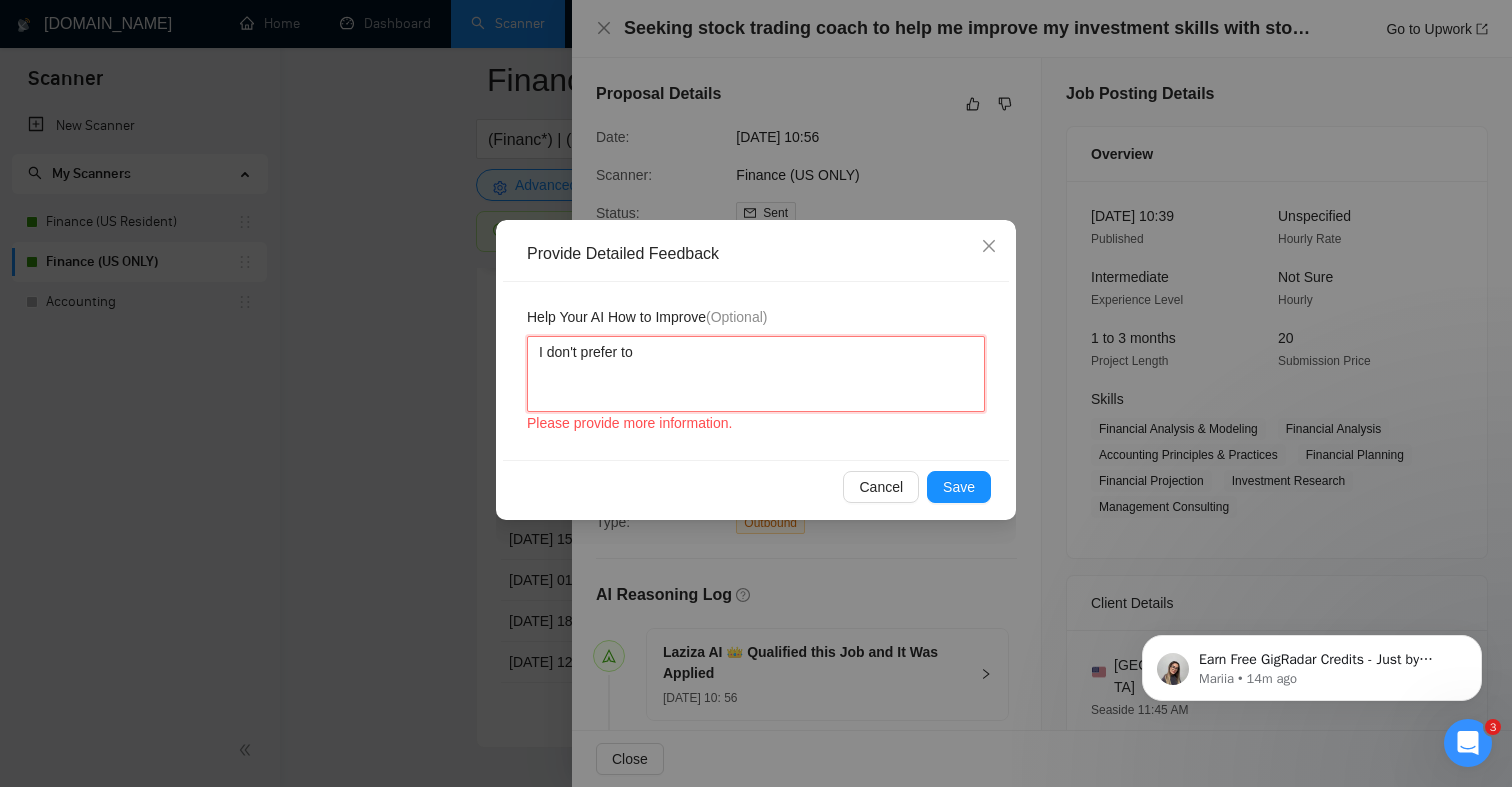 type 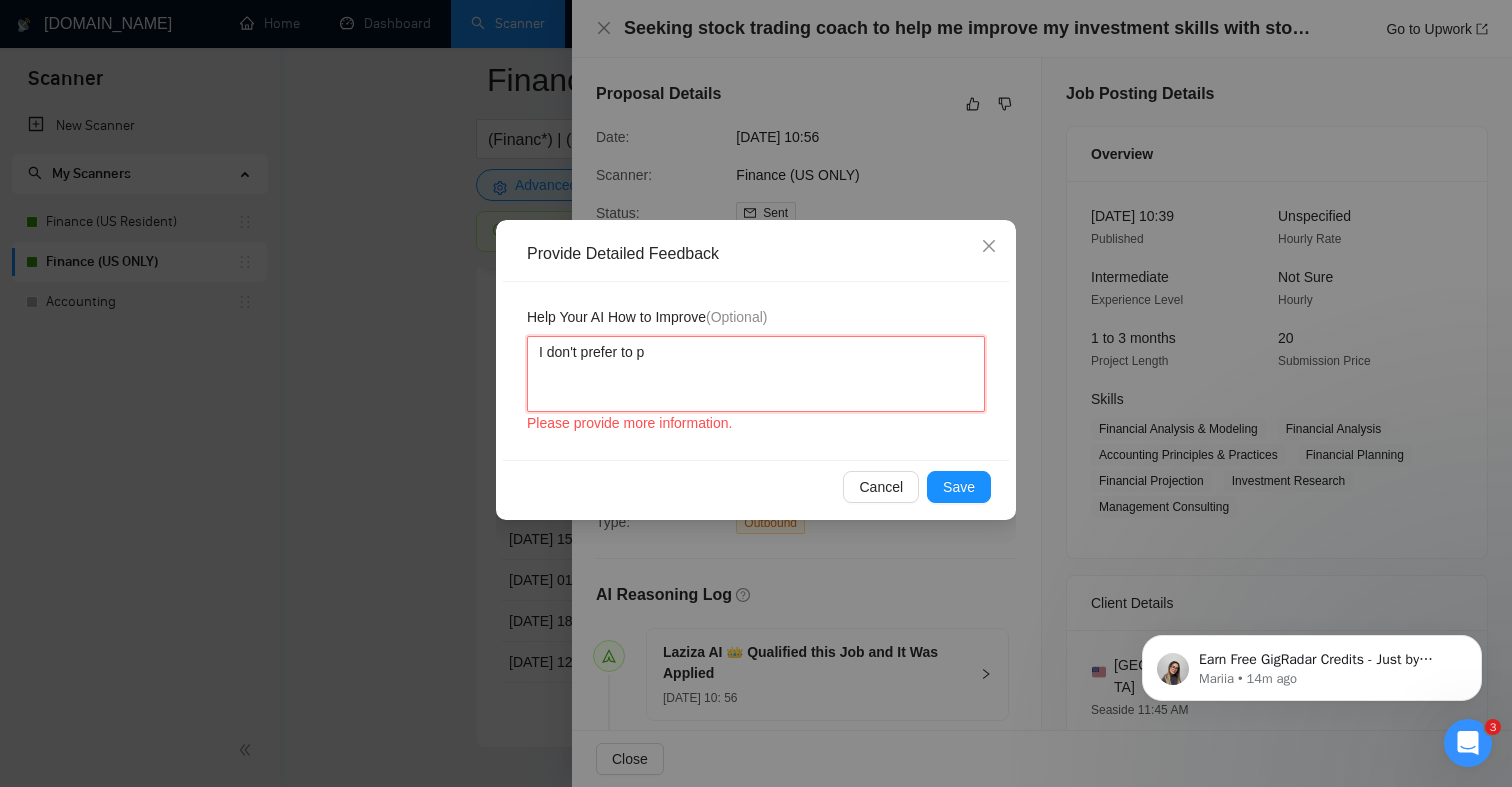 type 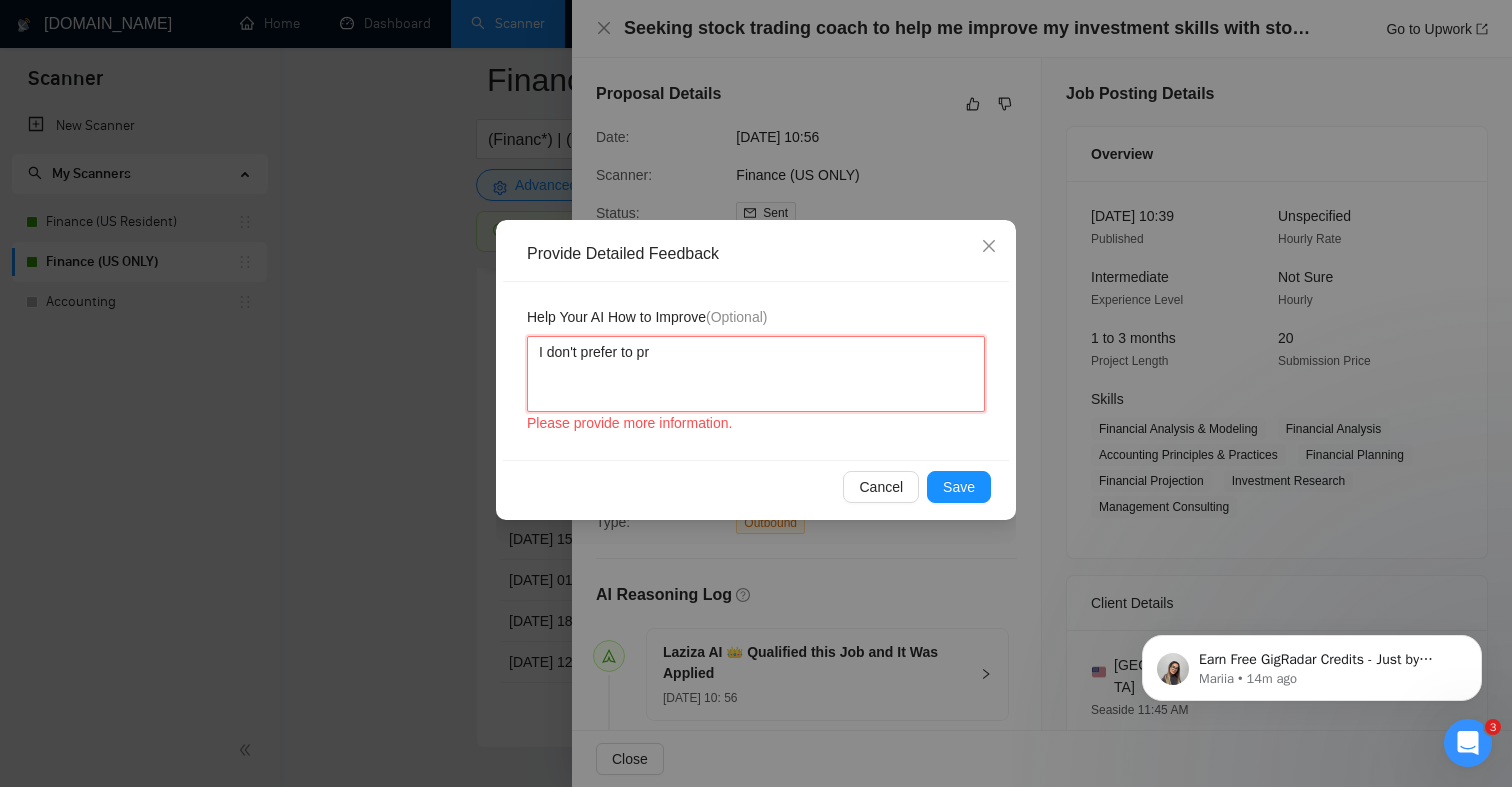 type 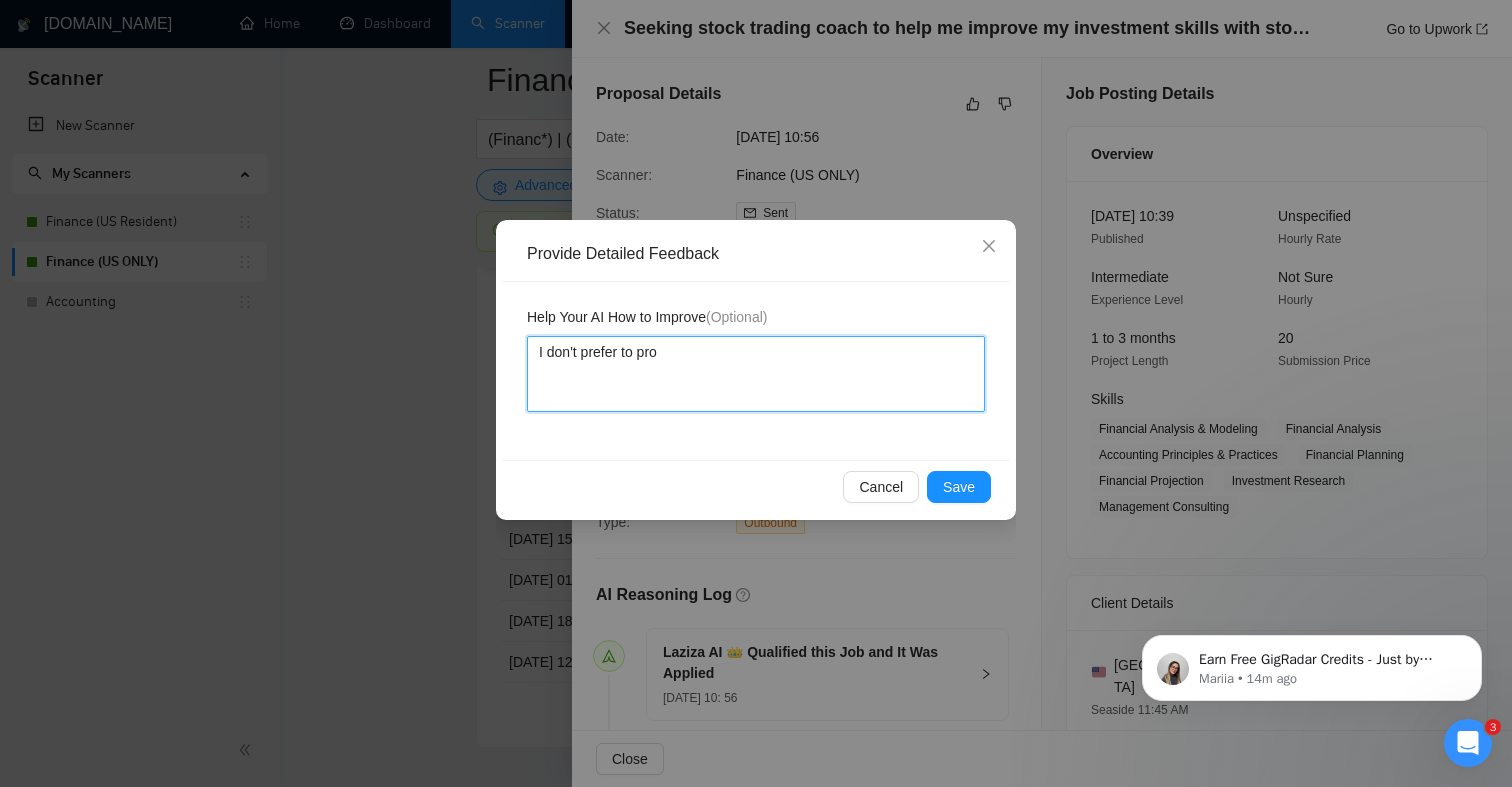 type 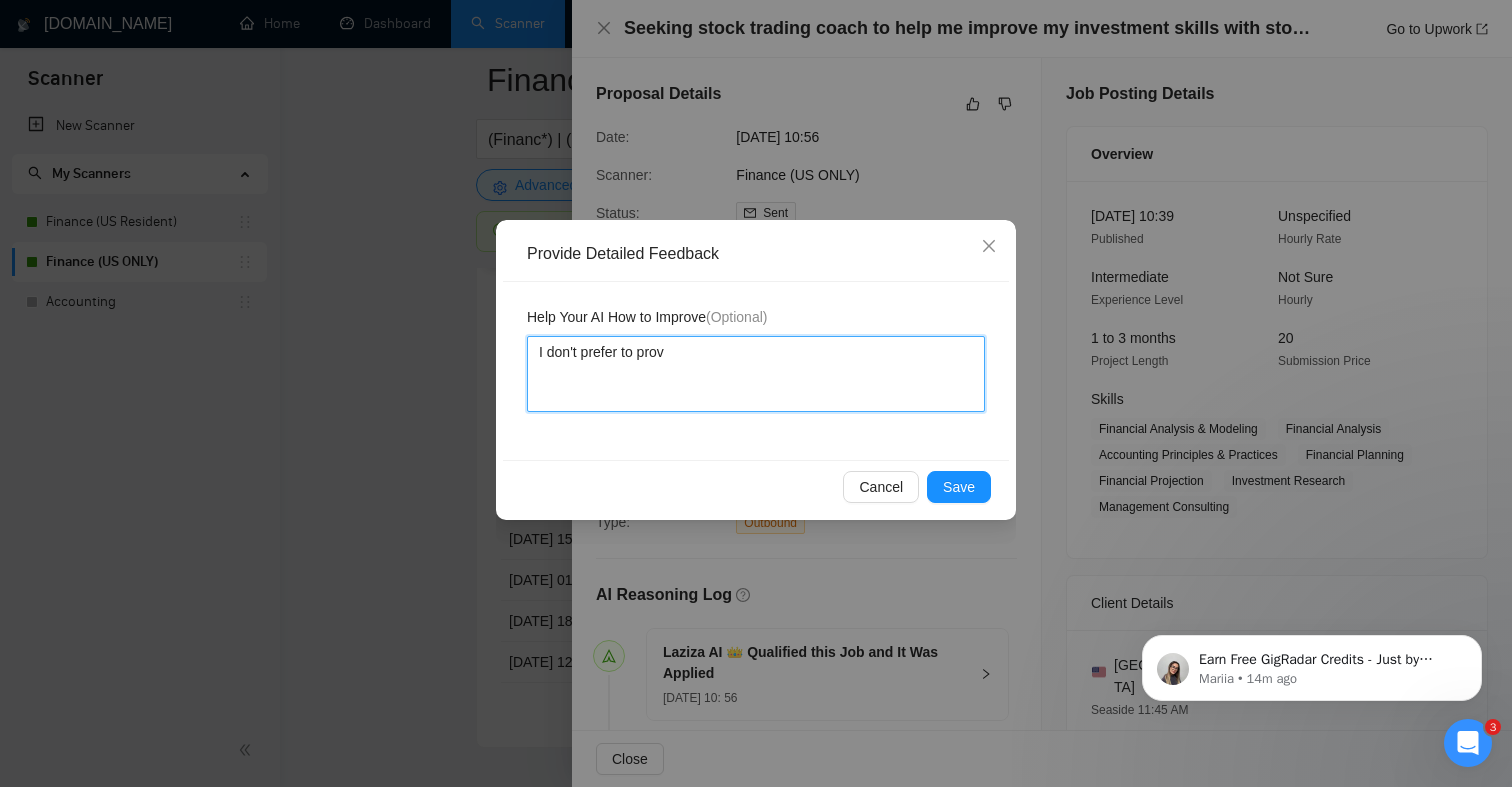 type 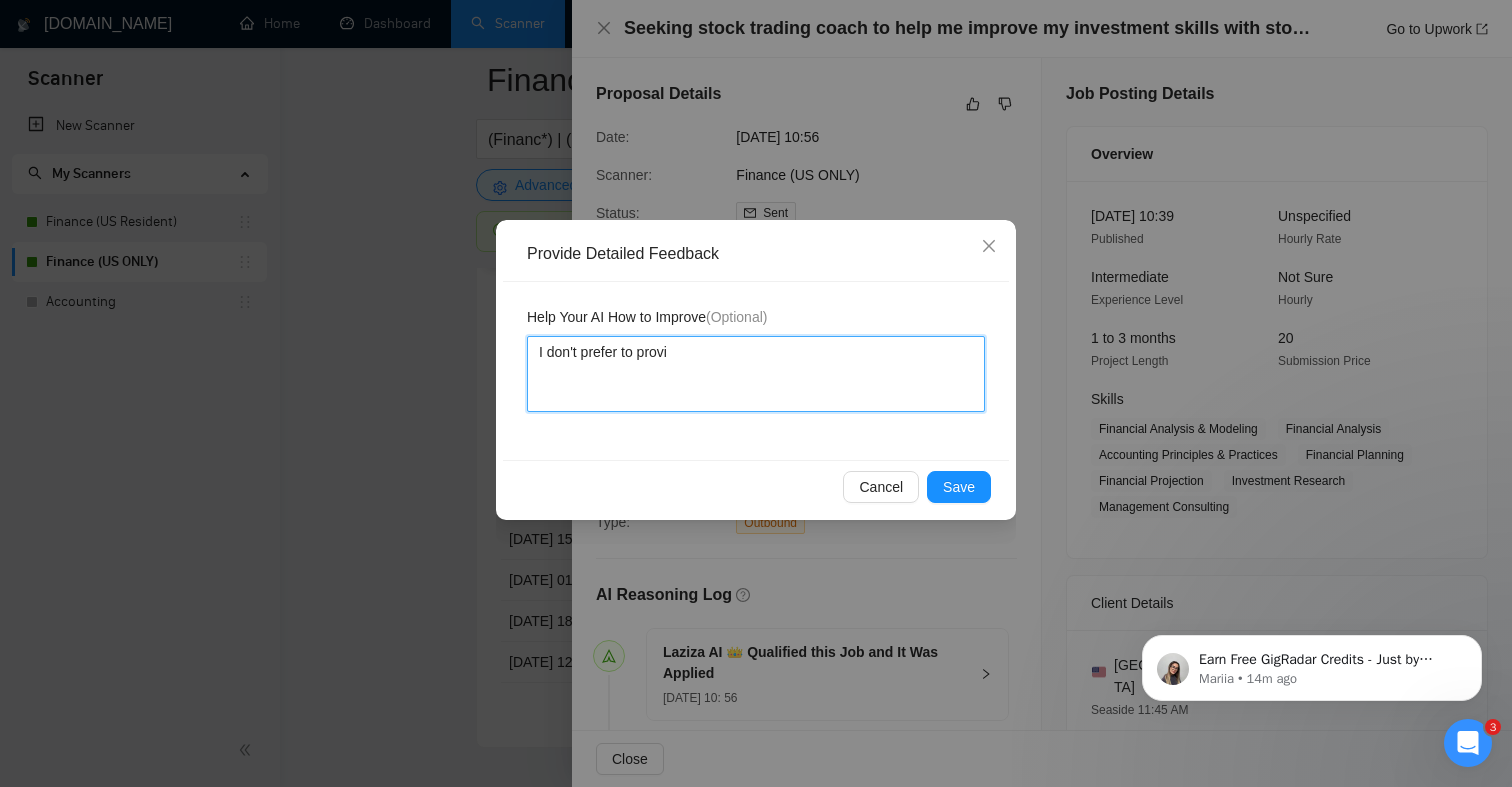 type 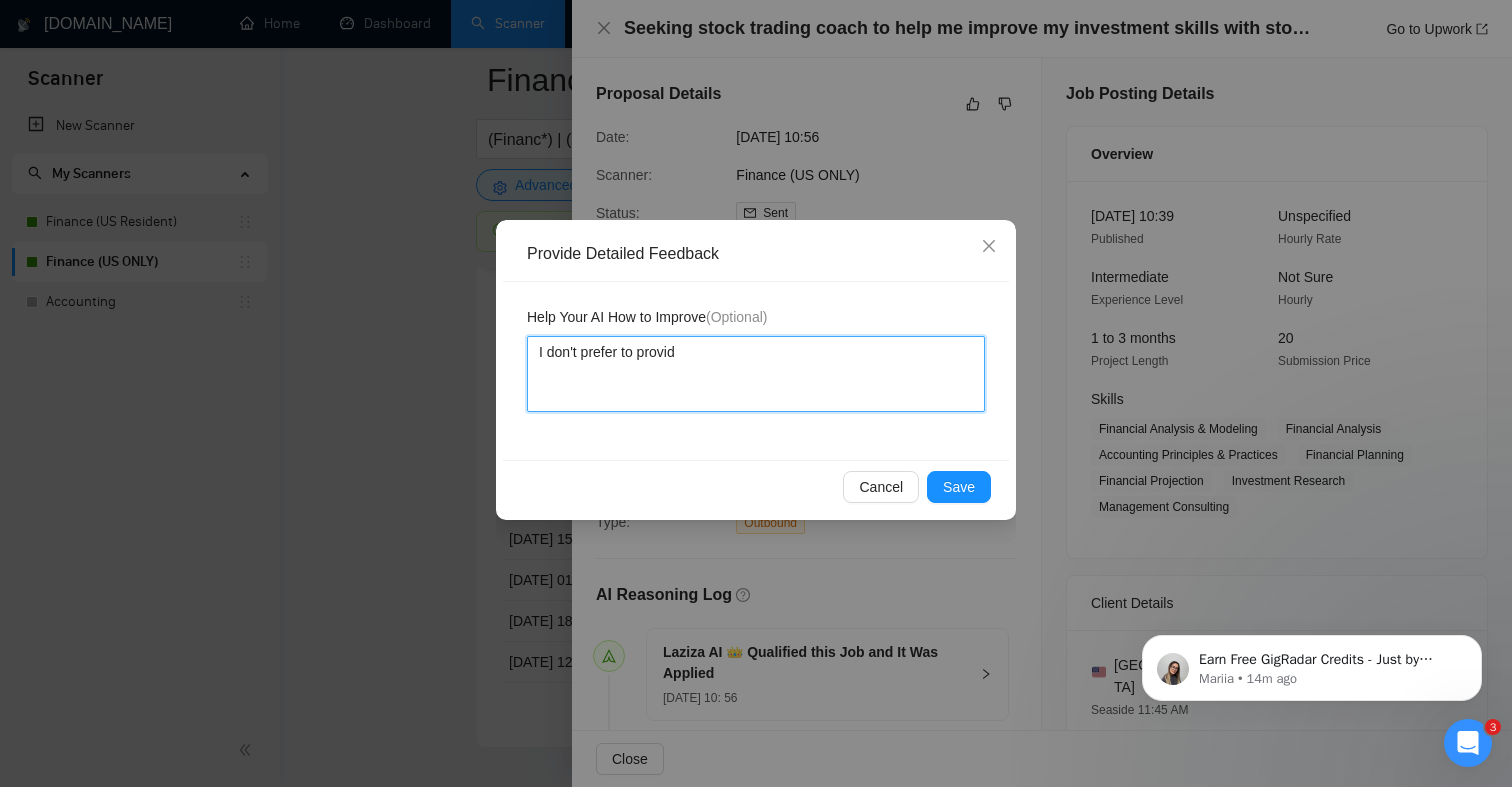 type 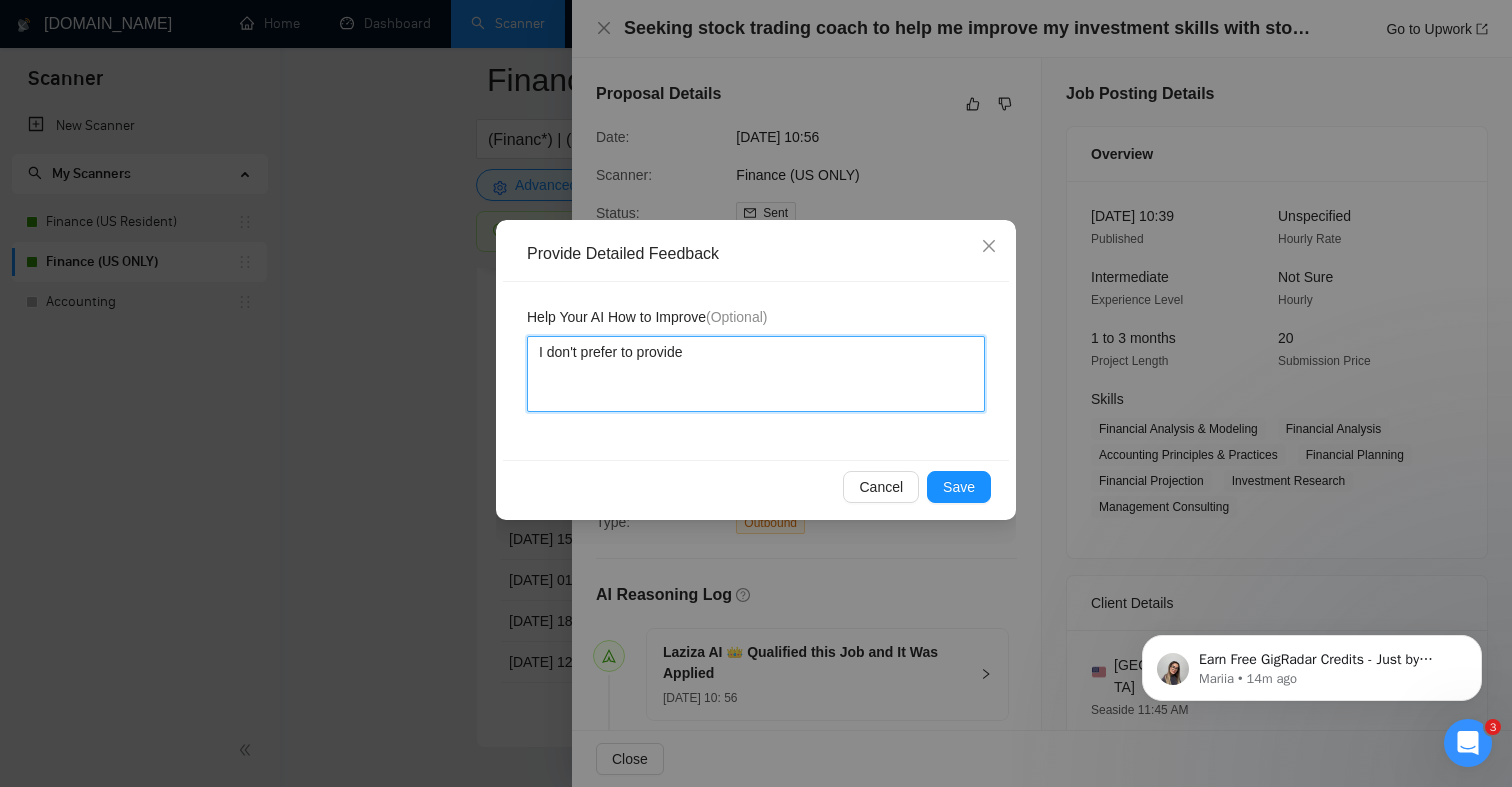 type 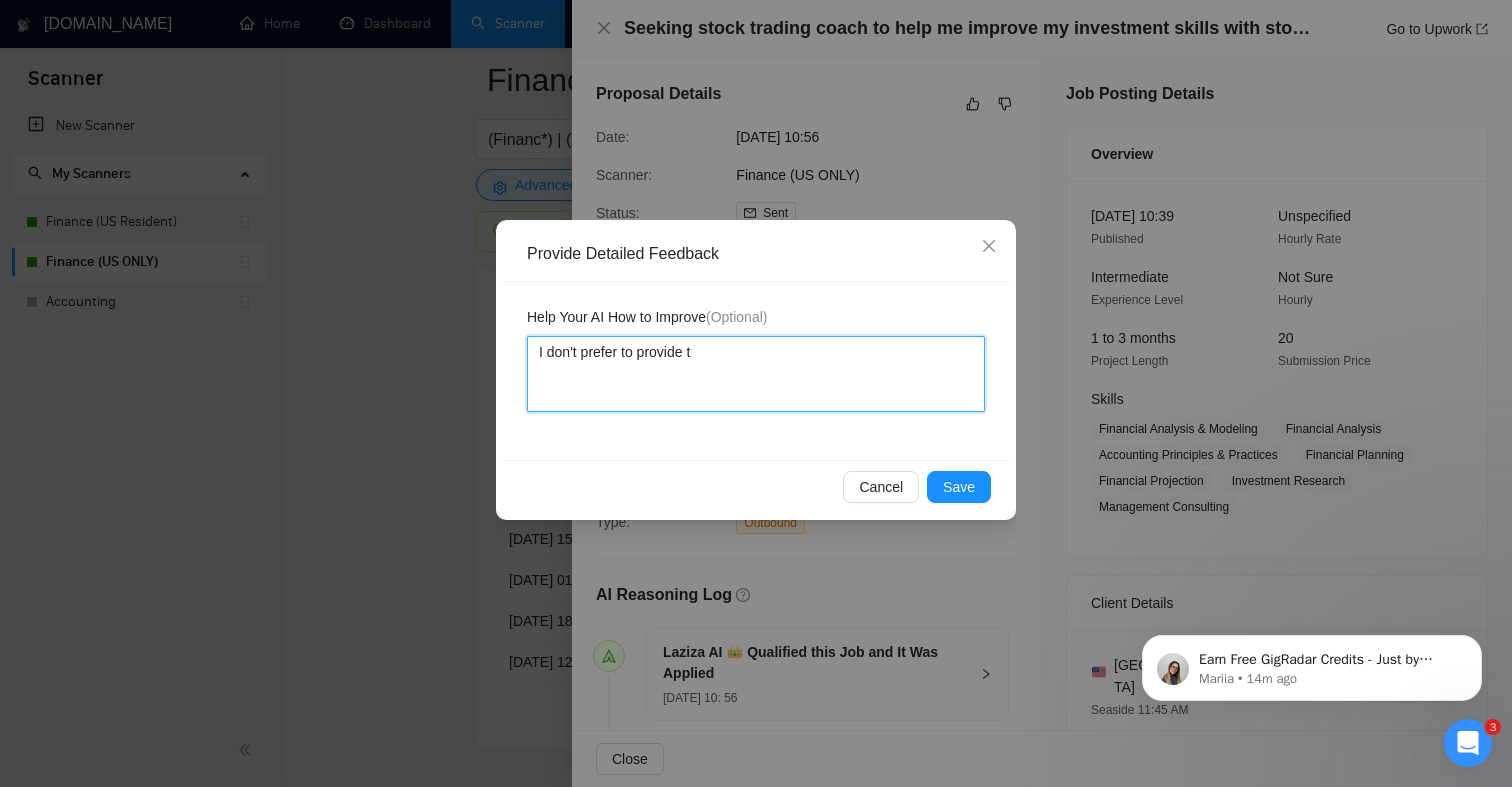 type 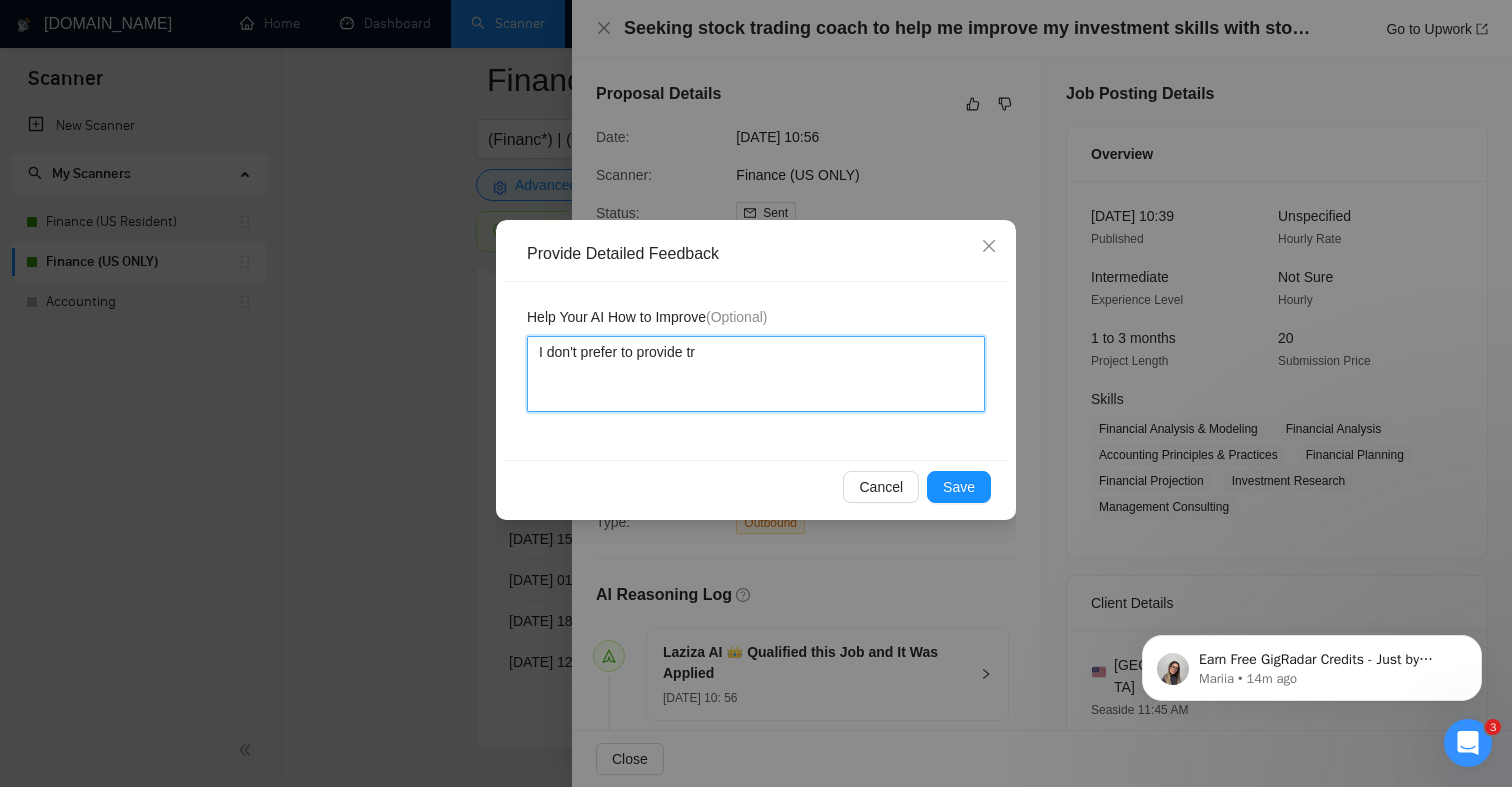 type 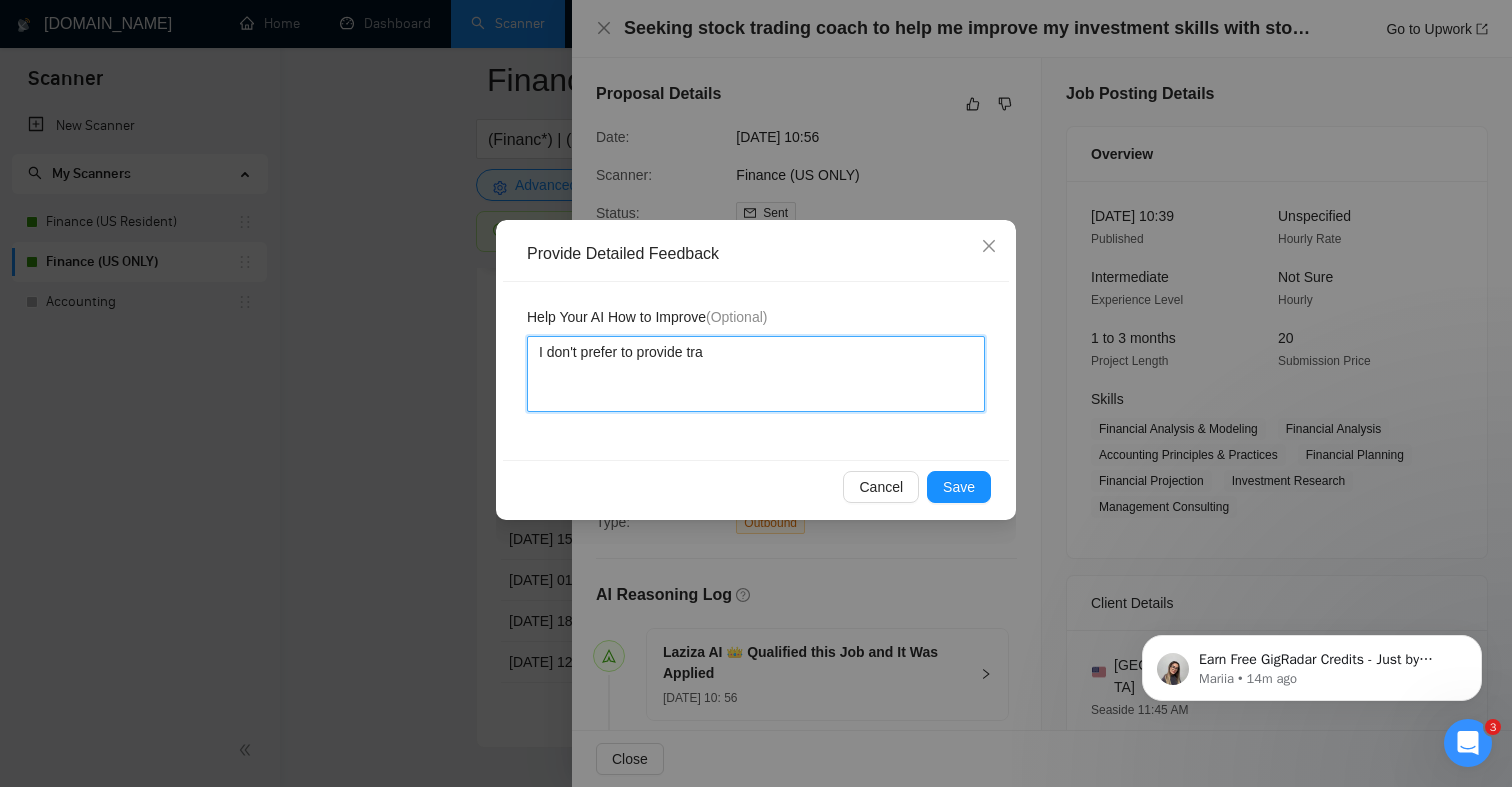 type 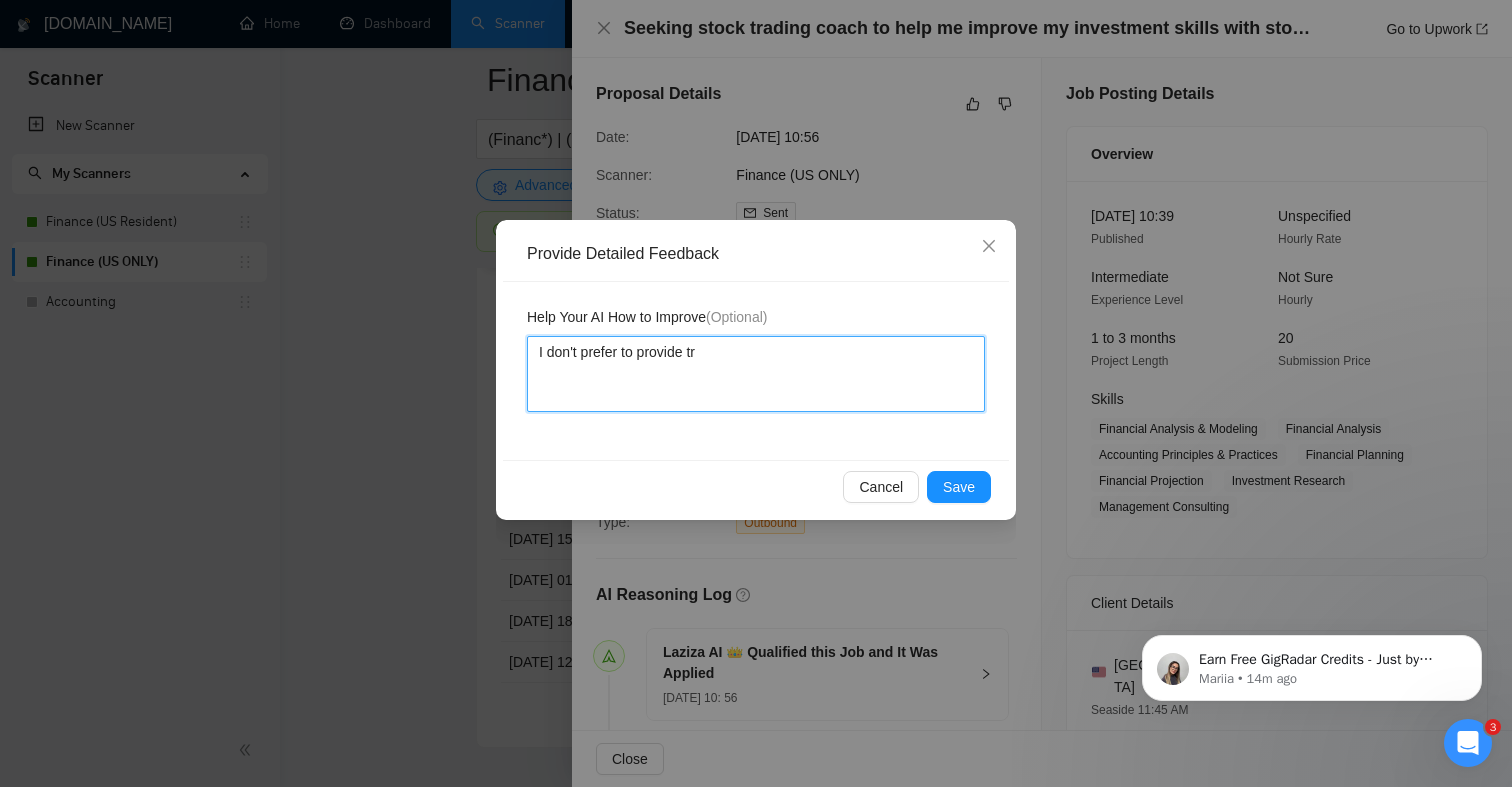 type 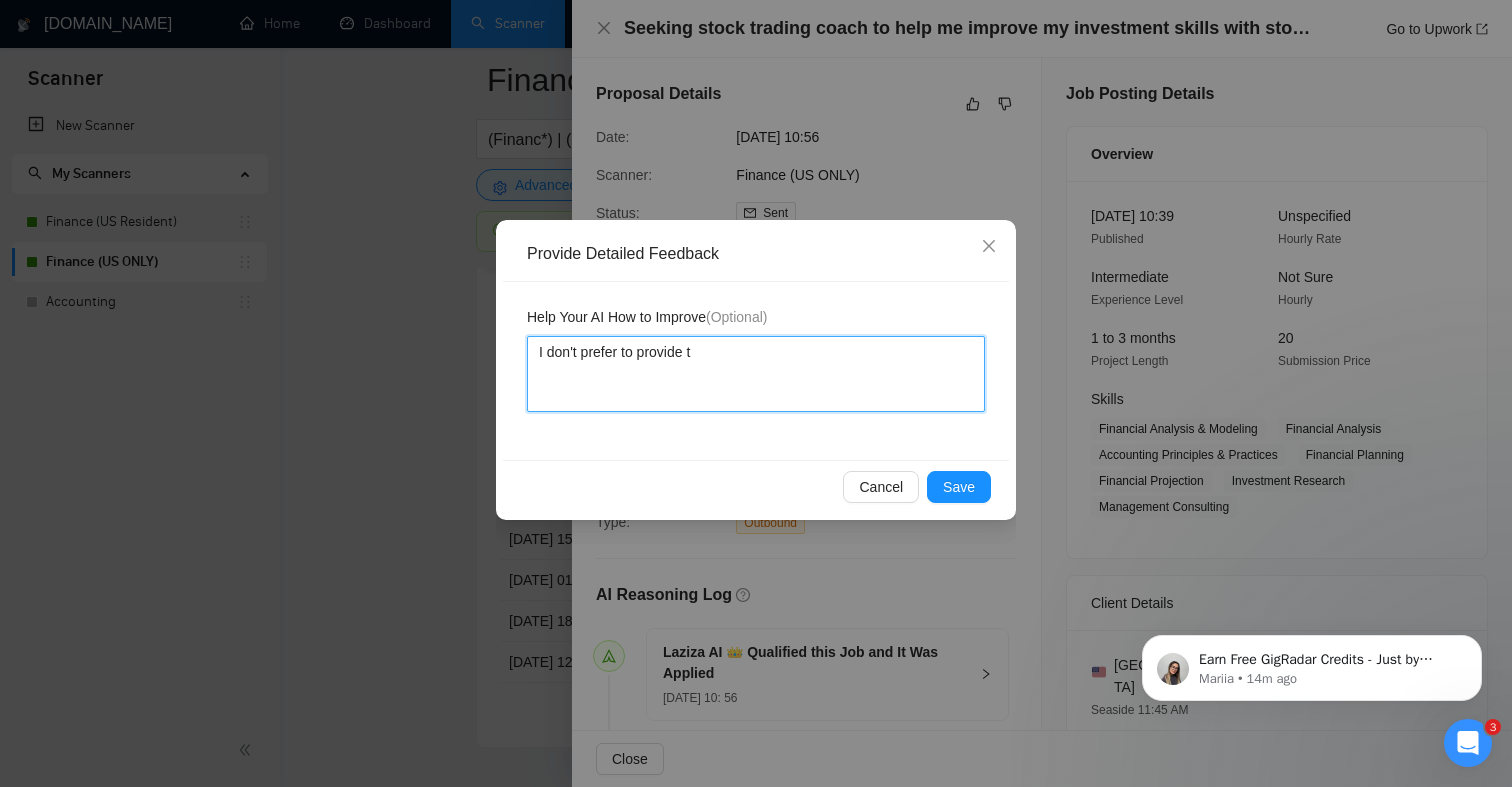 type 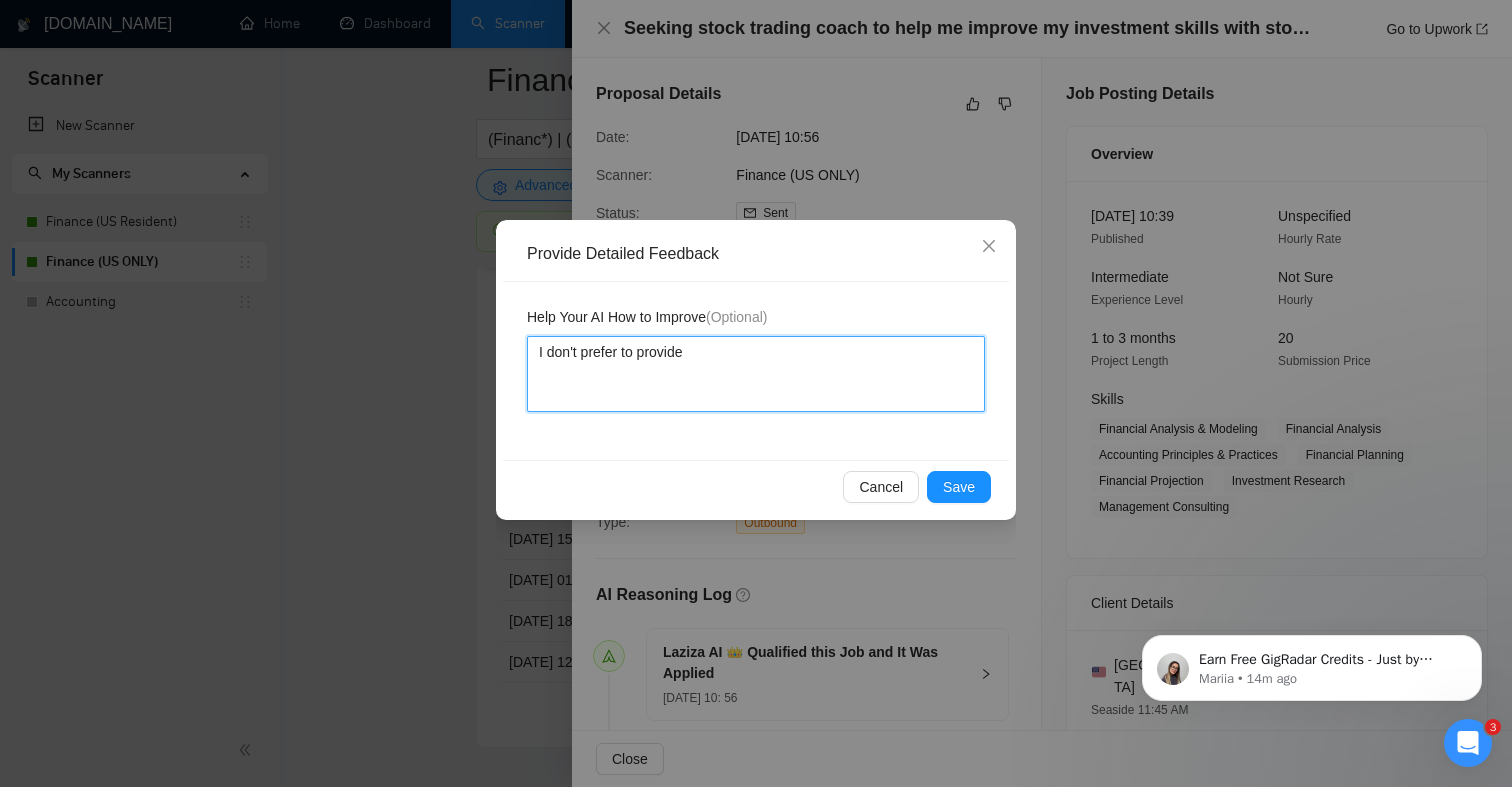 type 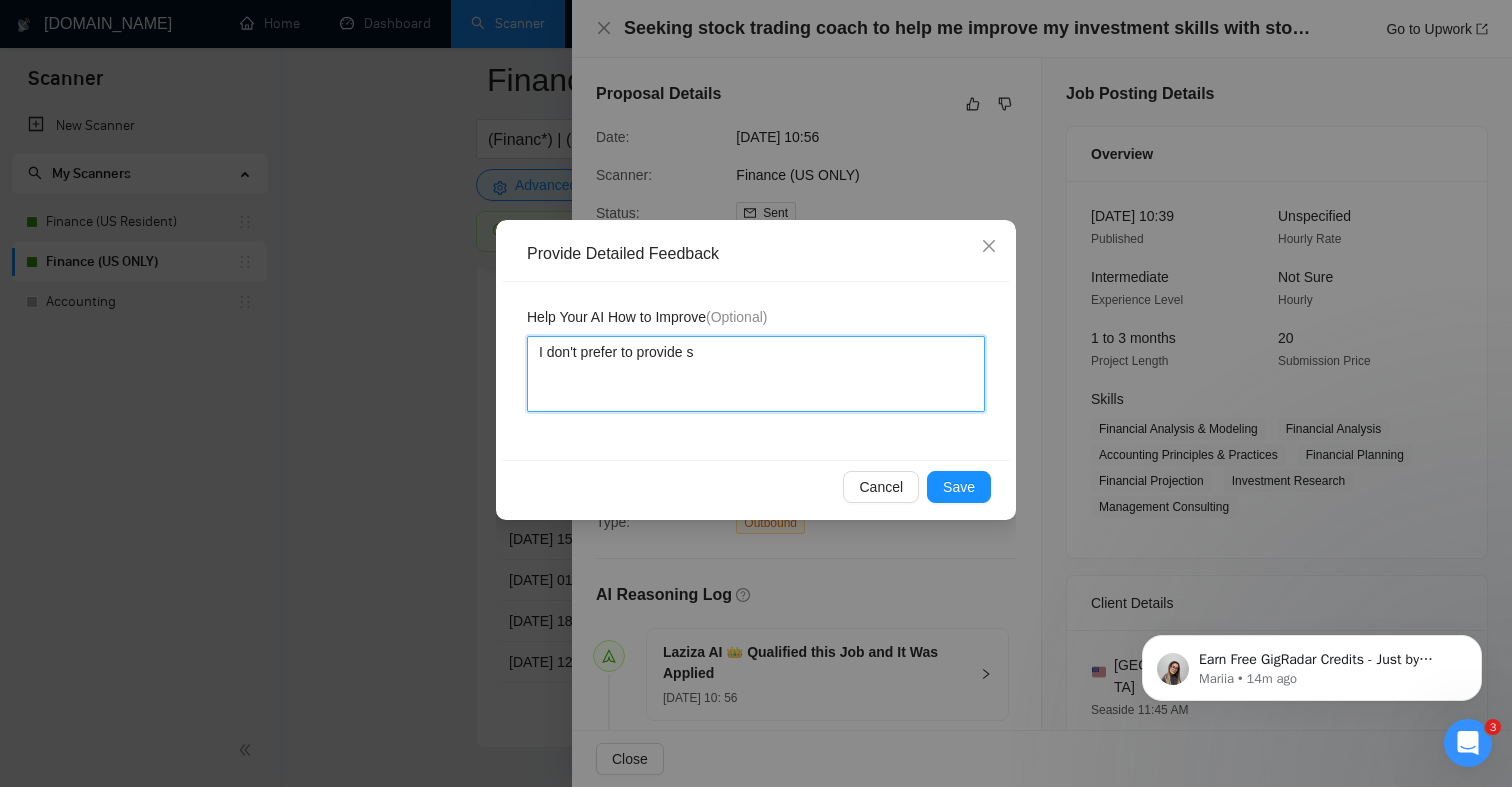 type on "I don't prefer to provide st" 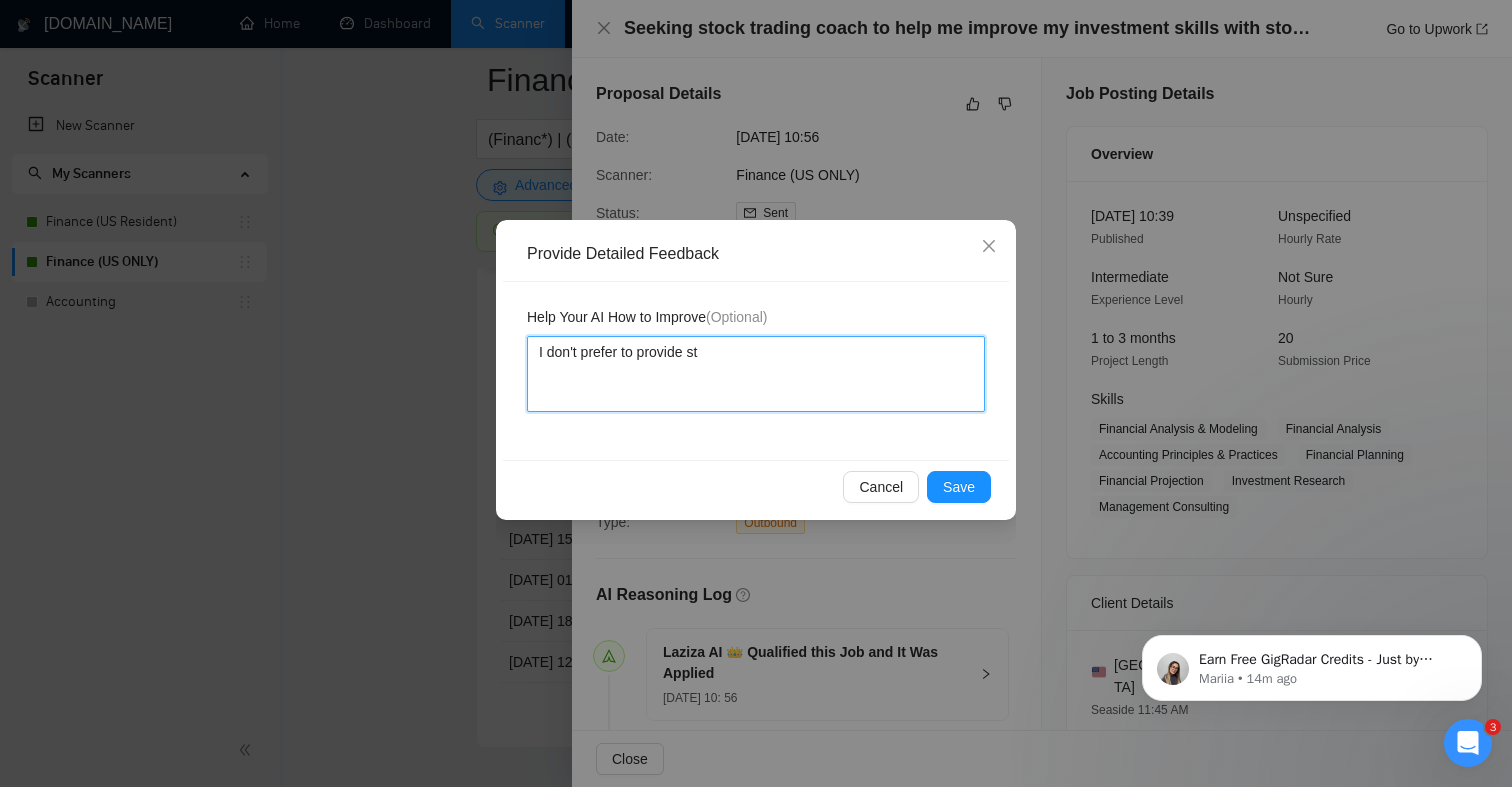 type 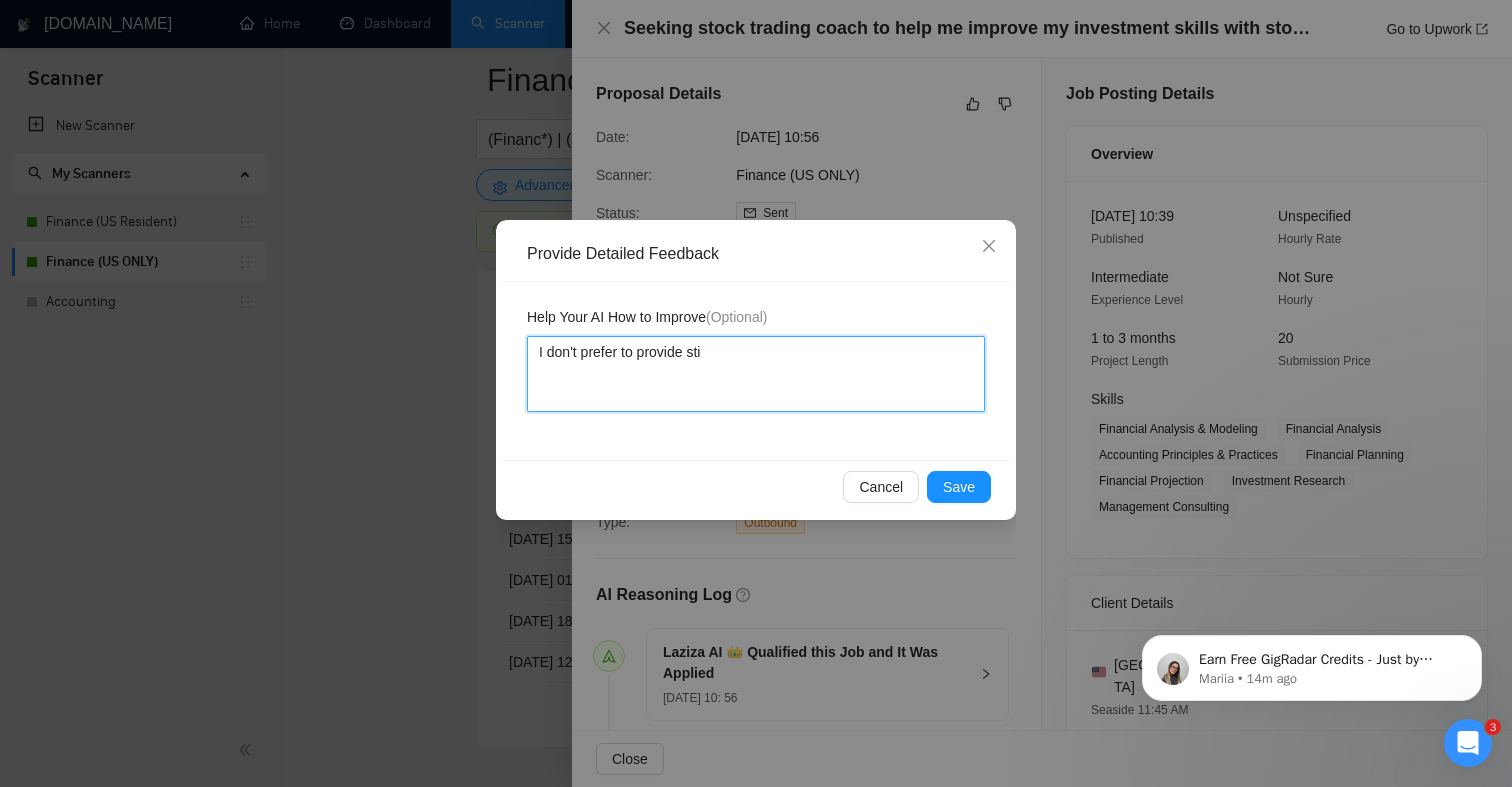 type 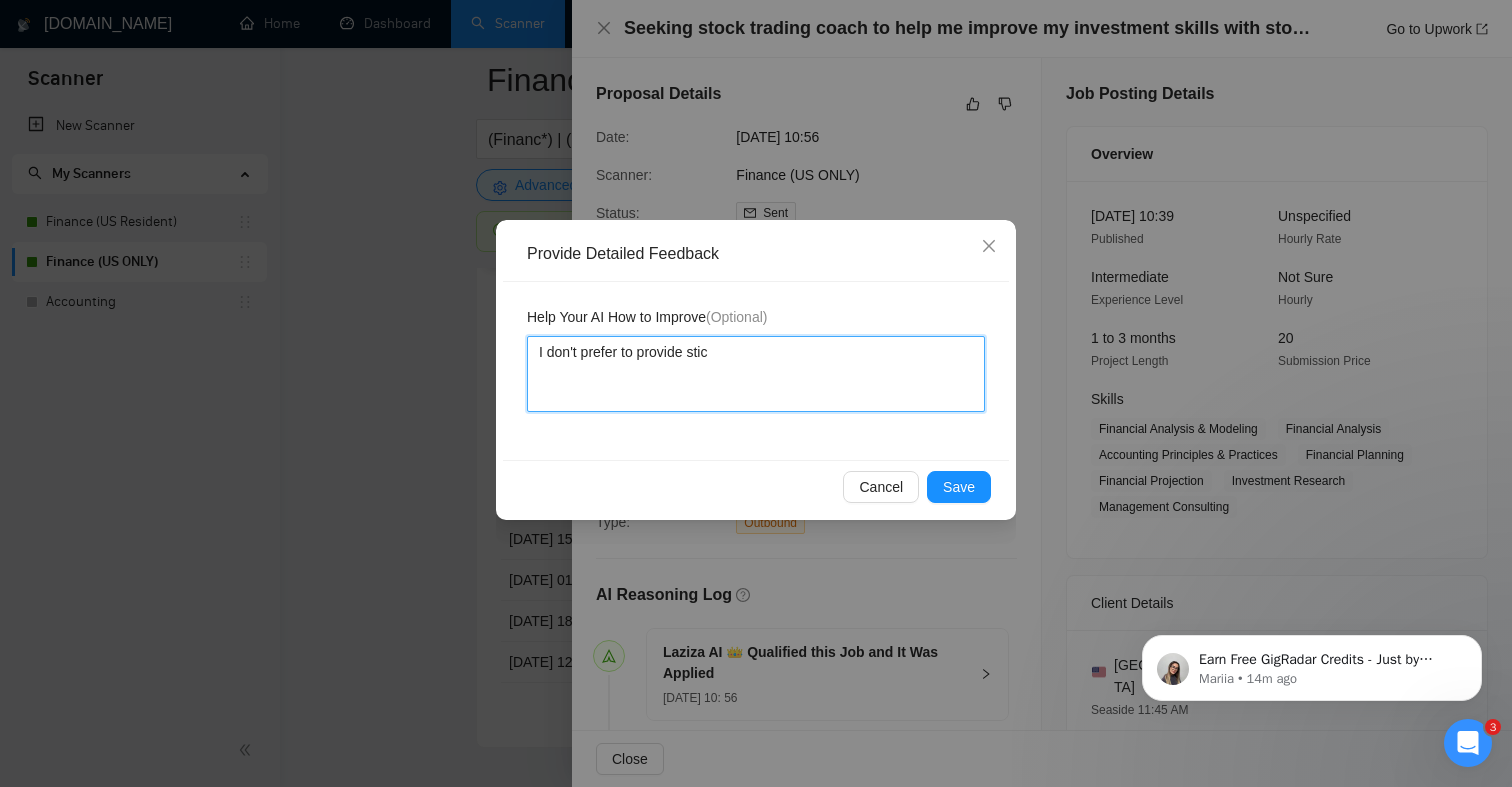 type 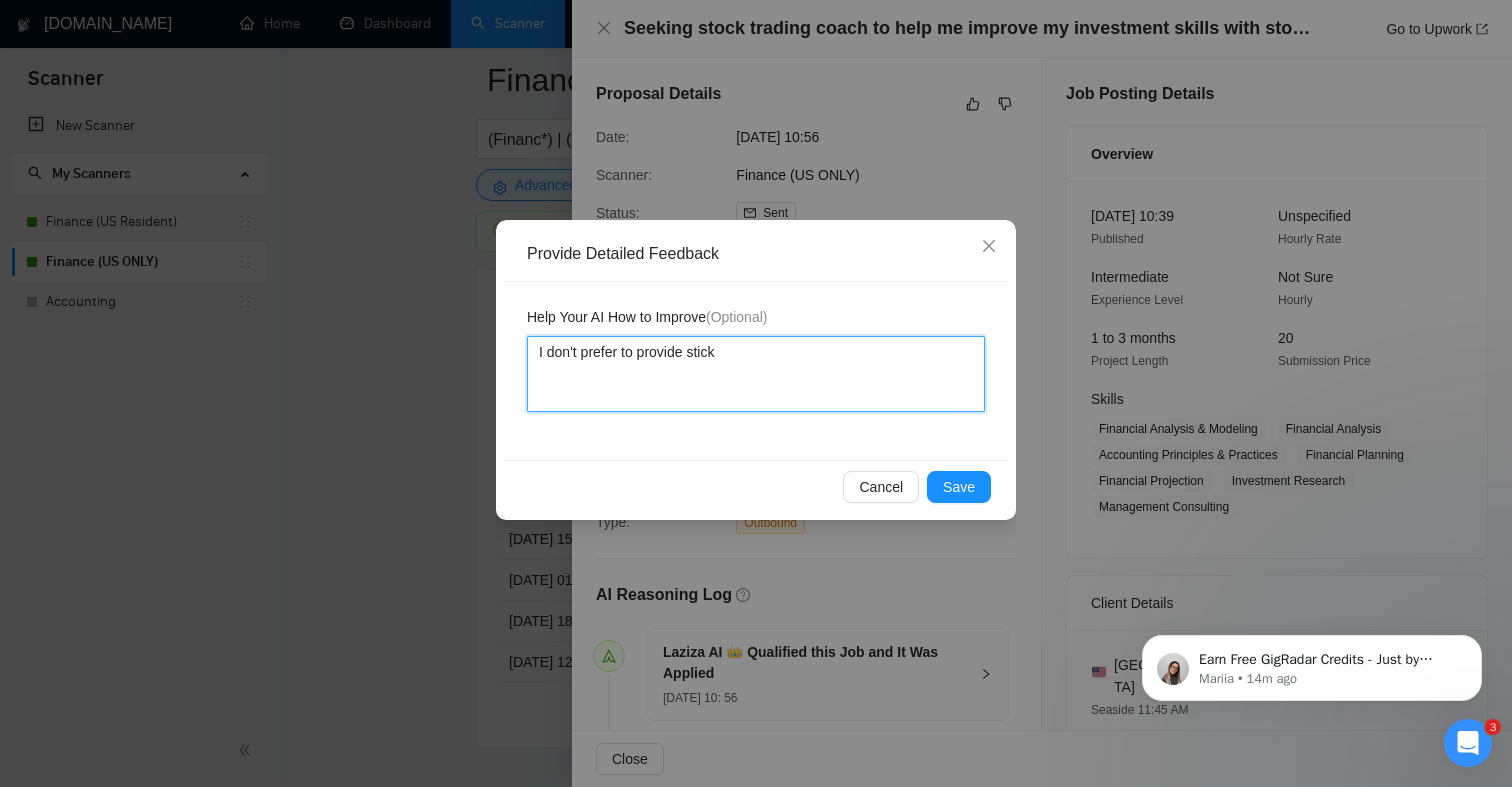 type 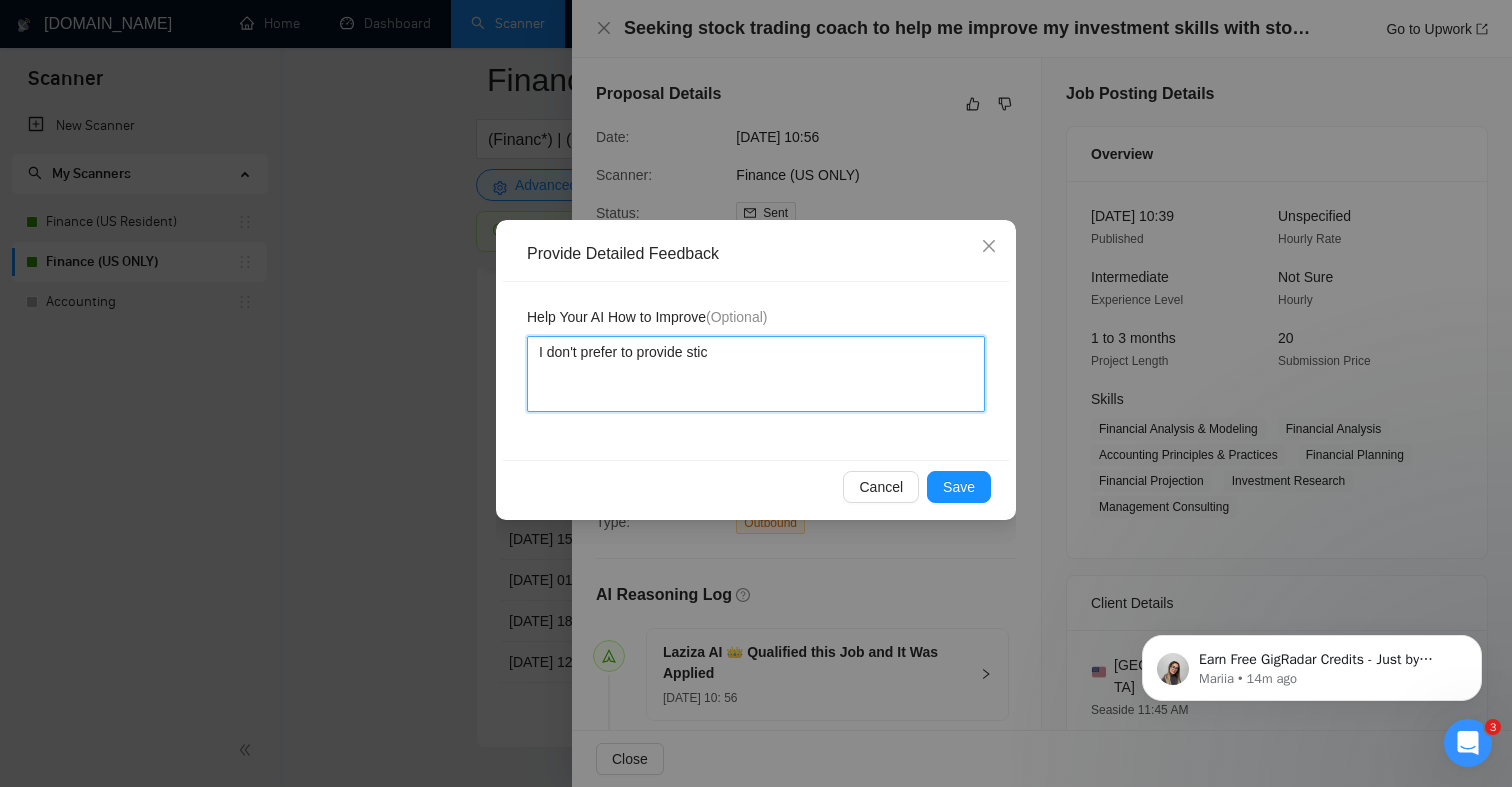 type 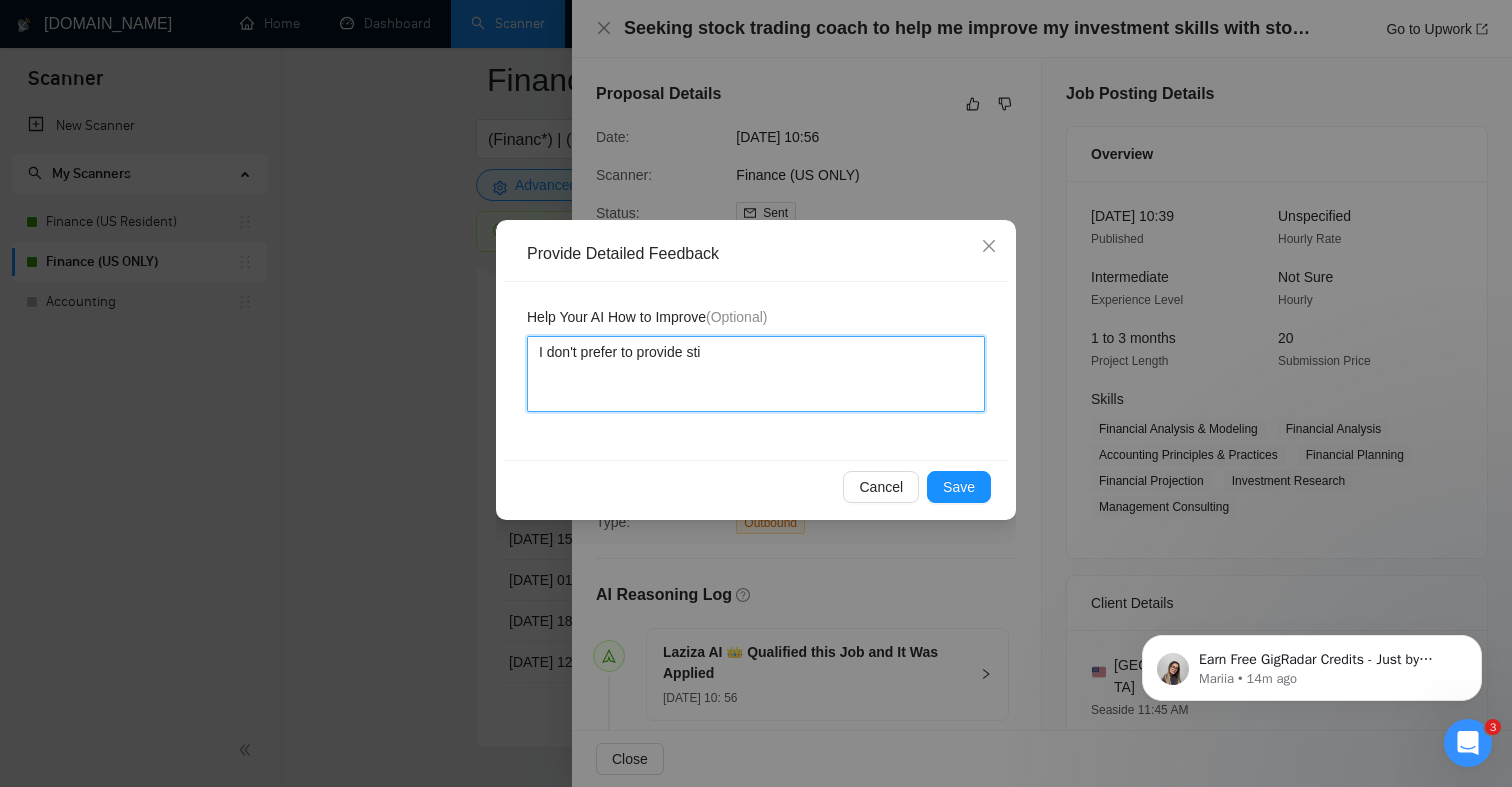 type 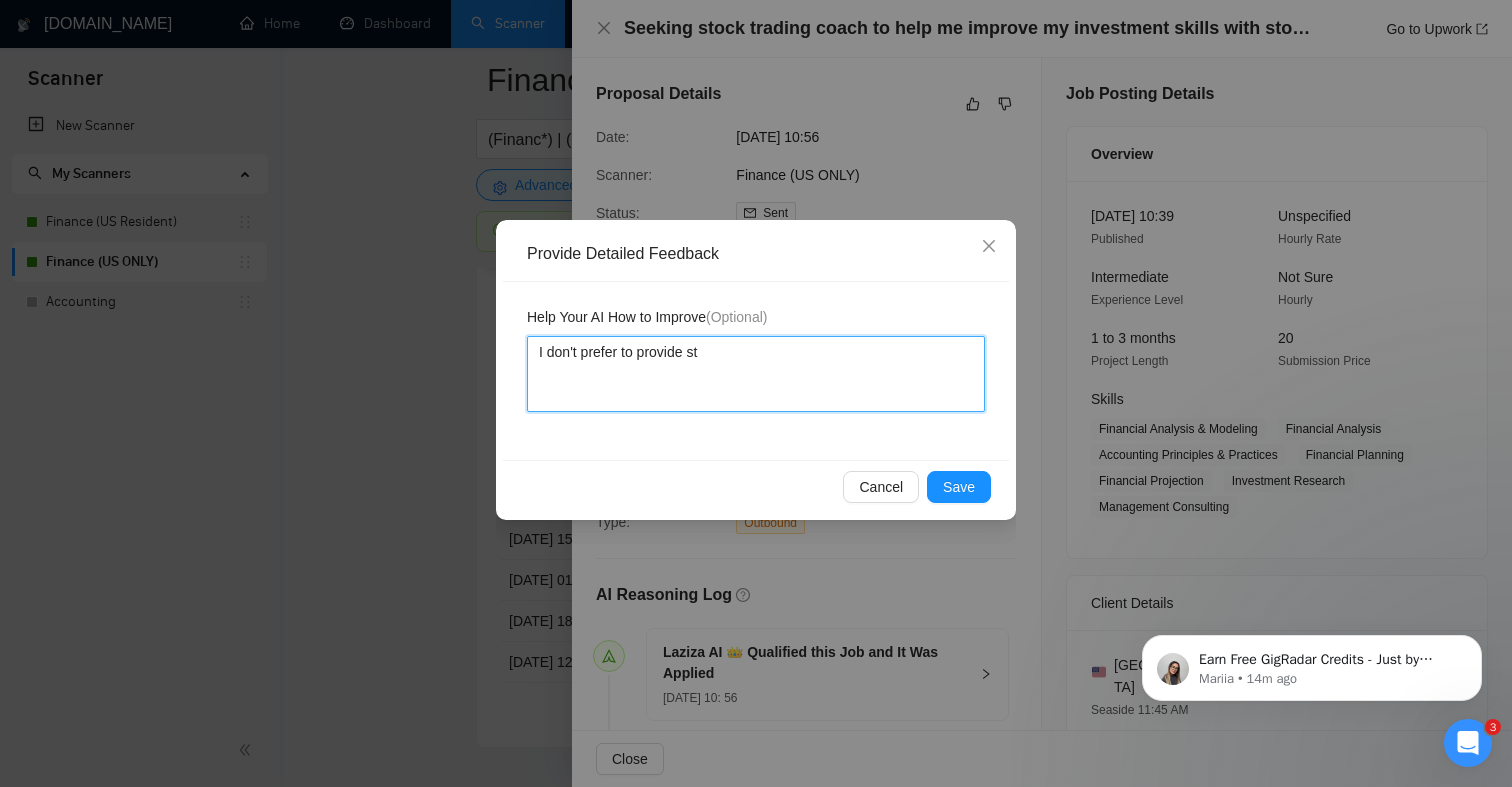 type 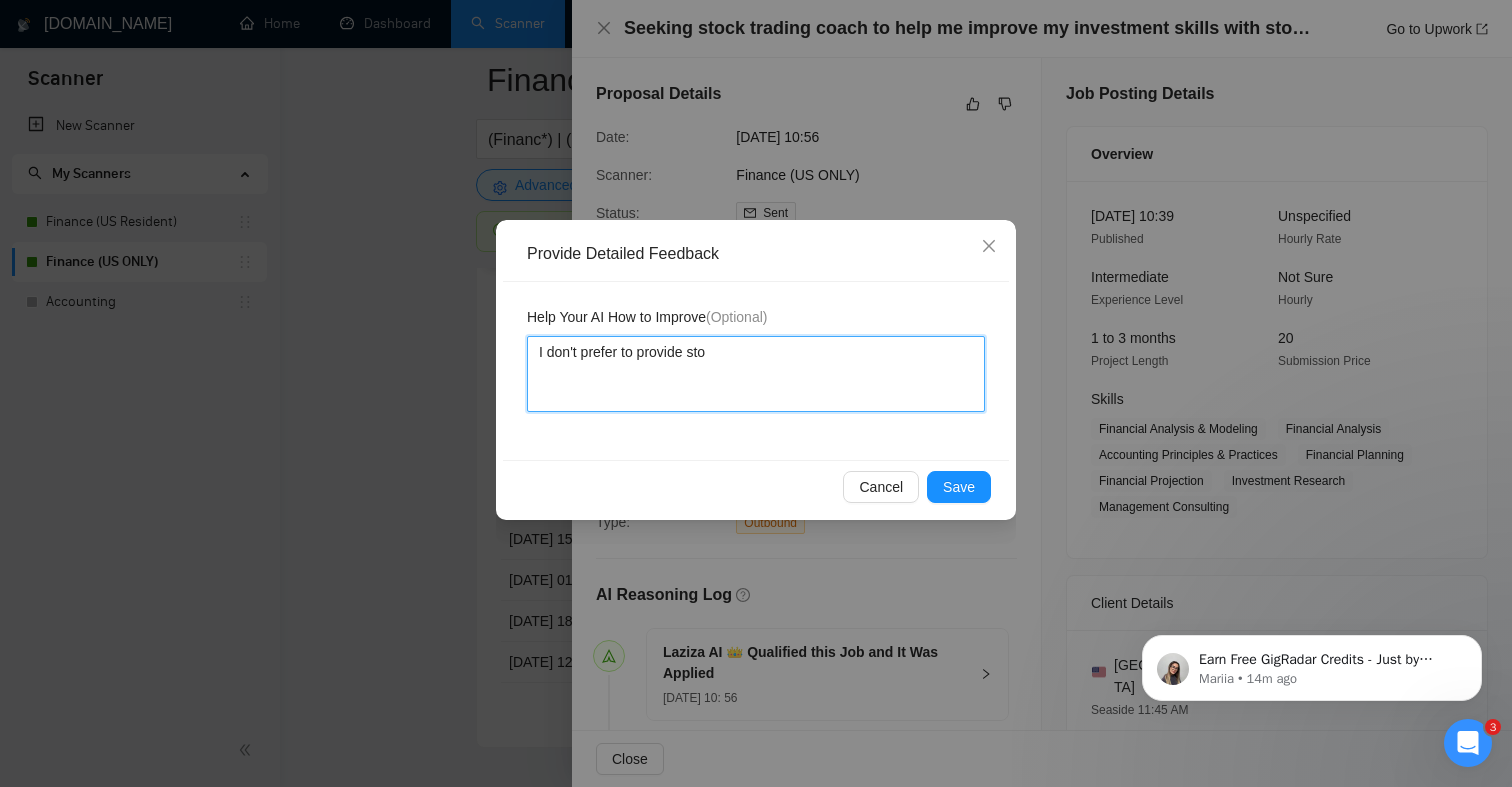 type 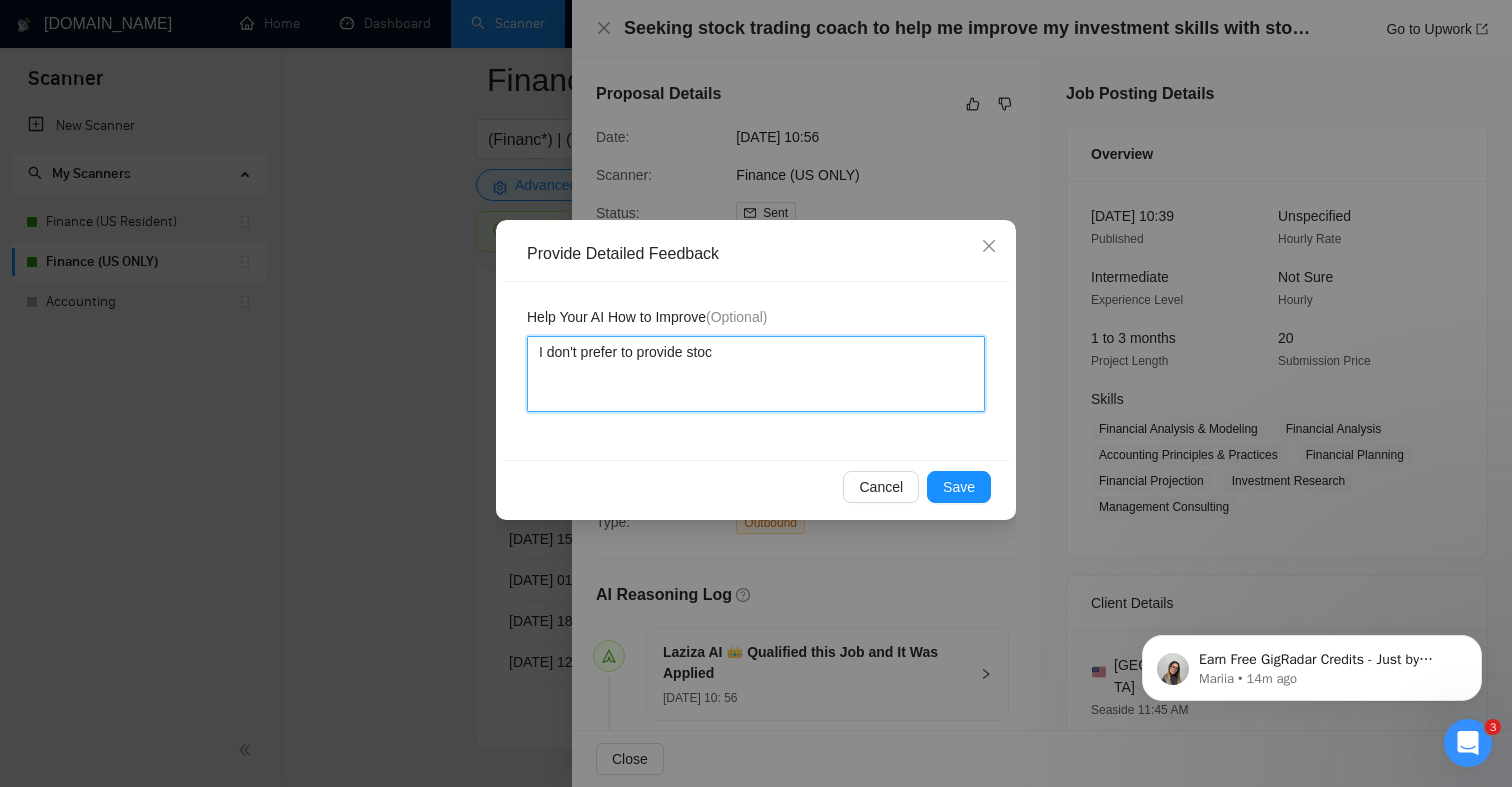 type 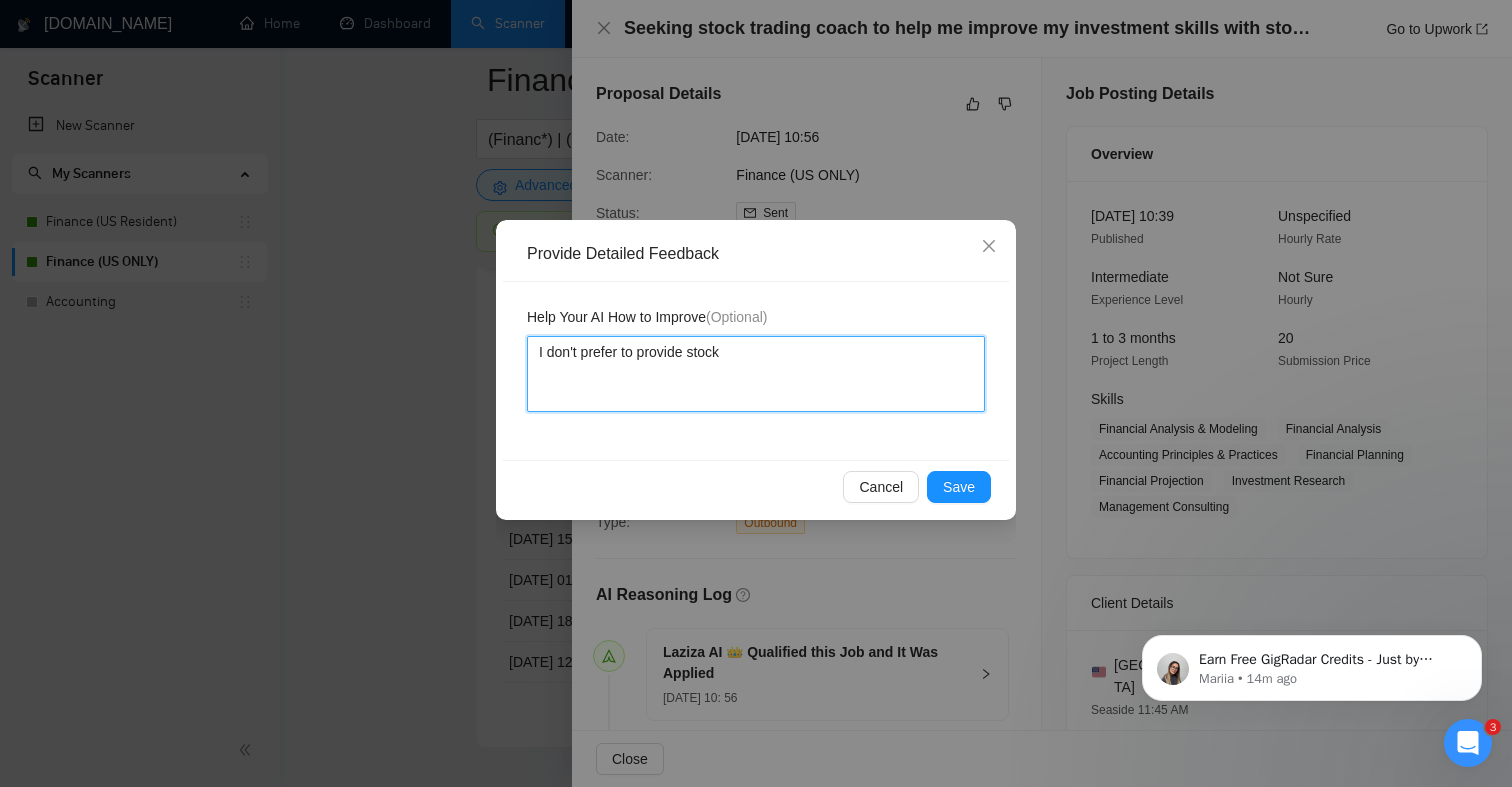type 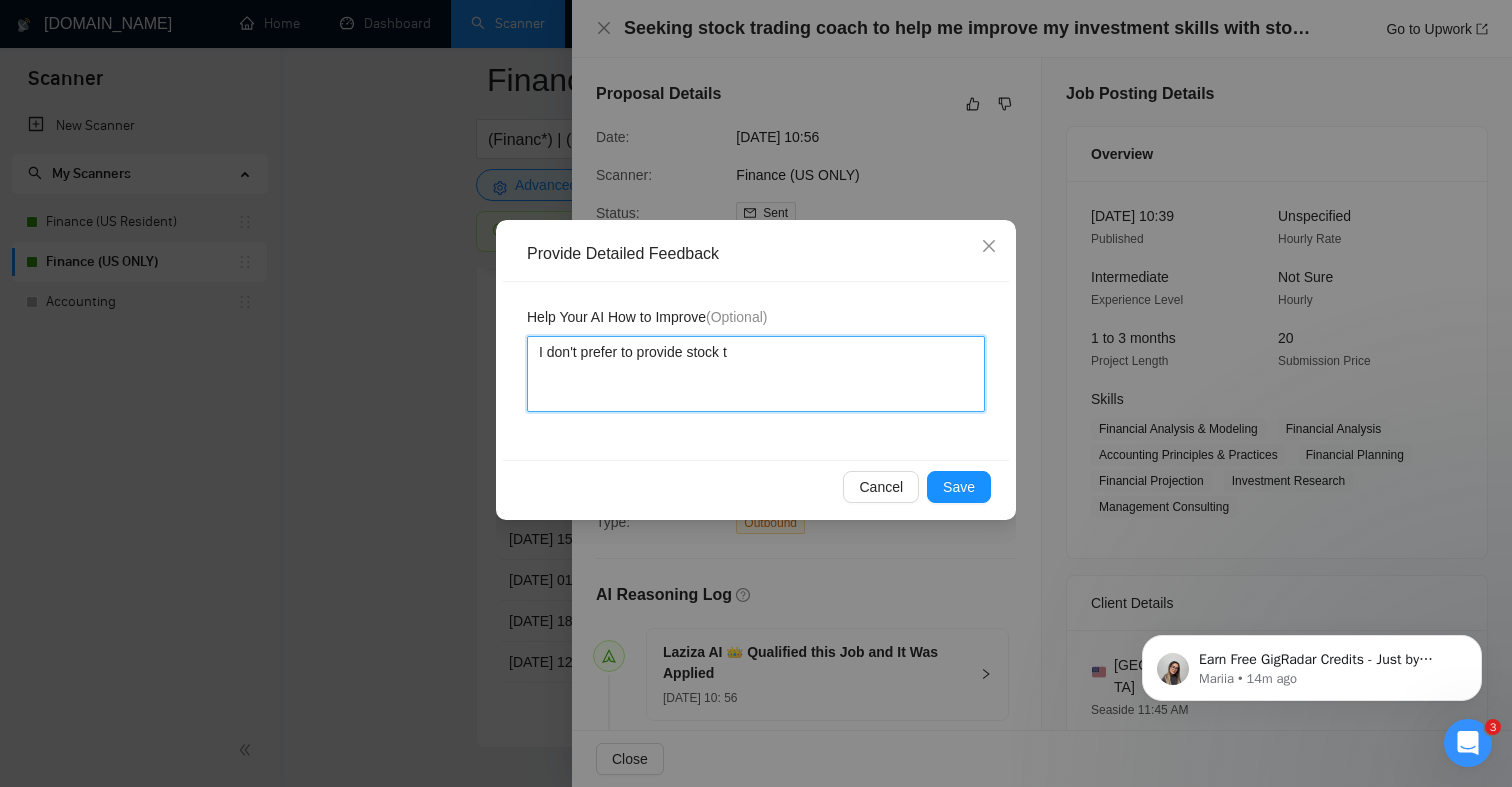 type 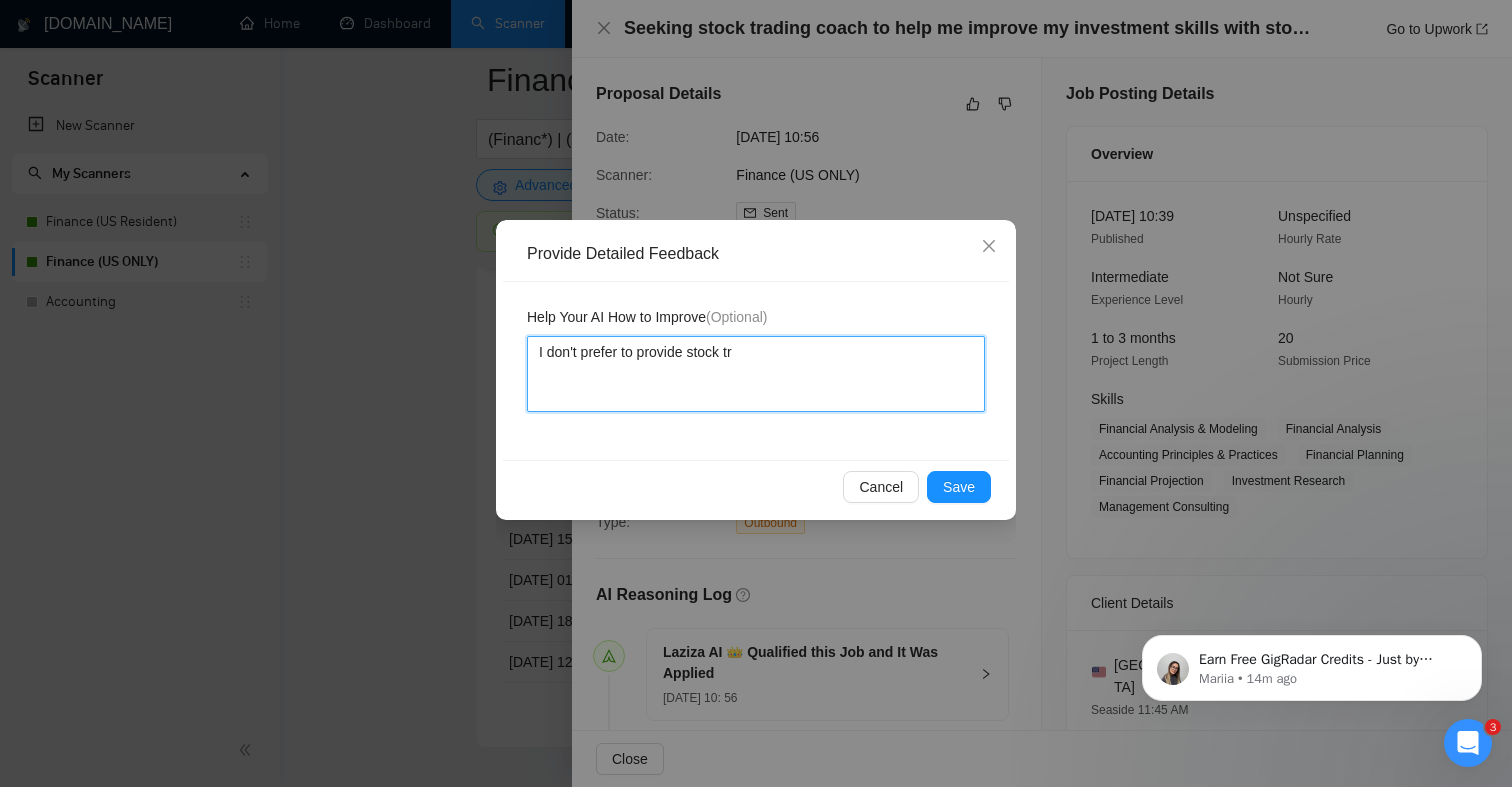 type 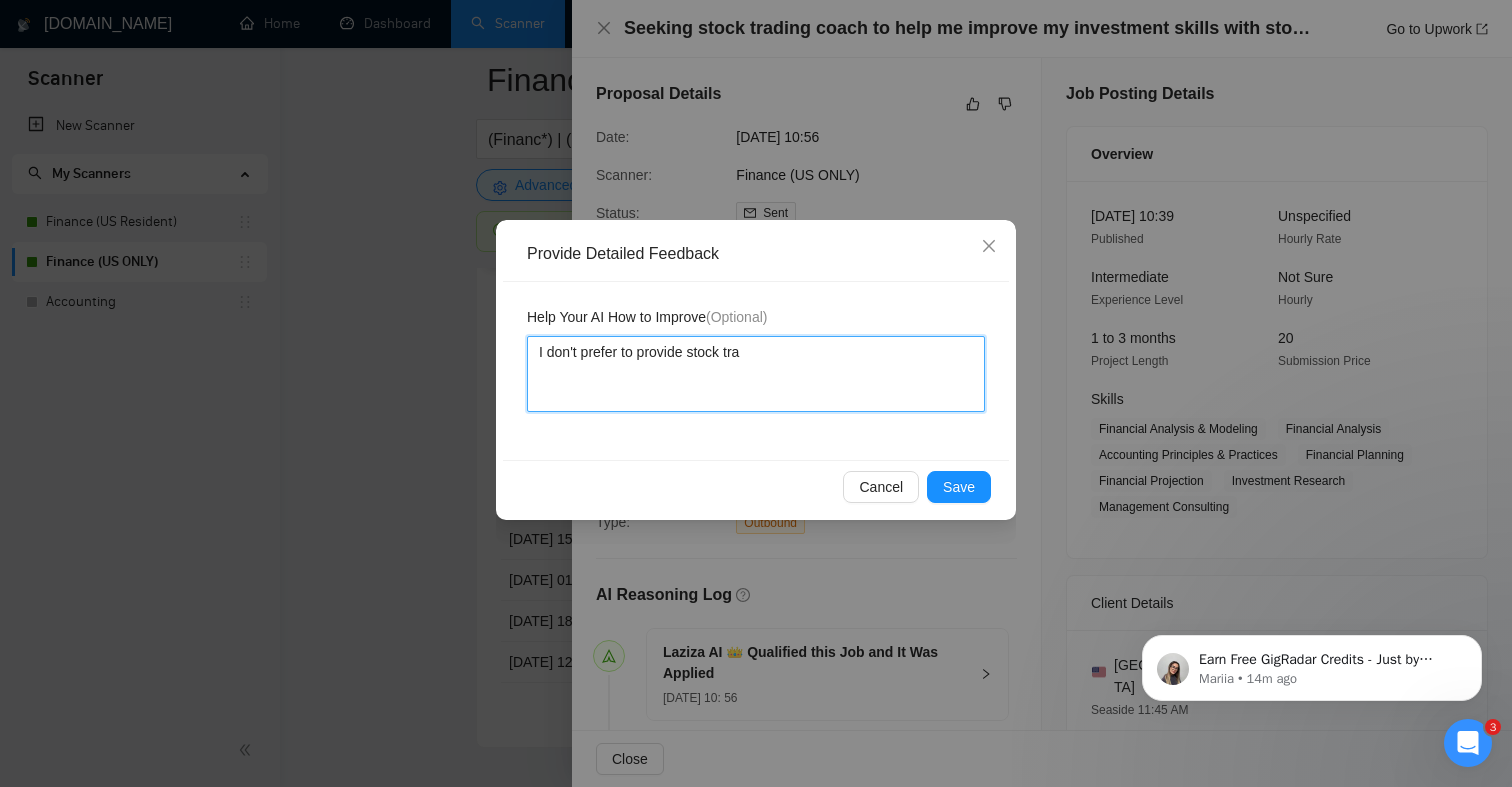type 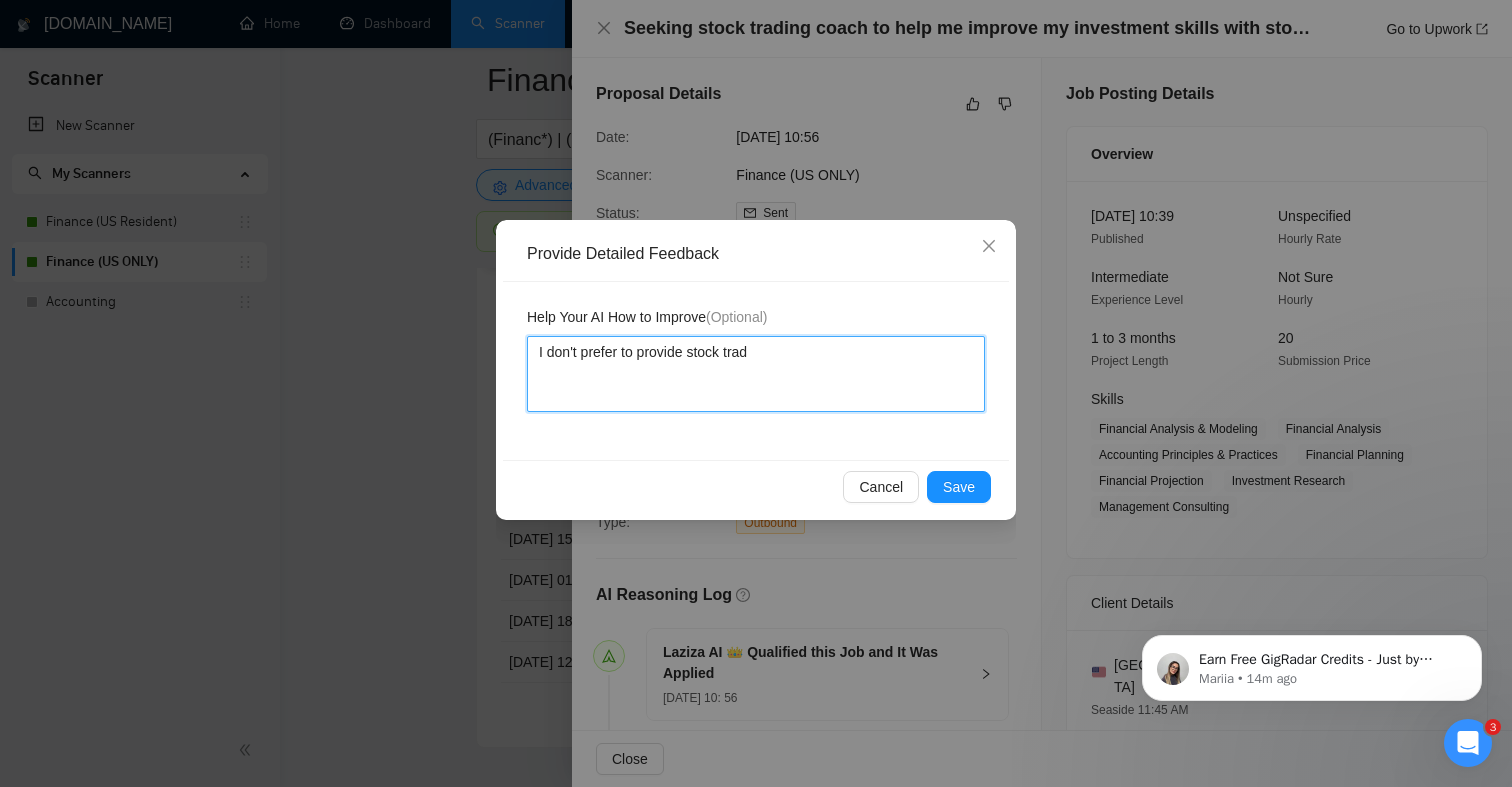 type 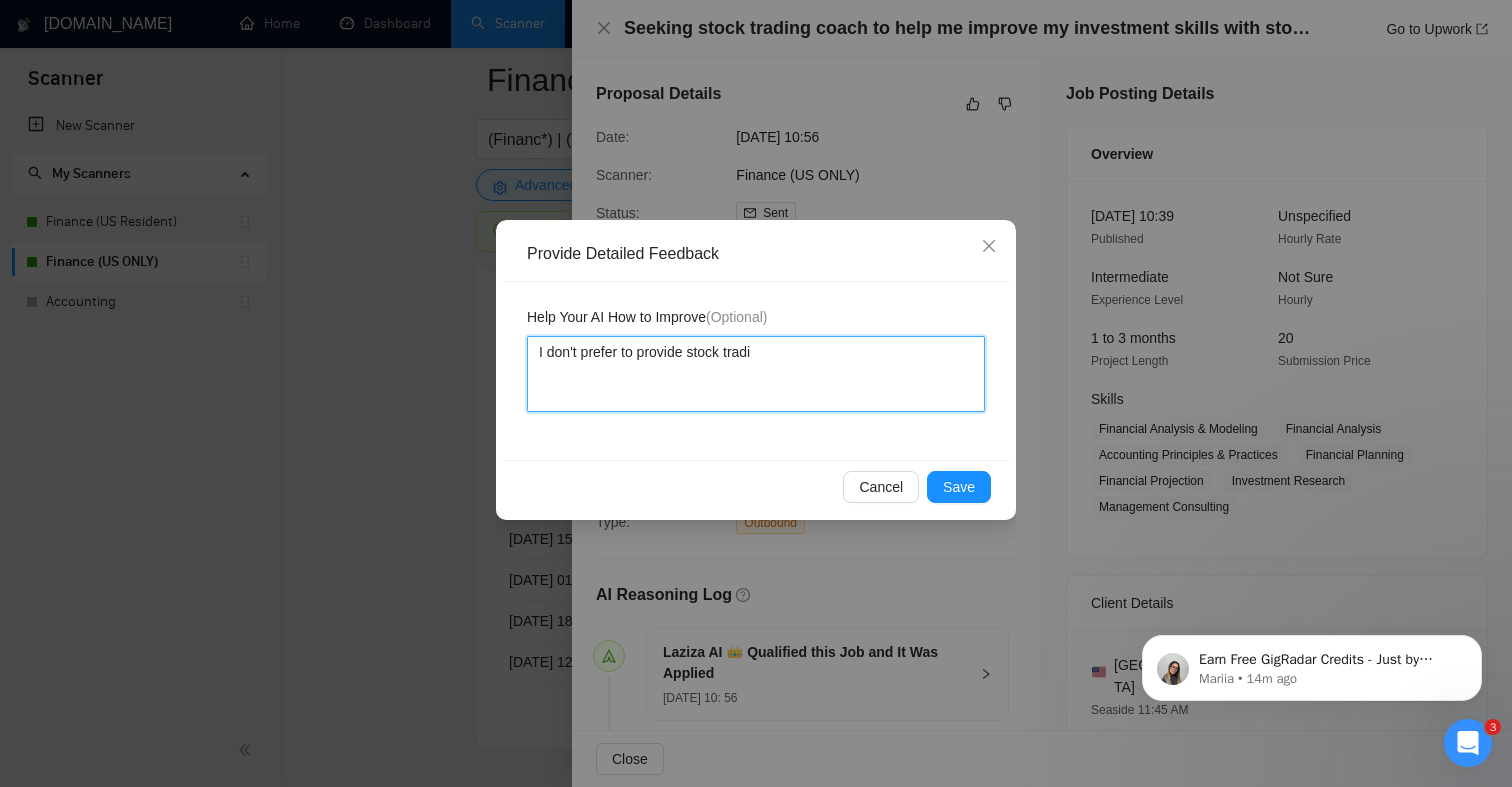 type 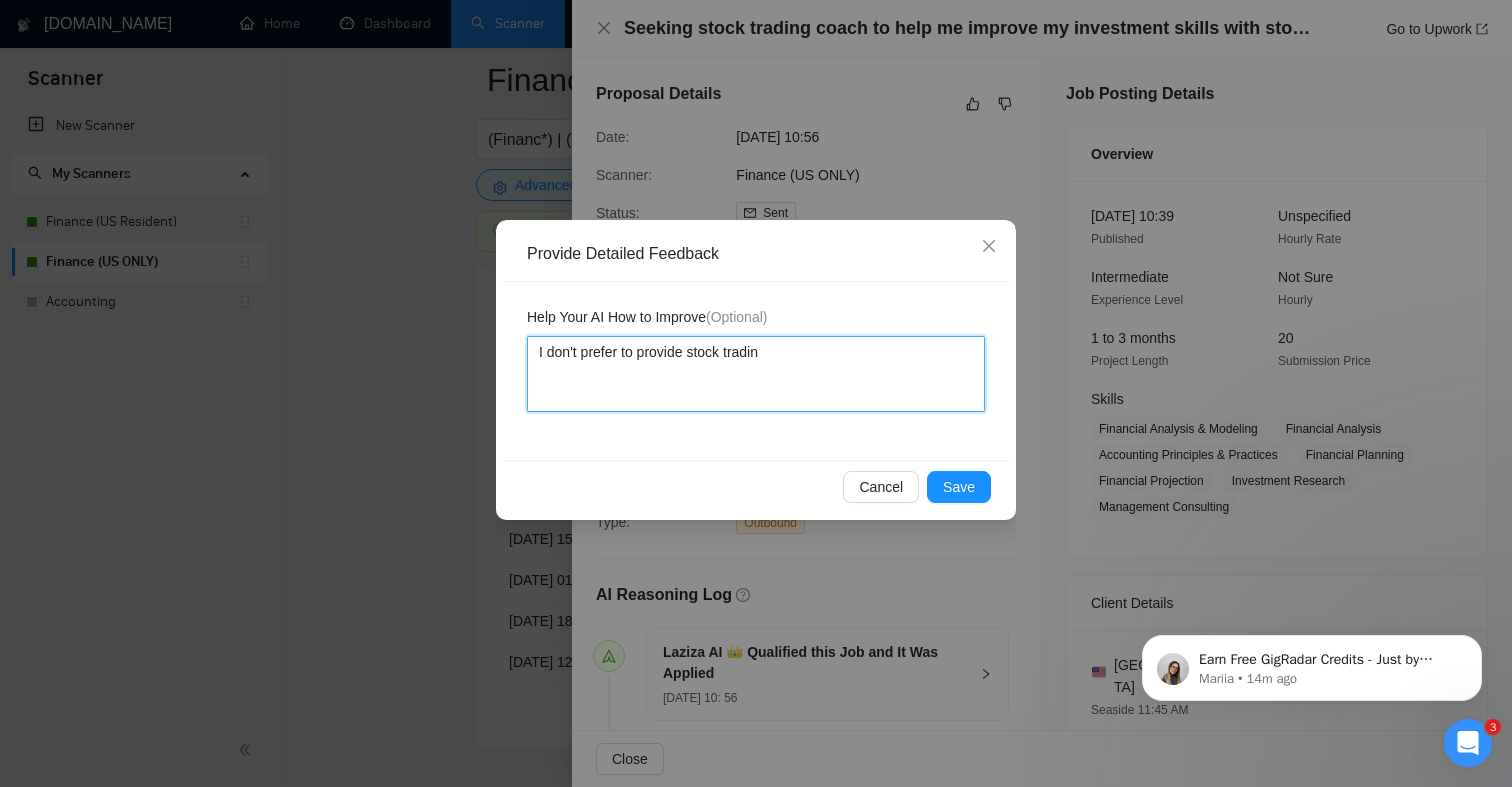 type 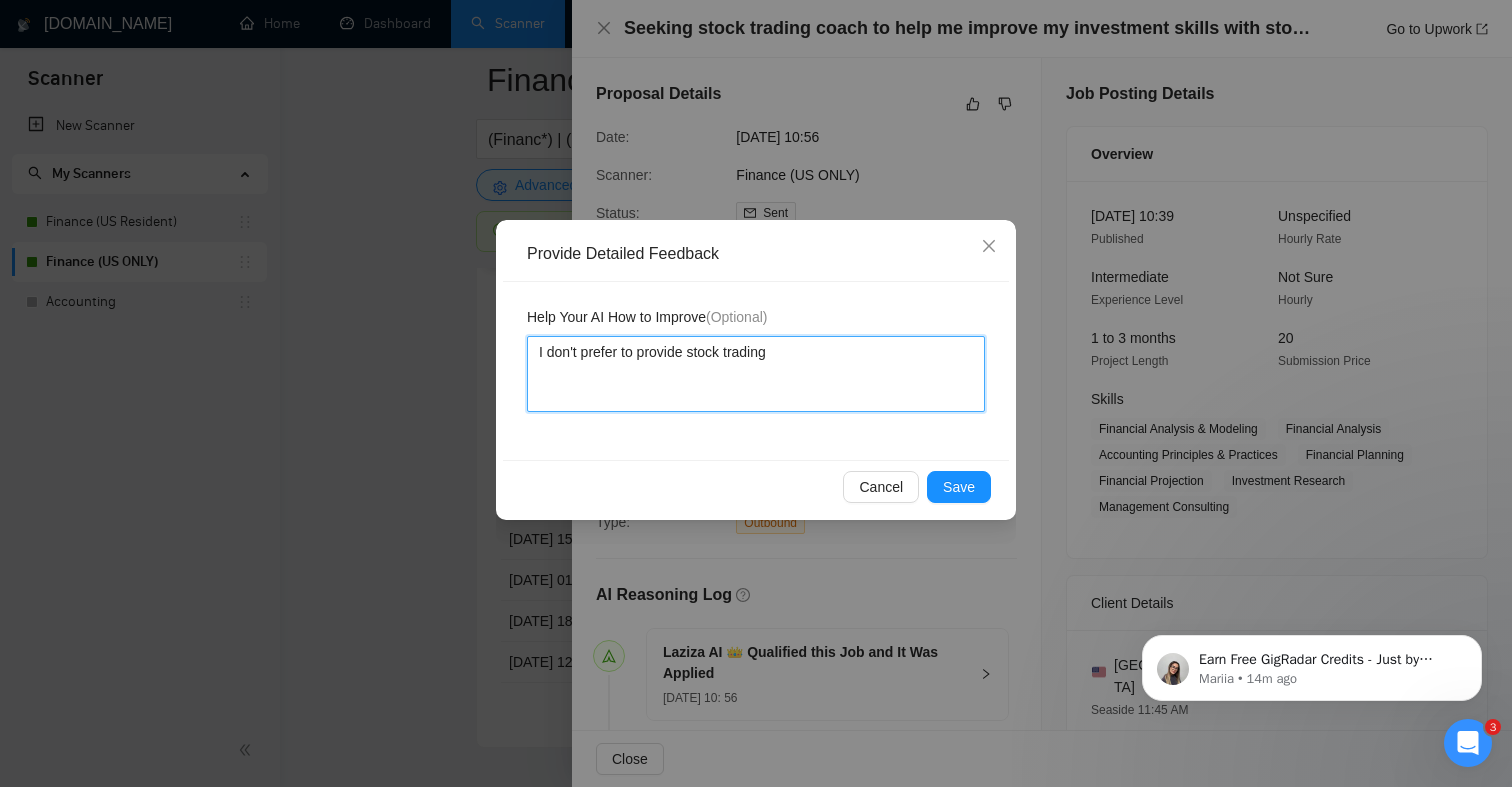type 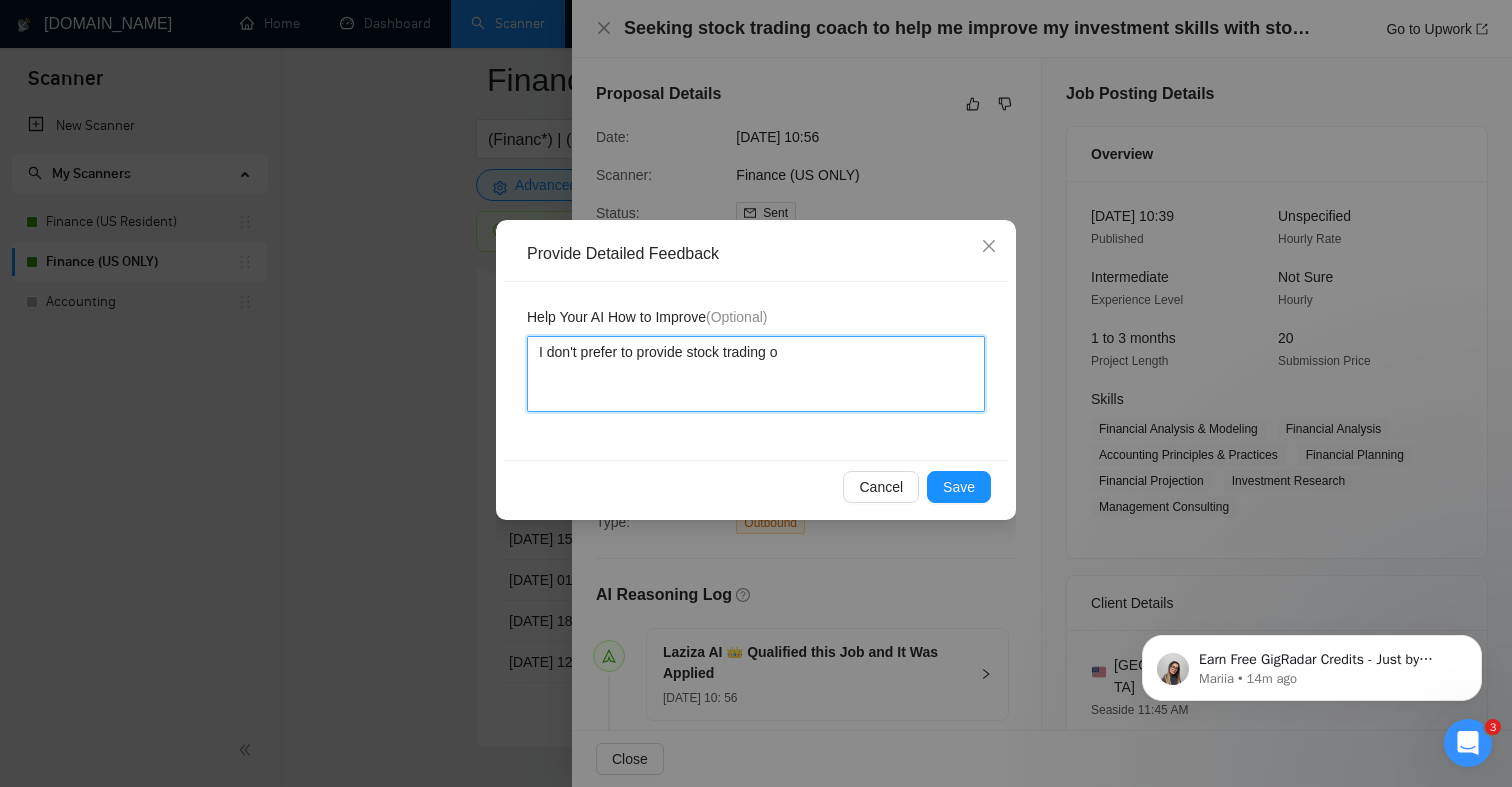 type 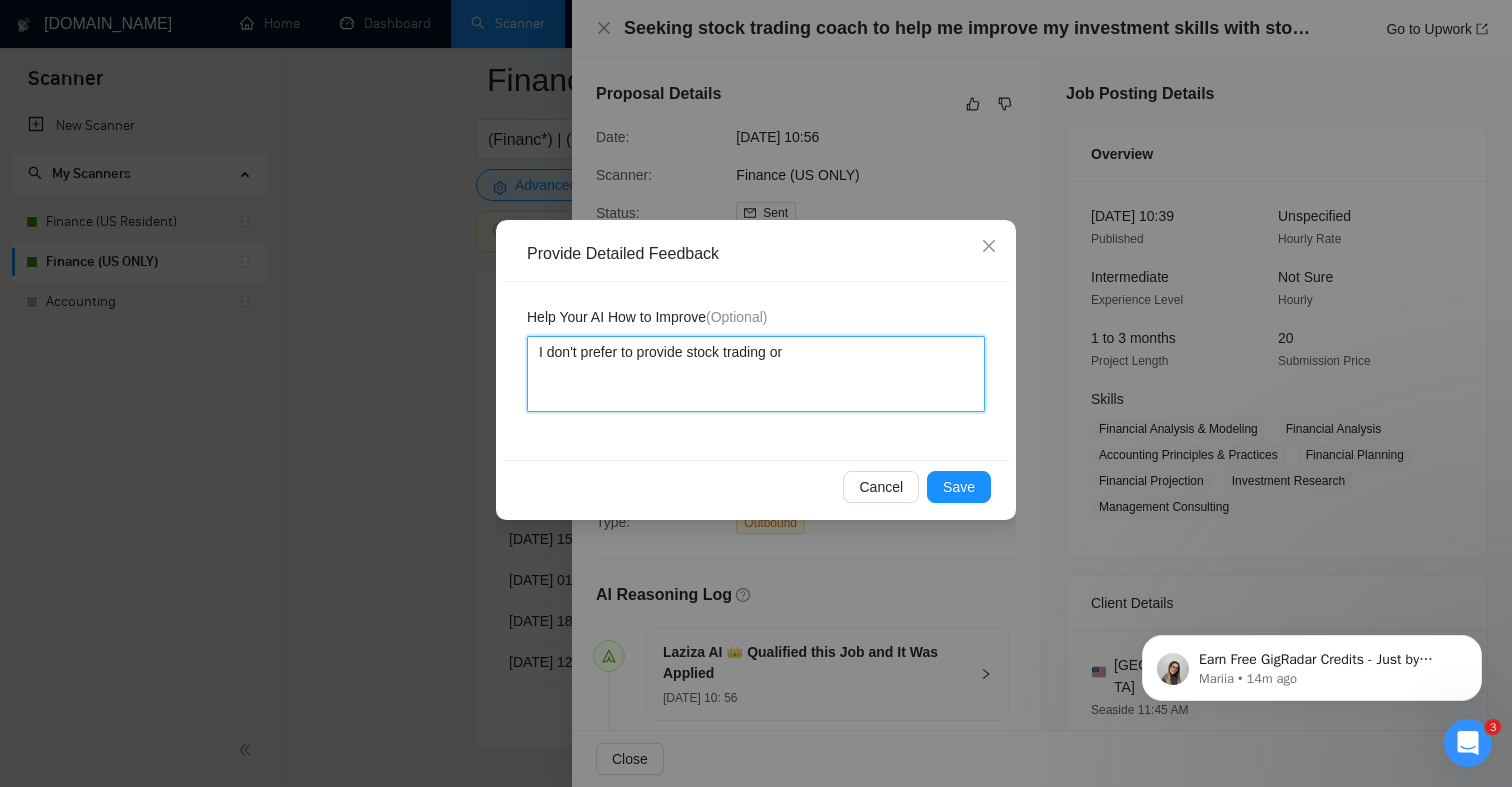 type 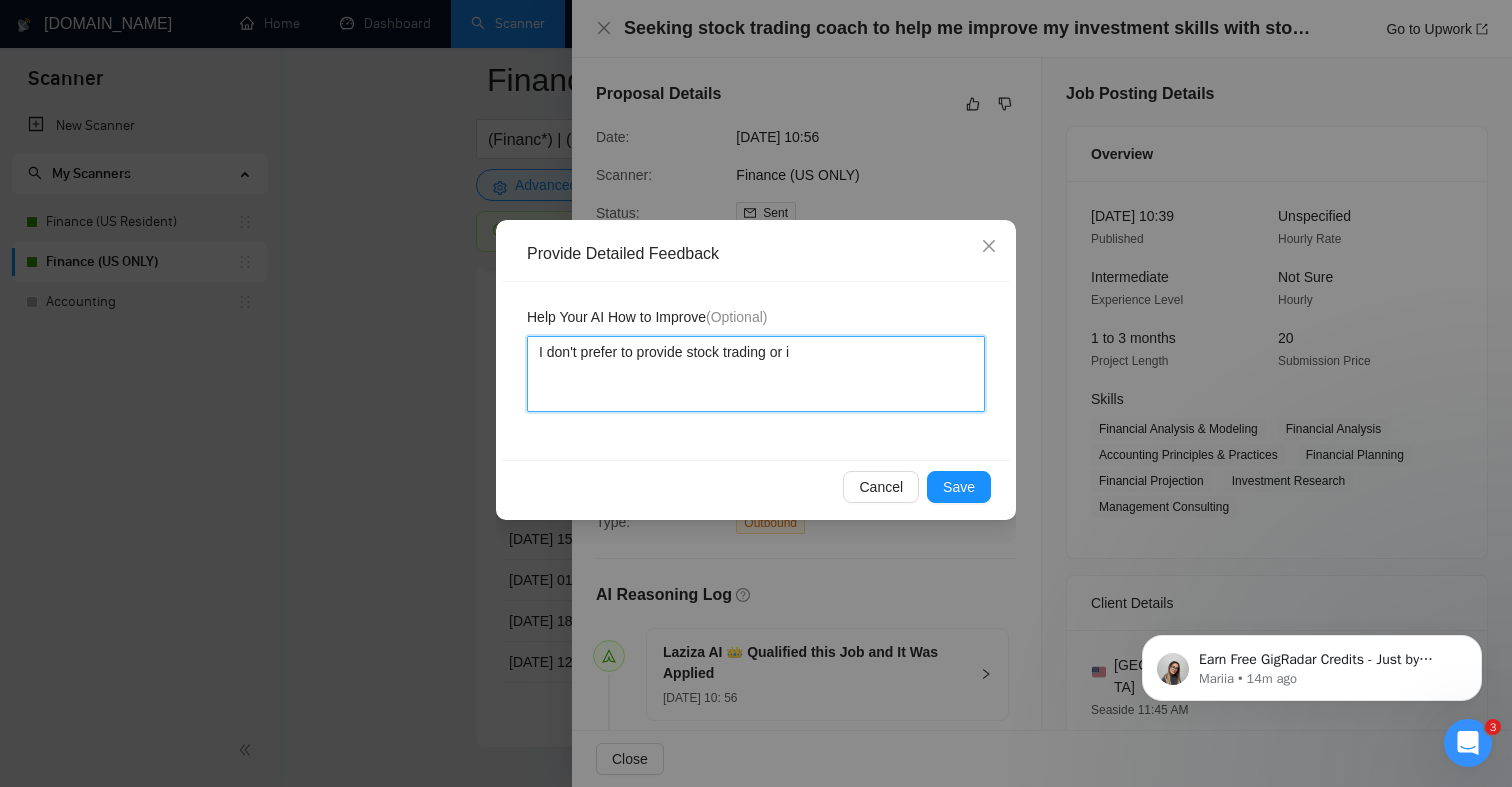 type 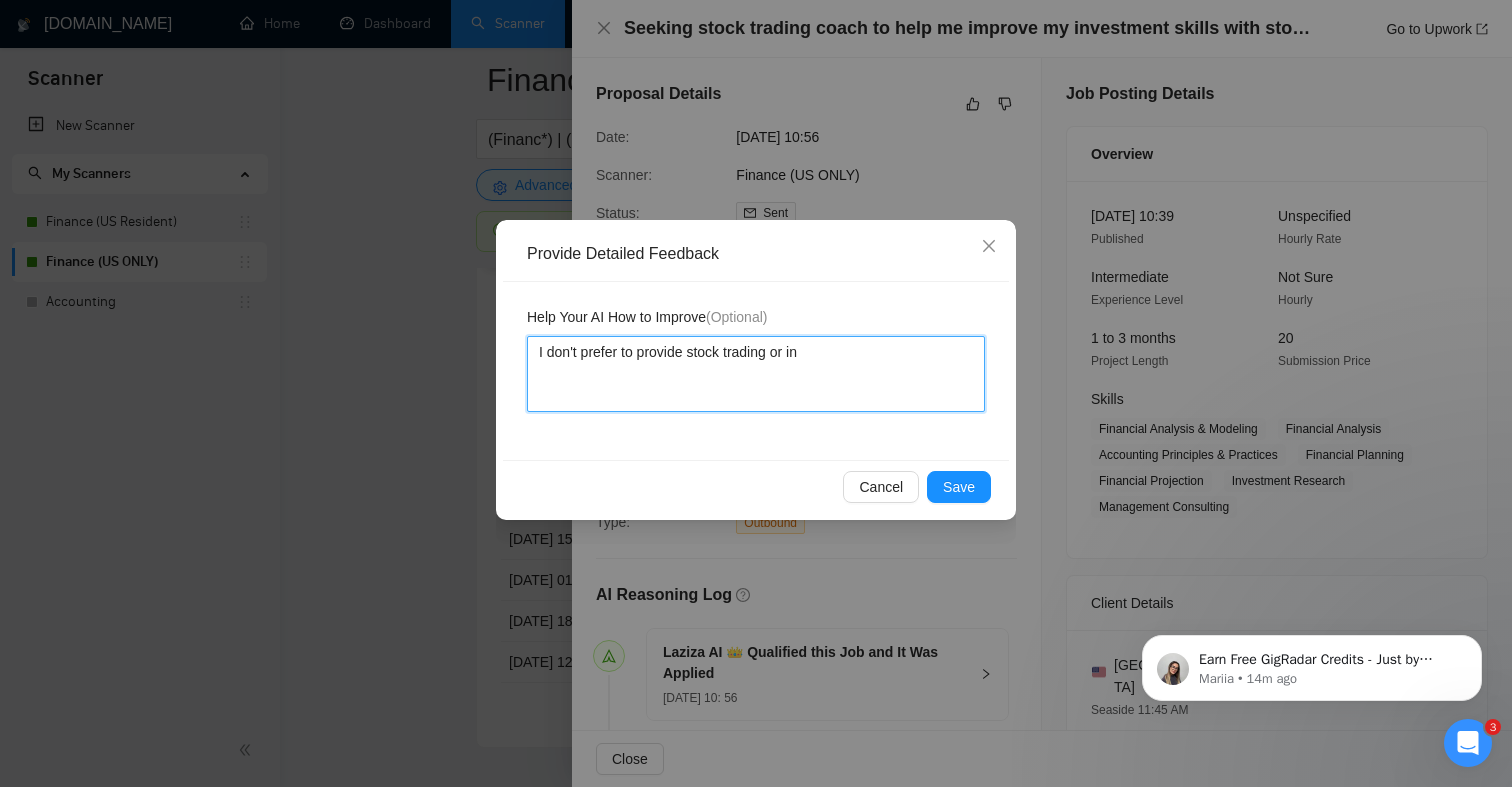 type on "I don't prefer to provide stock trading or inv" 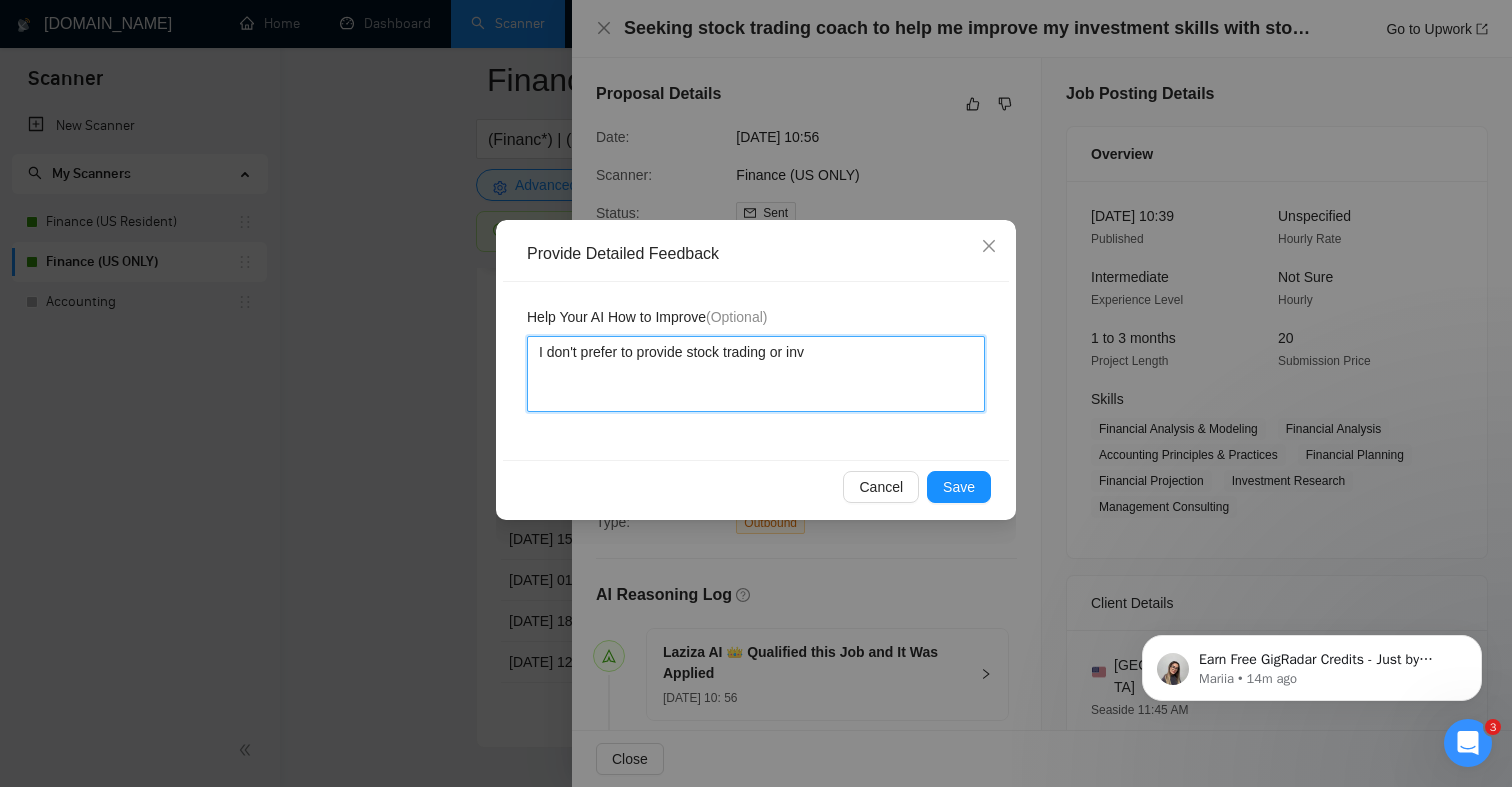 type 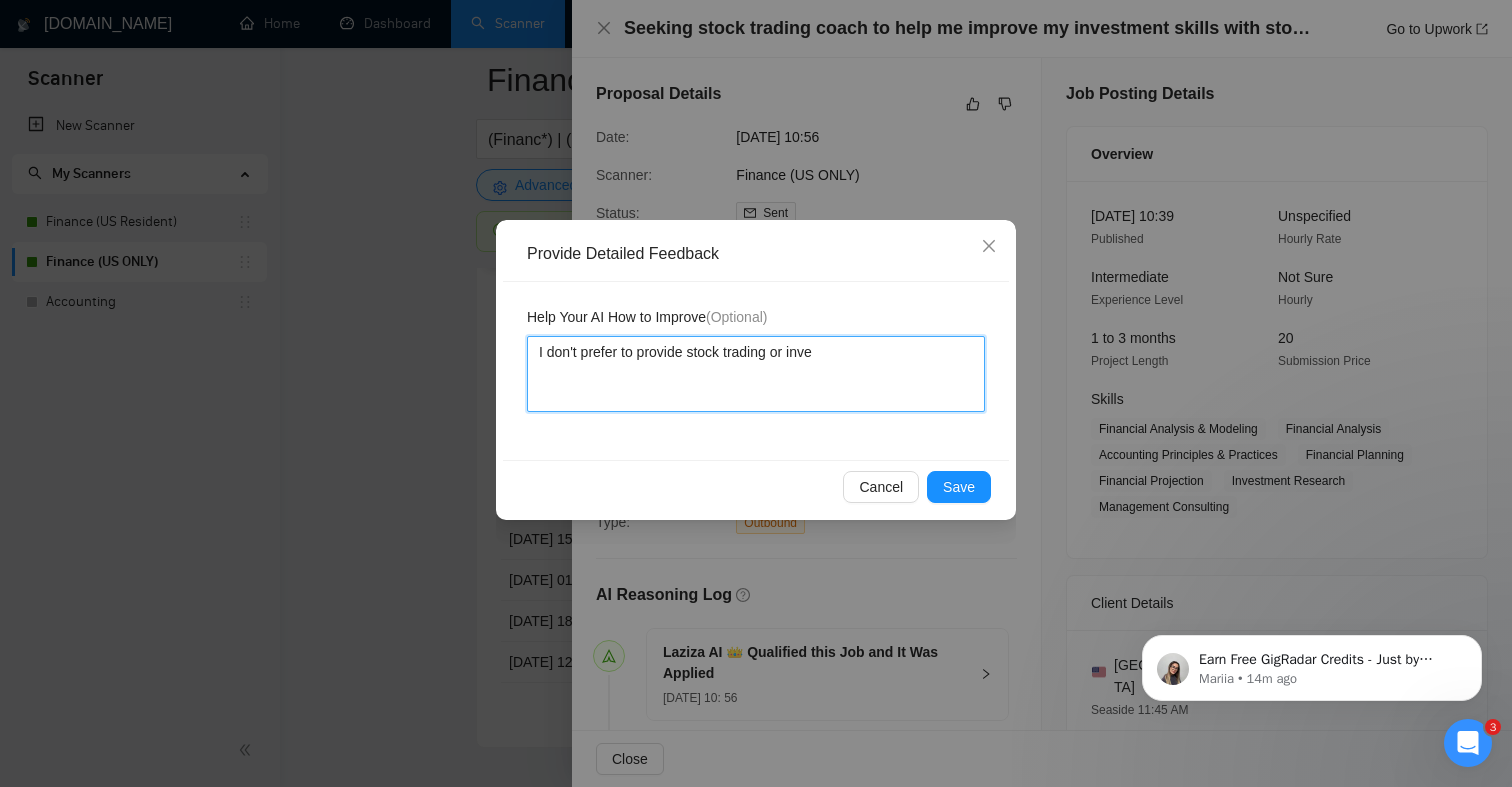 type 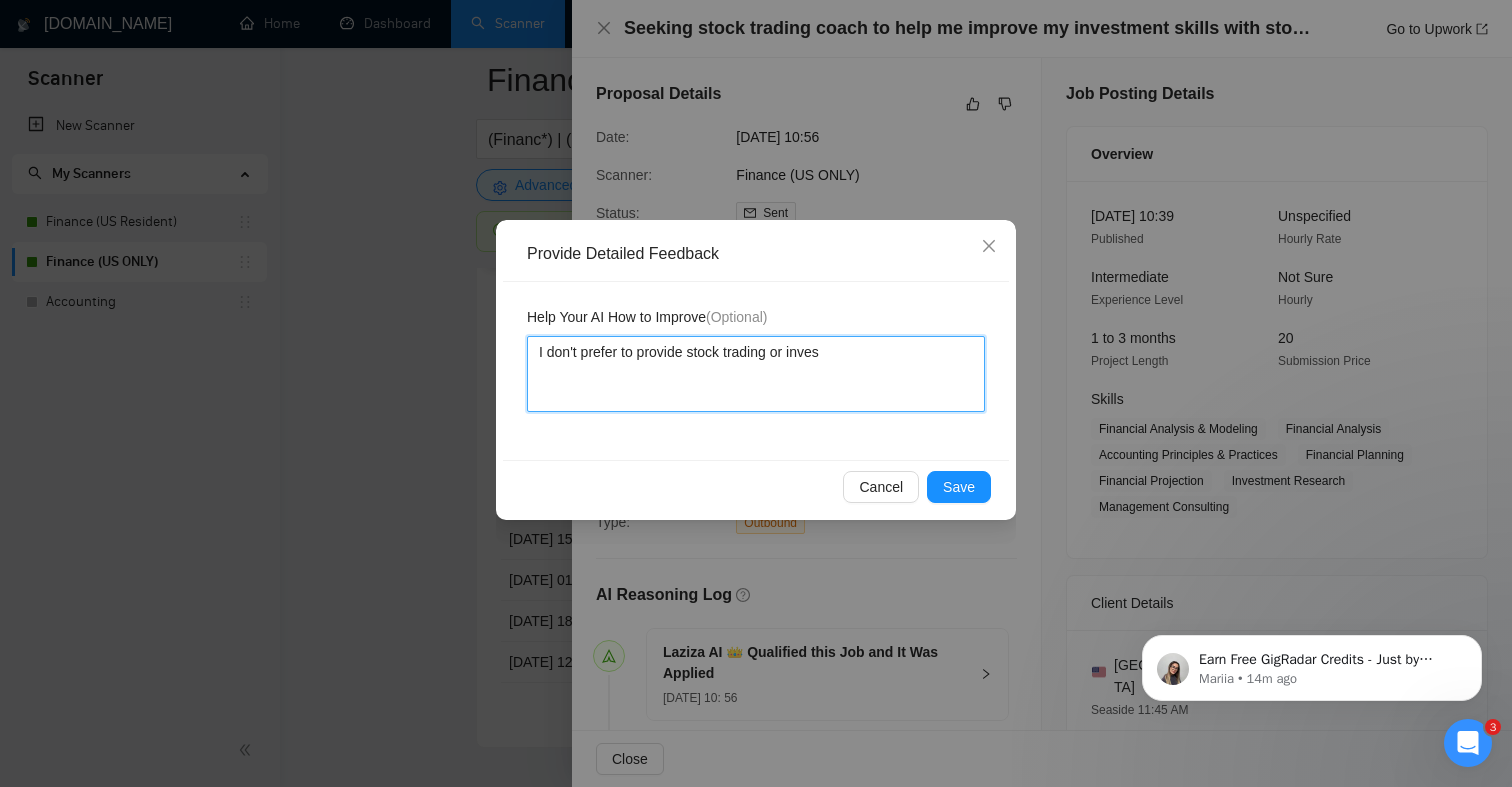 type 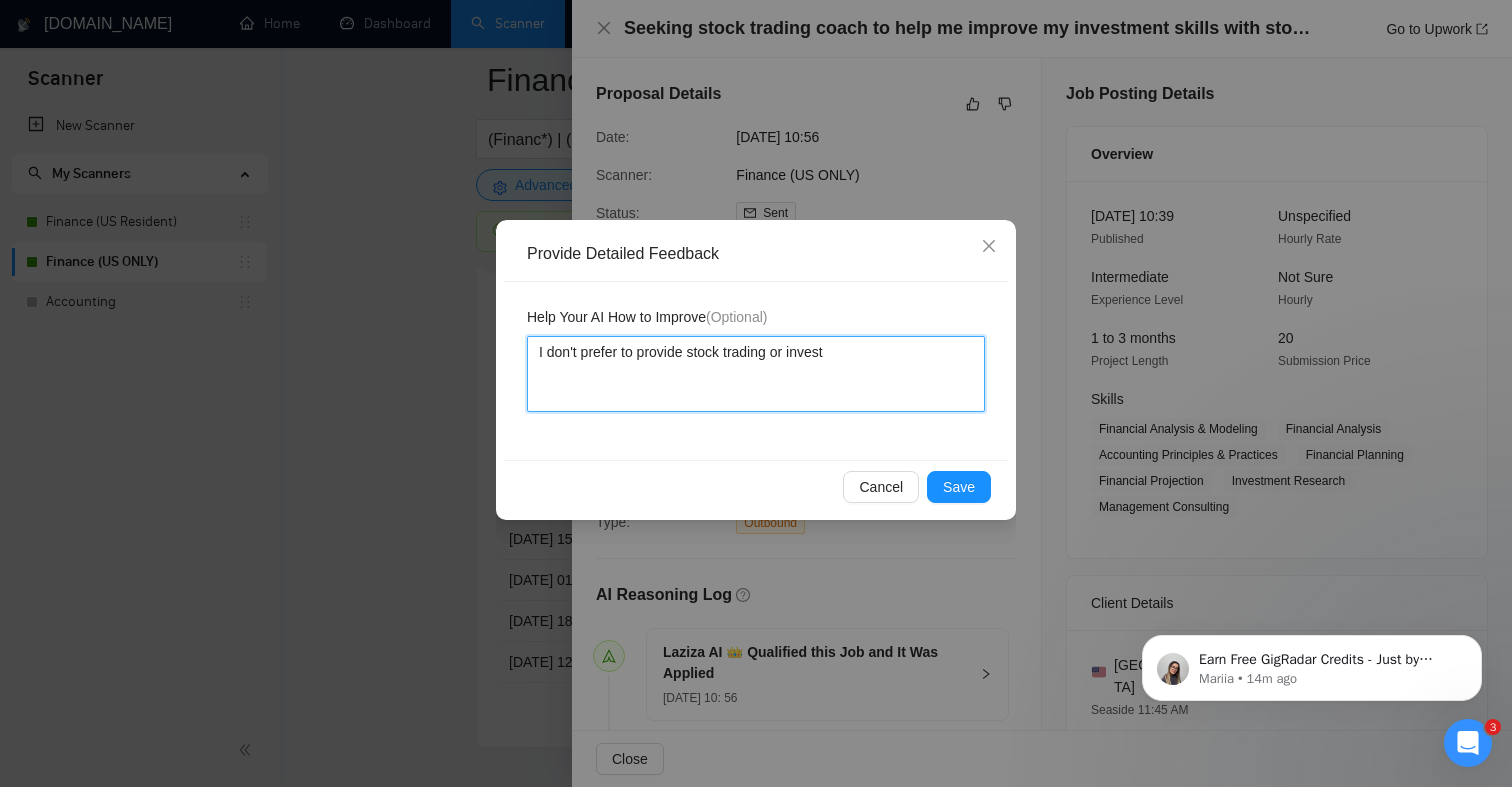 type 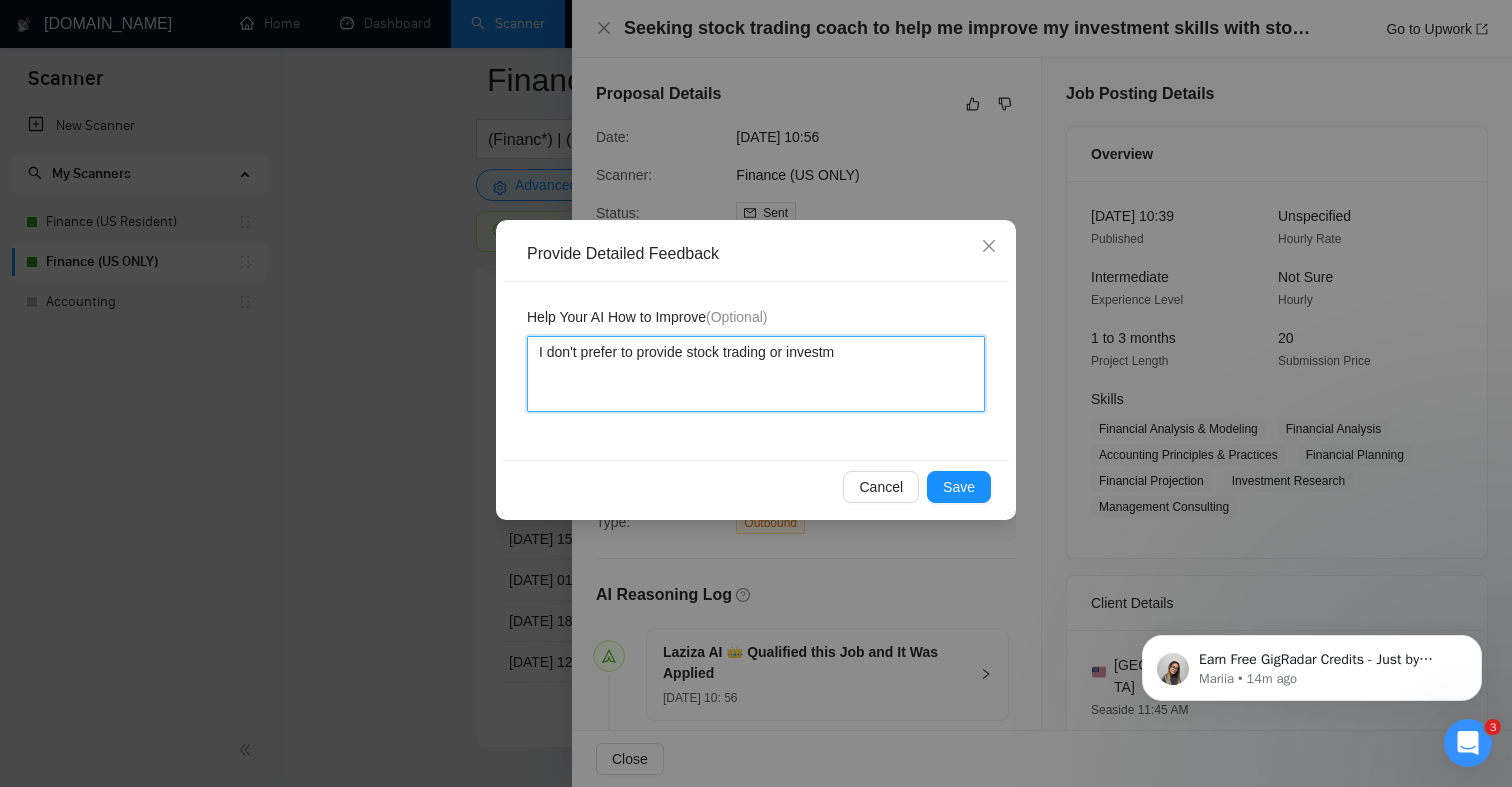 type 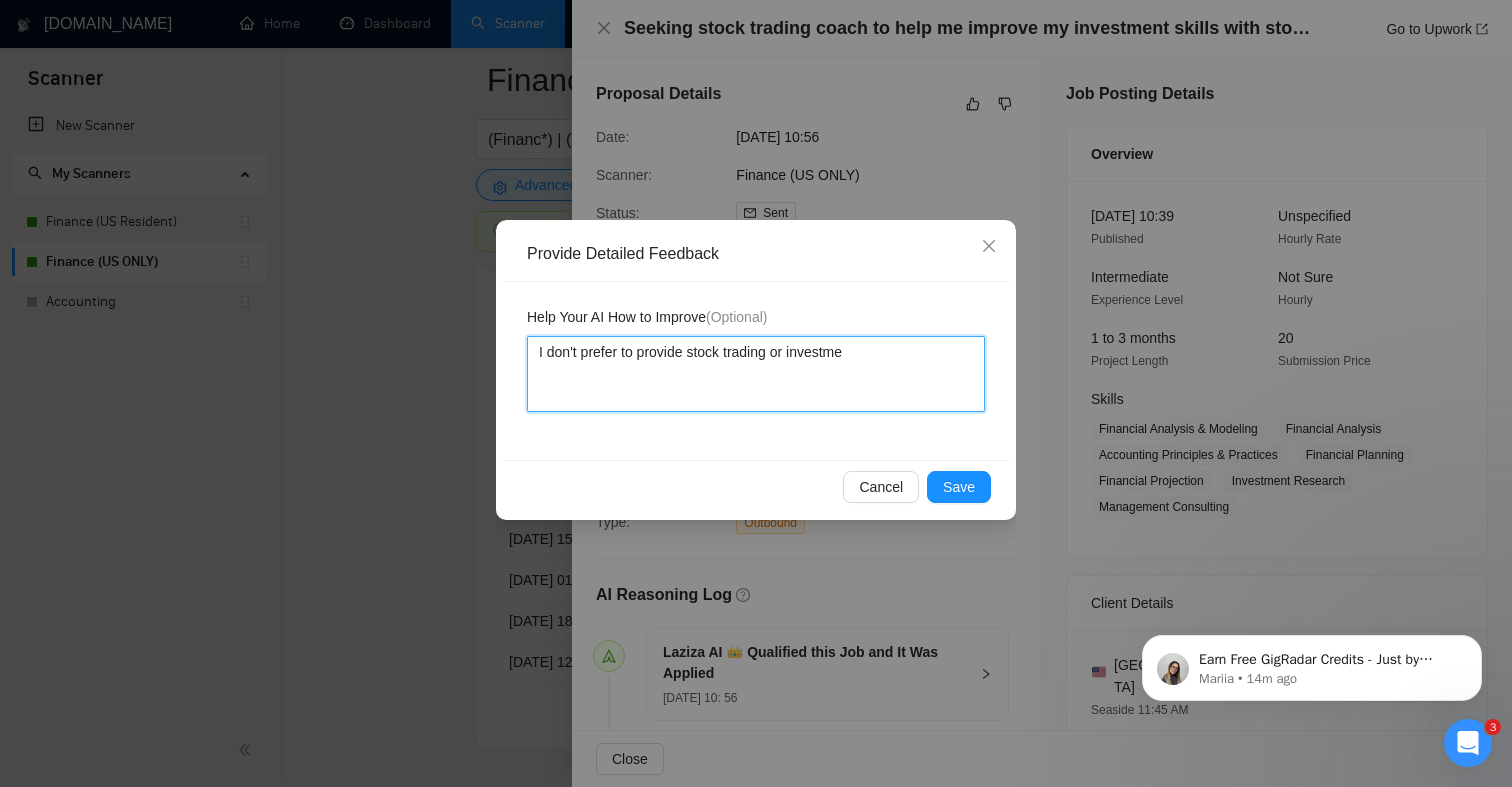 type 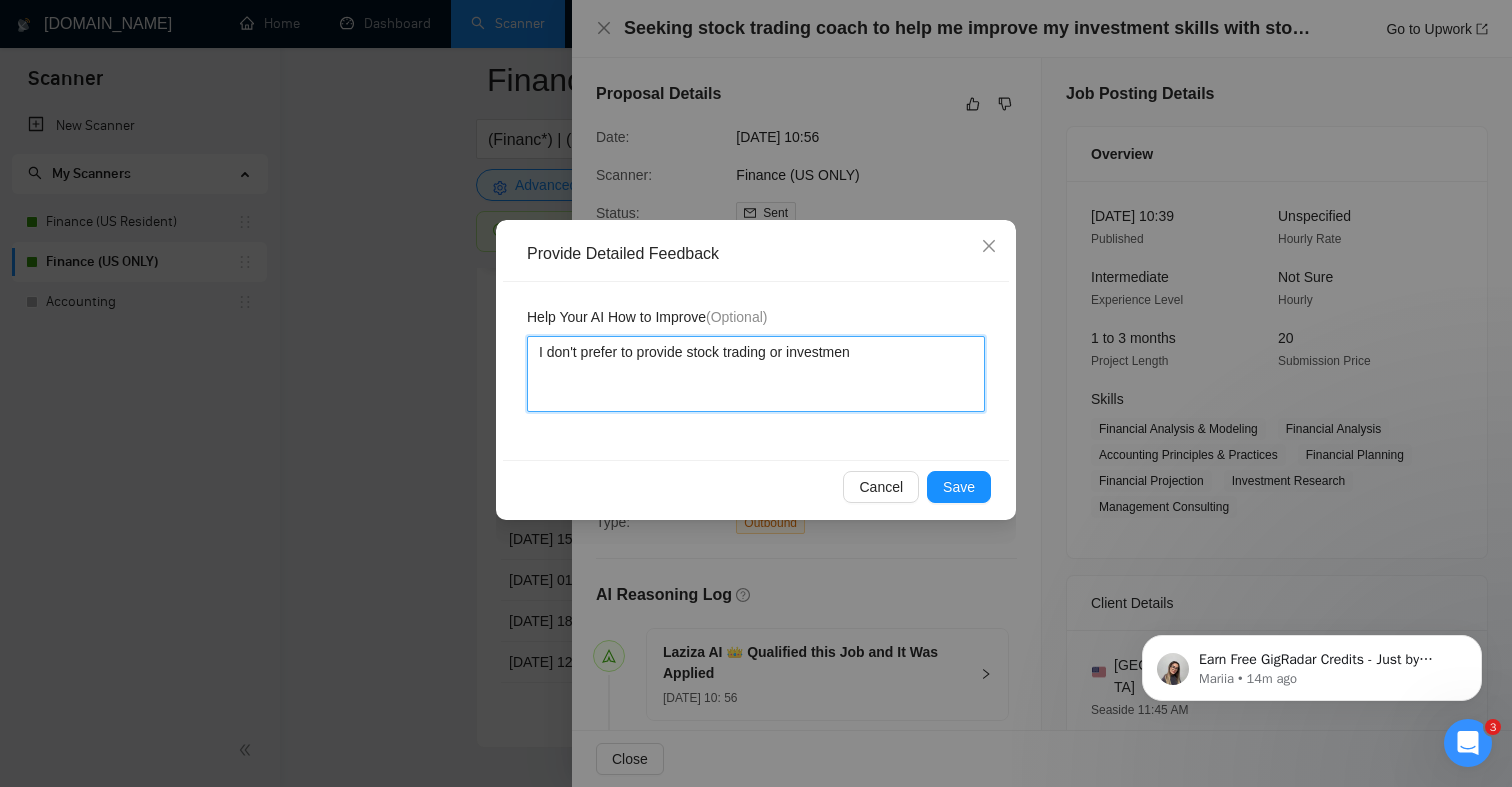 type 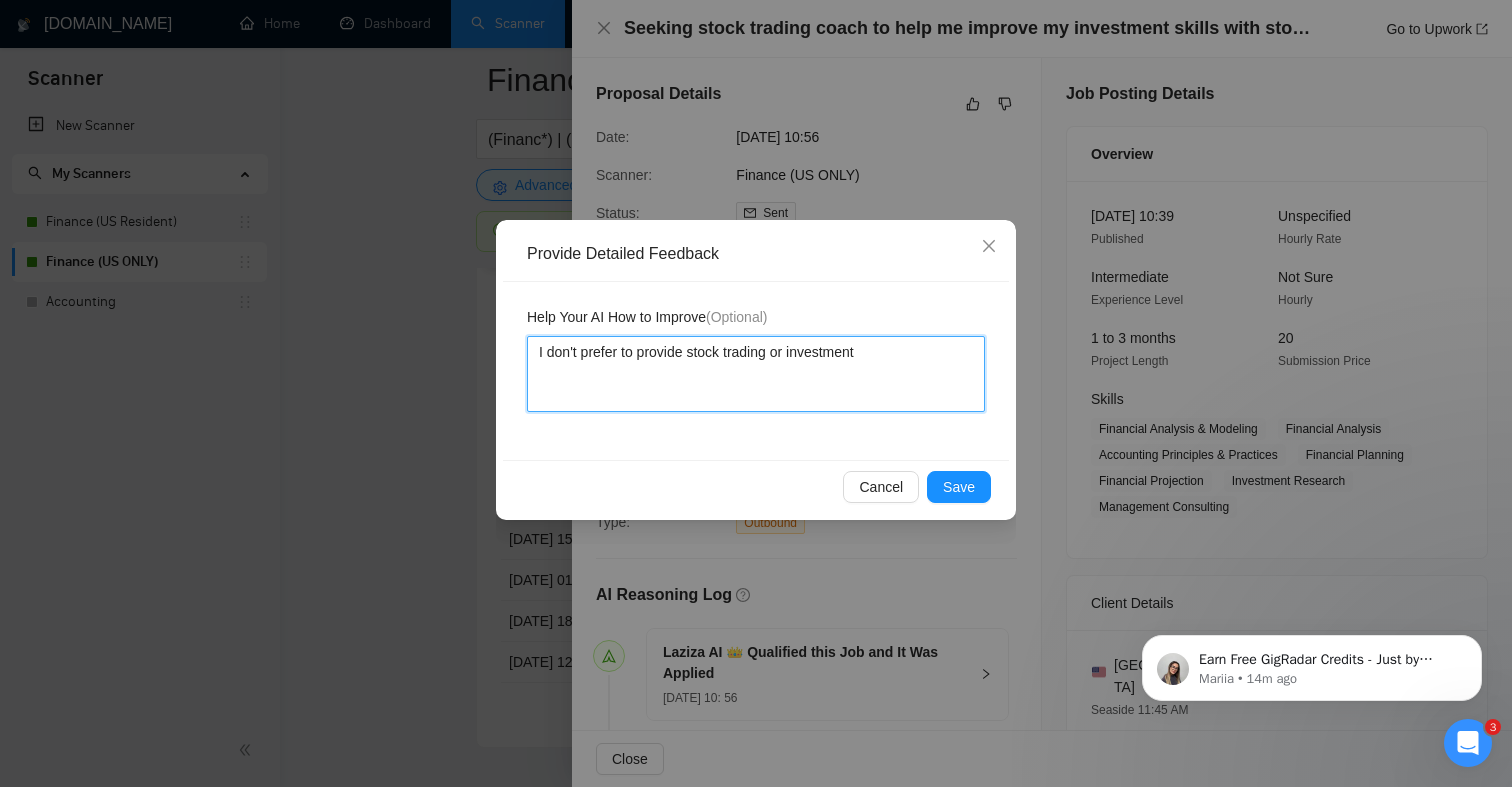 type 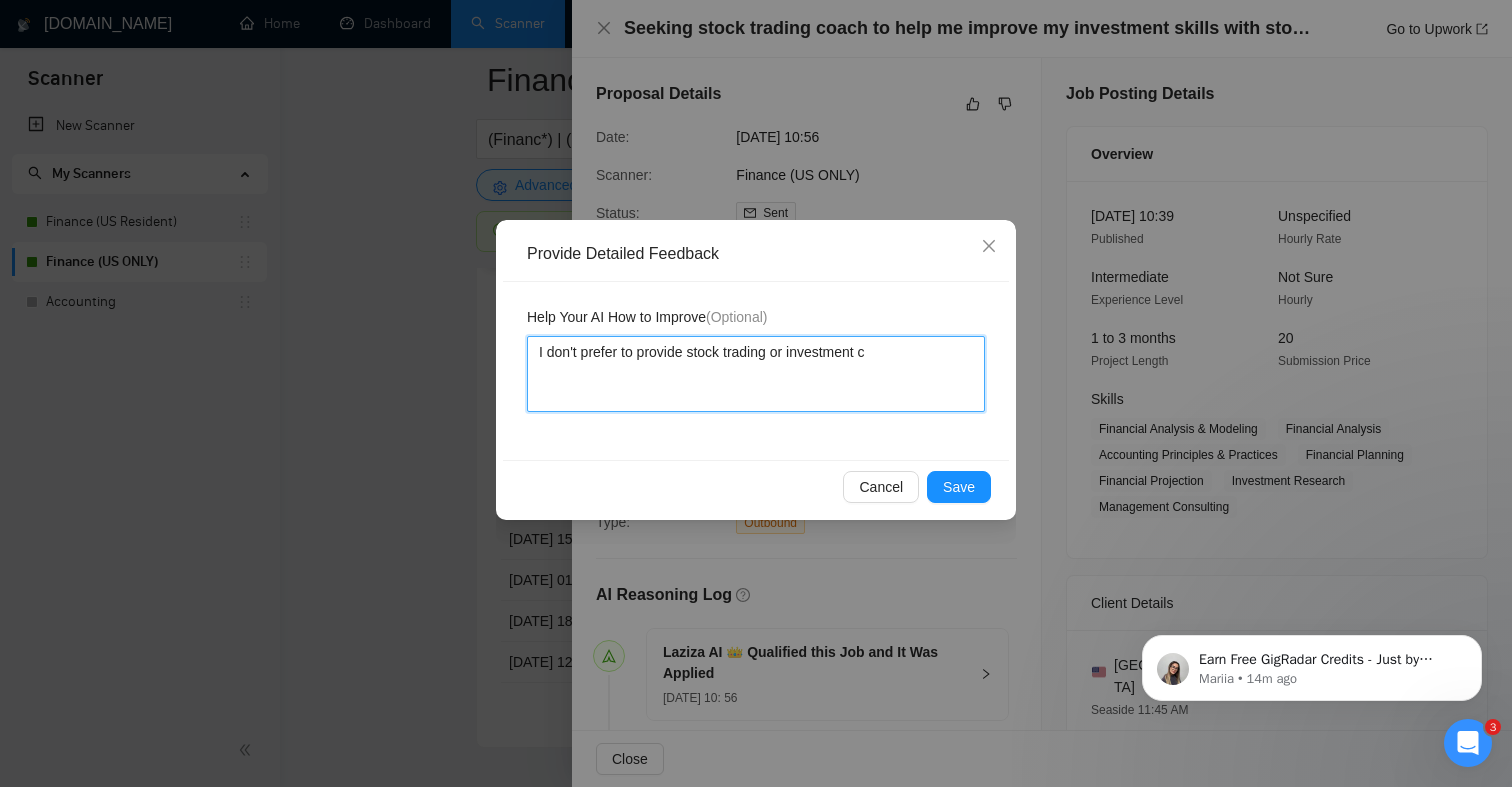 type 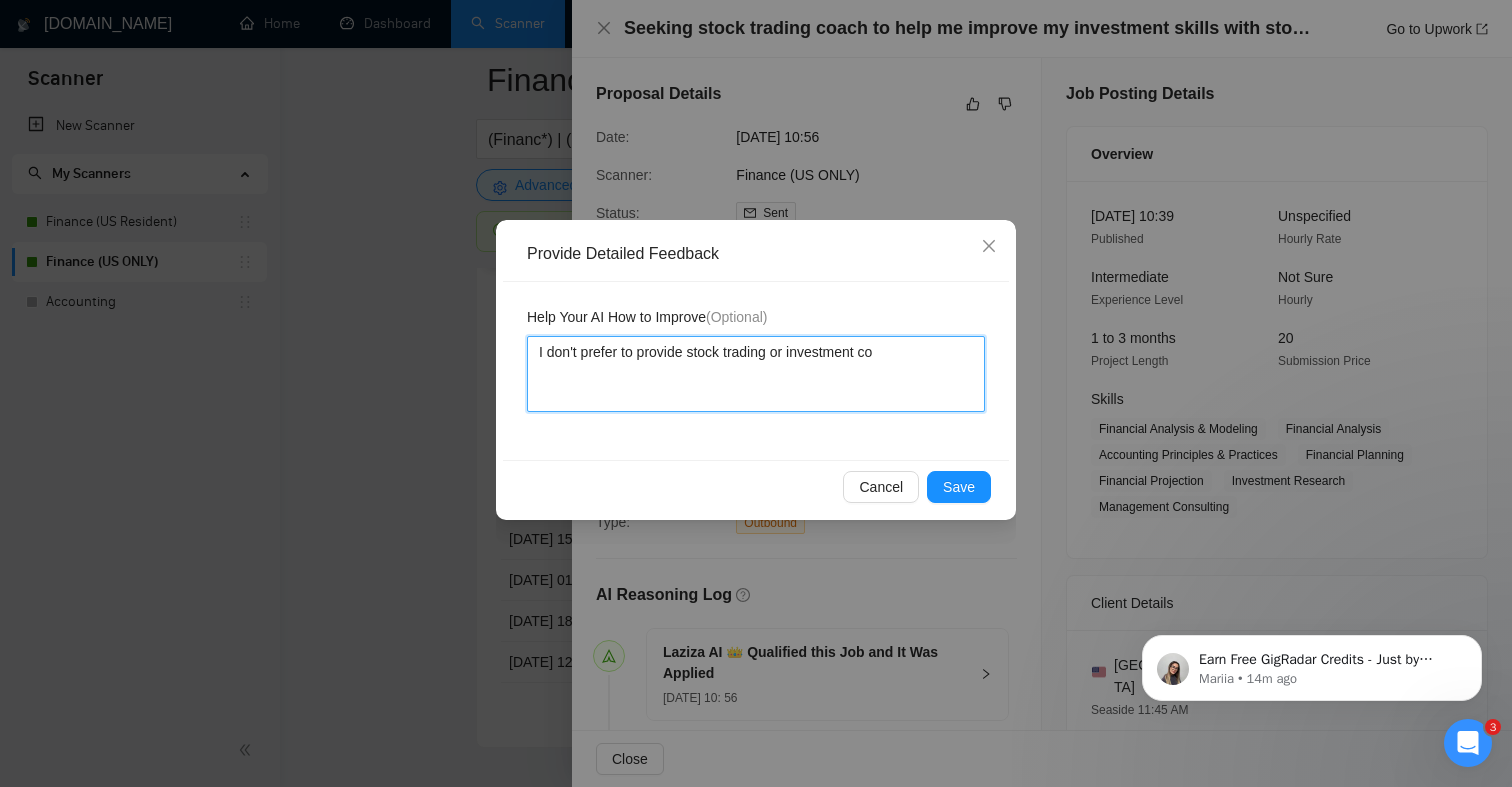 type on "I don't prefer to provide stock trading or investment coa" 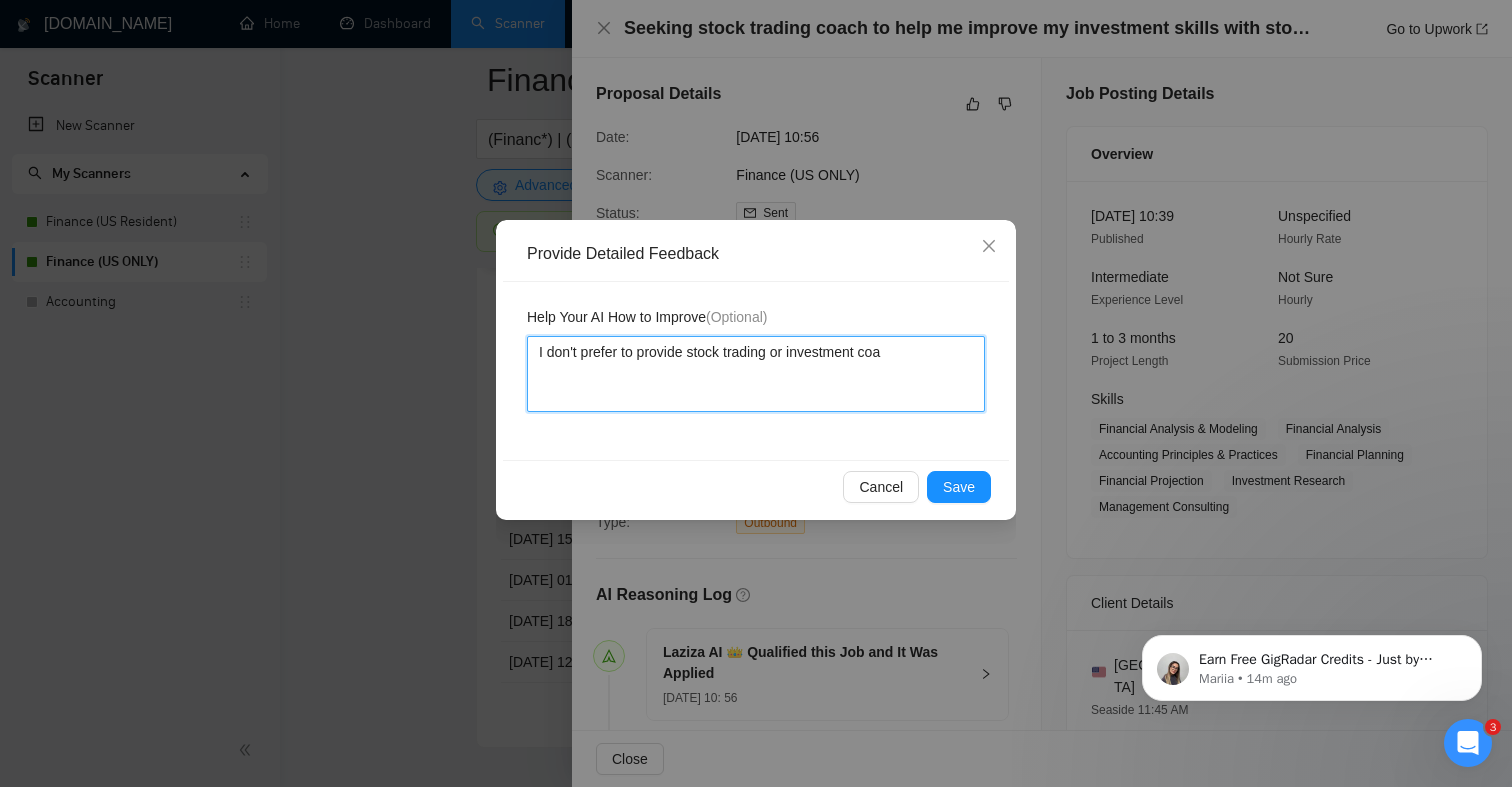 type 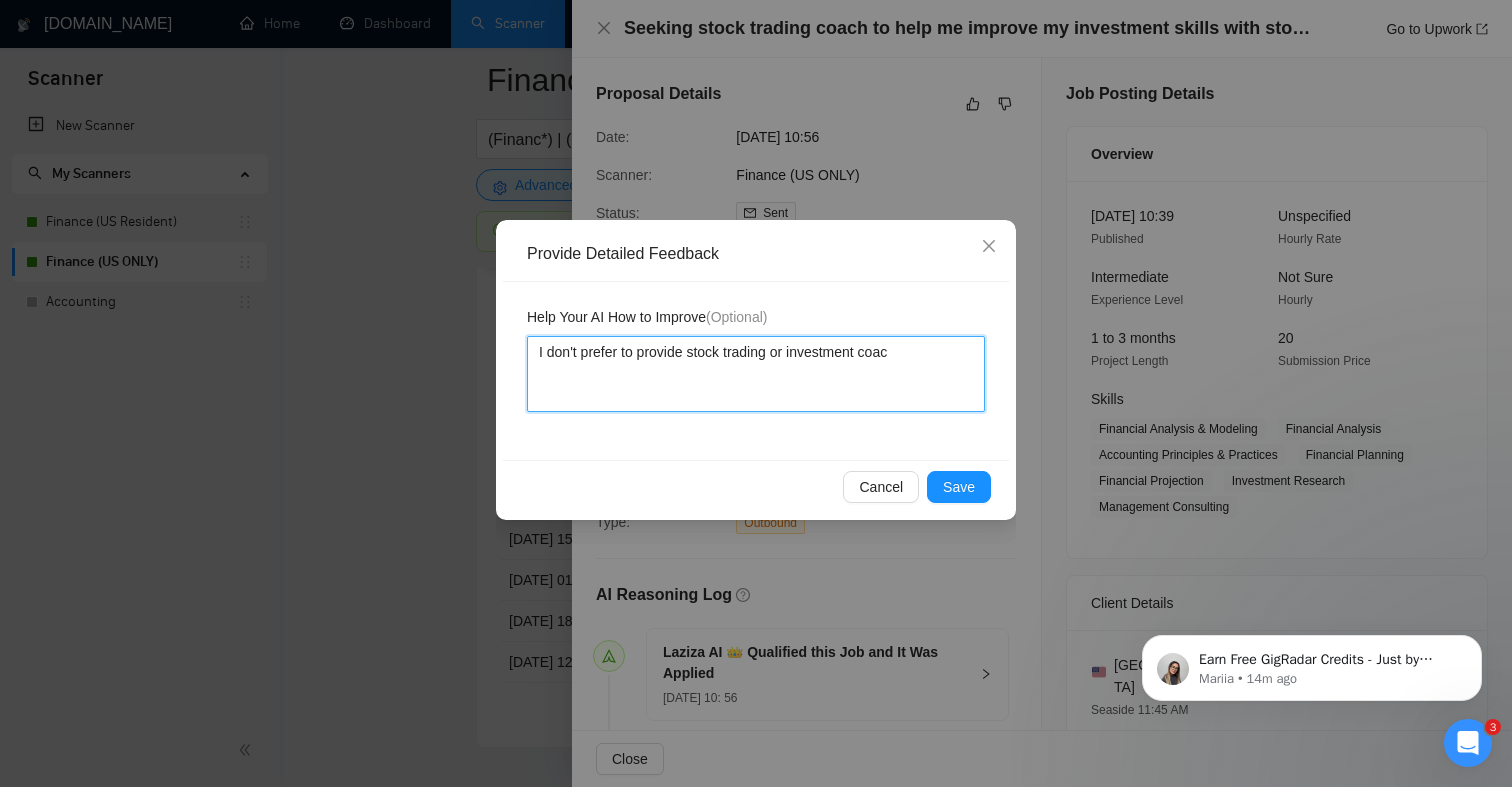 type 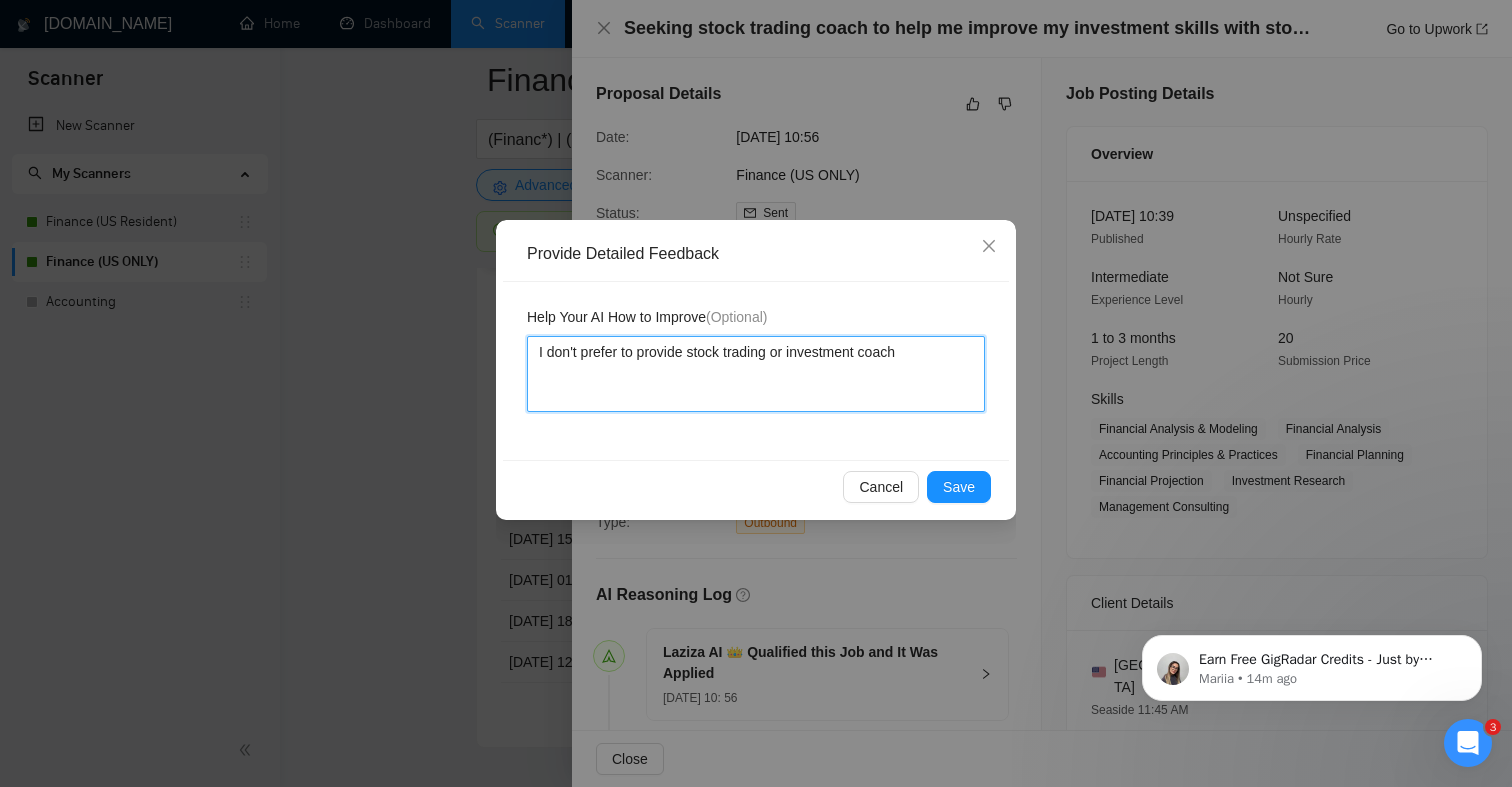 type 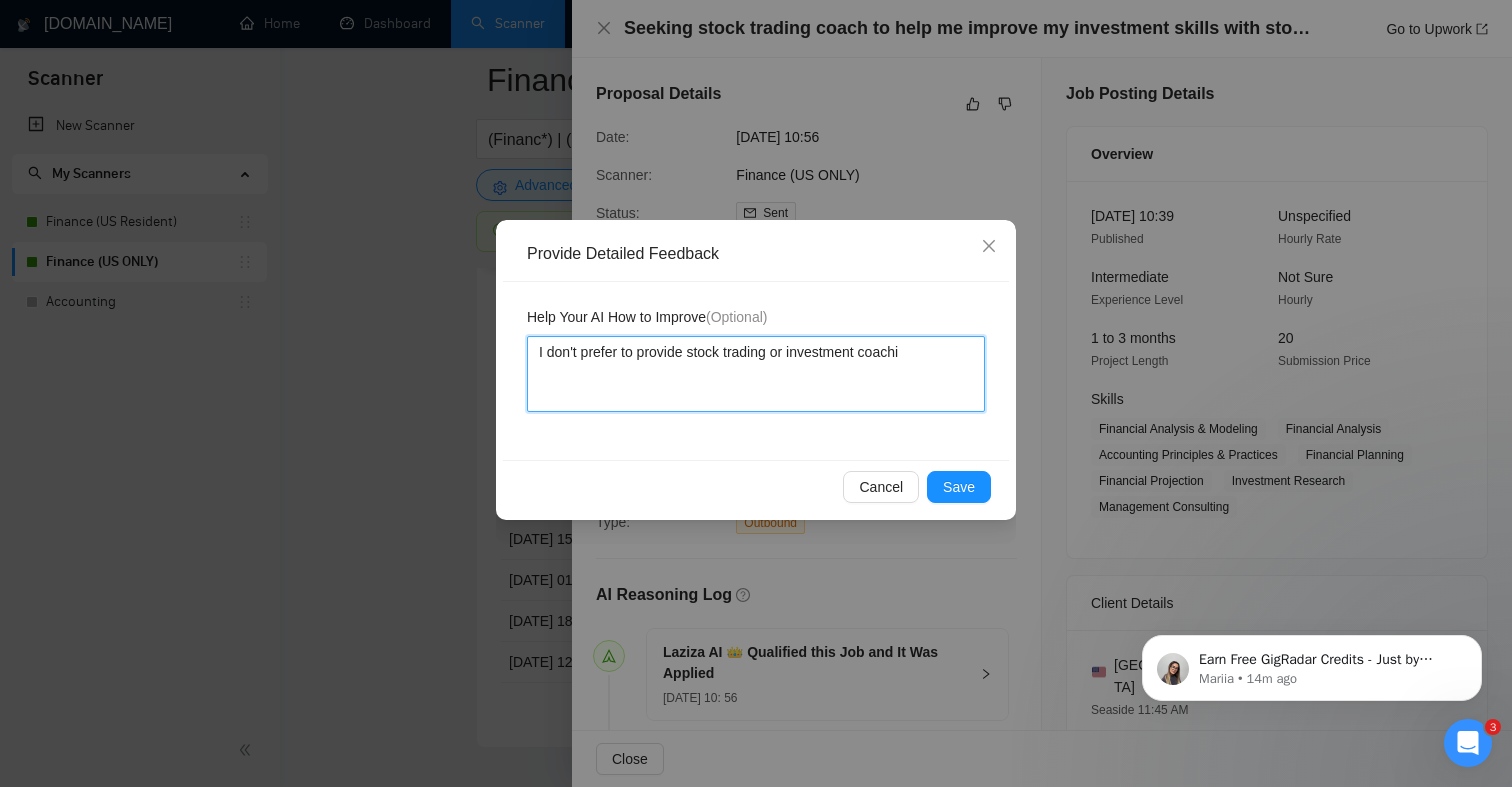 type 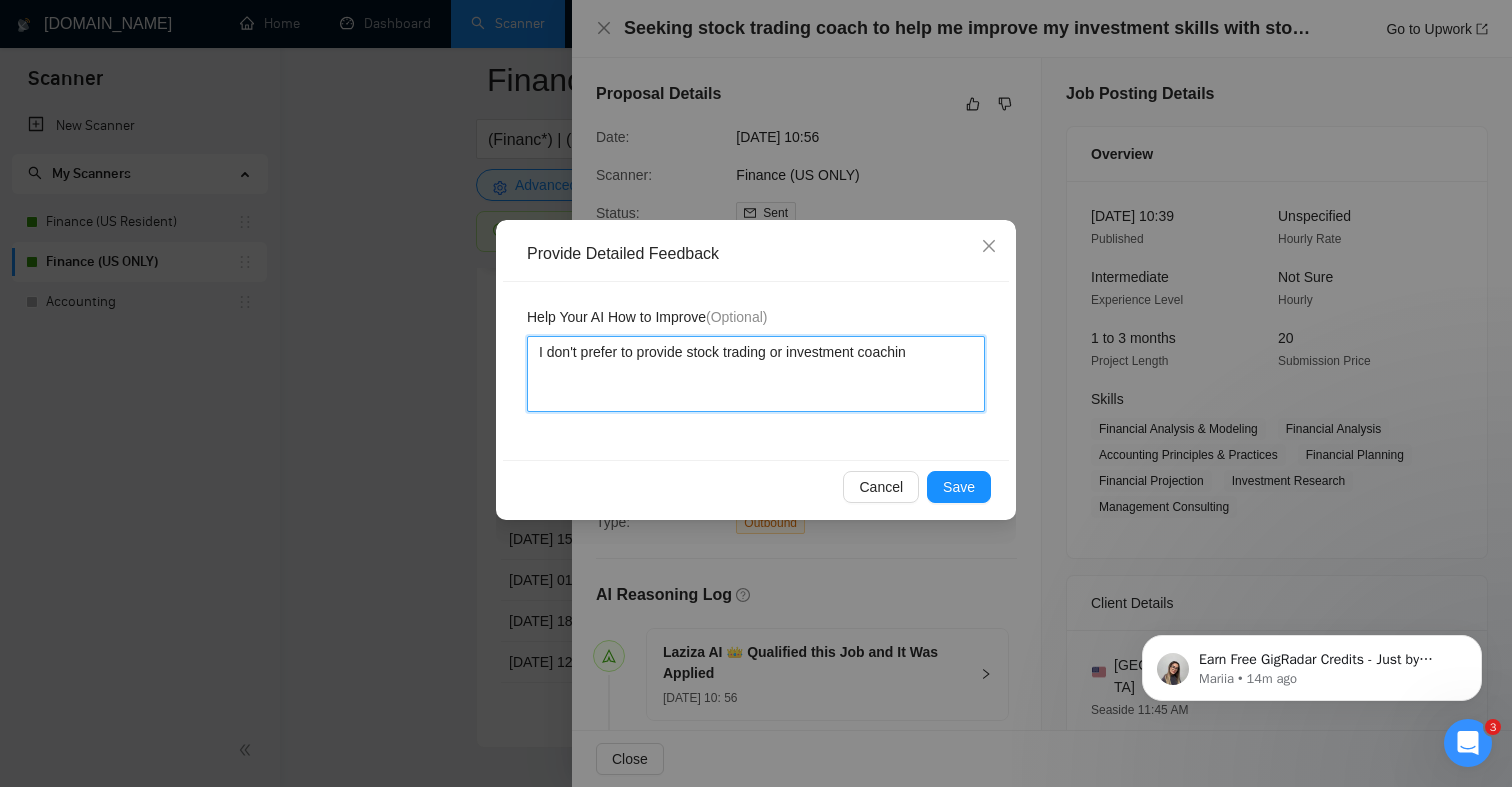 type 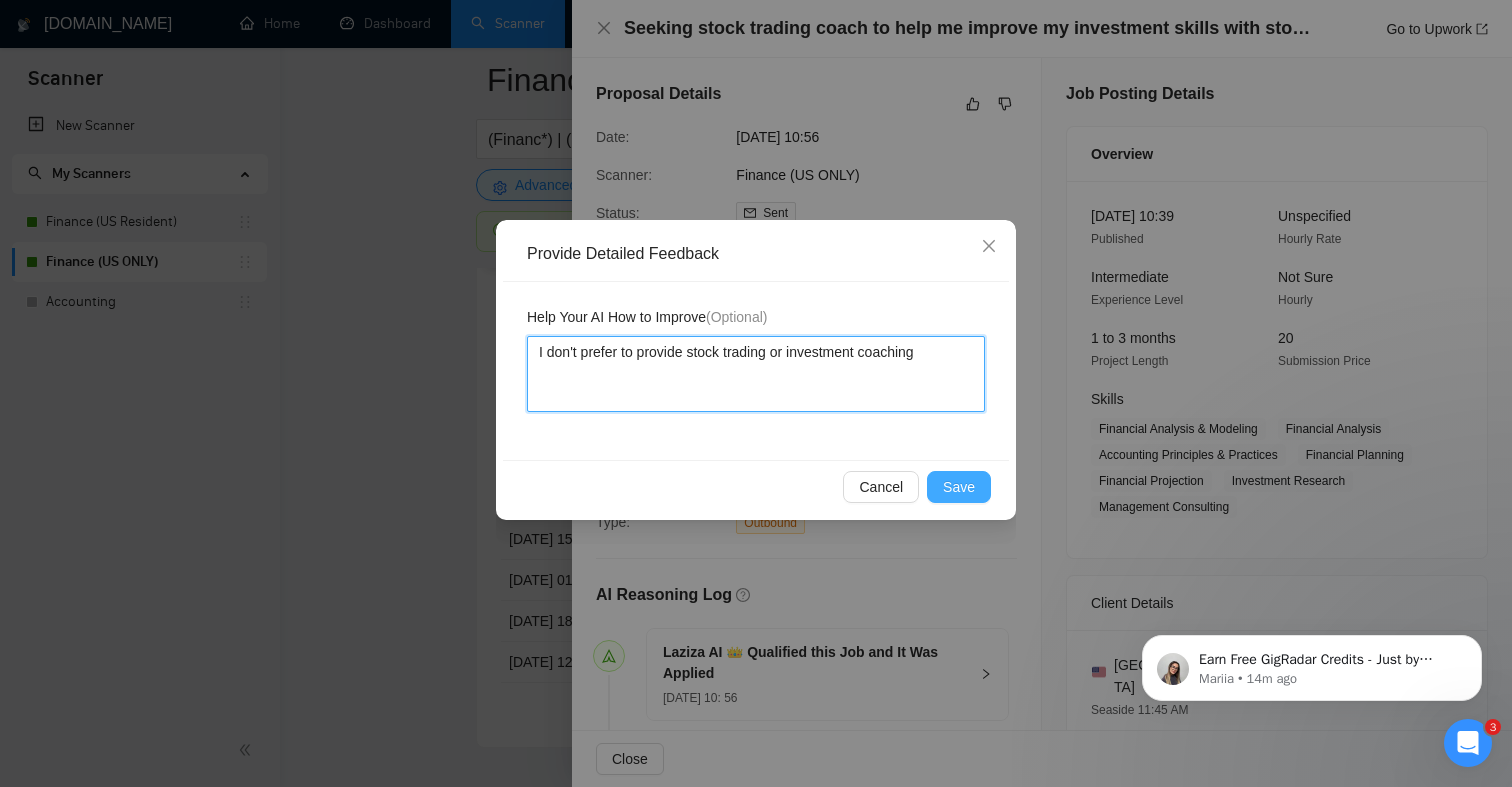 type on "I don't prefer to provide stock trading or investment coaching" 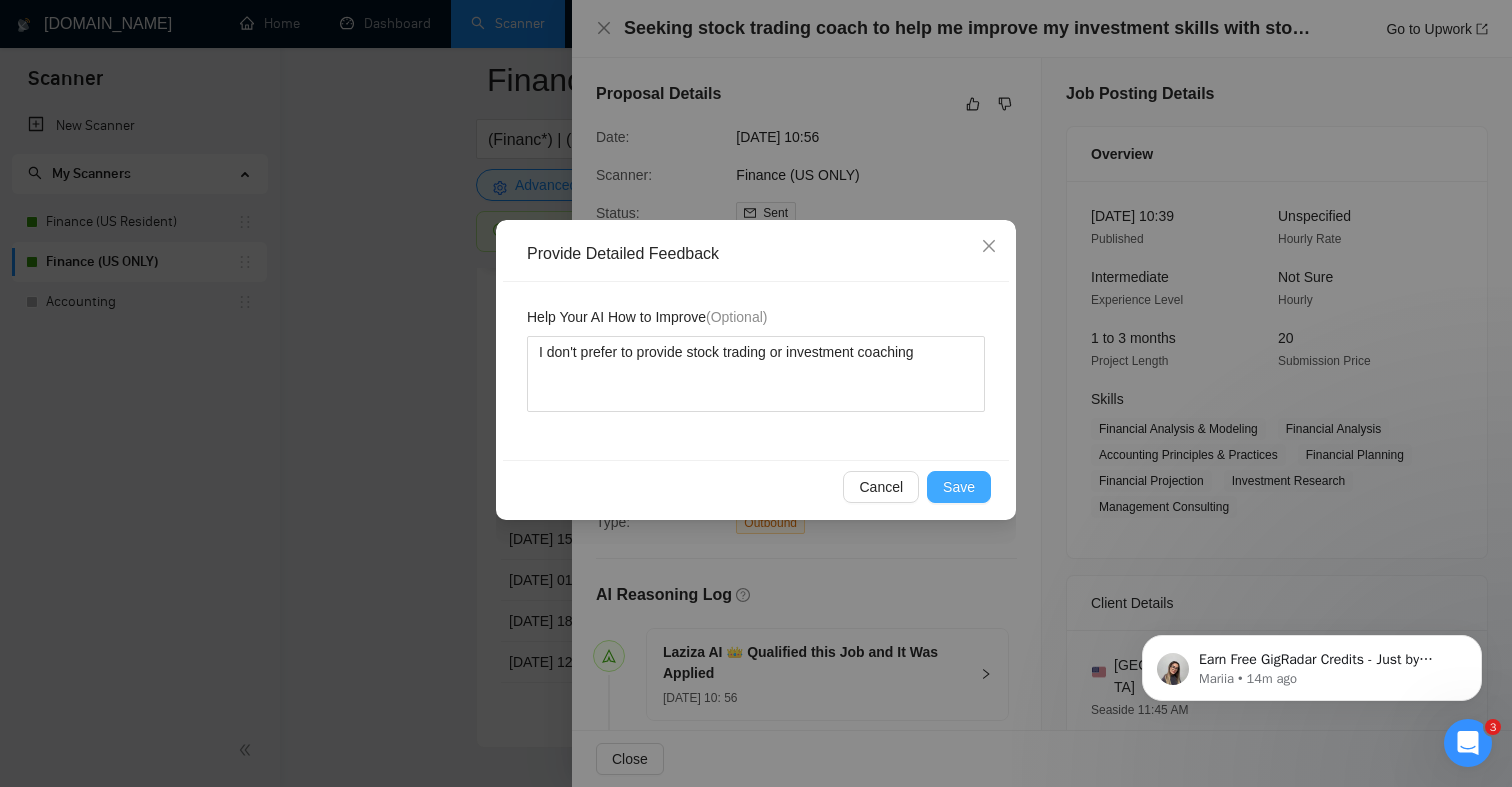 click on "Save" at bounding box center (959, 487) 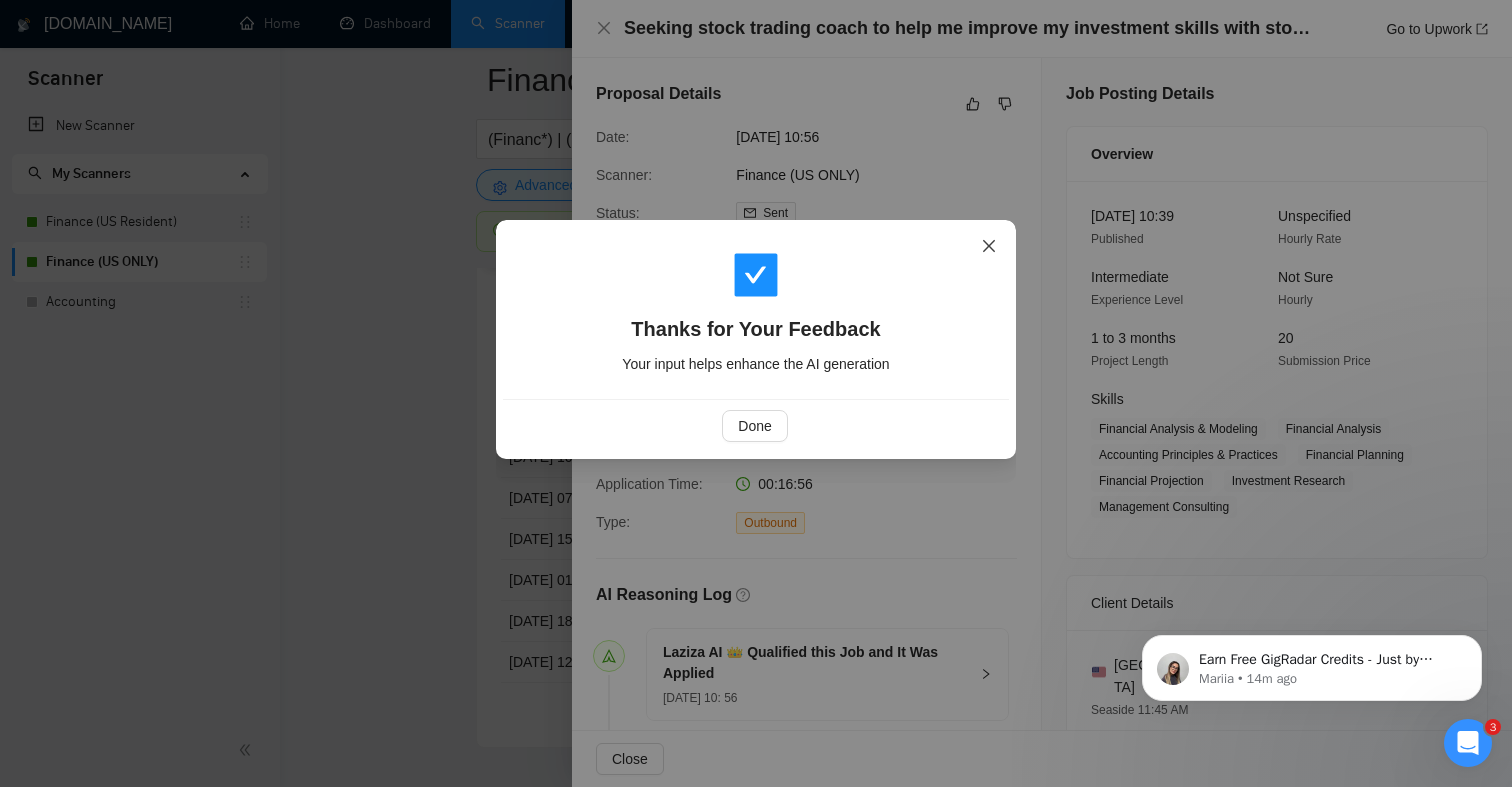 click 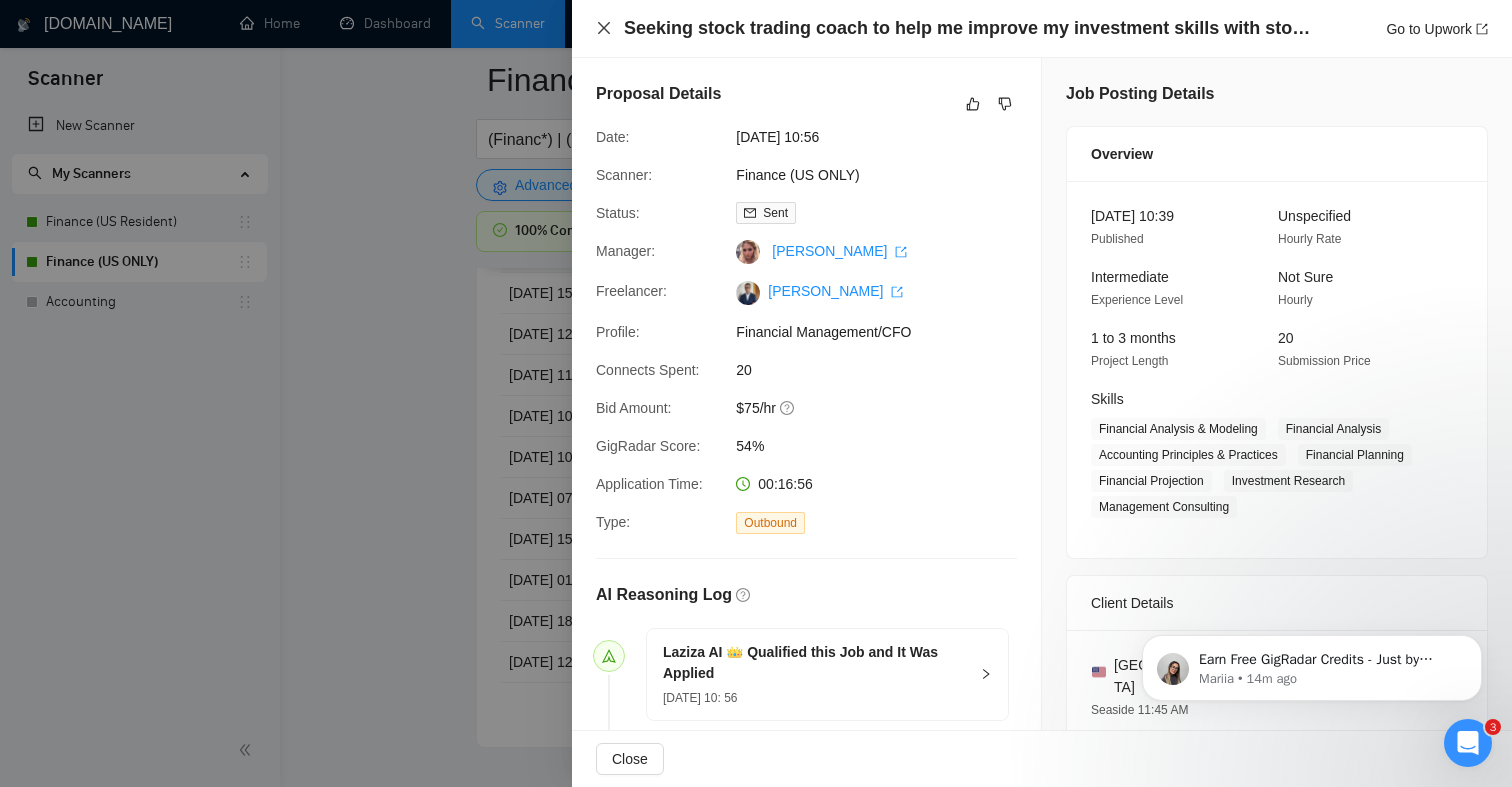 click 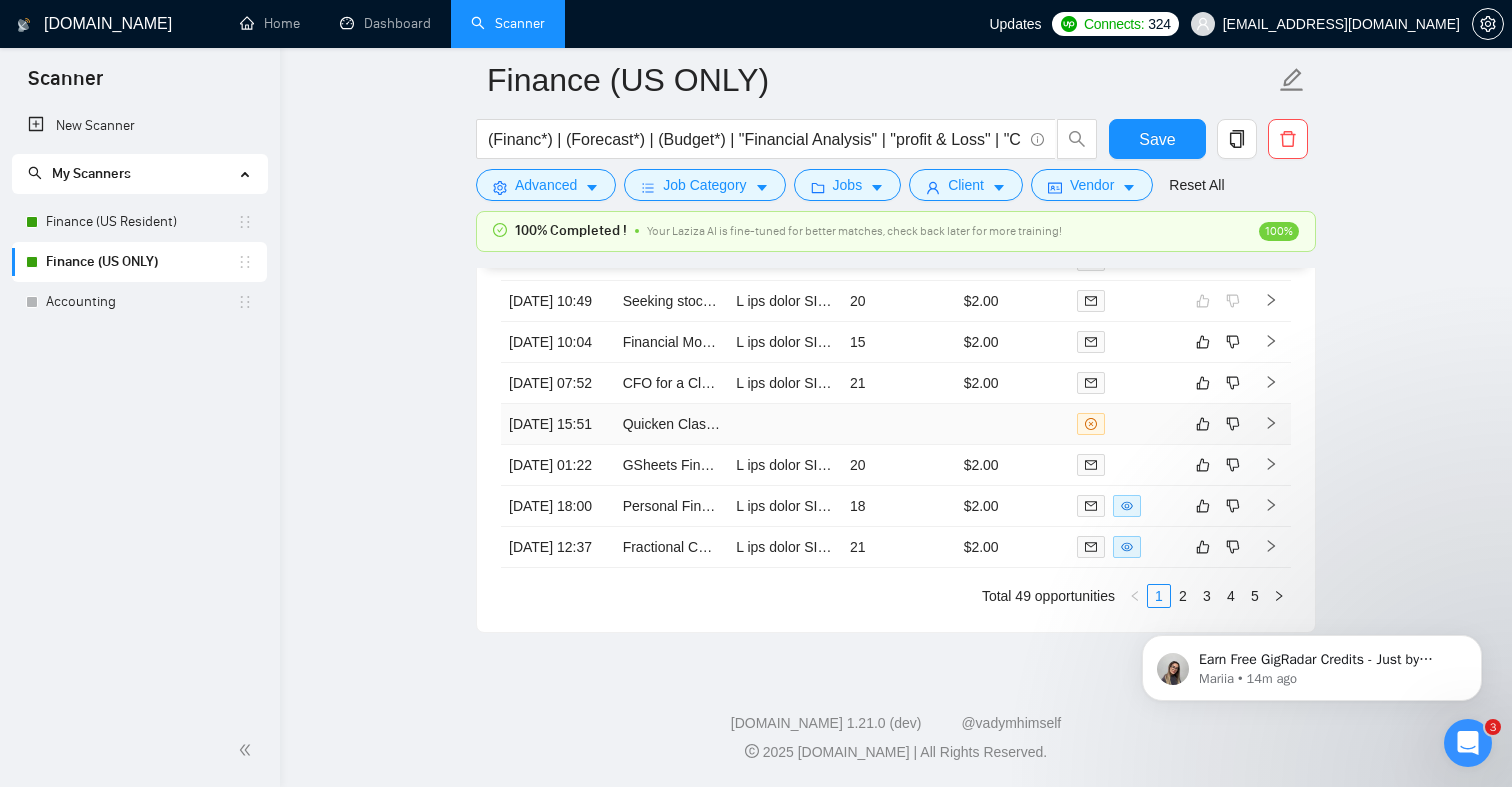 scroll, scrollTop: 4772, scrollLeft: 0, axis: vertical 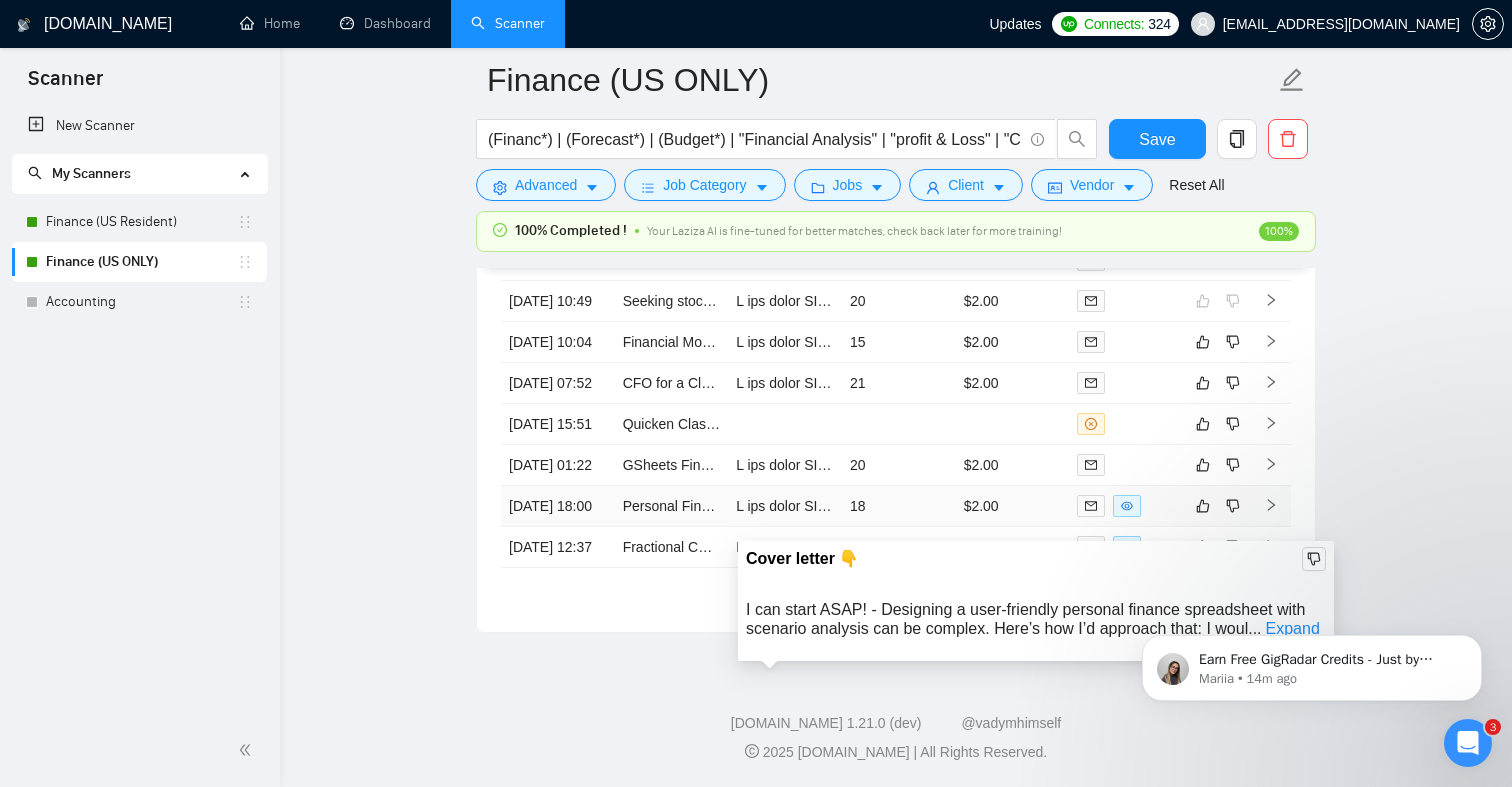 click at bounding box center (4245, 506) 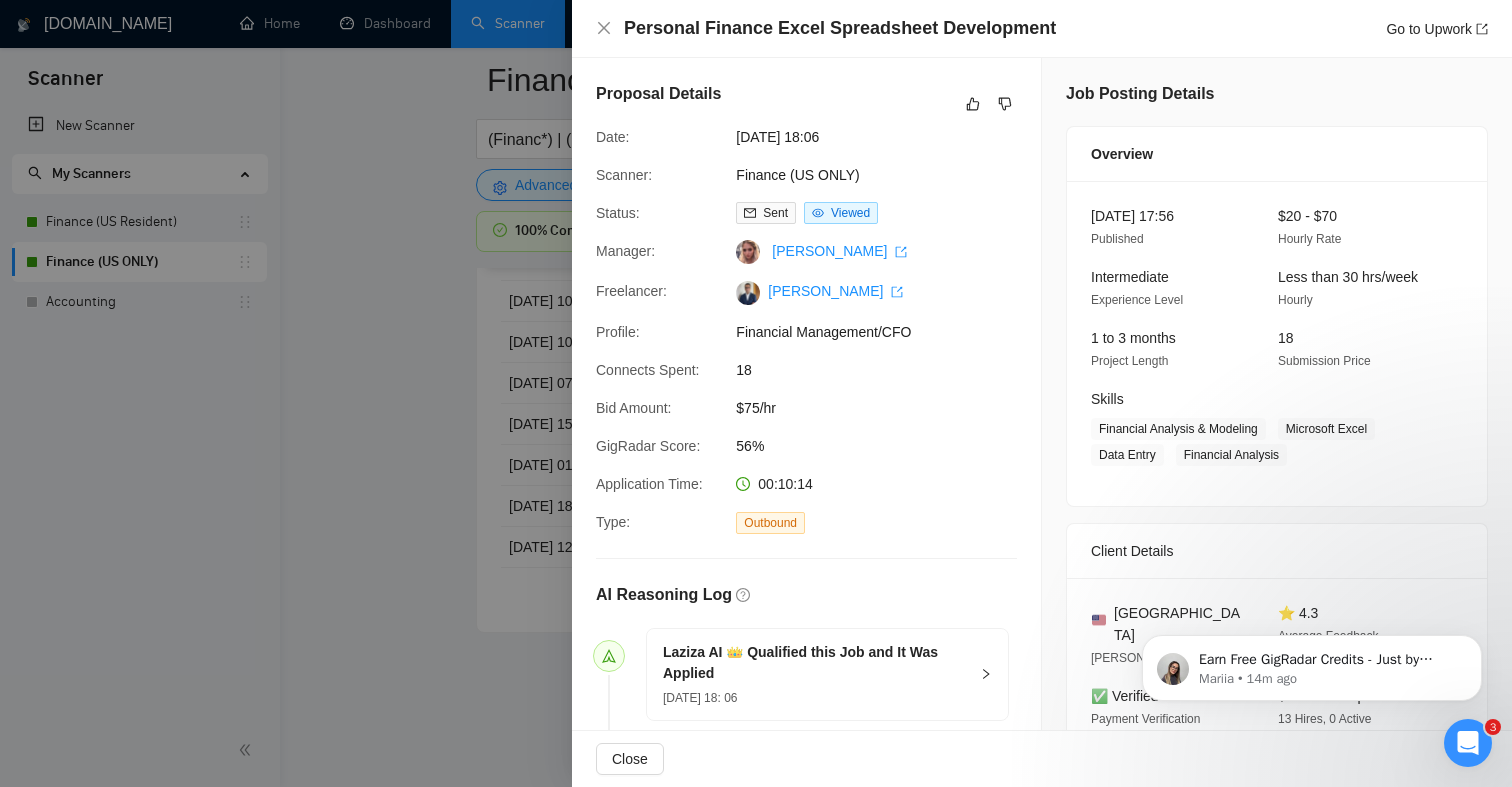 scroll, scrollTop: 726, scrollLeft: 0, axis: vertical 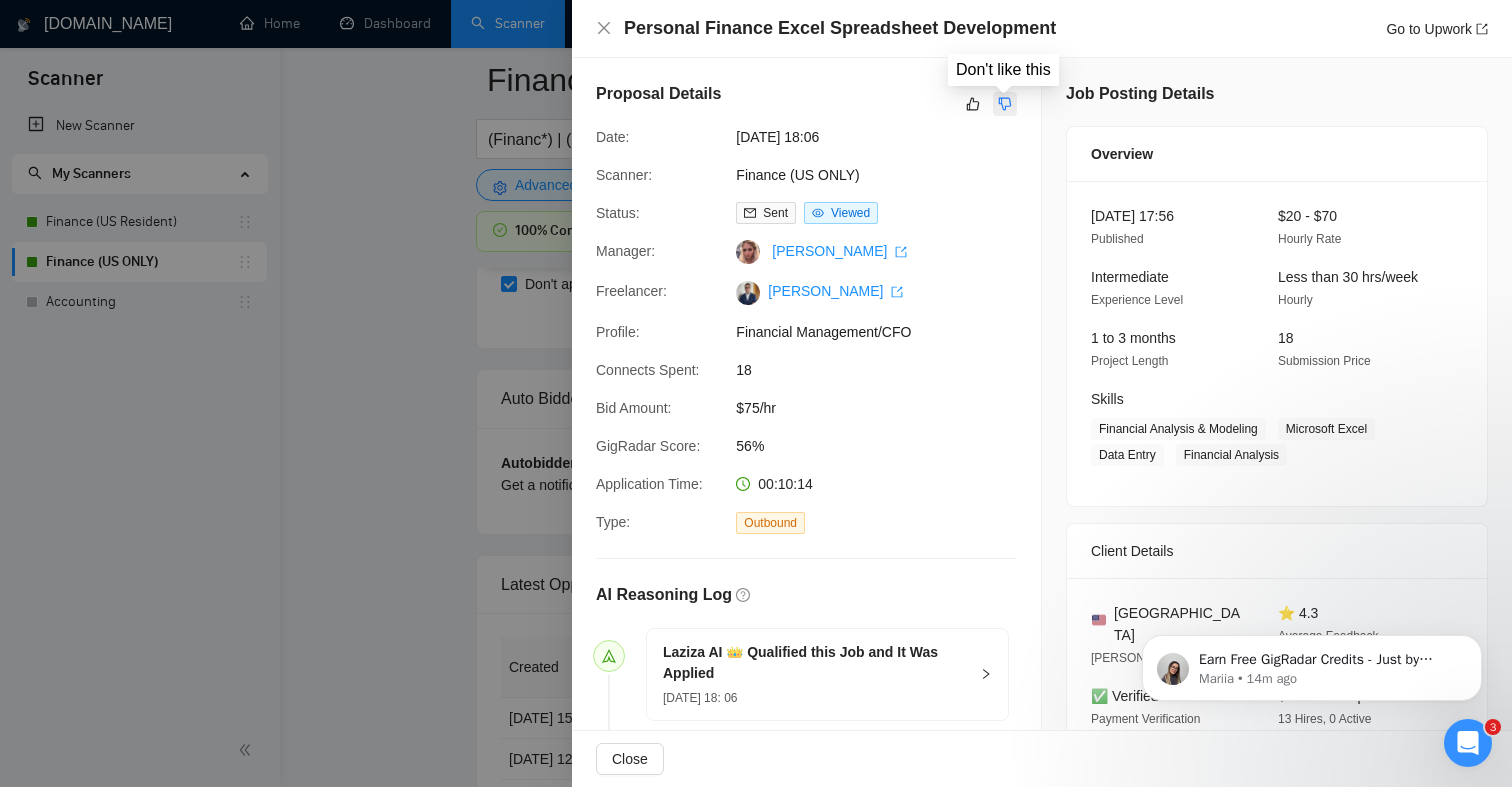 click 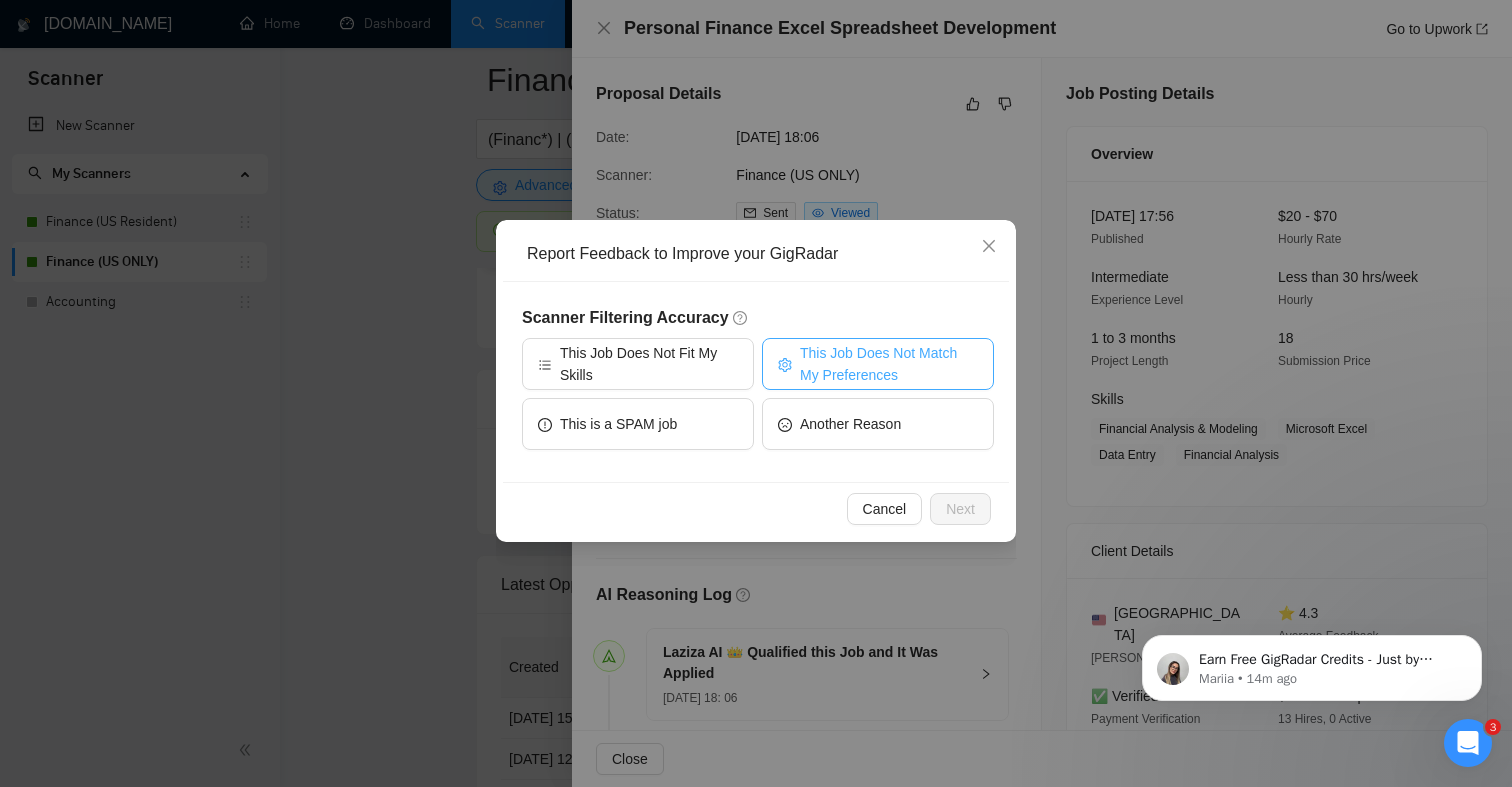 click on "This Job Does Not Match My Preferences" at bounding box center (889, 364) 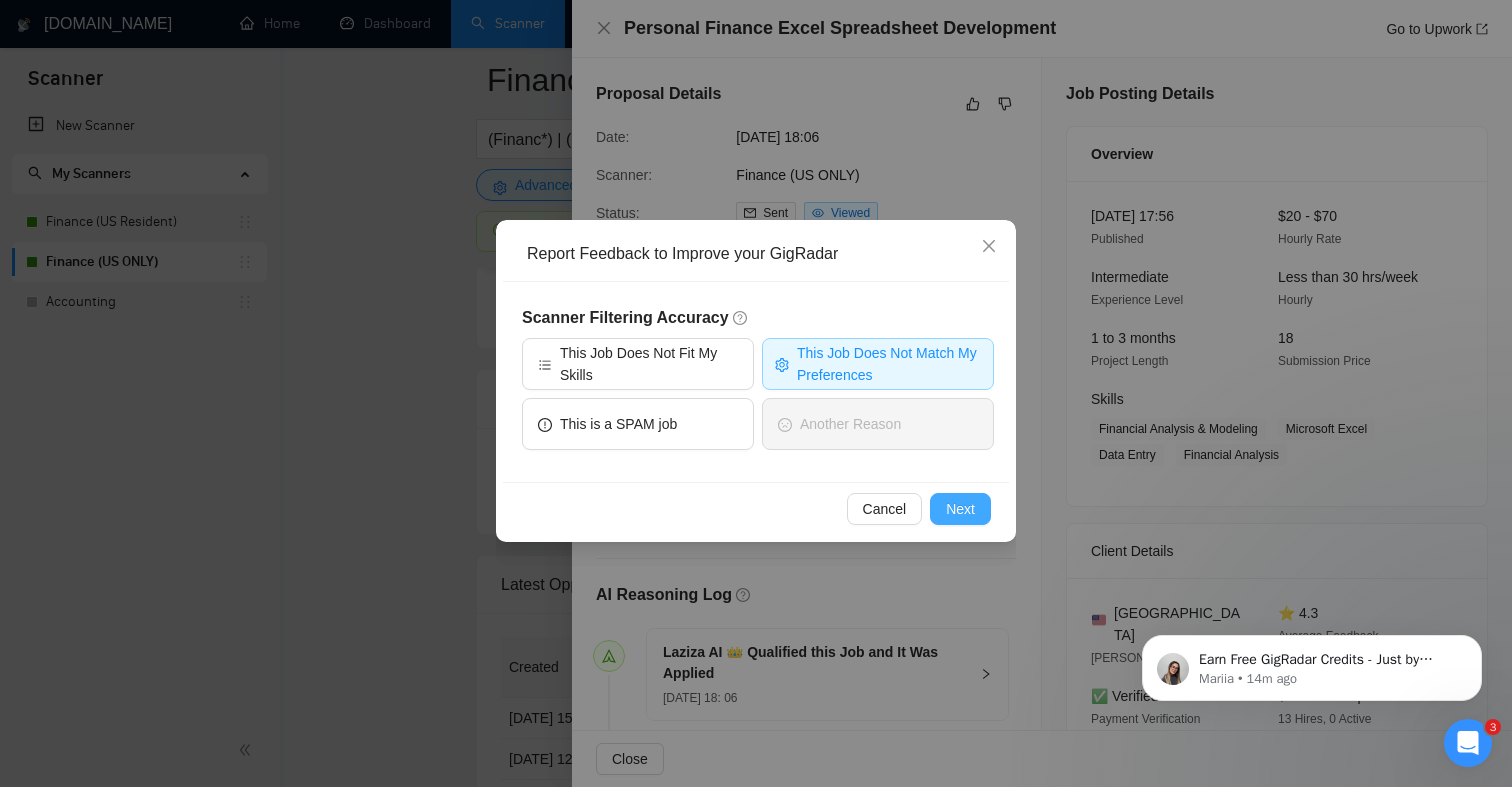 click on "Next" at bounding box center [960, 509] 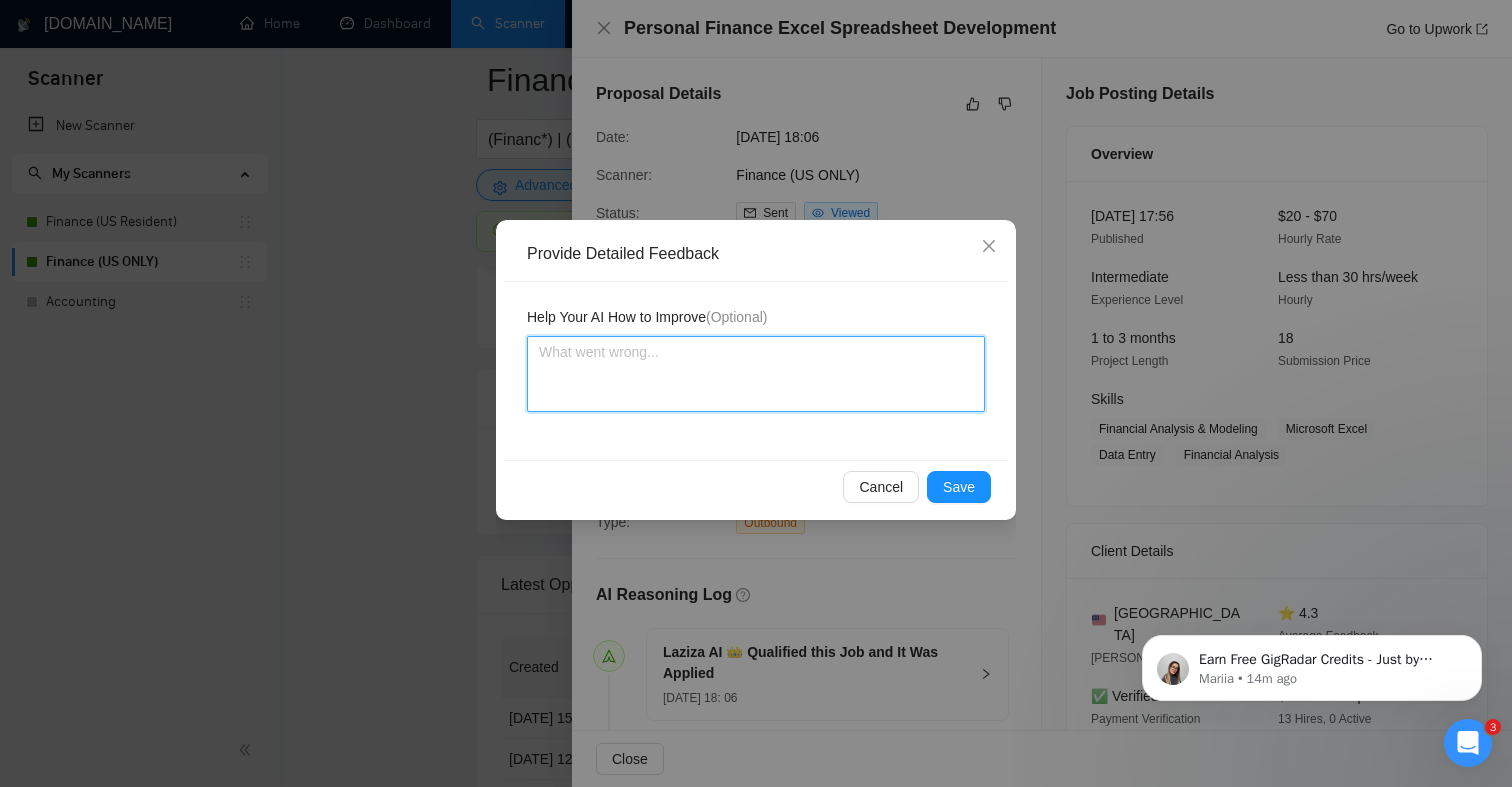 click at bounding box center [756, 374] 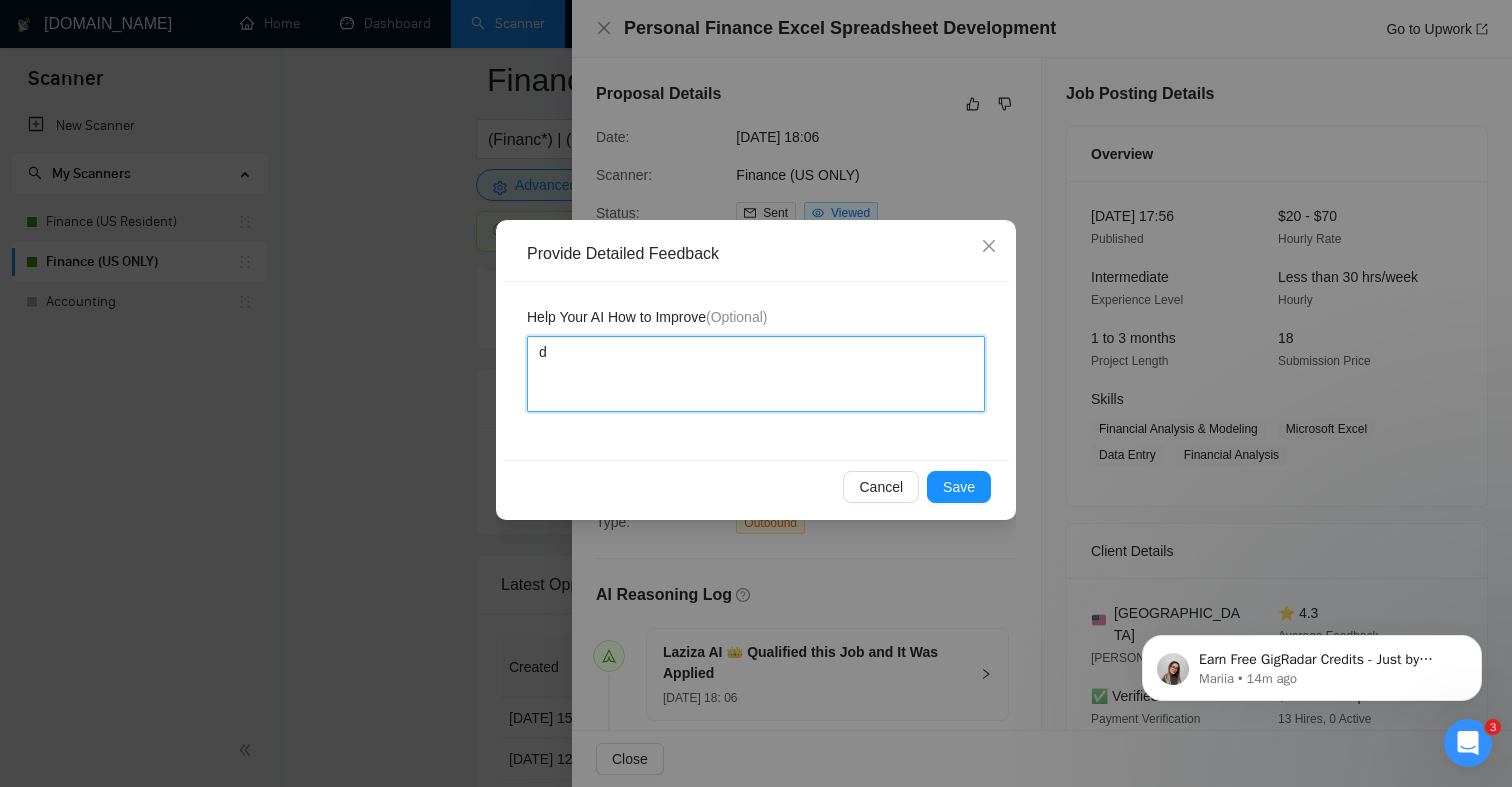 type 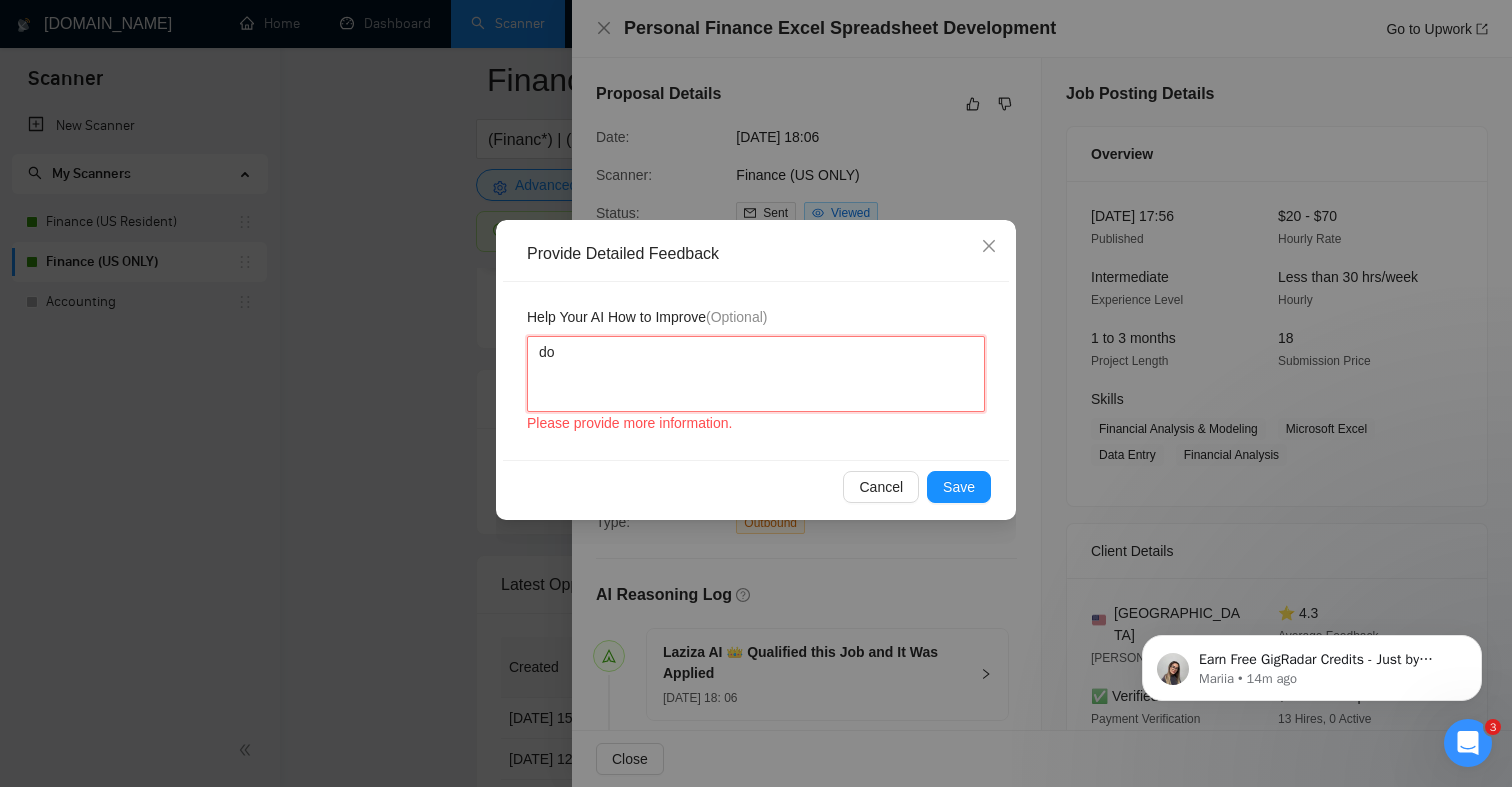 type 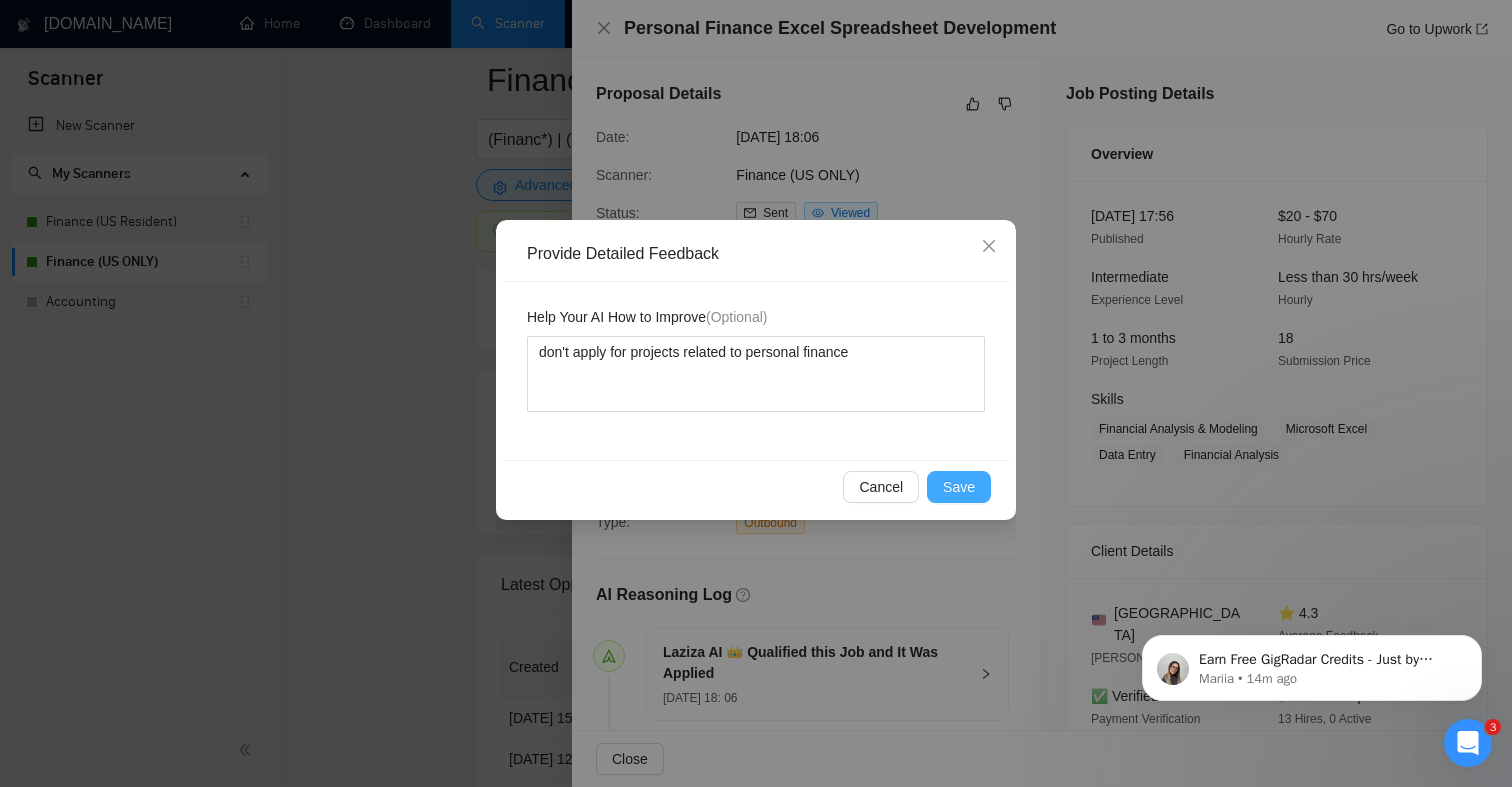 click on "Save" at bounding box center [959, 487] 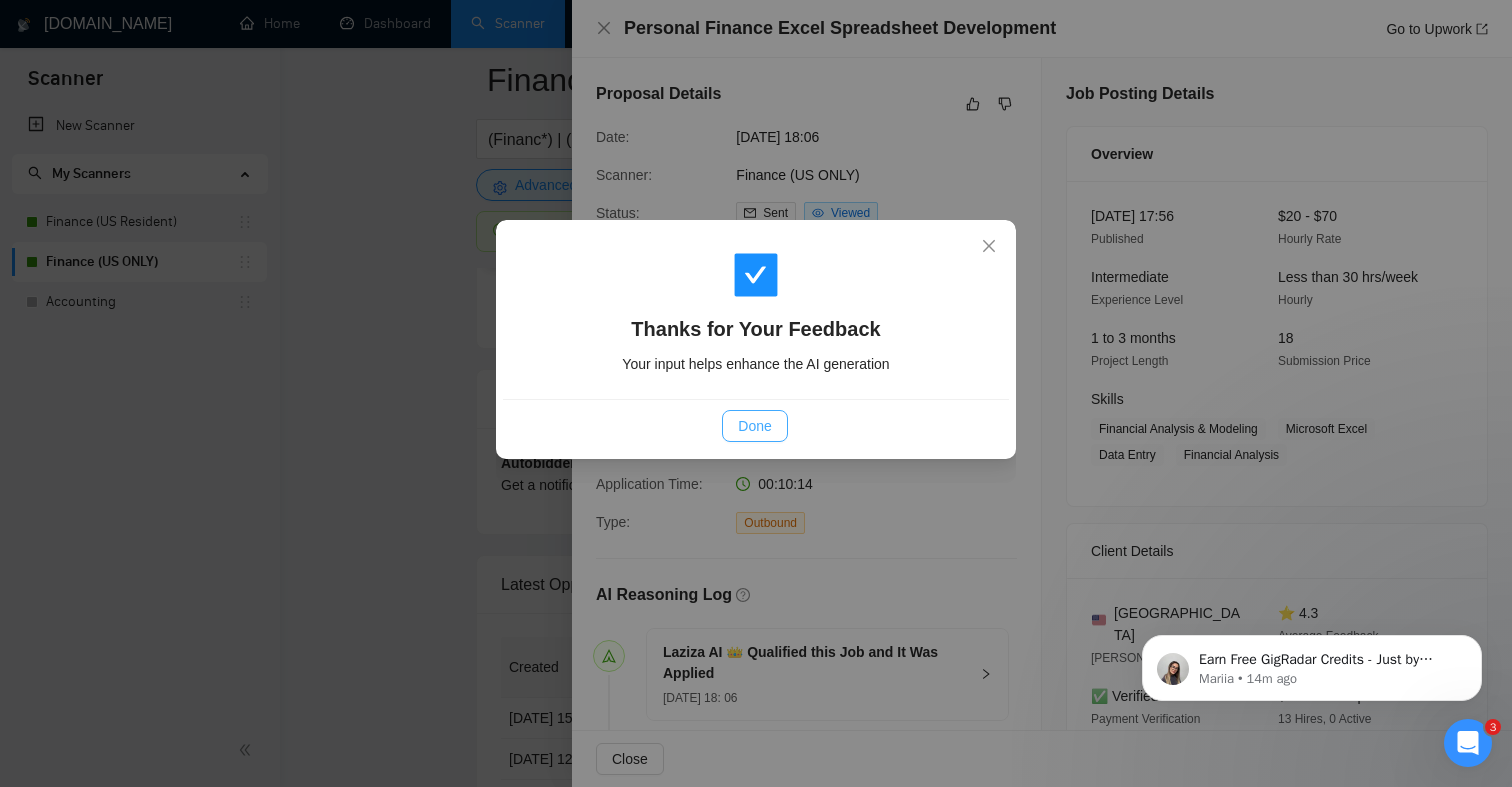 click on "Done" at bounding box center (754, 426) 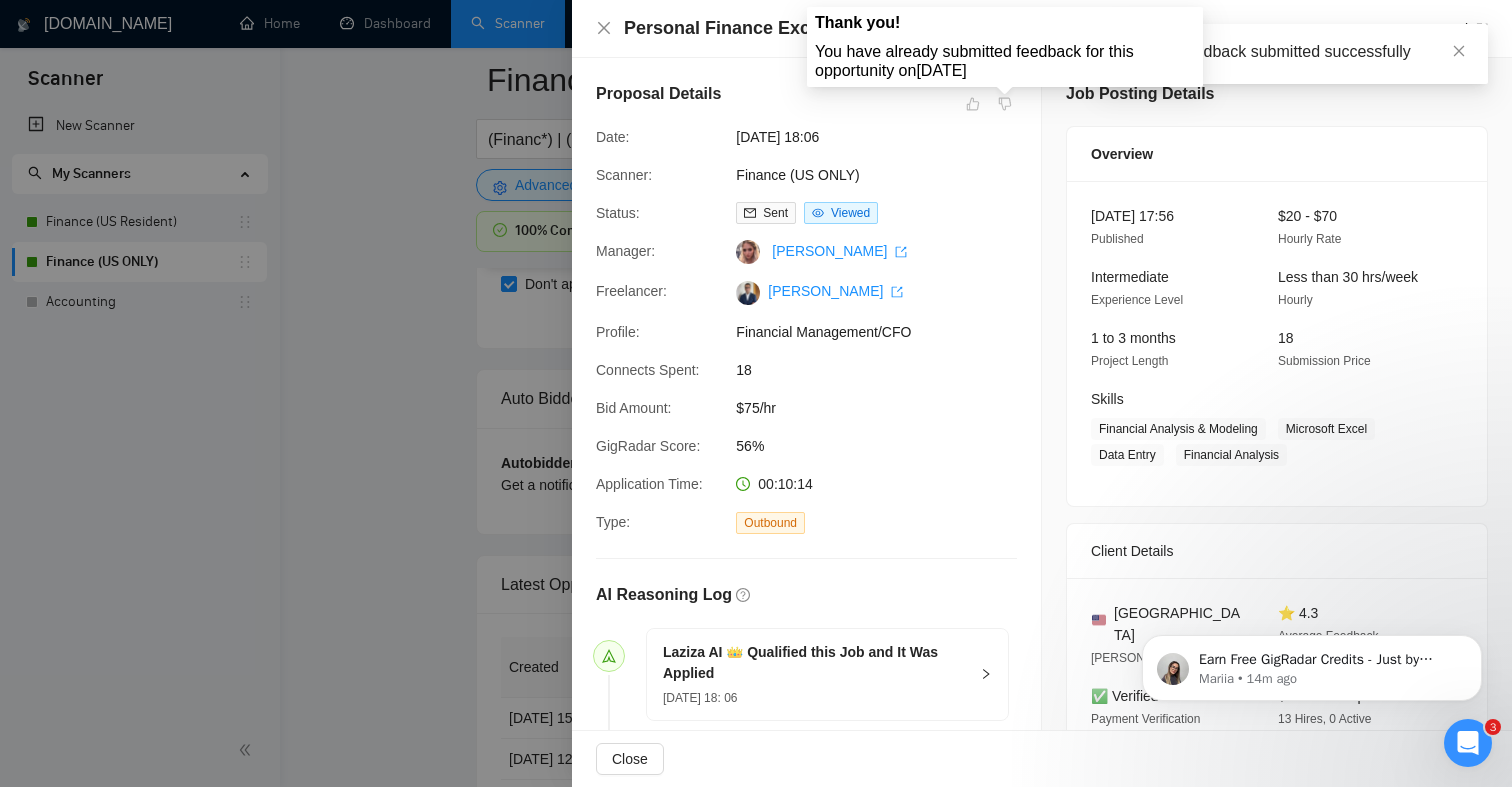 click at bounding box center (1005, 104) 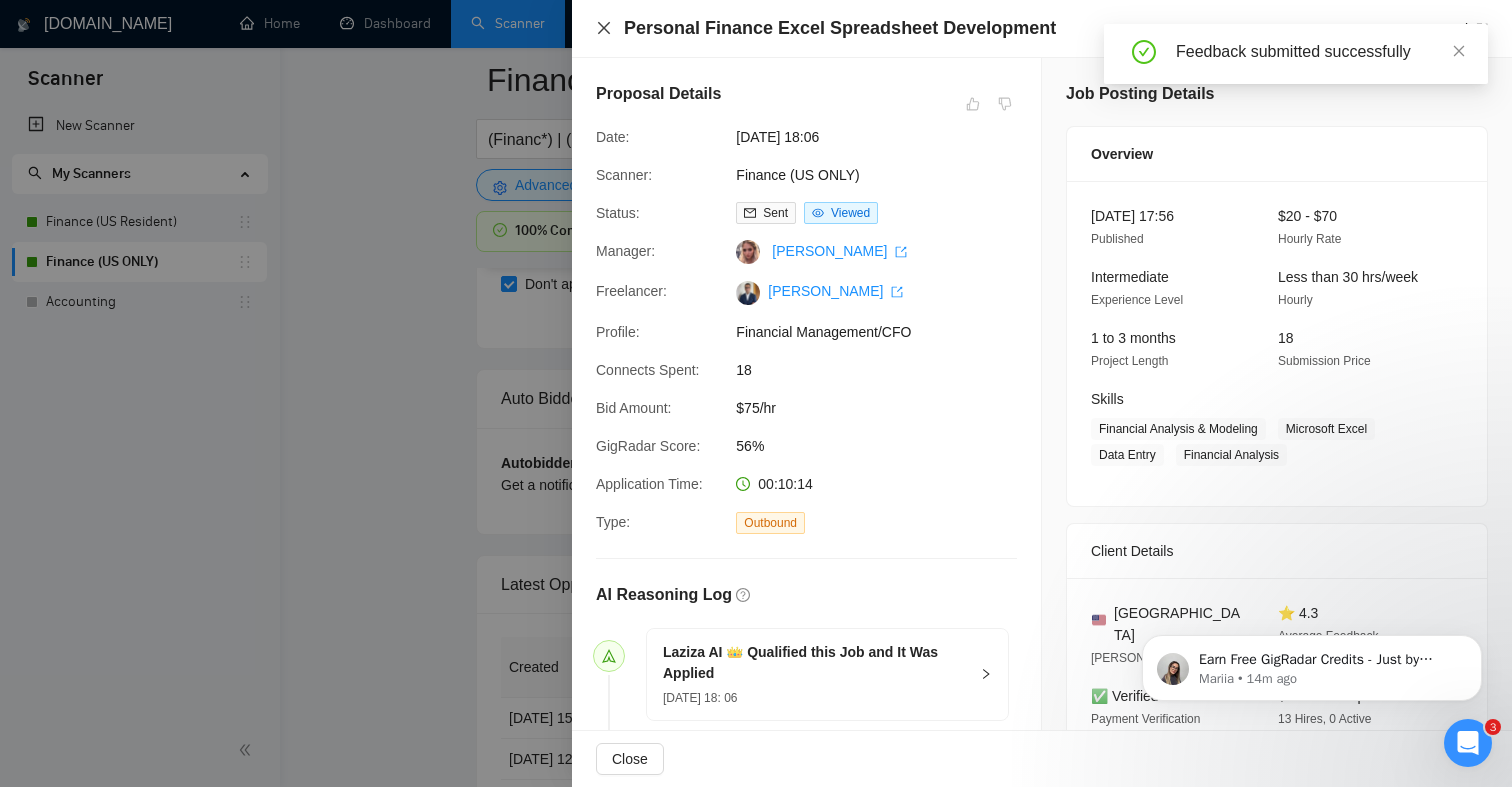 click 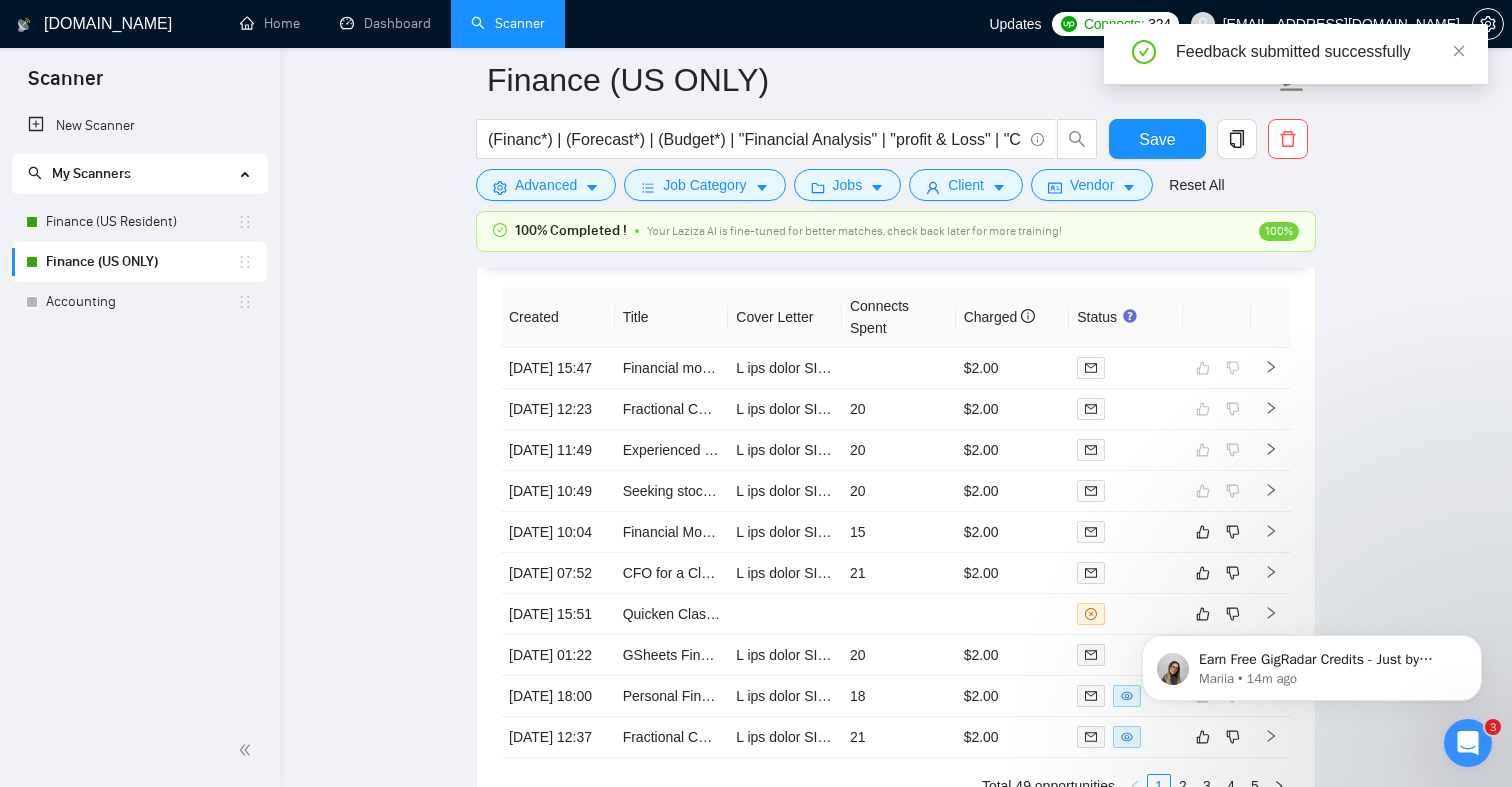 scroll, scrollTop: 4851, scrollLeft: 0, axis: vertical 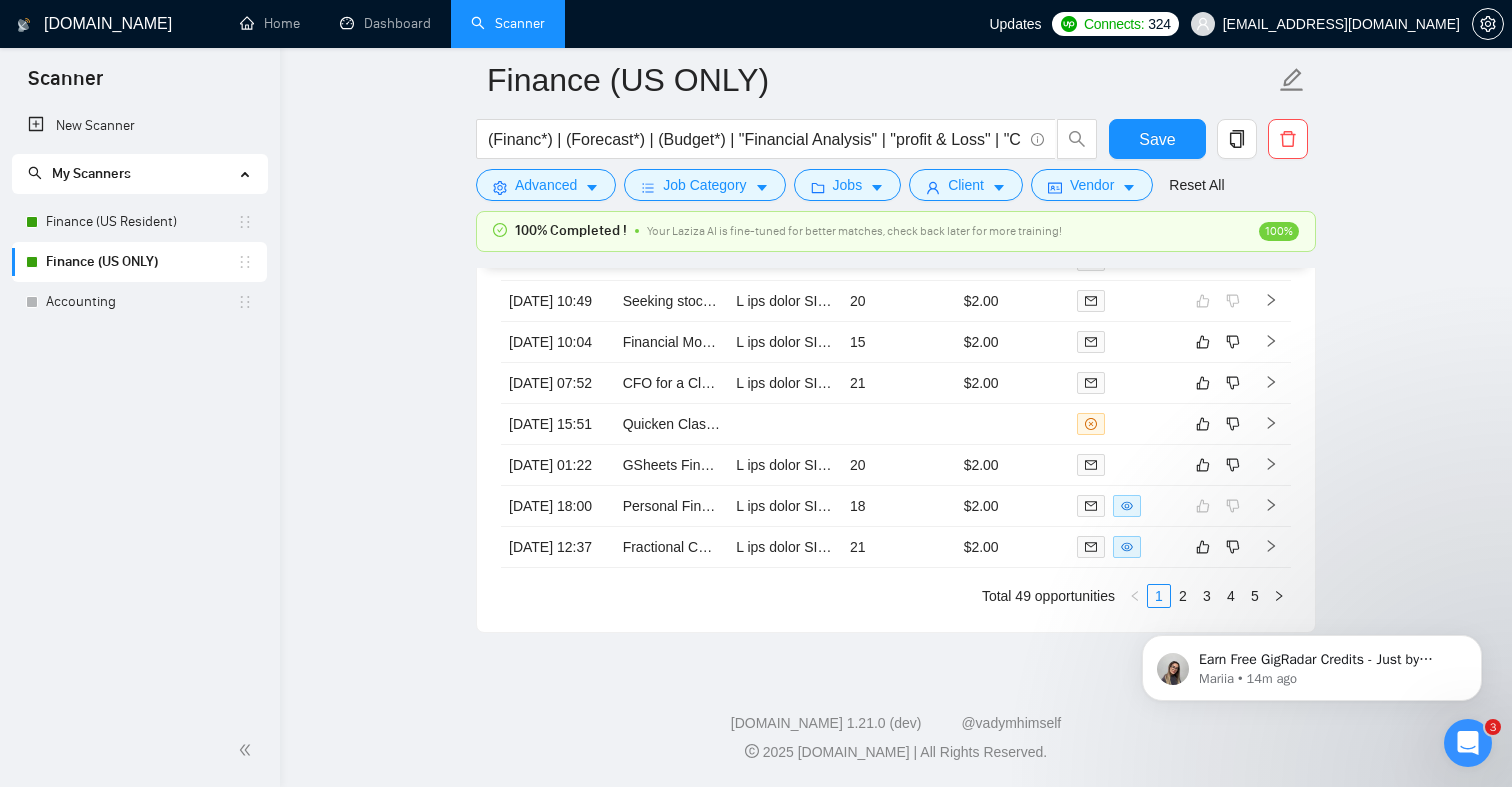 click on "Earn Free GigRadar Credits - Just by Sharing Your Story! 💬 Want more credits for sending proposals? It’s simple - share, inspire, and get rewarded! 🤫 Here’s how you can earn free credits: Introduce yourself in the #intros channel of the GigRadar Upwork Community and grab +20 credits for sending bids., Post your success story (closed projects, high LRR, etc.) in the #general channel and claim +50 credits for sending bids. Why? GigRadar is building a powerful network of freelancers and agencies. We want you to make valuable connections, showcase your wins, and inspire others while getting rewarded! 🚀 Not a member yet? Join our Slack community now 👉 Join Slack Community Claiming your credits is easy: Reply to this message with a screenshot of your post, and our Tech Support Team will instantly top up your credits! 💸 Mariia • 14m ago" 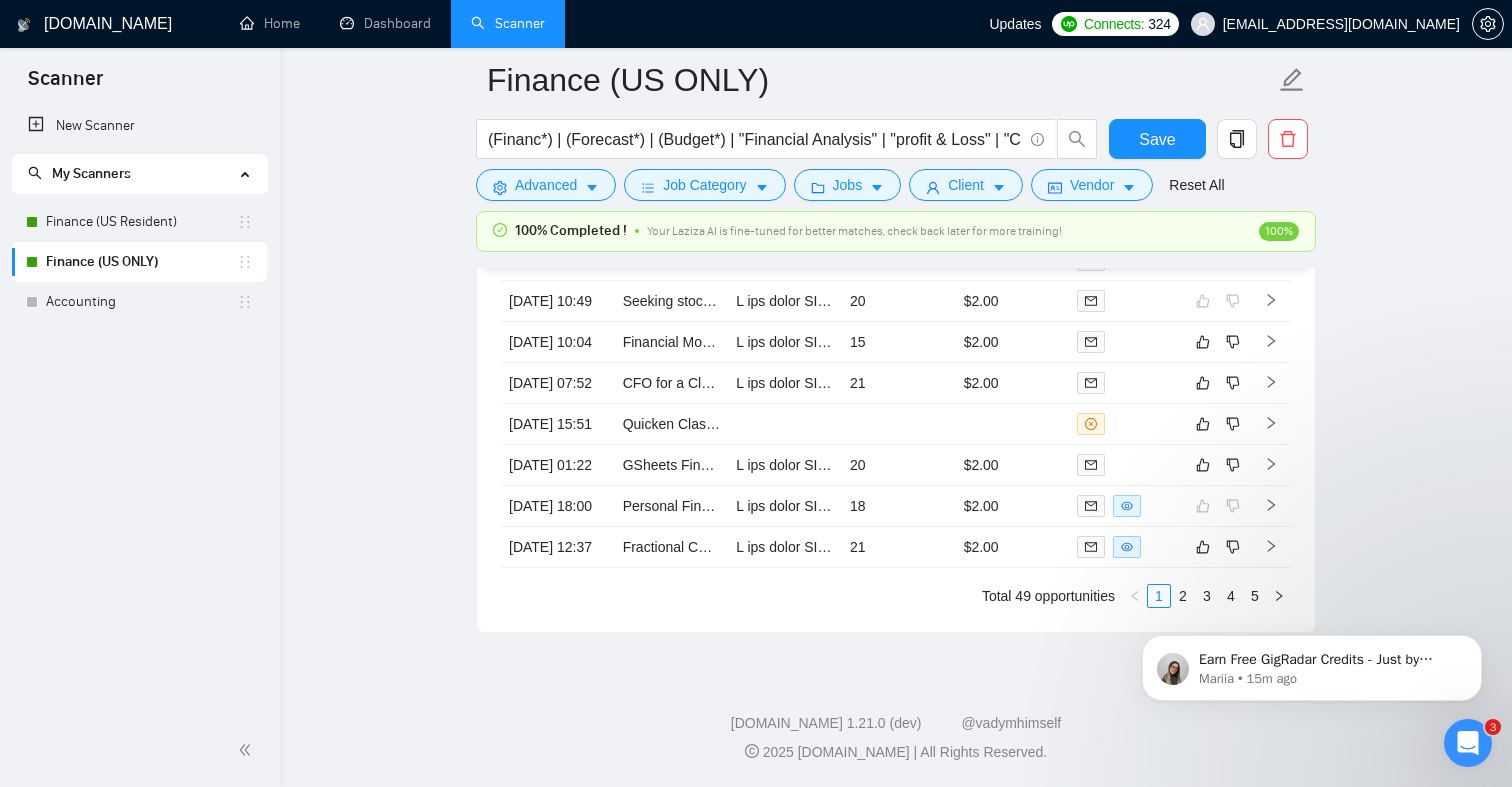 click on "Earn Free GigRadar Credits - Just by Sharing Your Story! 💬 Want more credits for sending proposals? It’s simple - share, inspire, and get rewarded! 🤫 Here’s how you can earn free credits: Introduce yourself in the #intros channel of the GigRadar Upwork Community and grab +20 credits for sending bids., Post your success story (closed projects, high LRR, etc.) in the #general channel and claim +50 credits for sending bids. Why? GigRadar is building a powerful network of freelancers and agencies. We want you to make valuable connections, showcase your wins, and inspire others while getting rewarded! 🚀 Not a member yet? Join our Slack community now 👉 Join Slack Community Claiming your credits is easy: Reply to this message with a screenshot of your post, and our Tech Support Team will instantly top up your credits! 💸 Mariia • 15m ago" 